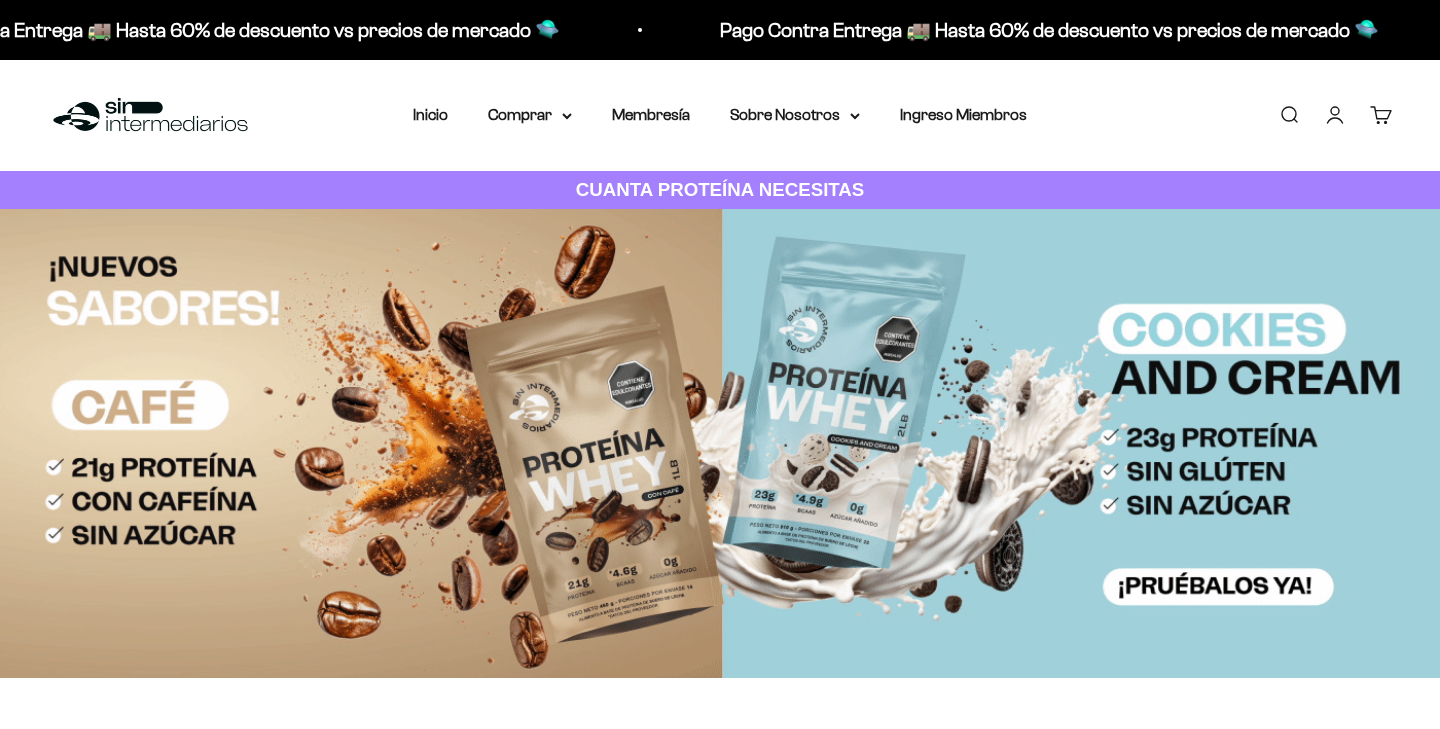 scroll, scrollTop: 0, scrollLeft: 0, axis: both 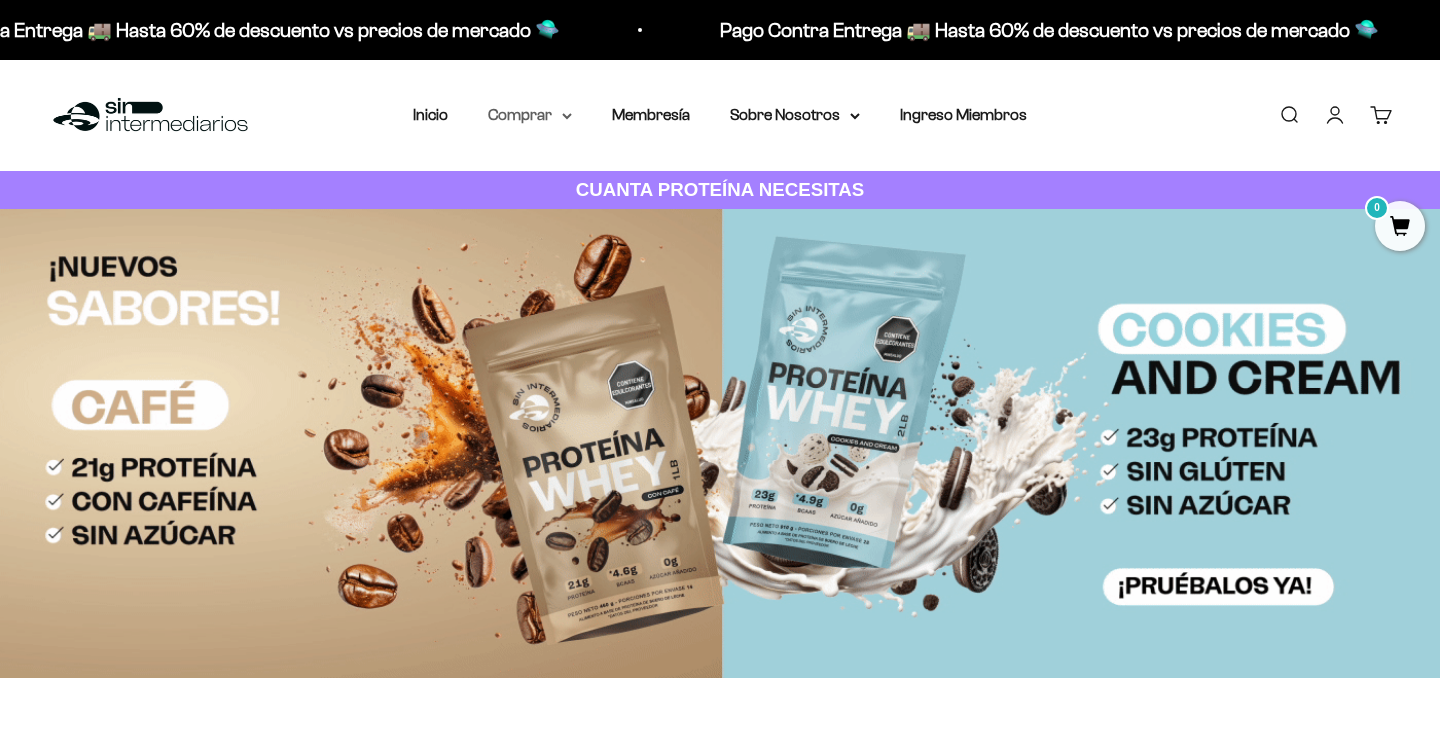 click on "Comprar" at bounding box center (530, 115) 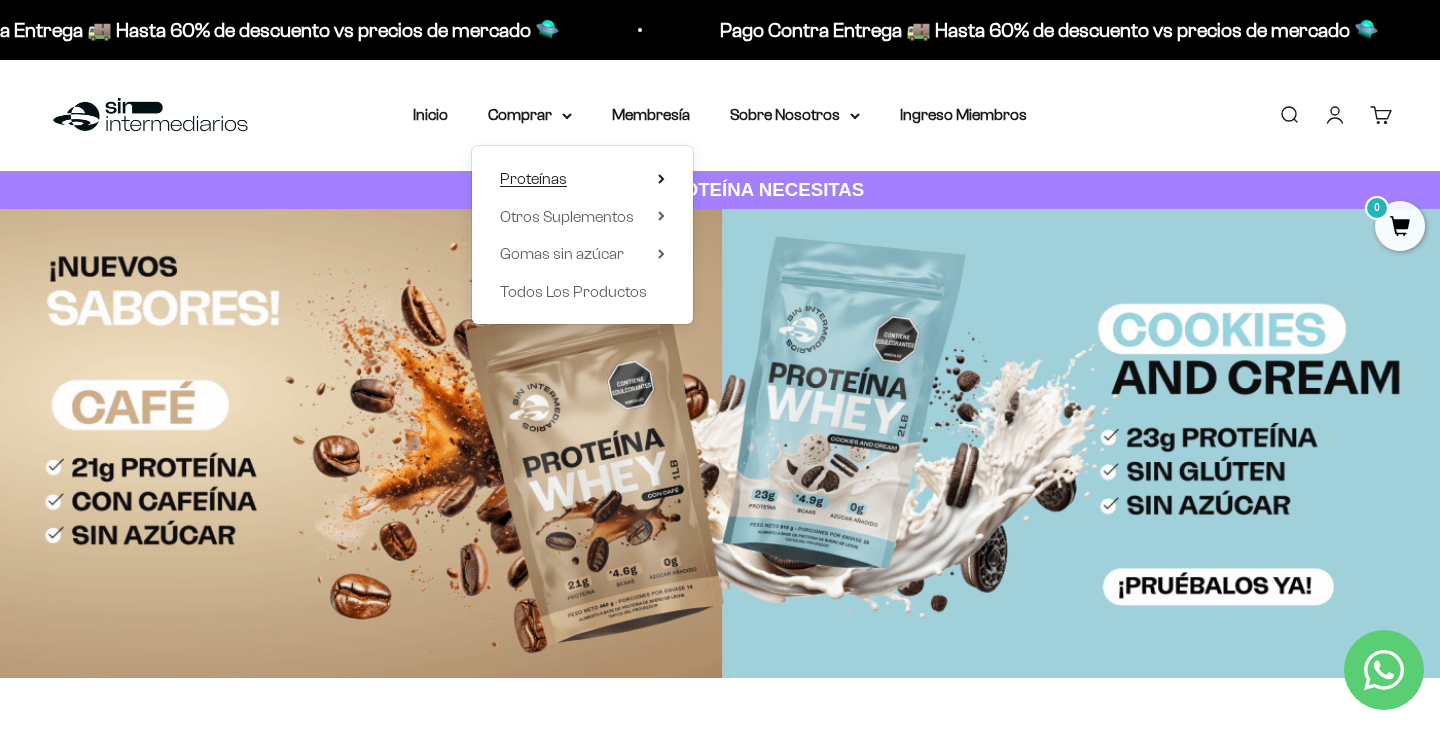 click 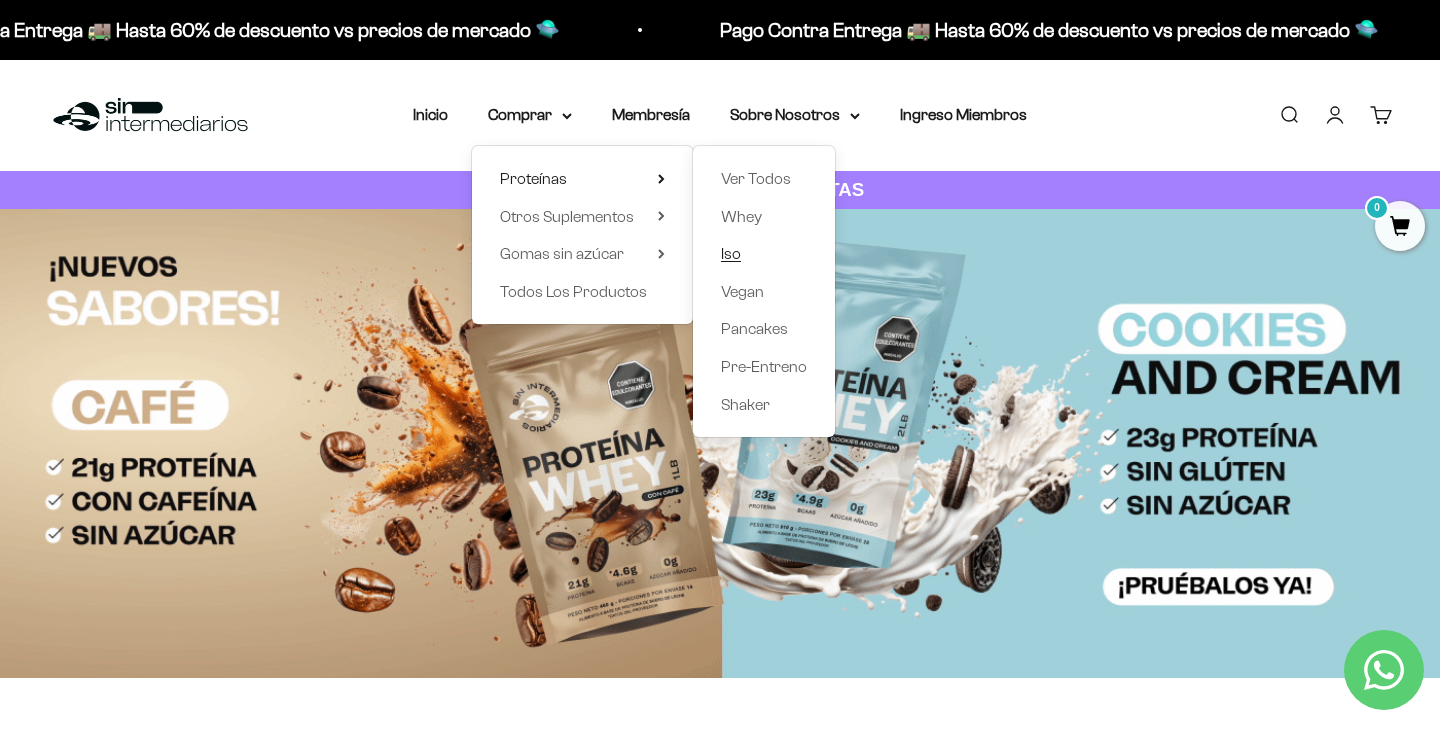 click on "Iso" at bounding box center [731, 253] 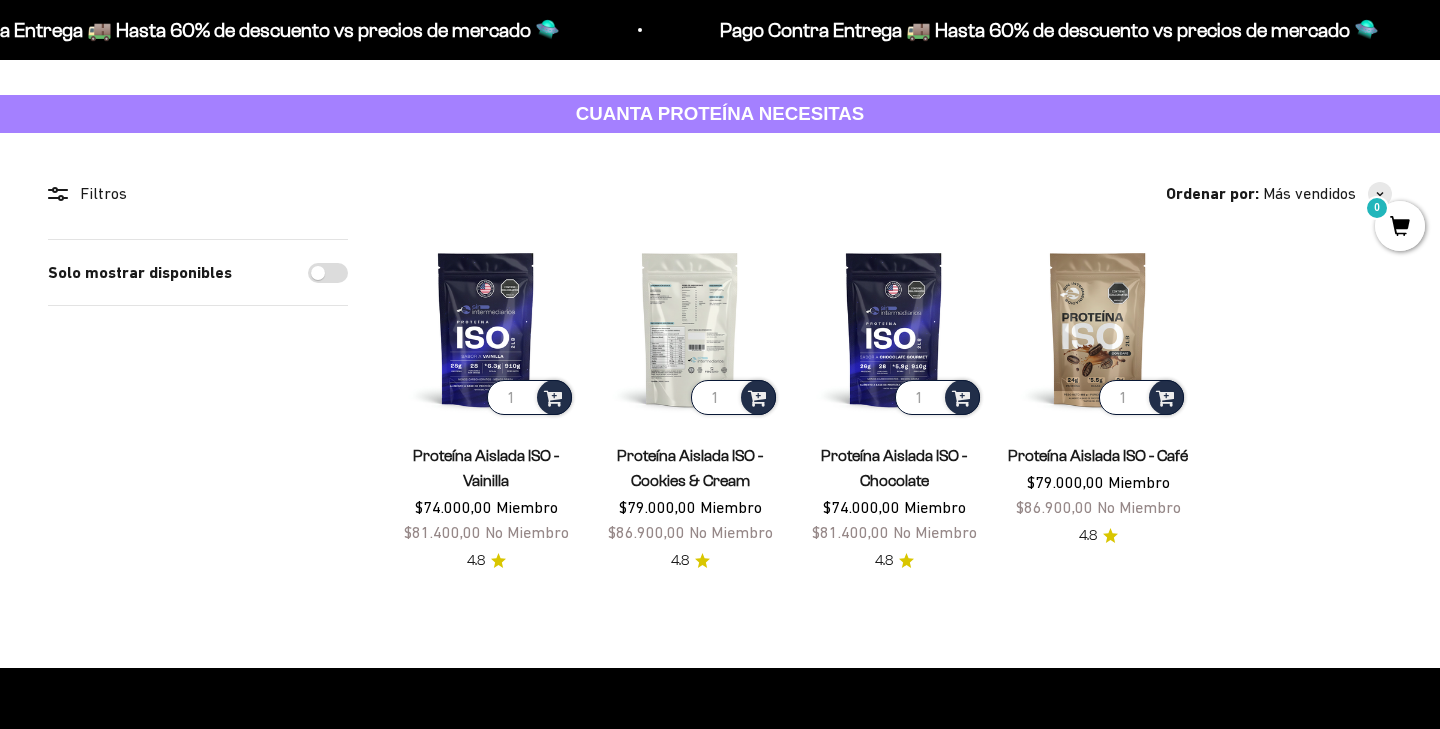 scroll, scrollTop: 76, scrollLeft: 0, axis: vertical 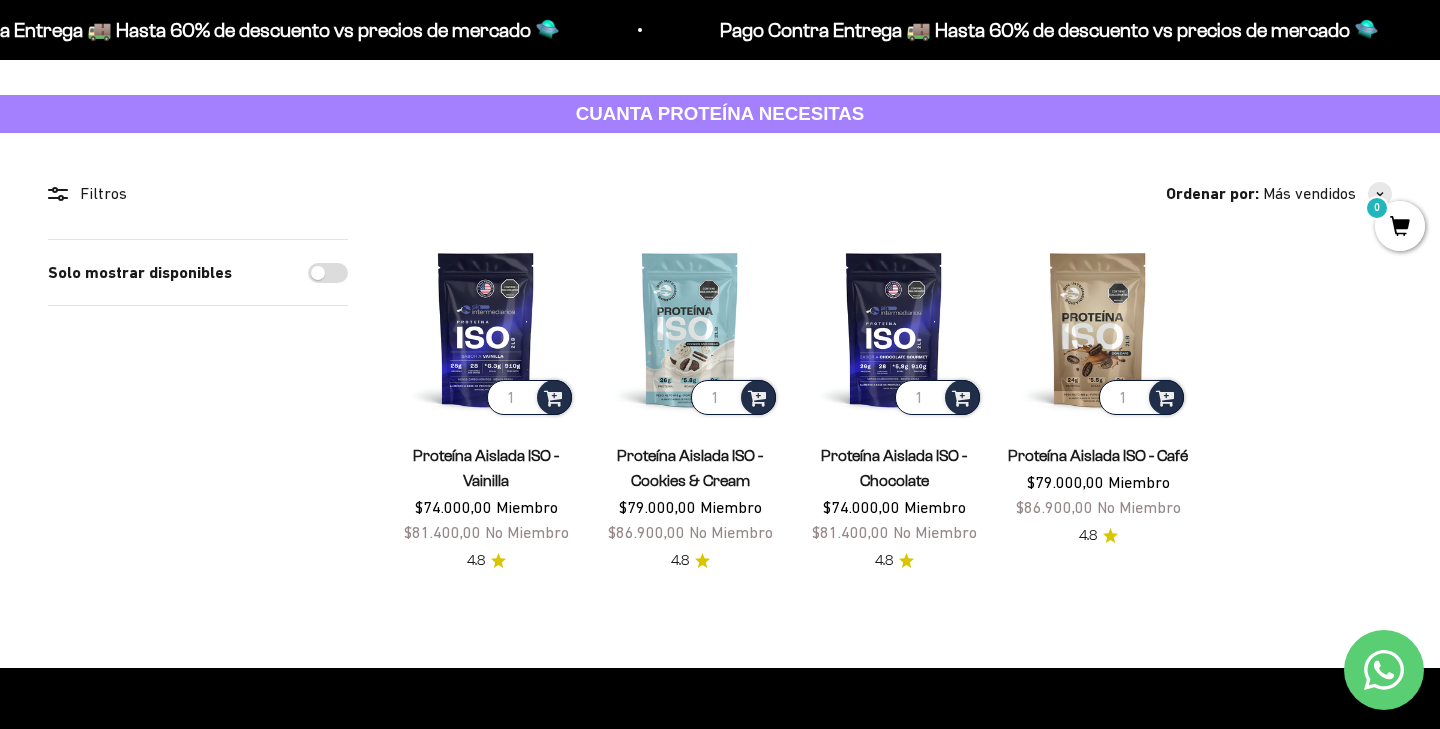 click on "Proteína Aislada ISO - Cookies & Cream" at bounding box center [690, 468] 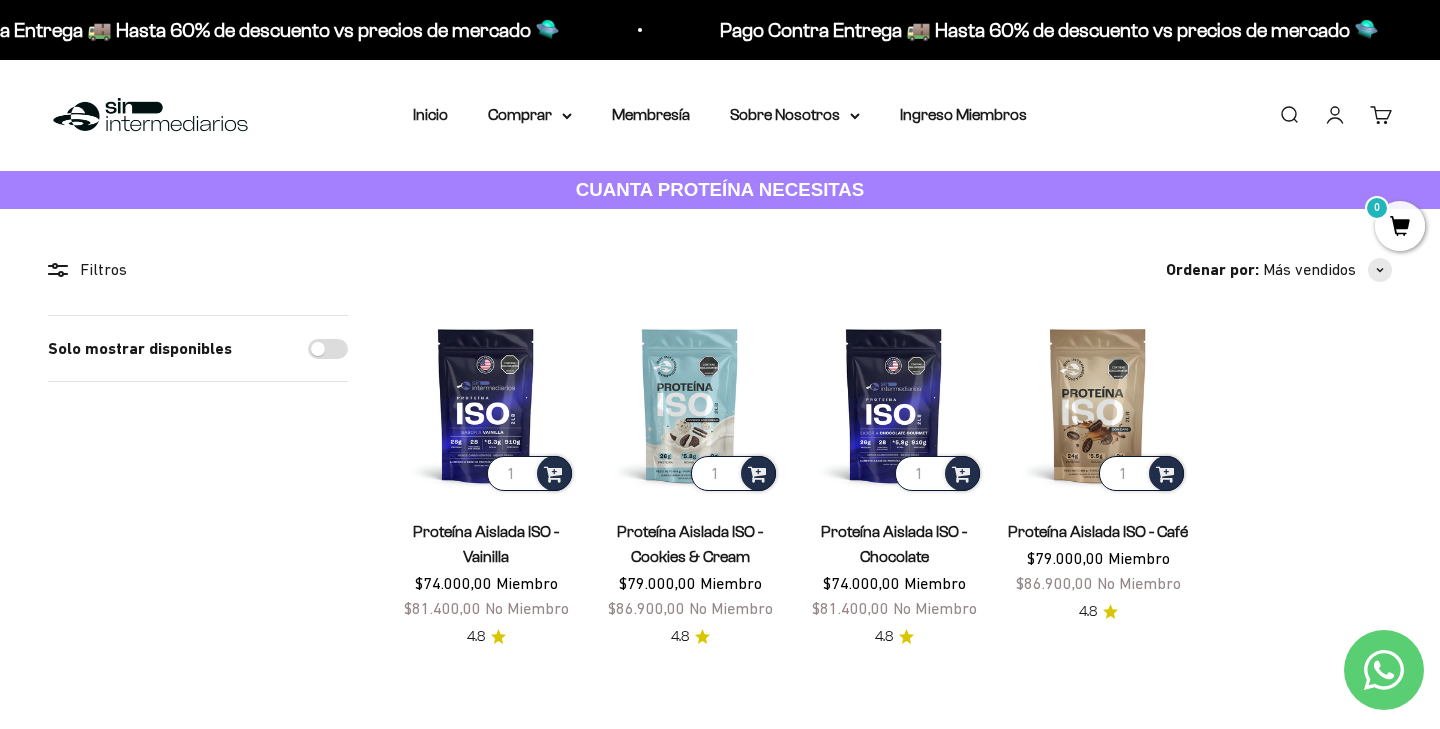 scroll, scrollTop: 0, scrollLeft: 0, axis: both 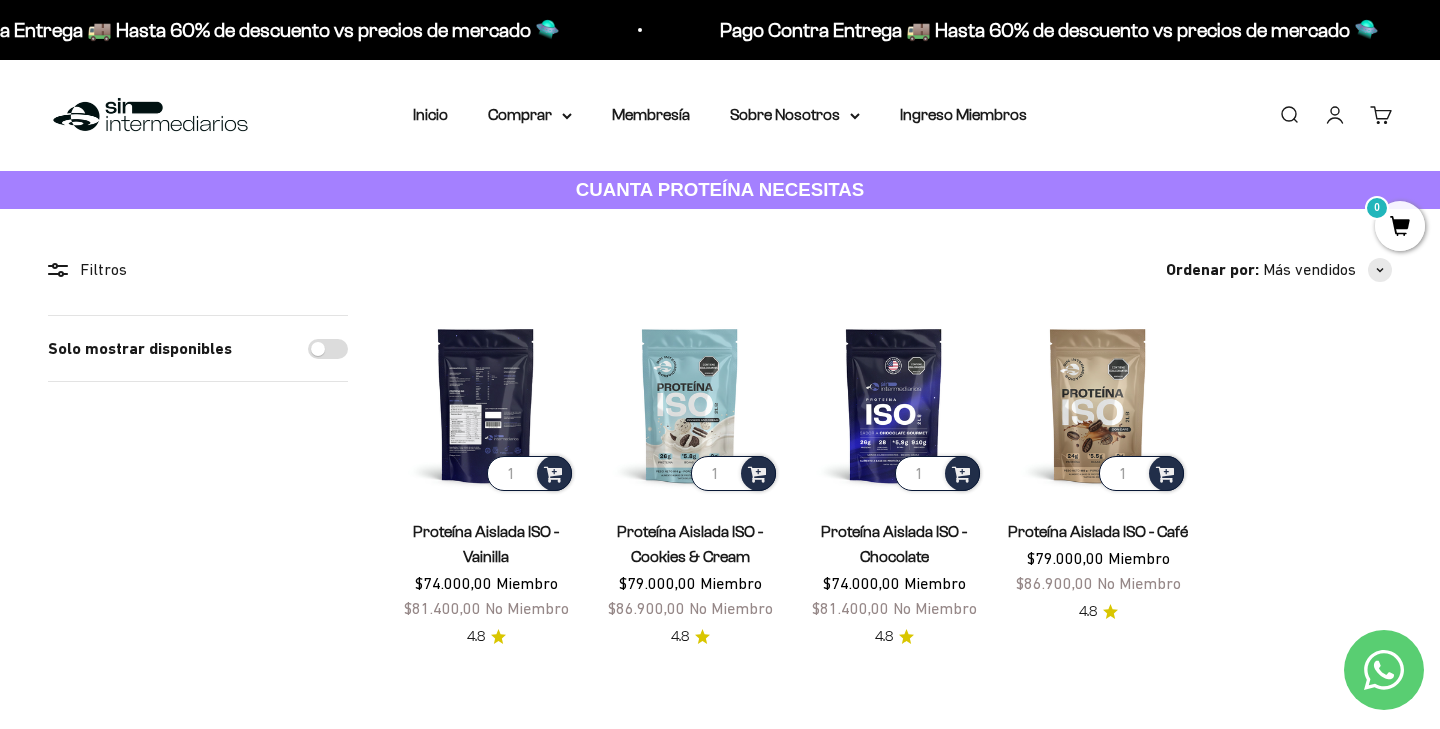 click at bounding box center [486, 405] 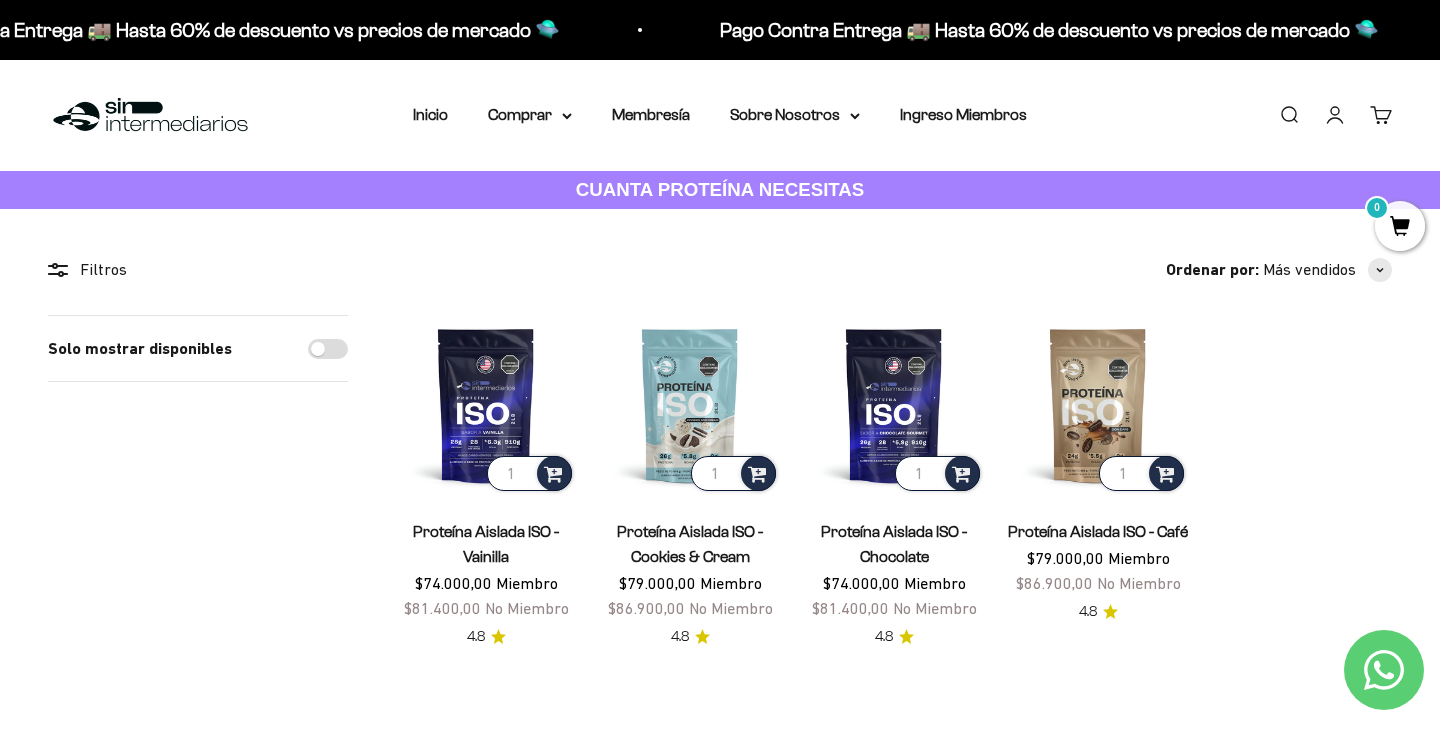 click on "Proteína Aislada ISO - Vainilla" at bounding box center [486, 544] 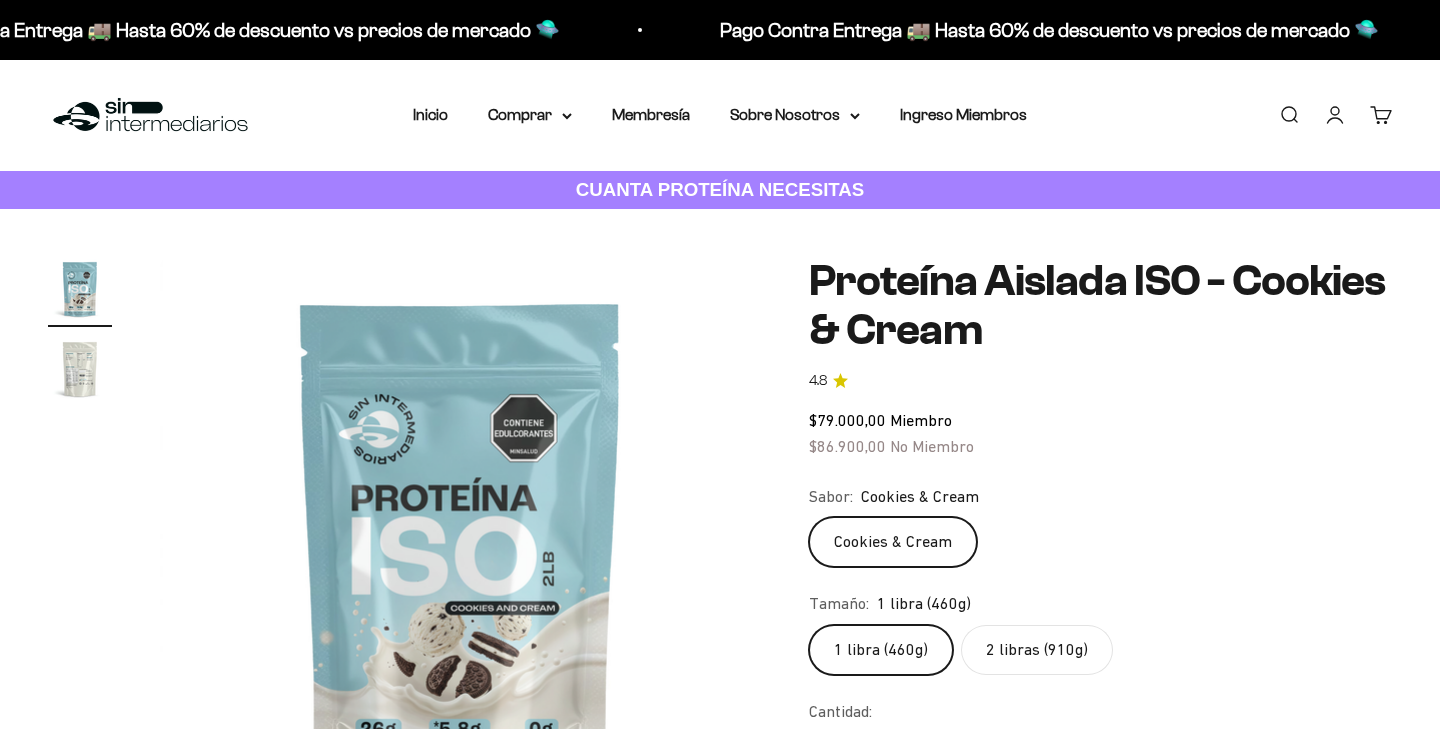 scroll, scrollTop: 0, scrollLeft: 0, axis: both 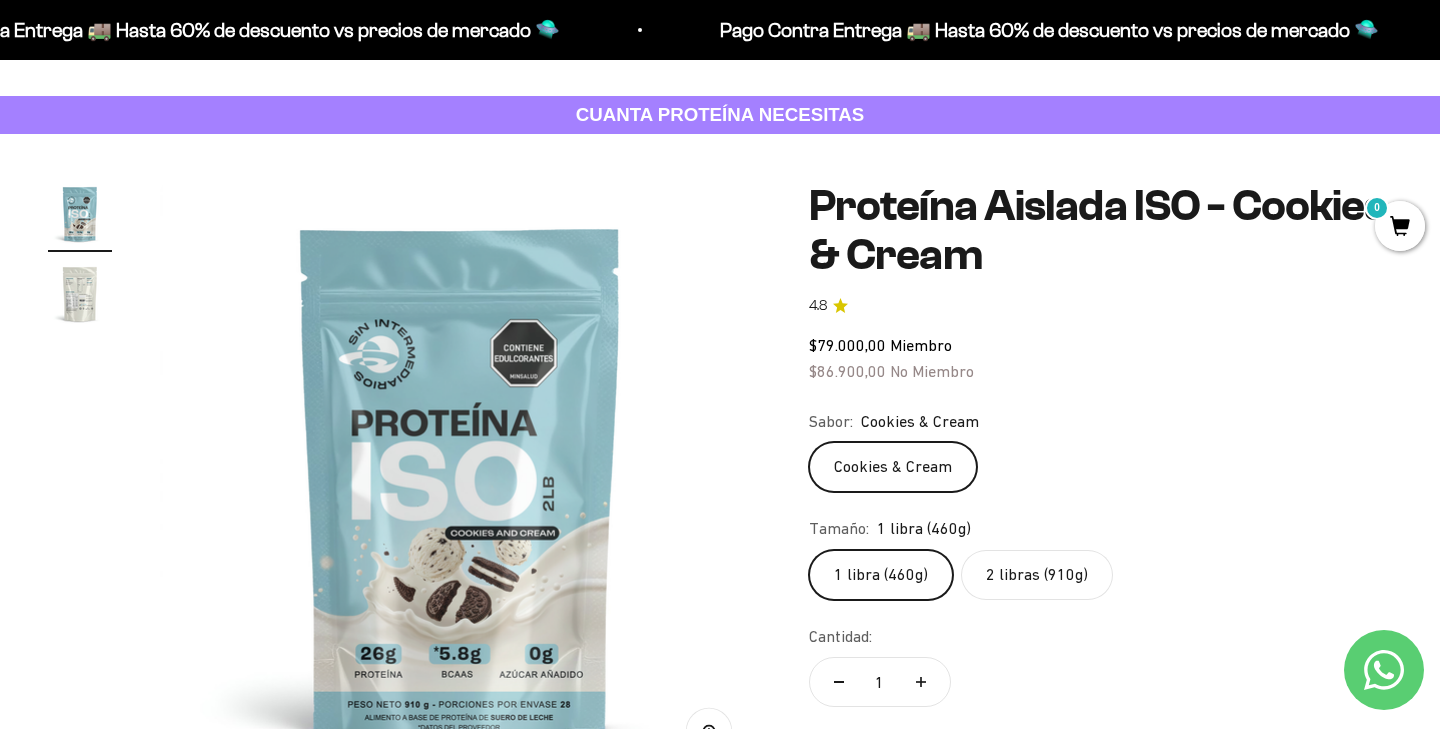 click at bounding box center (460, 482) 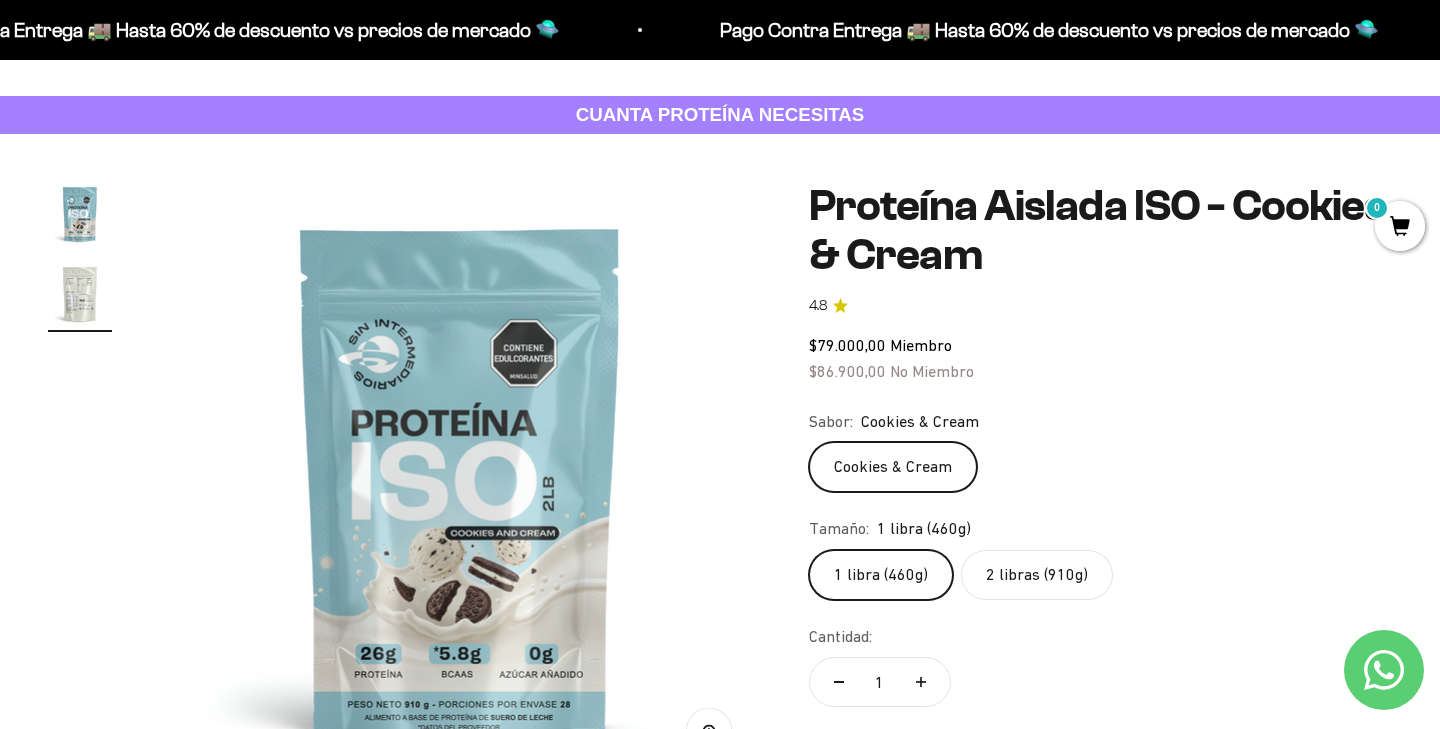 scroll, scrollTop: 0, scrollLeft: 625, axis: horizontal 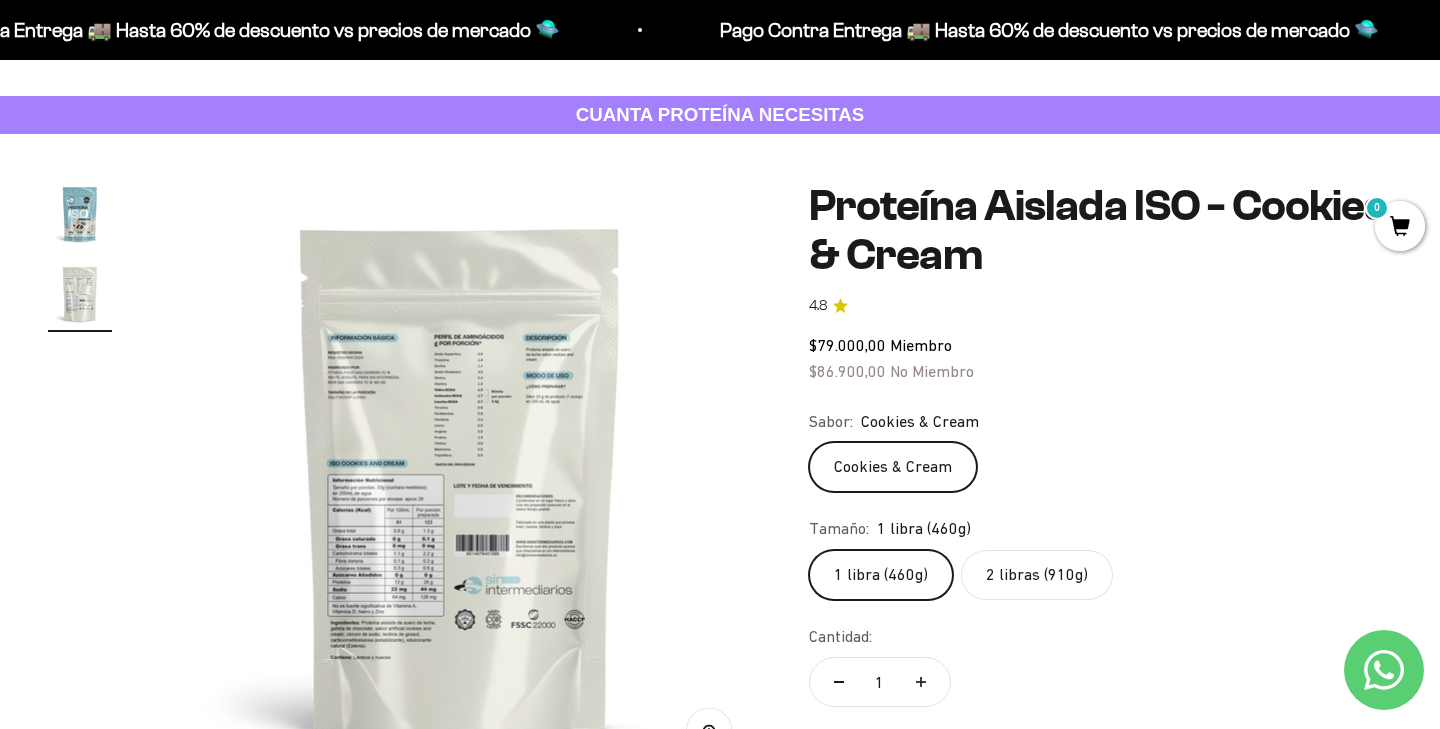 click at bounding box center (460, 482) 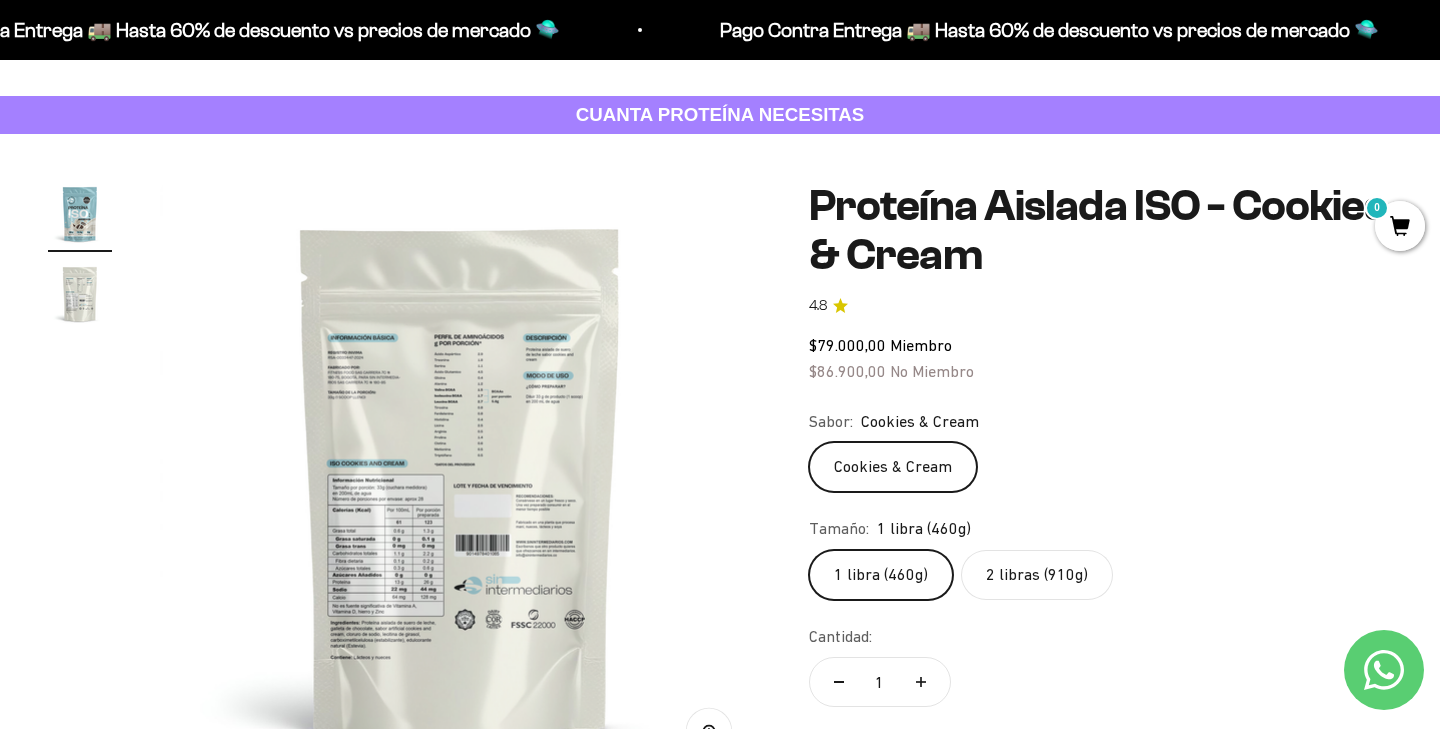 scroll, scrollTop: 0, scrollLeft: 0, axis: both 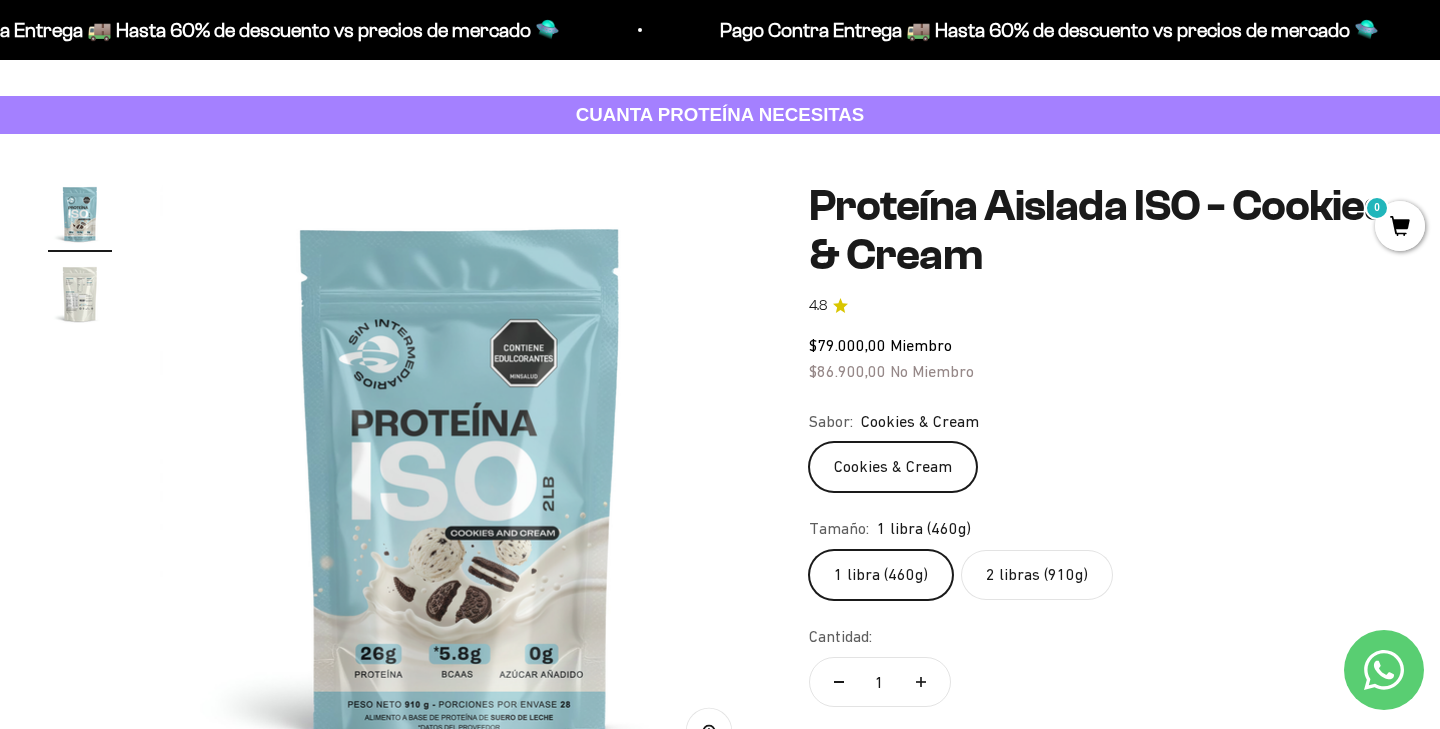 click at bounding box center [460, 482] 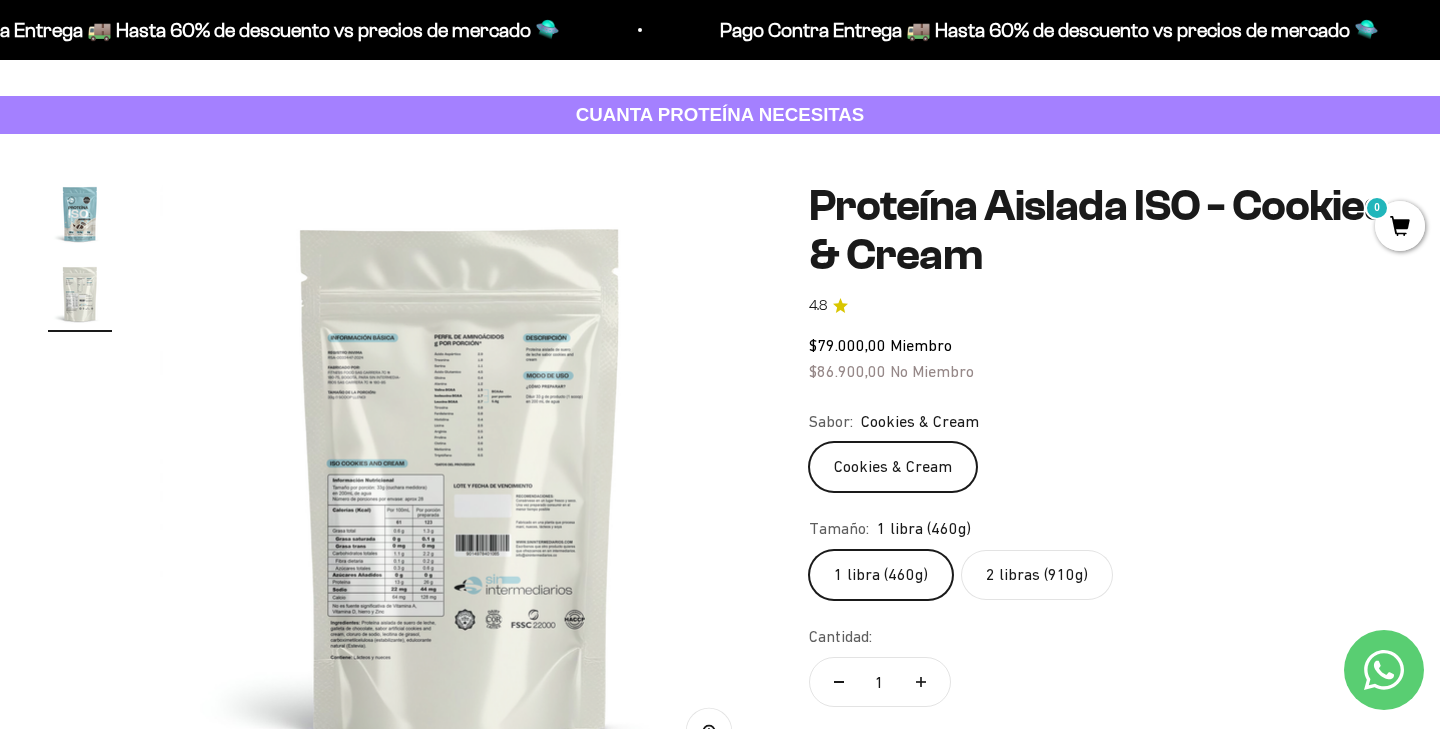click at bounding box center (460, 482) 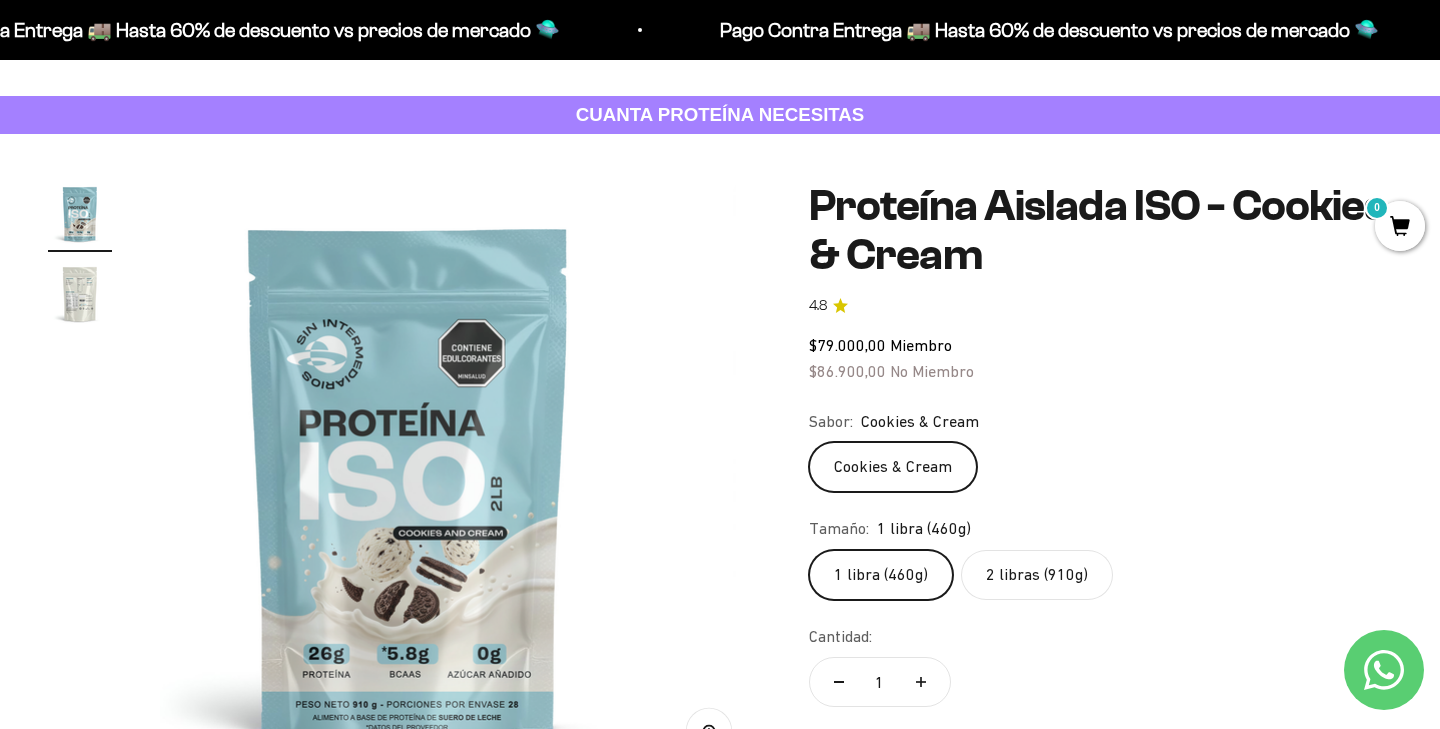 scroll, scrollTop: 0, scrollLeft: 0, axis: both 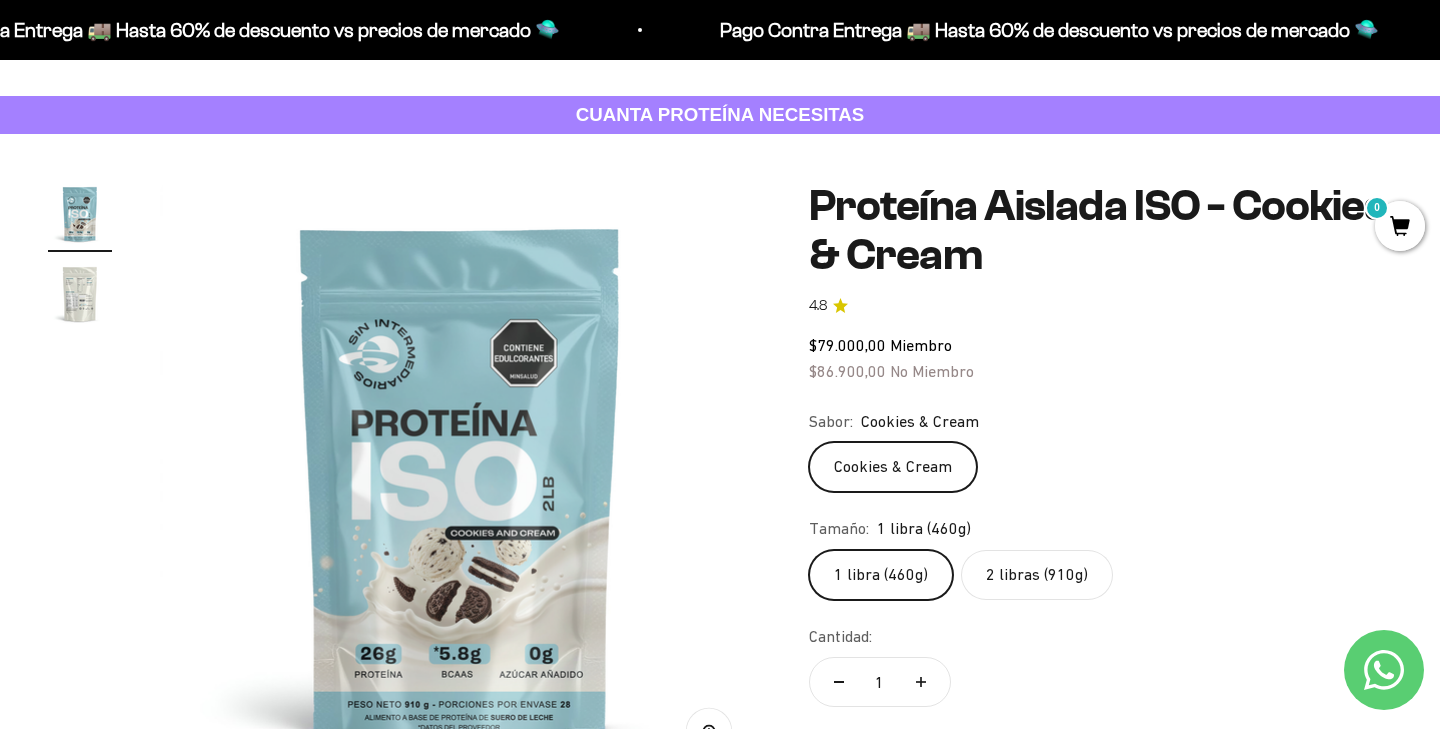 click on "Zoom
Ir al artículo 1
Ir al artículo 2
Proteína Aislada ISO - Cookies & Cream 4.8
$79.000,00   Miembro $86.900,00   No Miembro
Sabor:
Cookies & Cream
Cookies & Cream
Tamaño:
1 libra (460g)
1 libra (460g)
2 libras (910g)
Cantidad:
1
Añadir al carrito" at bounding box center [720, 510] 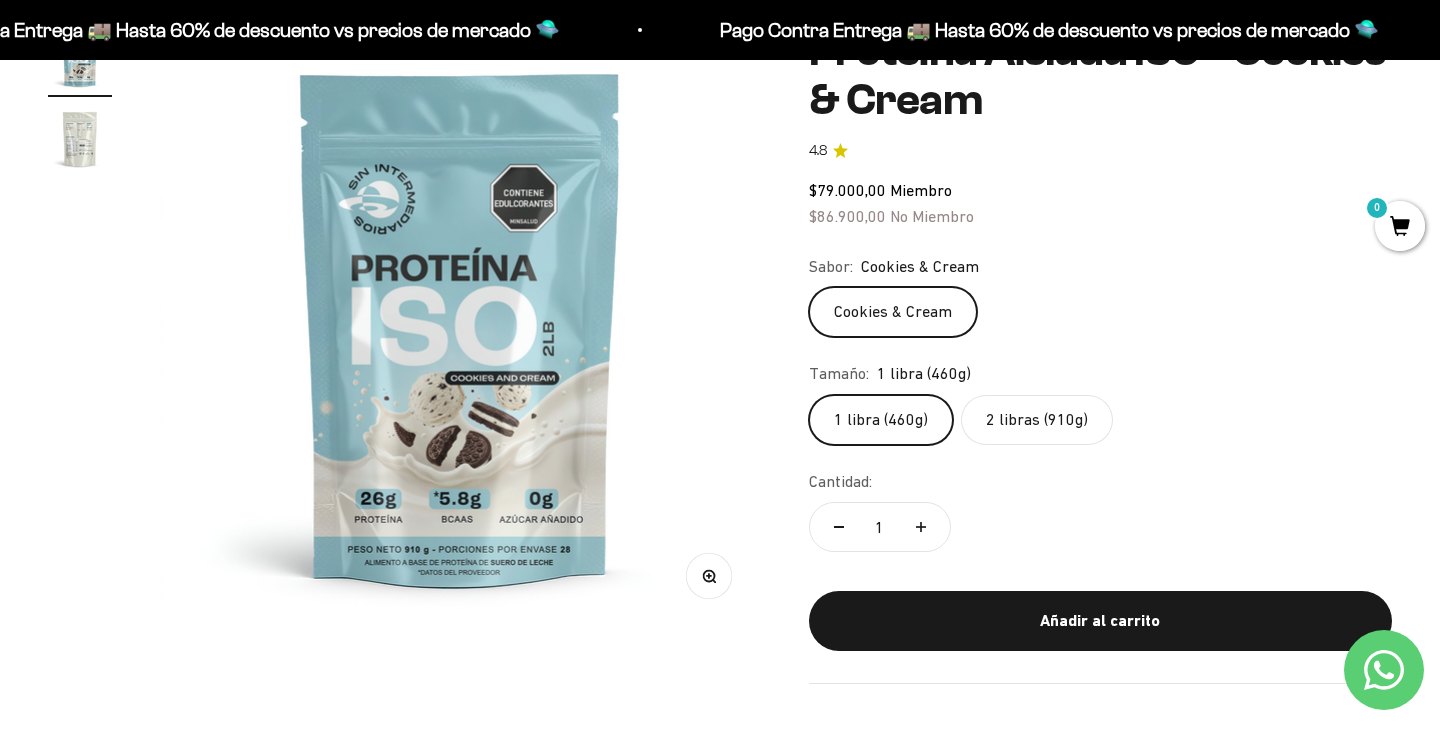 scroll, scrollTop: 250, scrollLeft: 0, axis: vertical 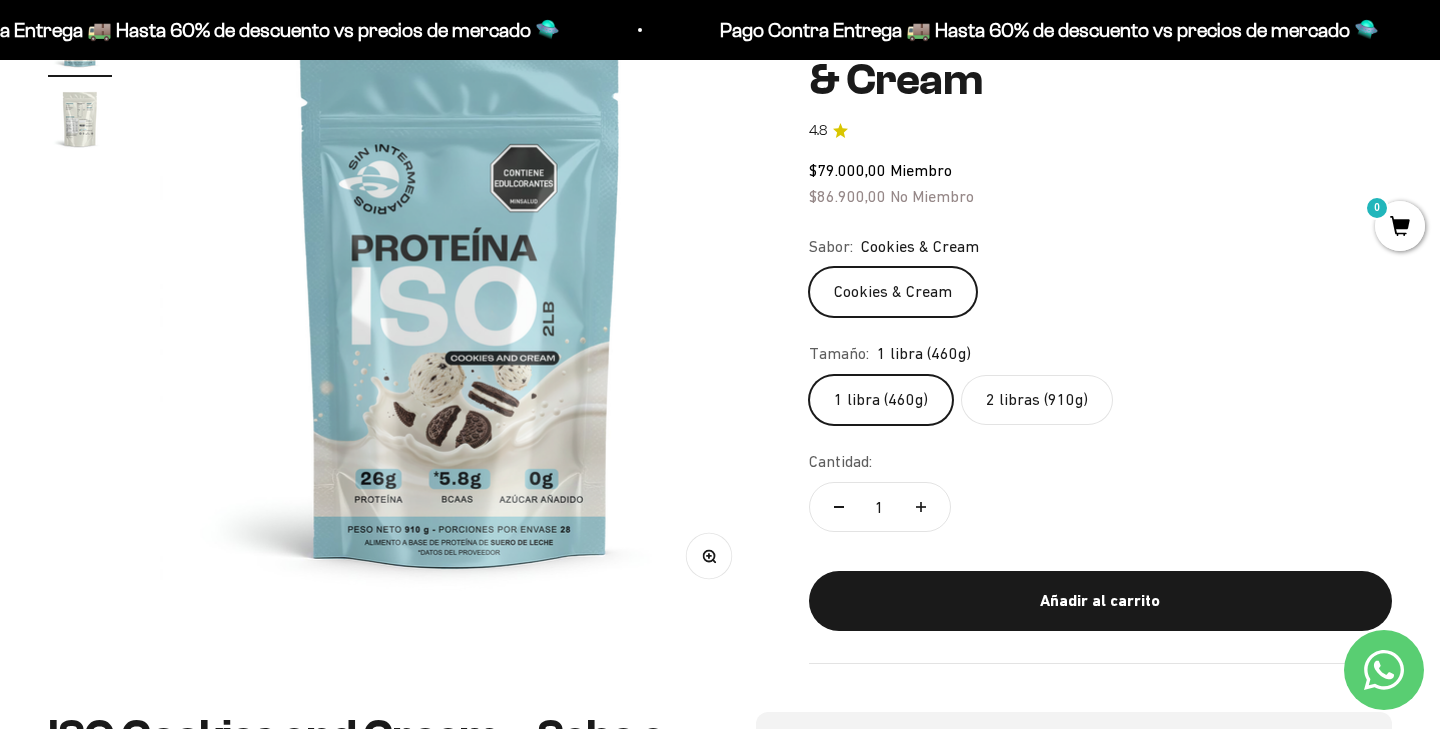 drag, startPoint x: 747, startPoint y: 277, endPoint x: 744, endPoint y: 311, distance: 34.132095 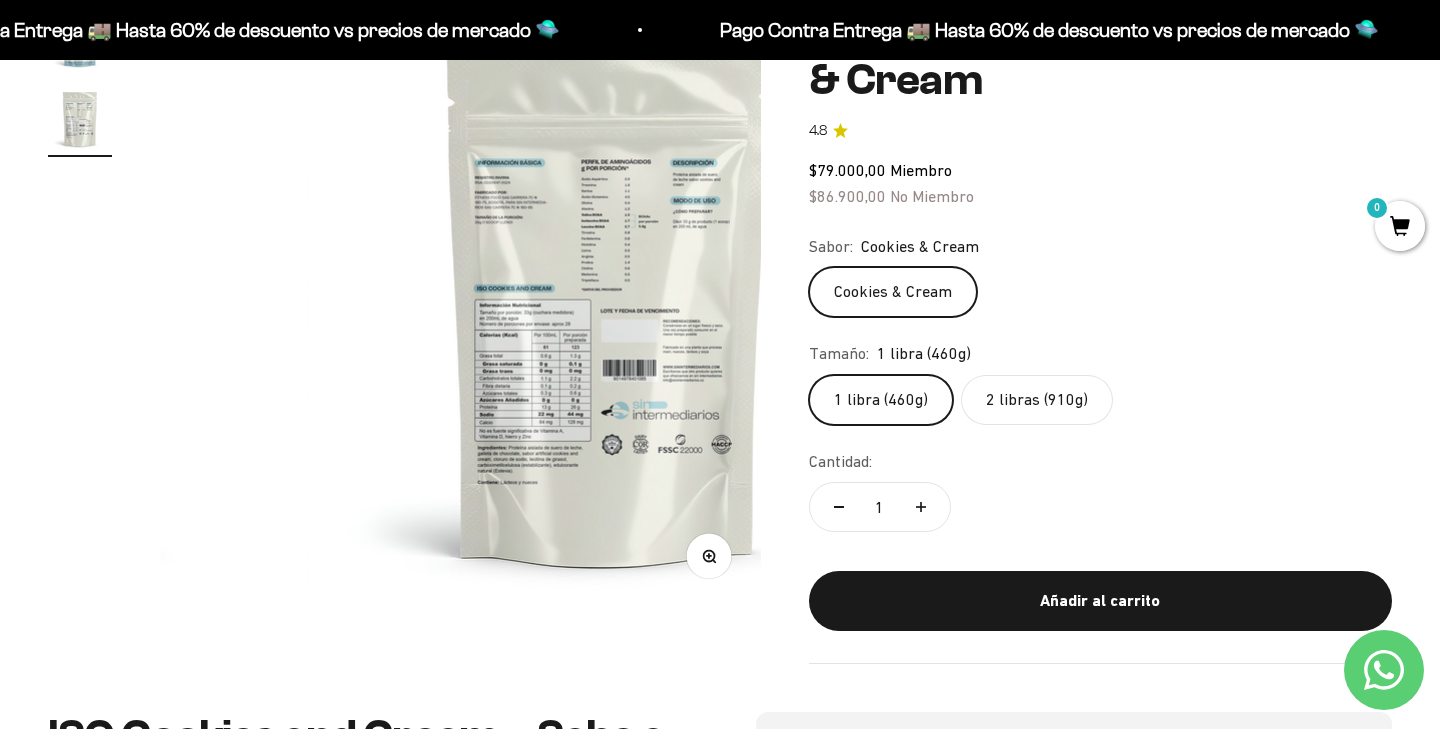 scroll, scrollTop: 0, scrollLeft: 625, axis: horizontal 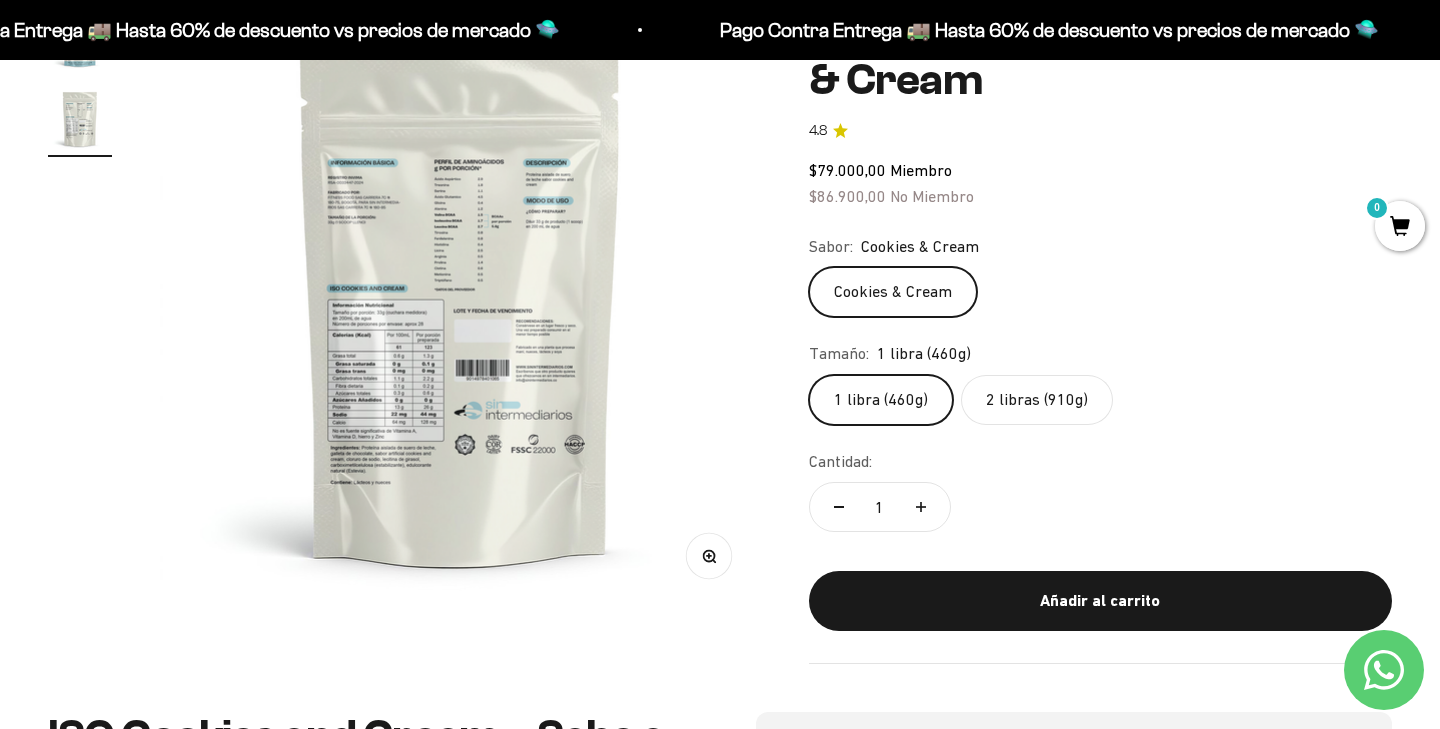 click on "2 libras (910g)" 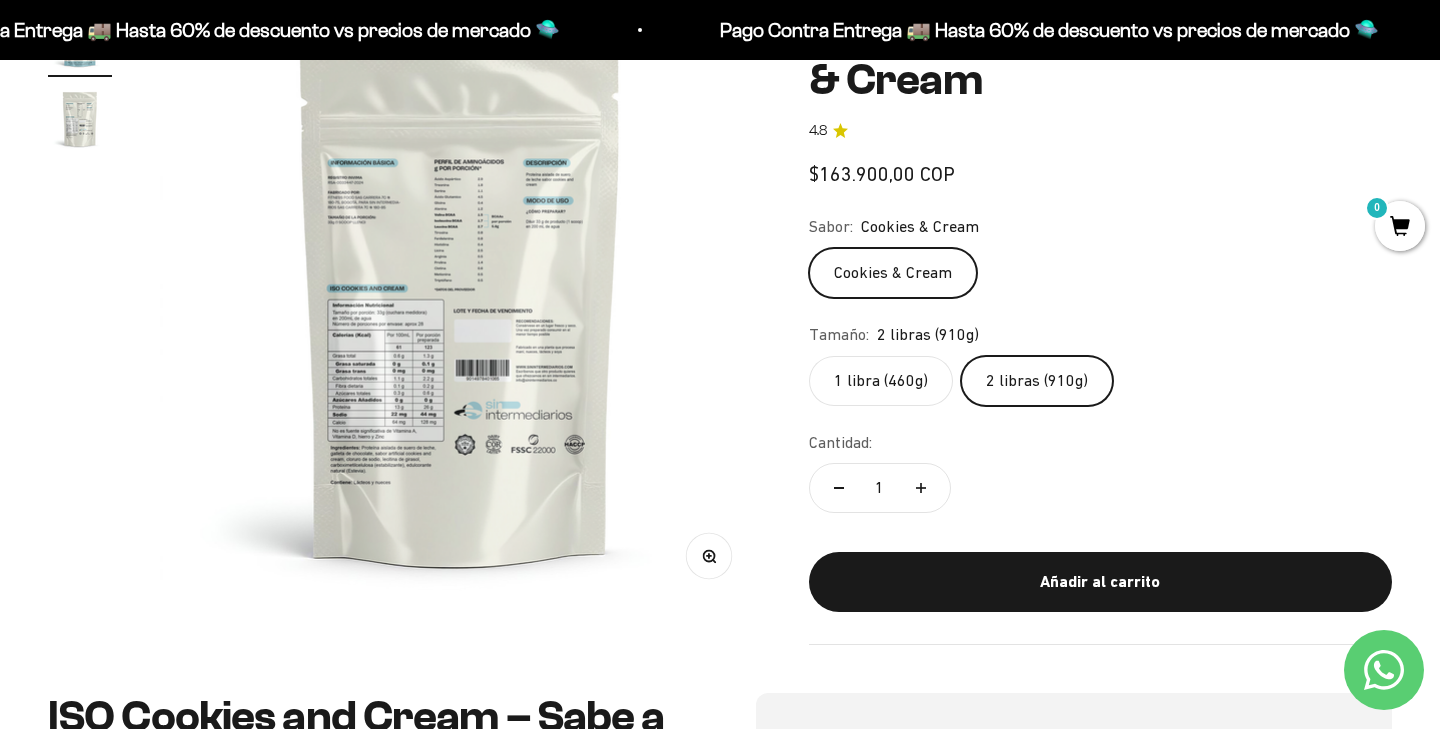 scroll, scrollTop: 0, scrollLeft: 0, axis: both 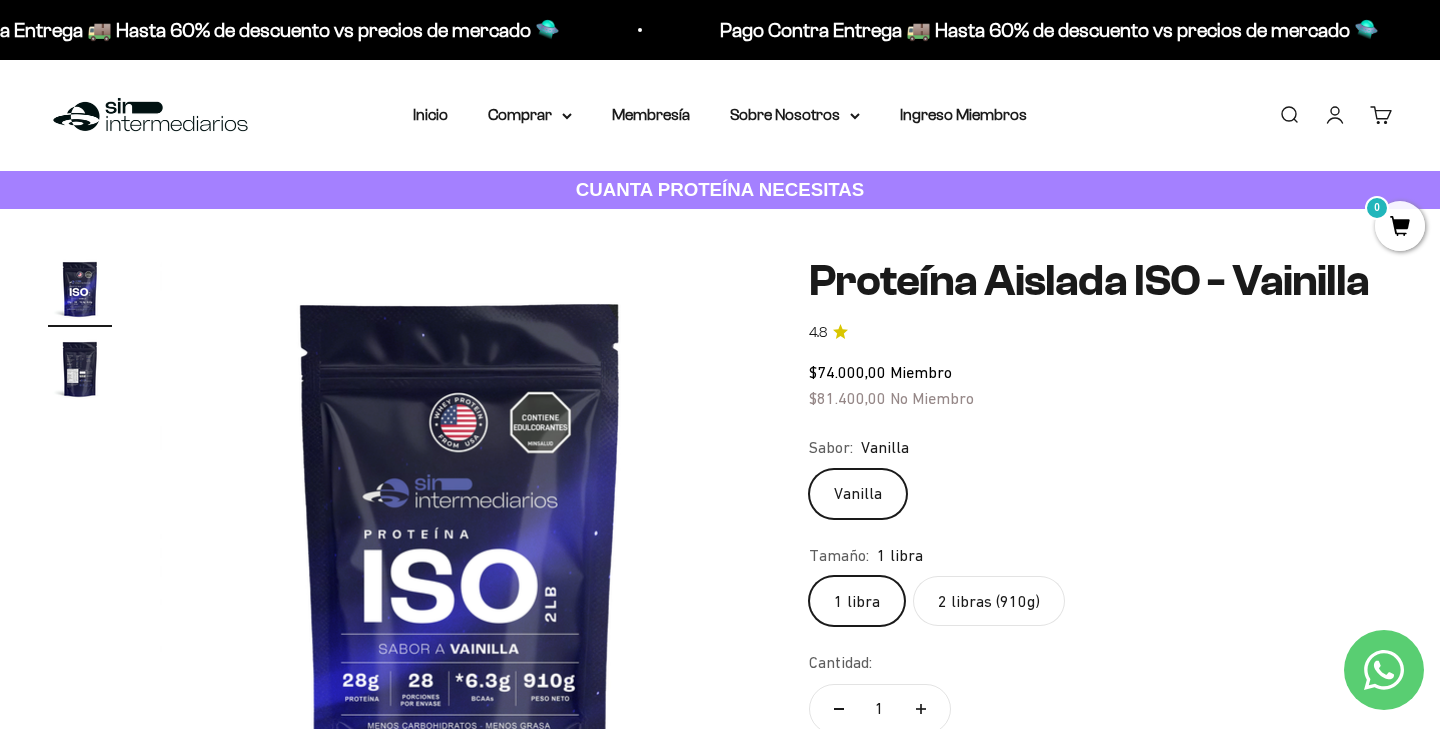 click on "CUANTA PROTEÍNA NECESITAS" at bounding box center (720, 189) 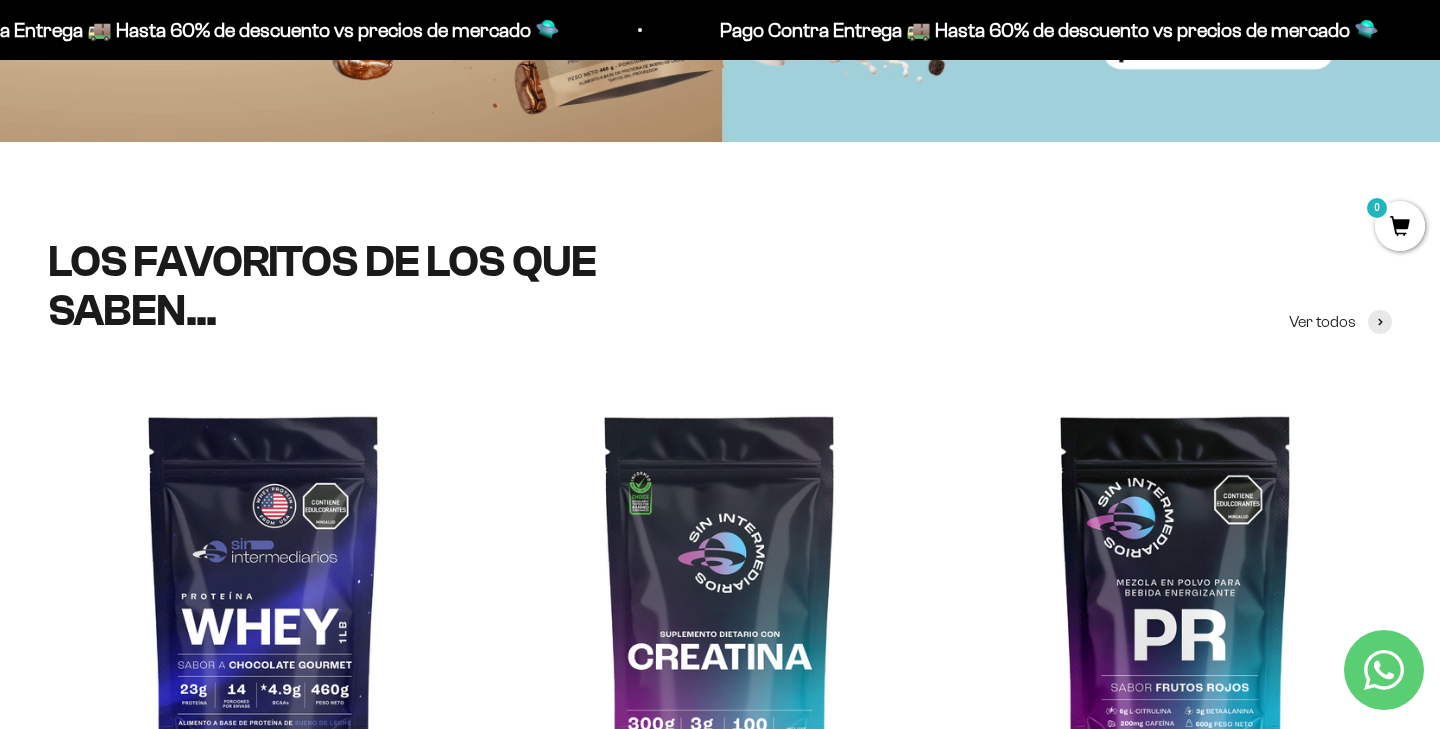 scroll, scrollTop: 507, scrollLeft: 0, axis: vertical 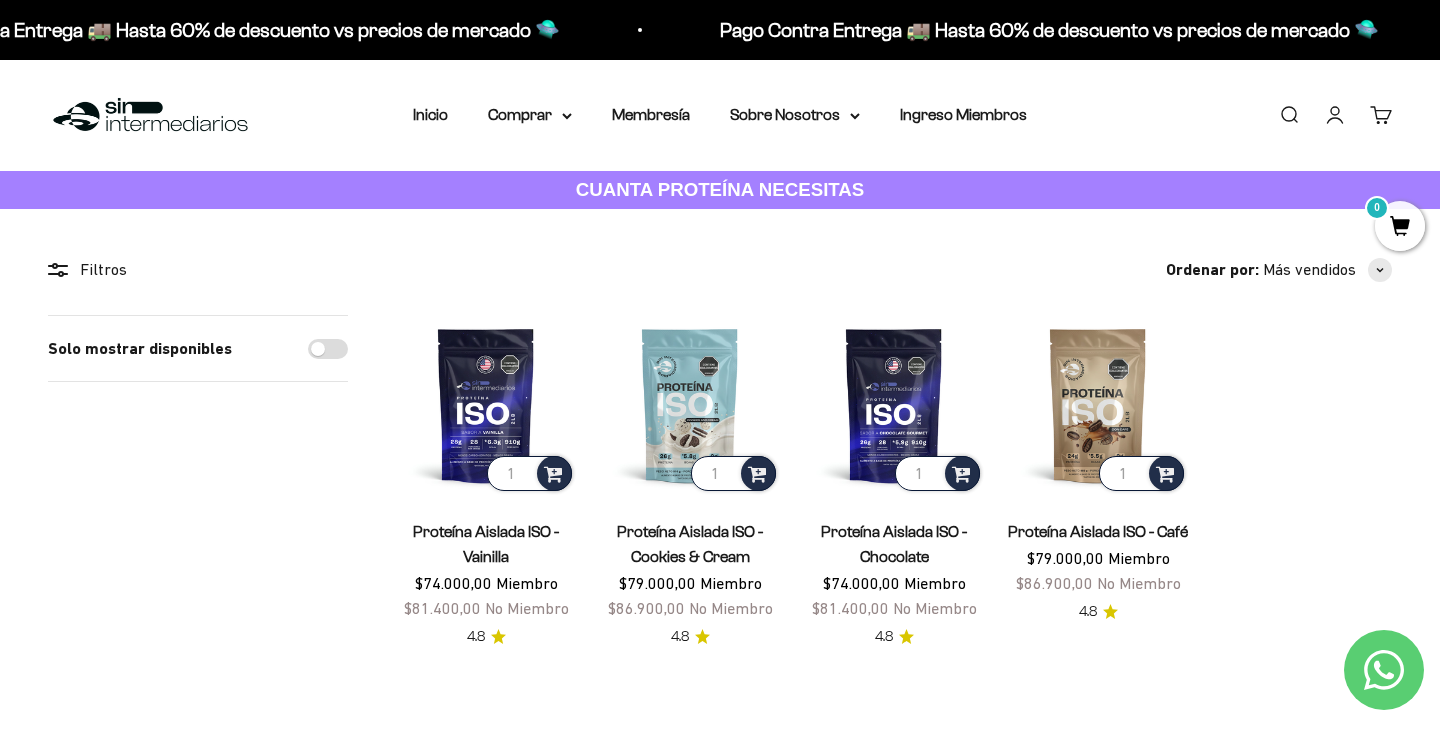 click on "Proteína Aislada ISO - Vainilla" at bounding box center (486, 544) 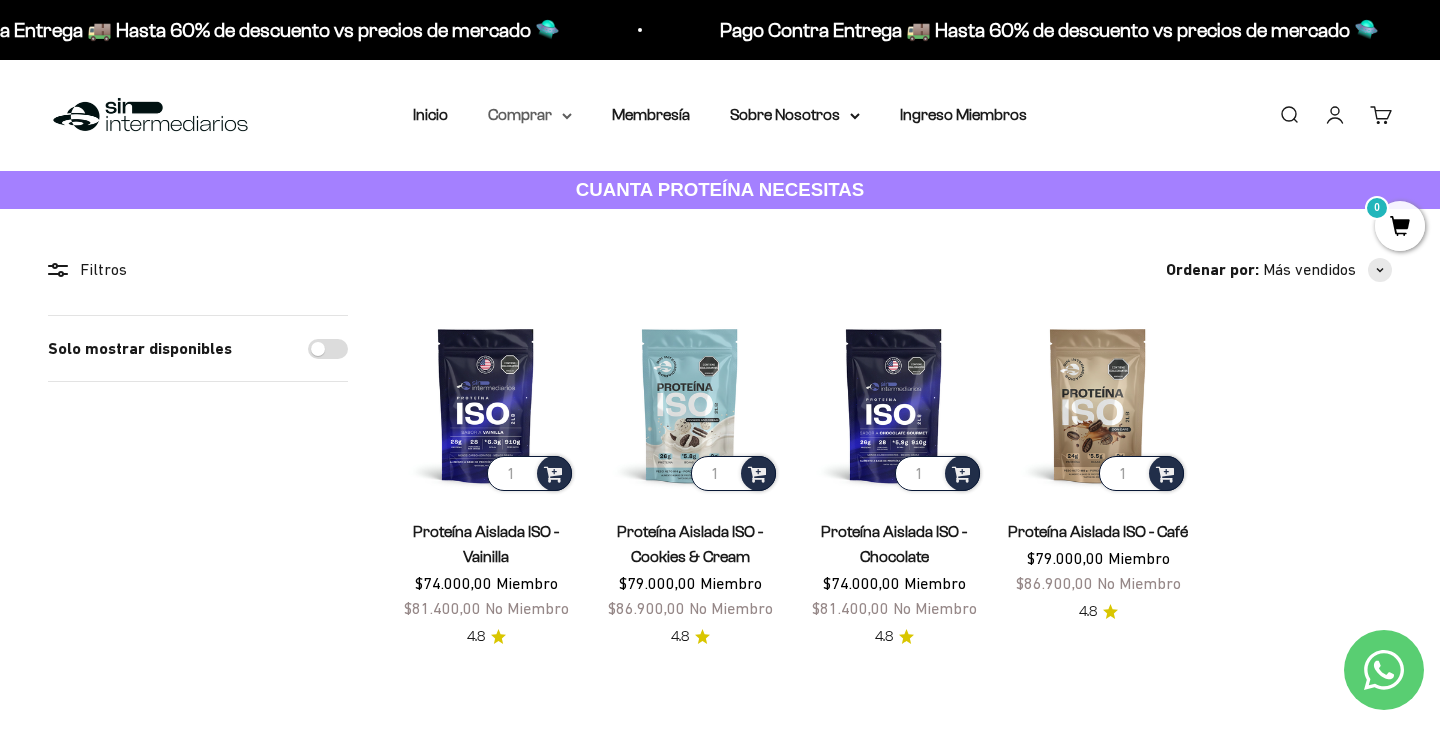 click on "Comprar" at bounding box center (530, 115) 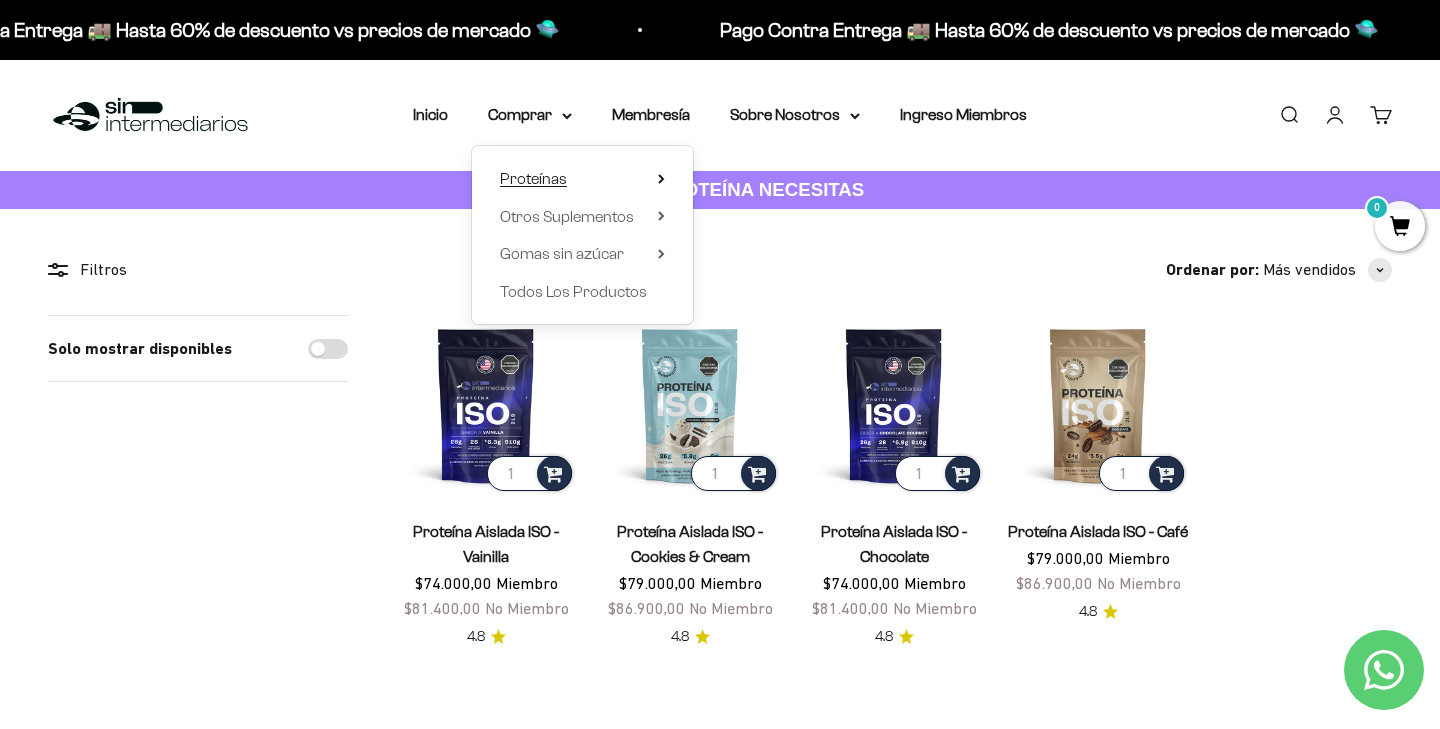 click on "Proteínas" at bounding box center (582, 179) 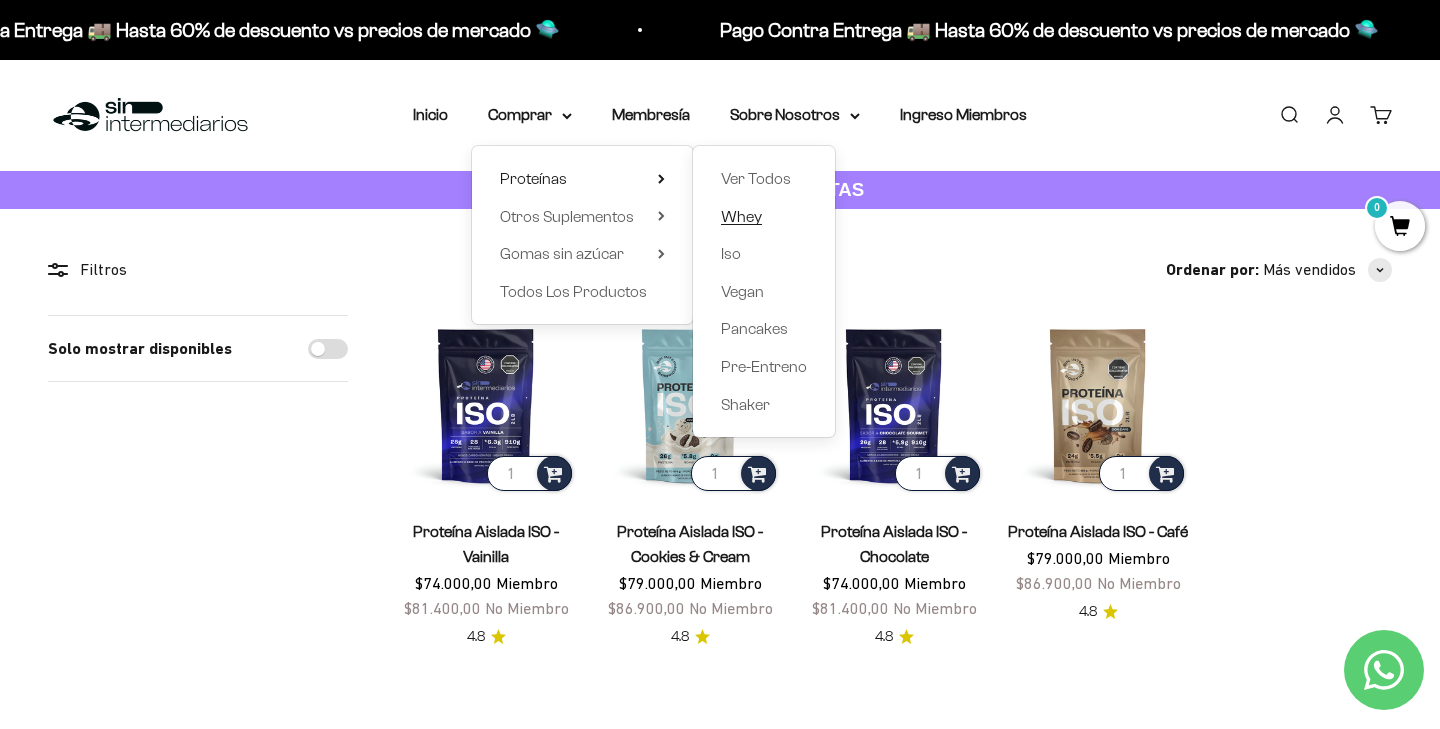 click on "Whey" at bounding box center (741, 216) 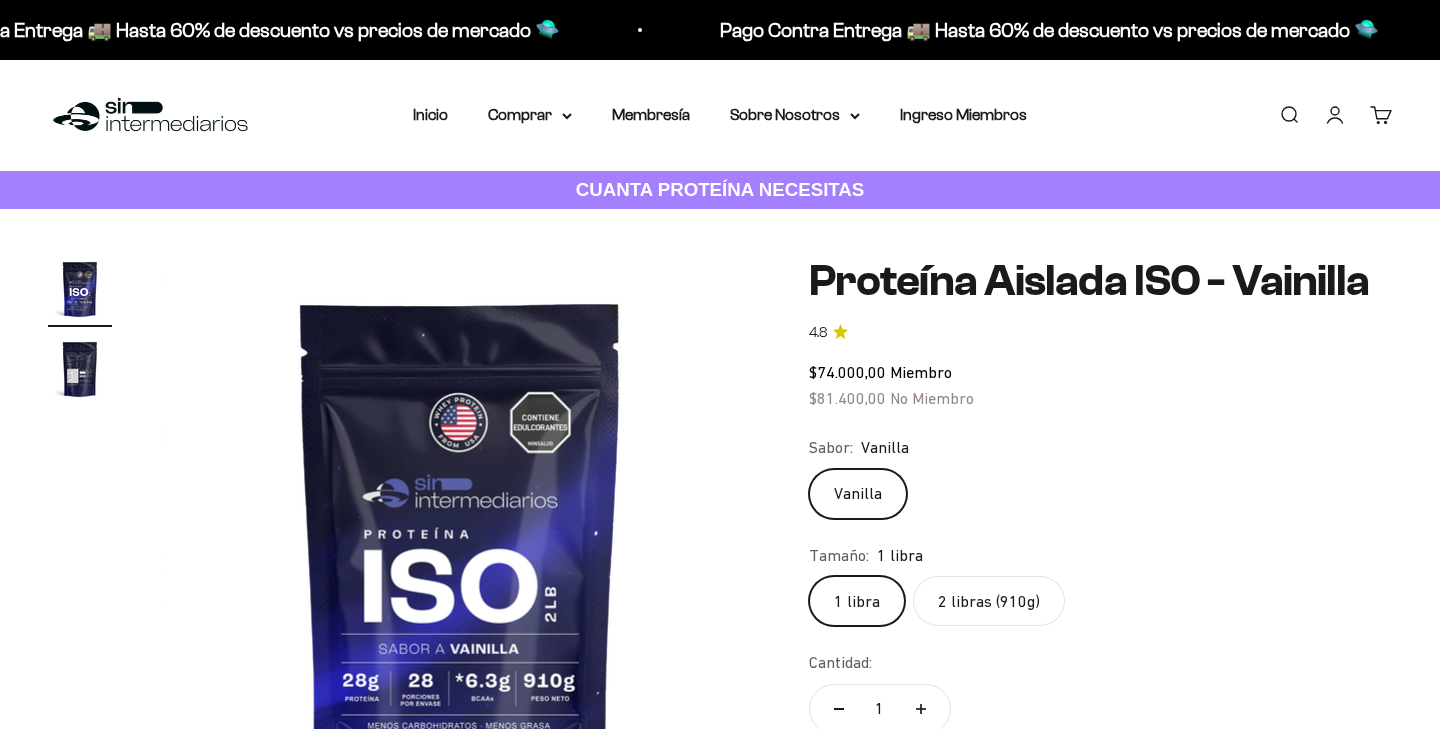 scroll, scrollTop: 0, scrollLeft: 0, axis: both 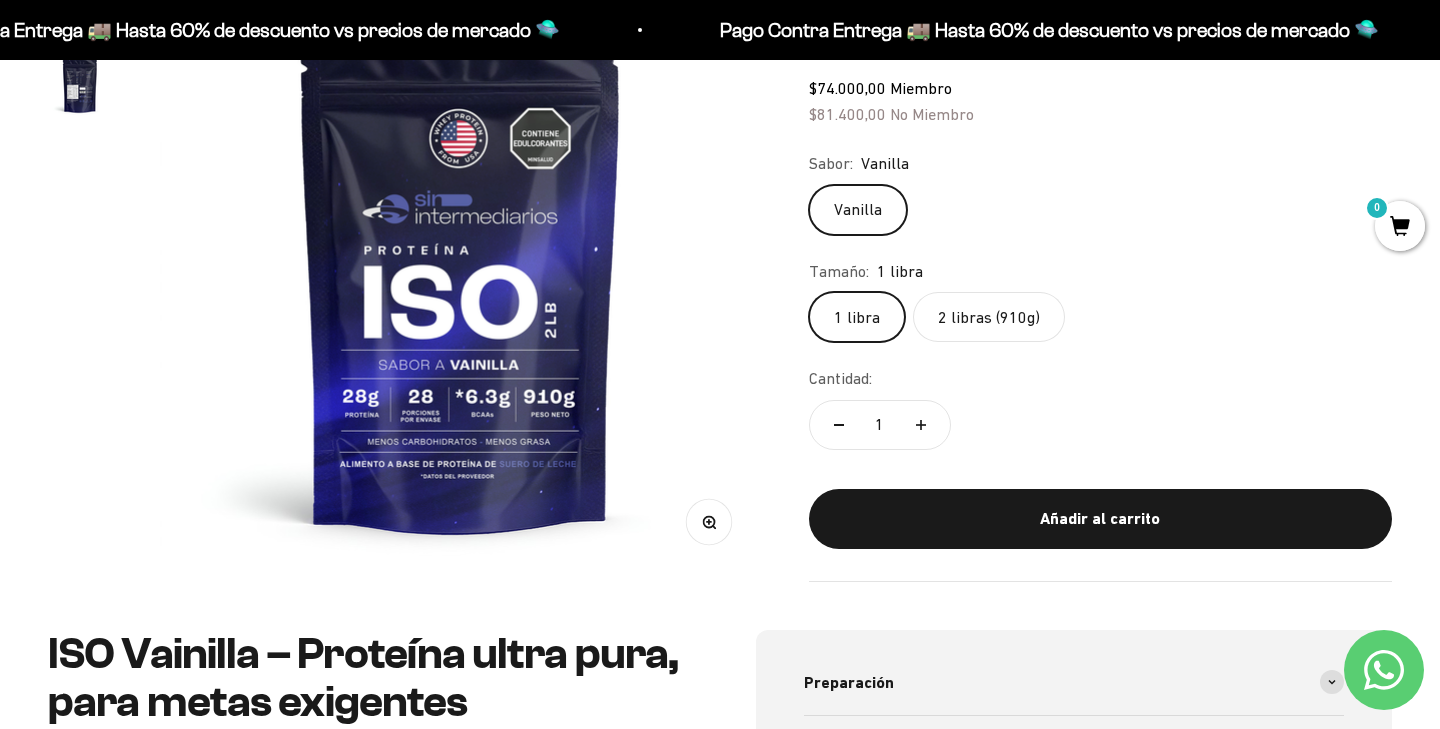 click at bounding box center [460, 273] 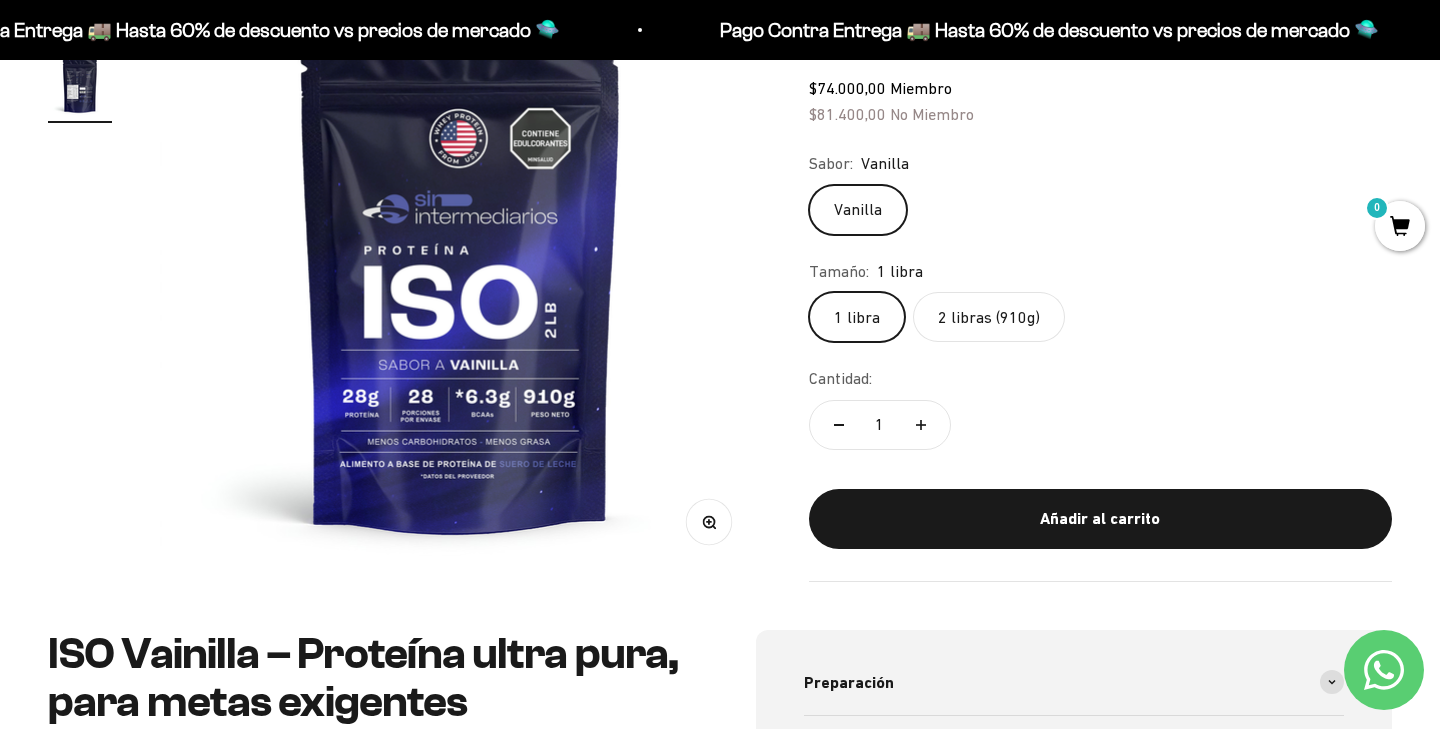 scroll, scrollTop: 0, scrollLeft: 625, axis: horizontal 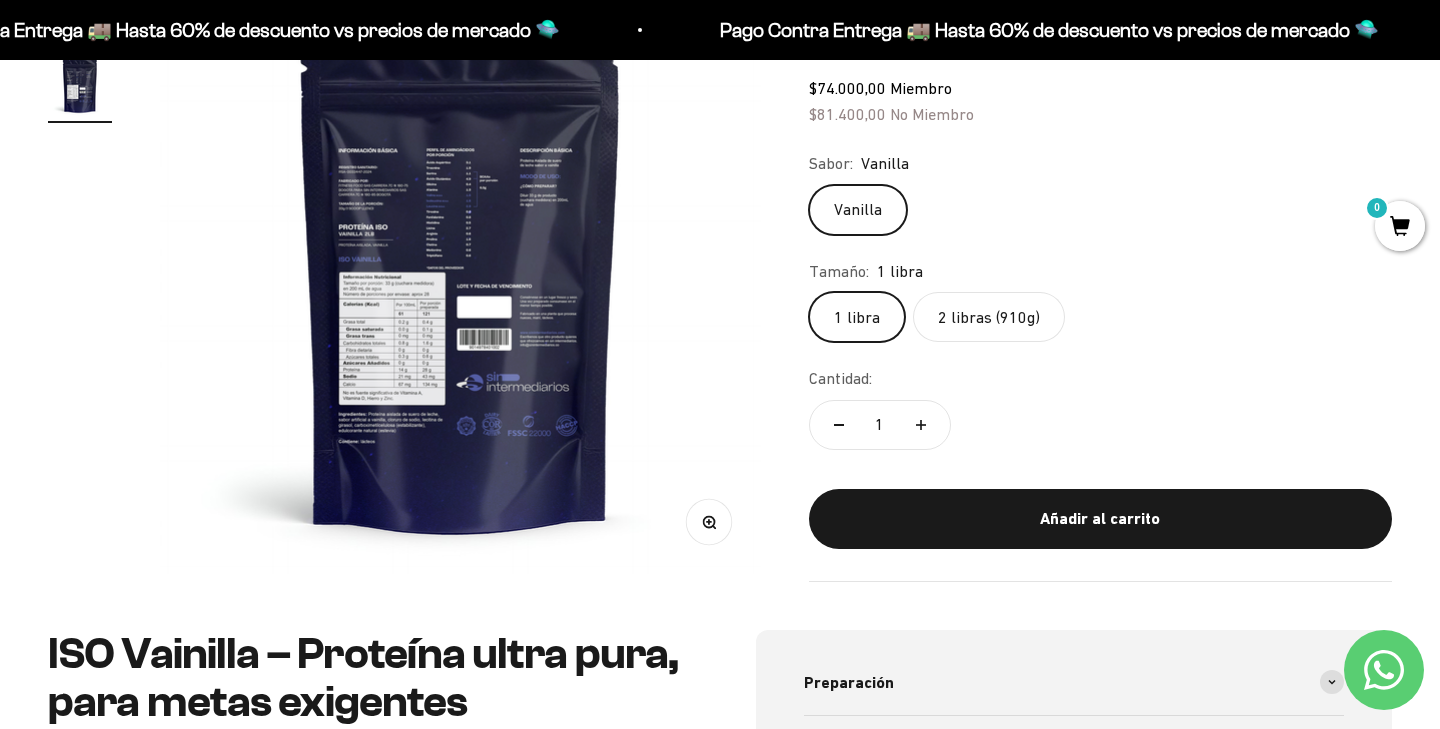 click at bounding box center [460, 273] 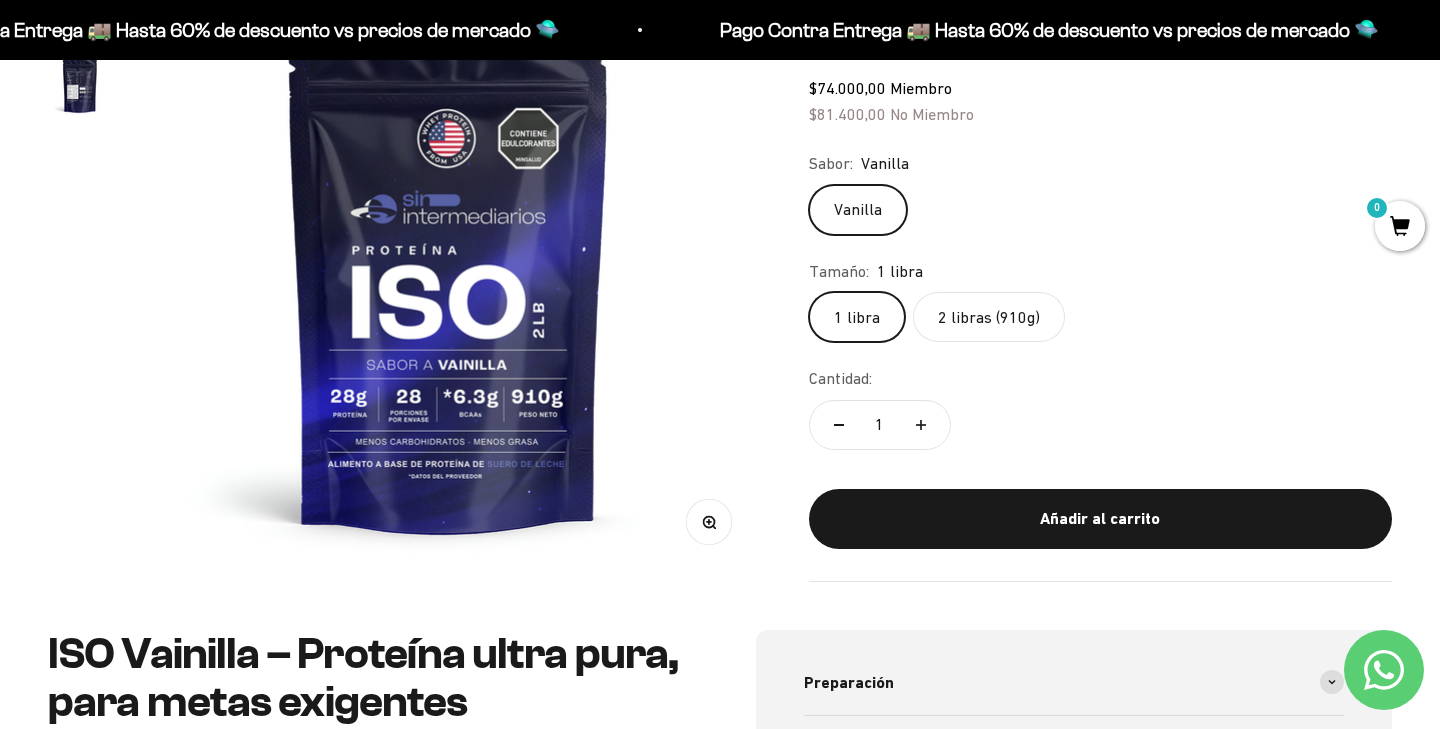 scroll, scrollTop: 0, scrollLeft: 0, axis: both 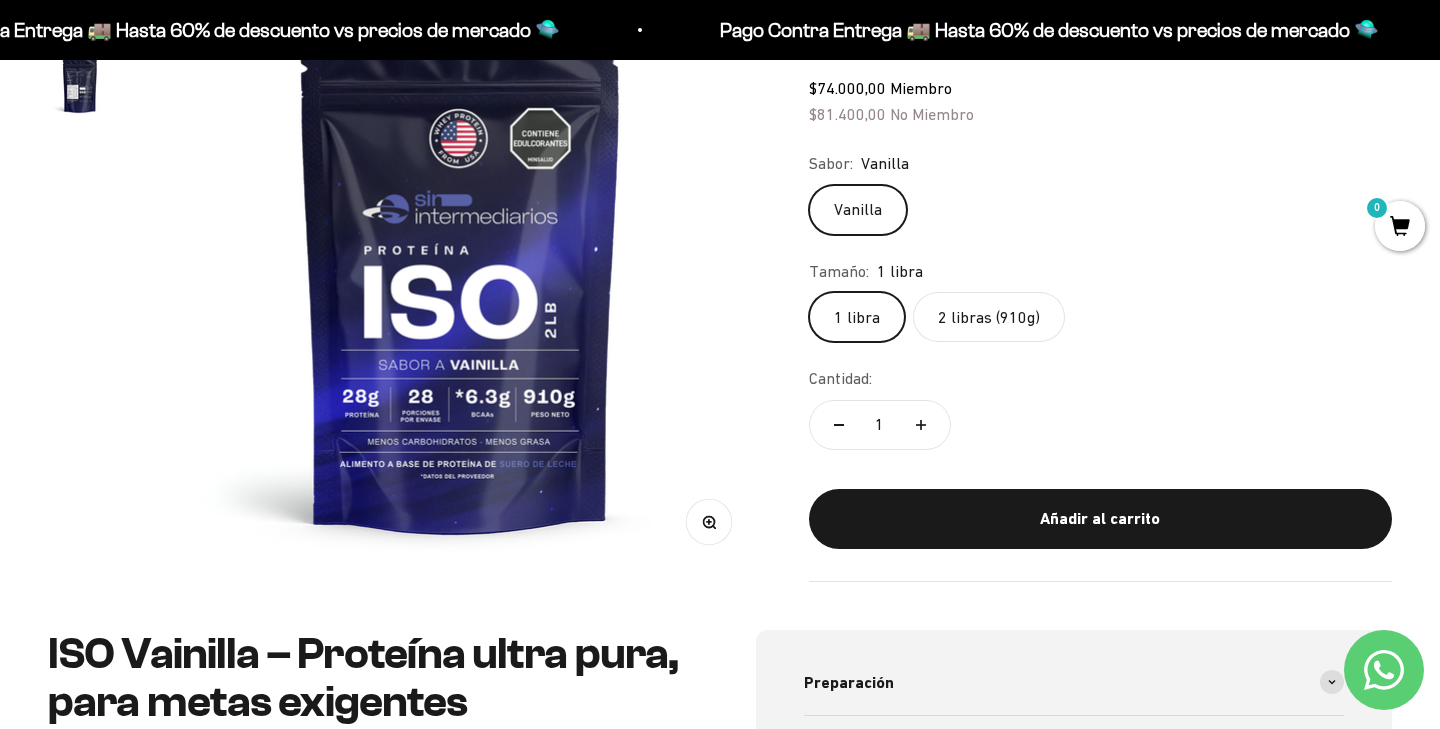 click at bounding box center (460, 273) 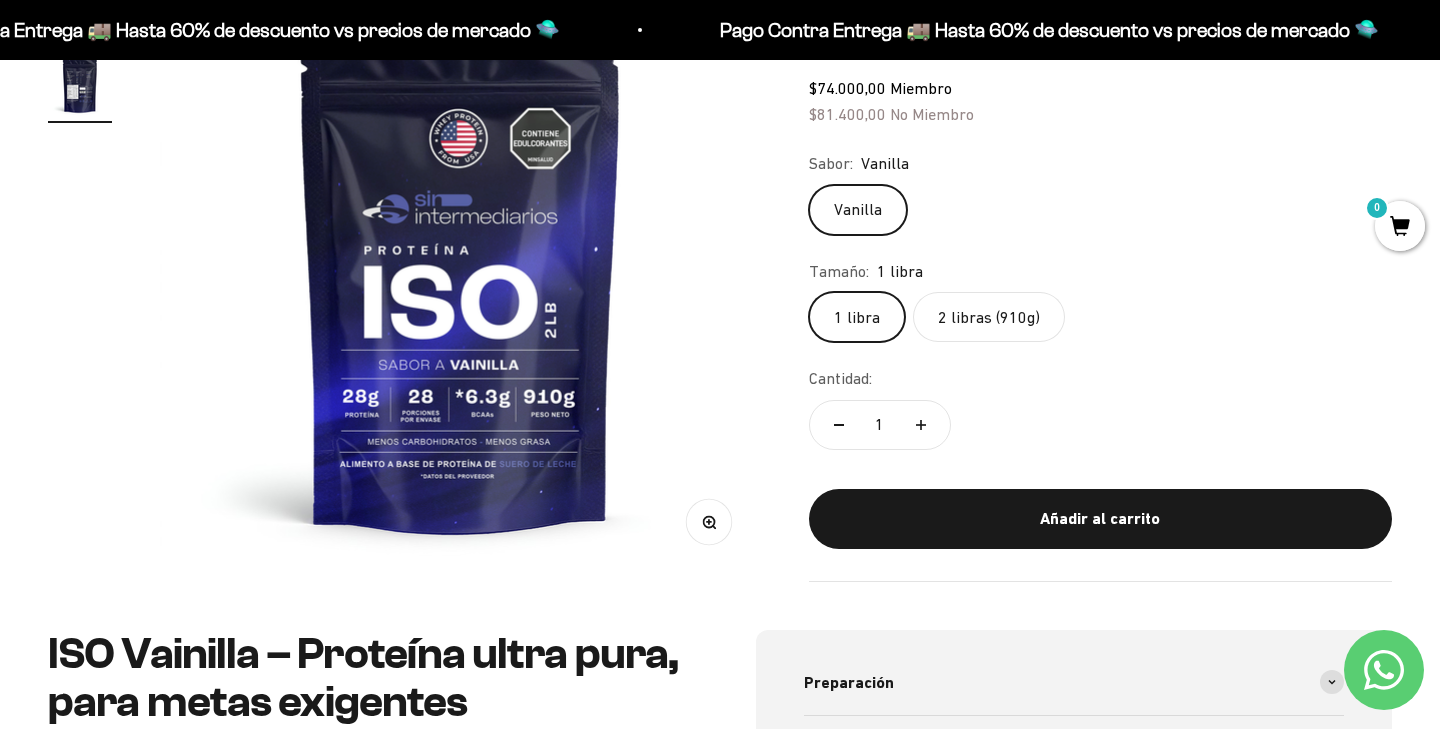 scroll, scrollTop: 0, scrollLeft: 625, axis: horizontal 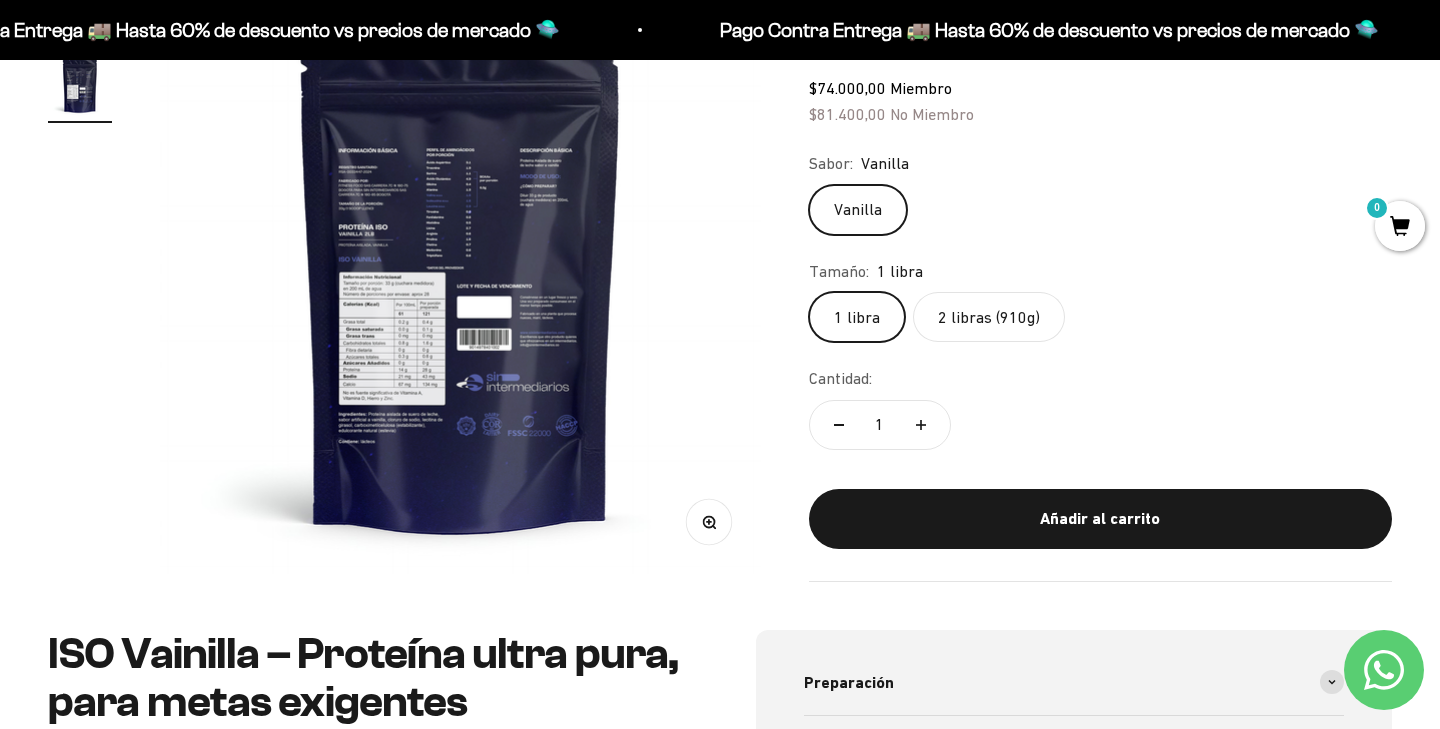 click on "Zoom" at bounding box center [708, 522] 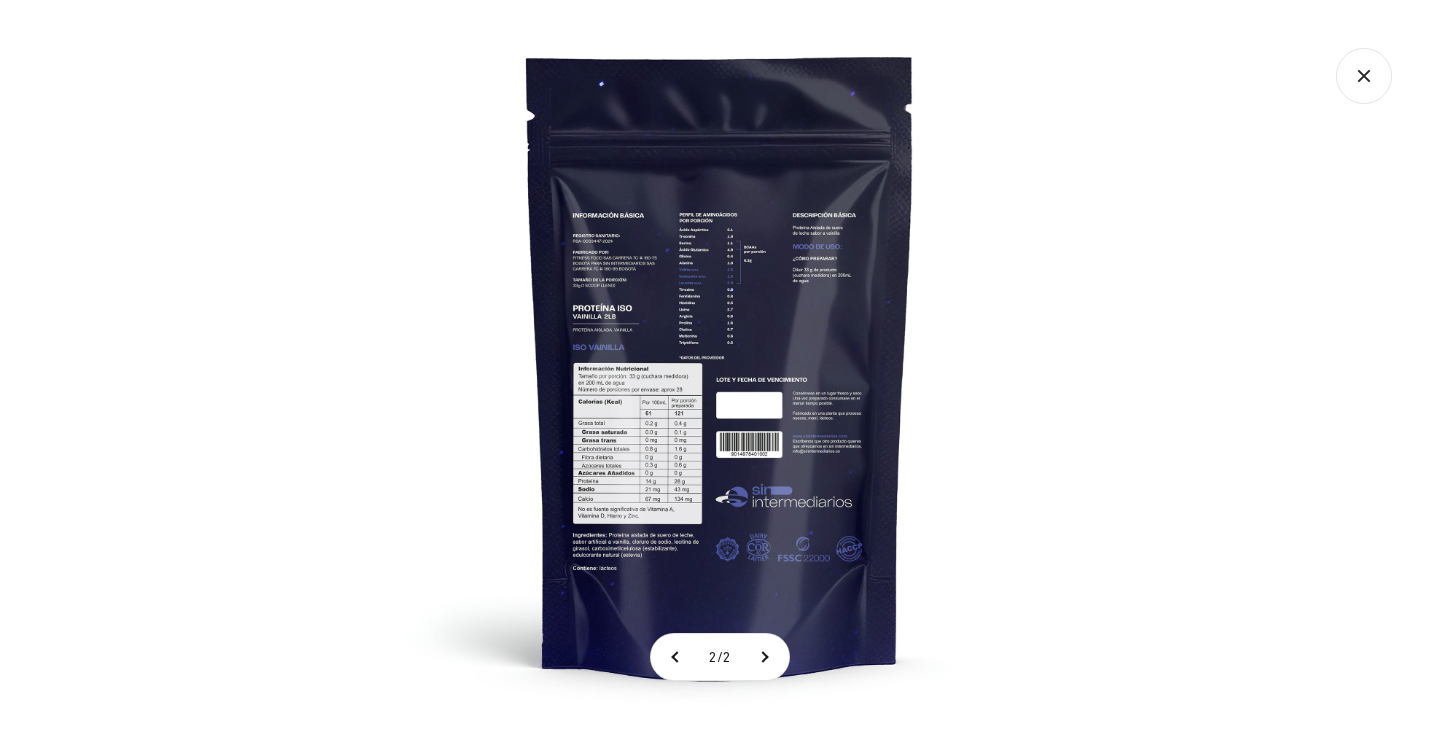 click at bounding box center (720, 364) 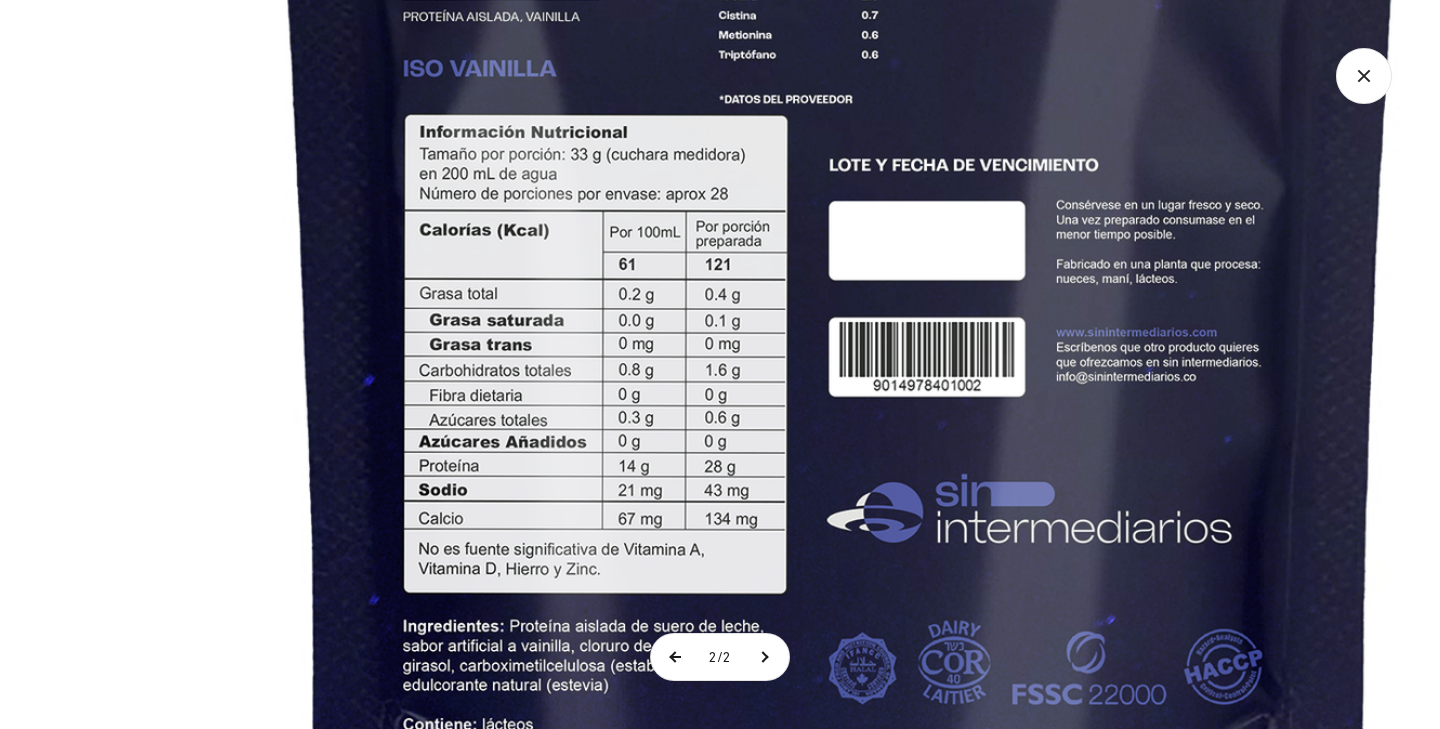 click at bounding box center (676, 657) 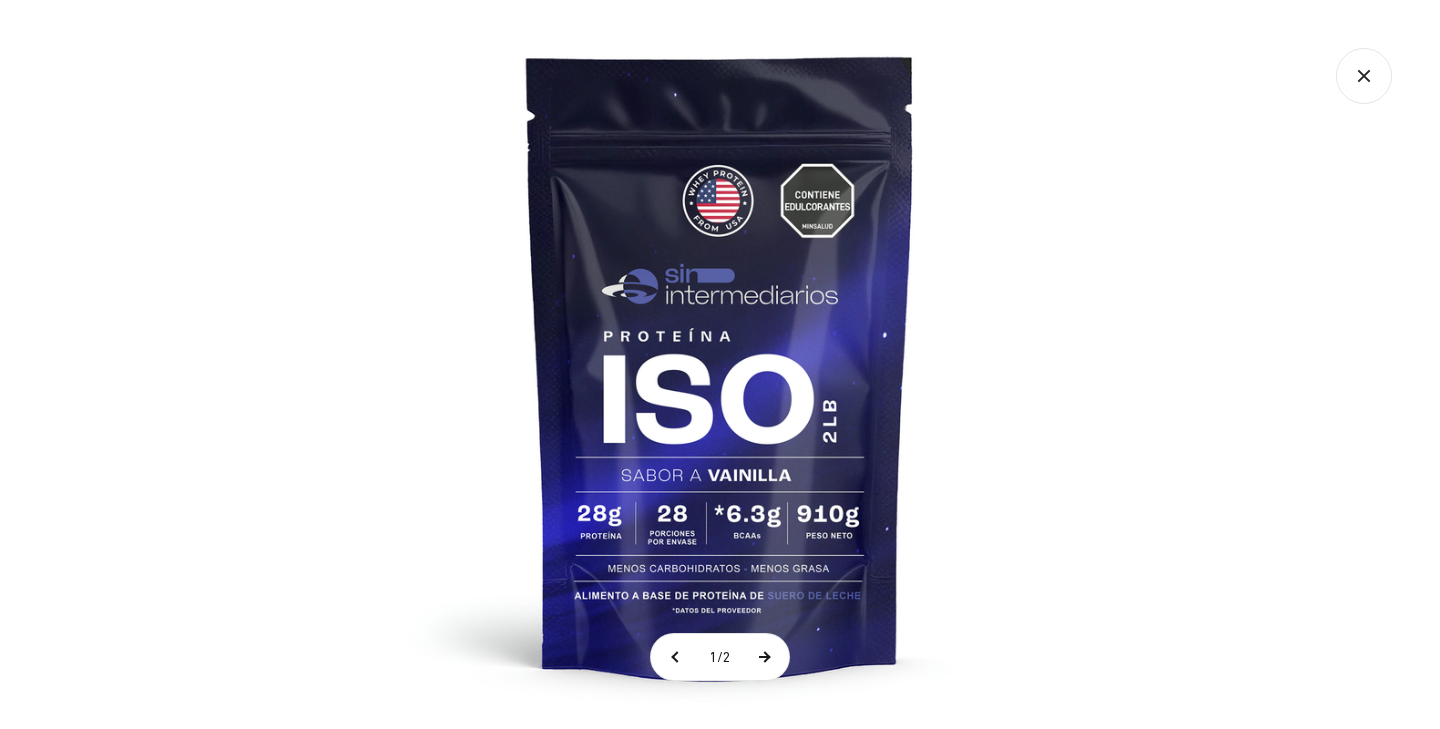 click at bounding box center [764, 657] 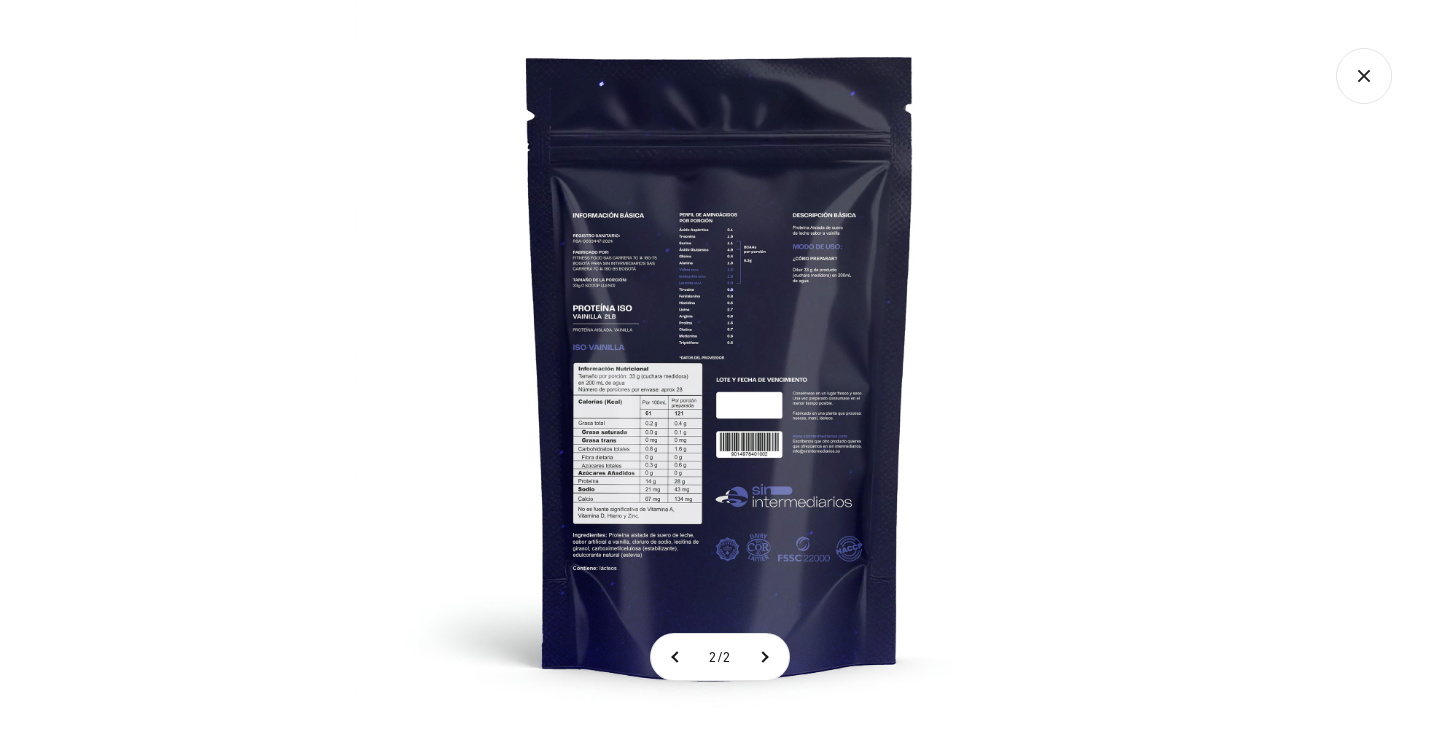 click 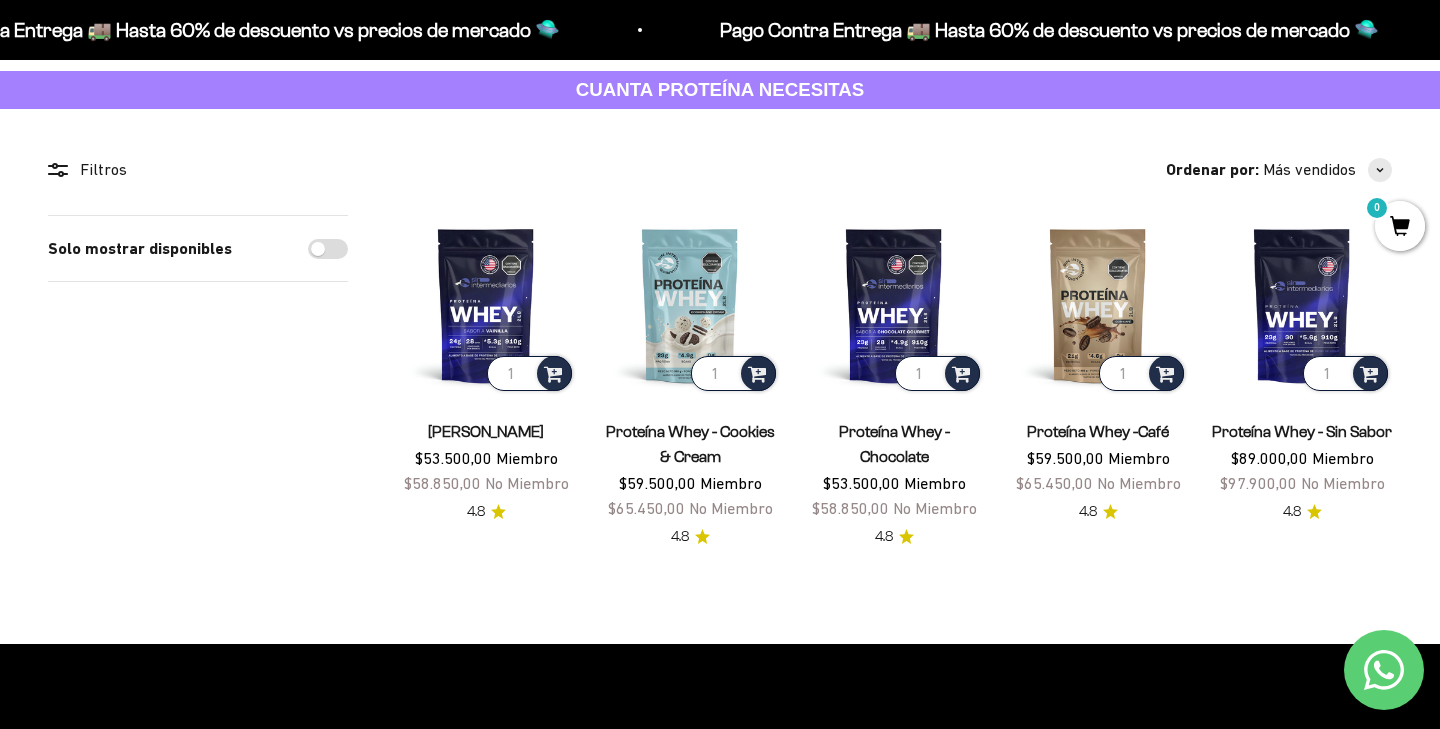 scroll, scrollTop: 74, scrollLeft: 0, axis: vertical 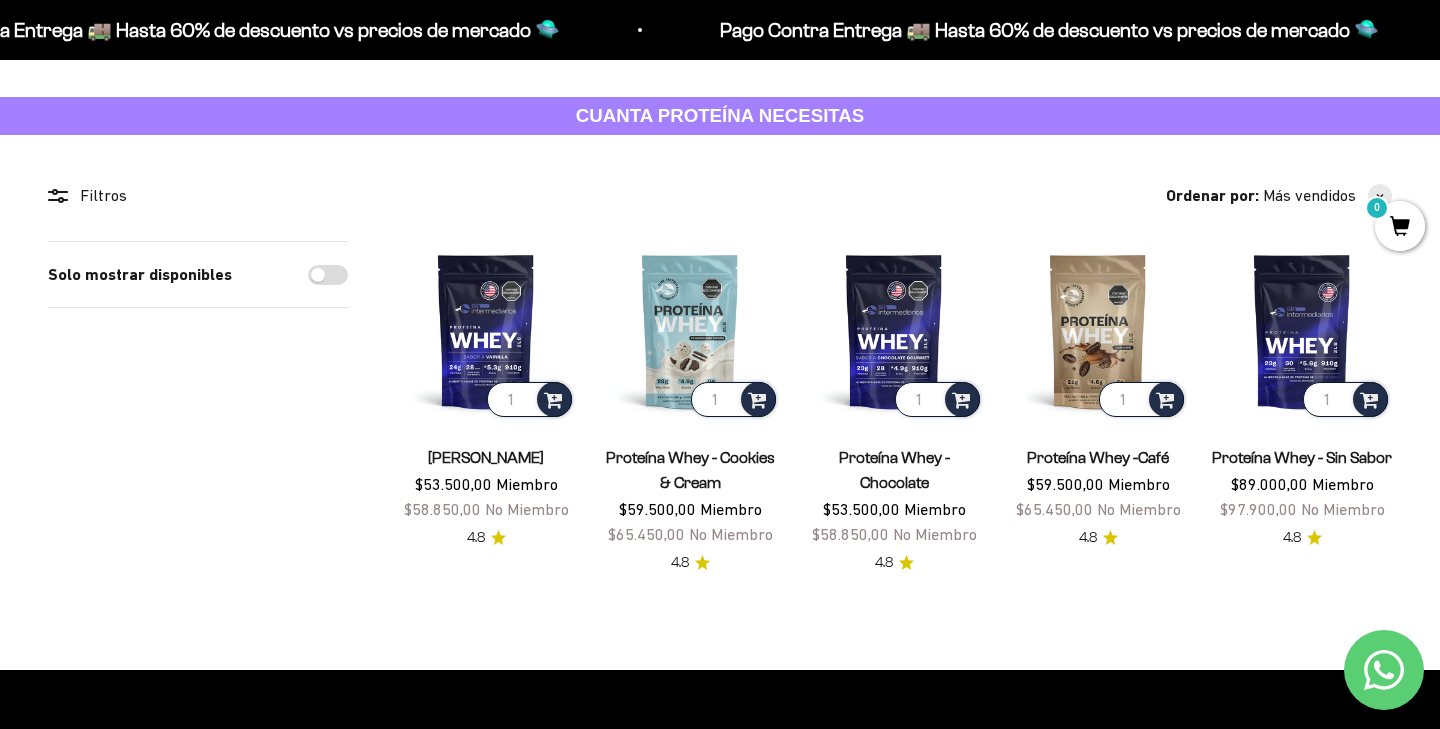 click on "[PERSON_NAME]" at bounding box center [486, 457] 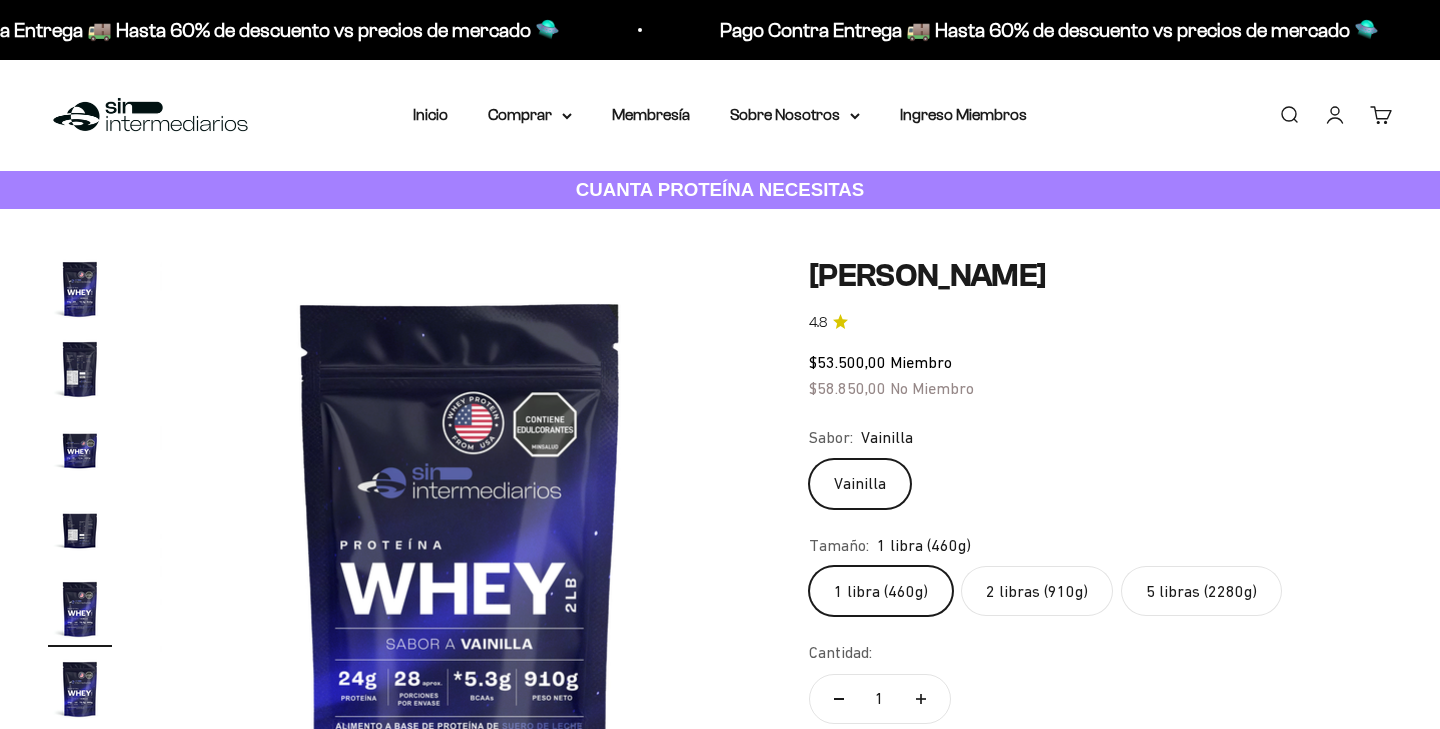 scroll, scrollTop: 0, scrollLeft: 0, axis: both 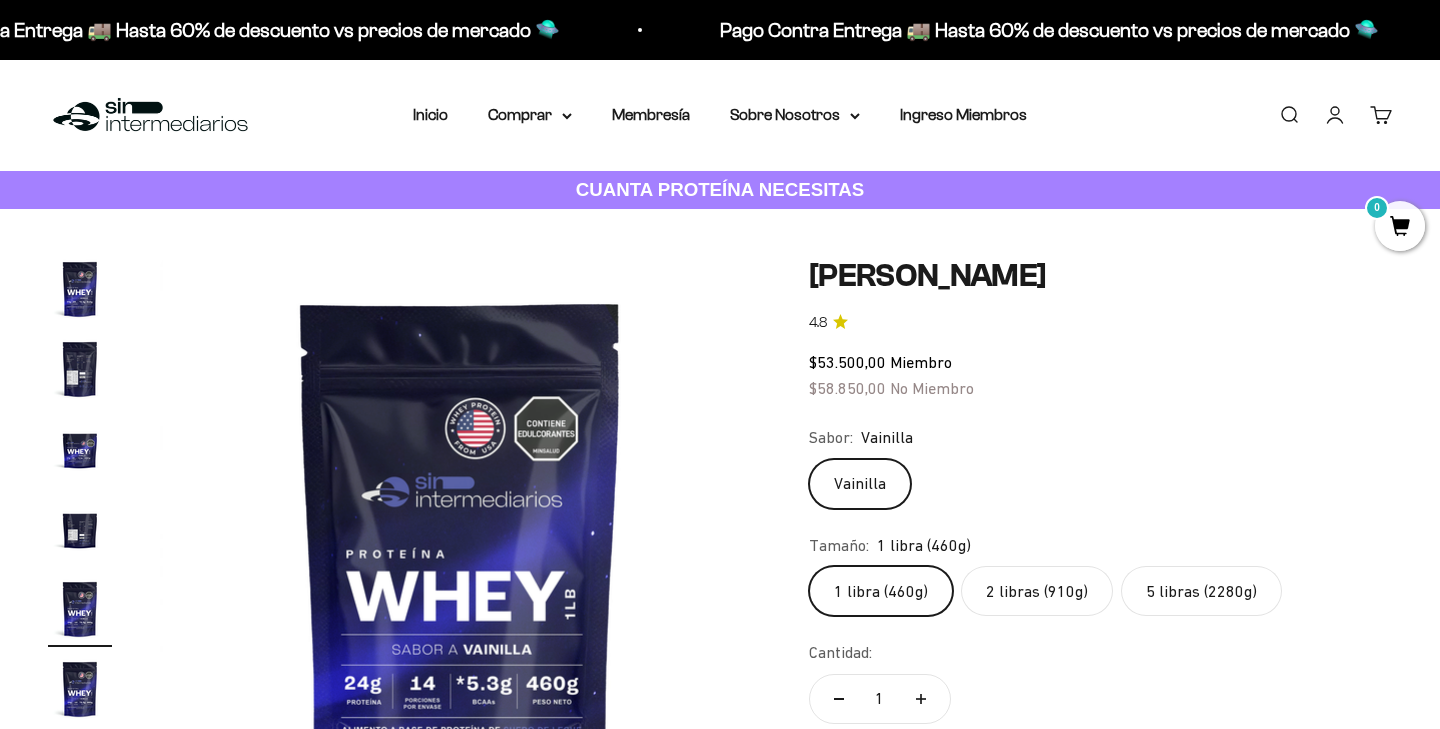 click at bounding box center [460, 557] 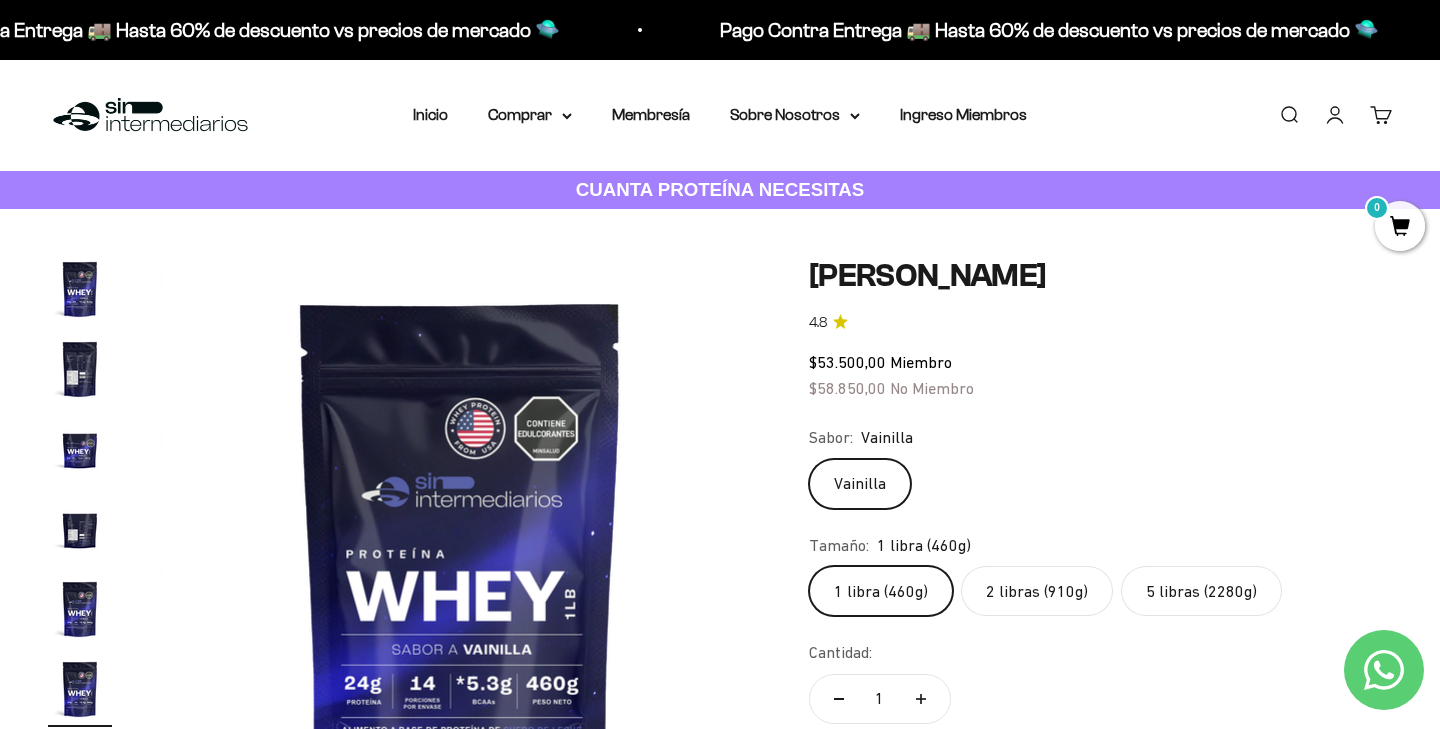 click at bounding box center (460, 557) 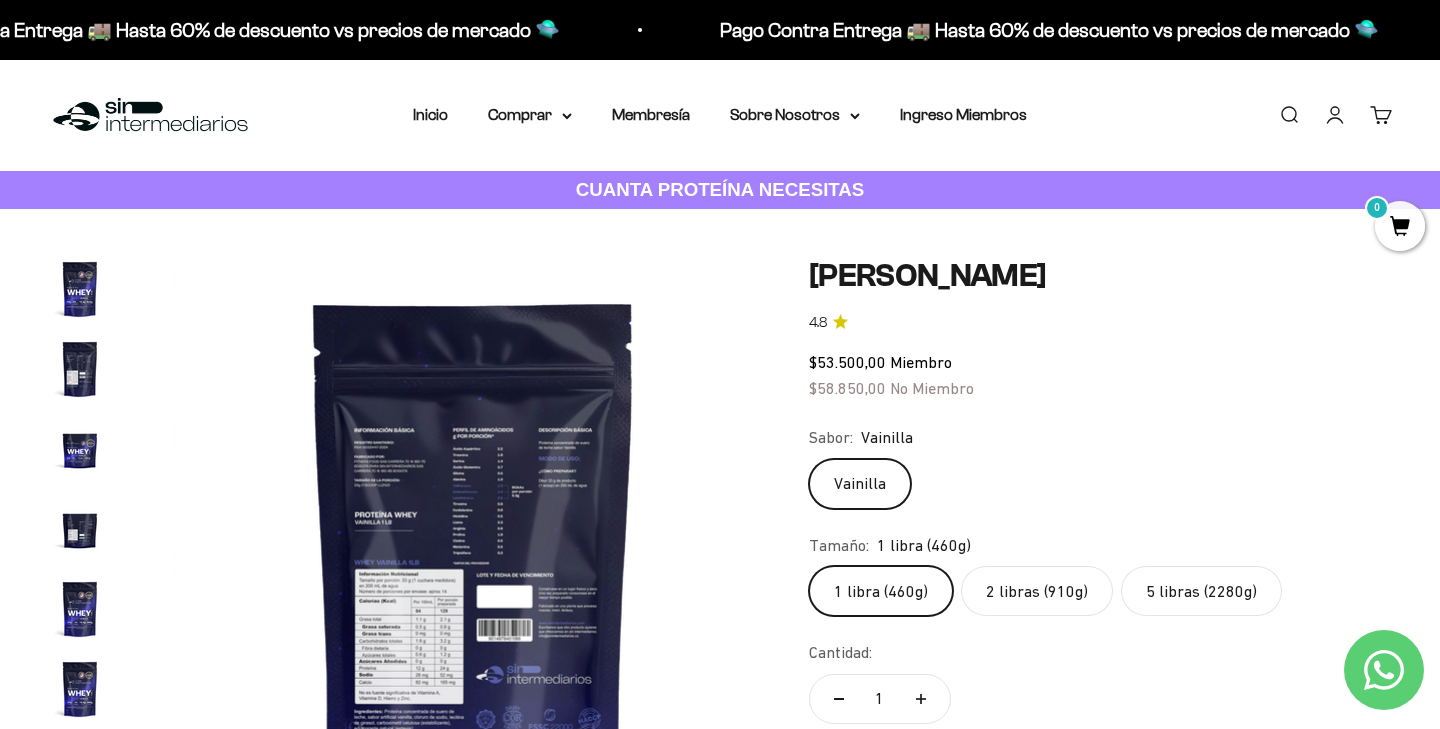 scroll, scrollTop: 0, scrollLeft: 3749, axis: horizontal 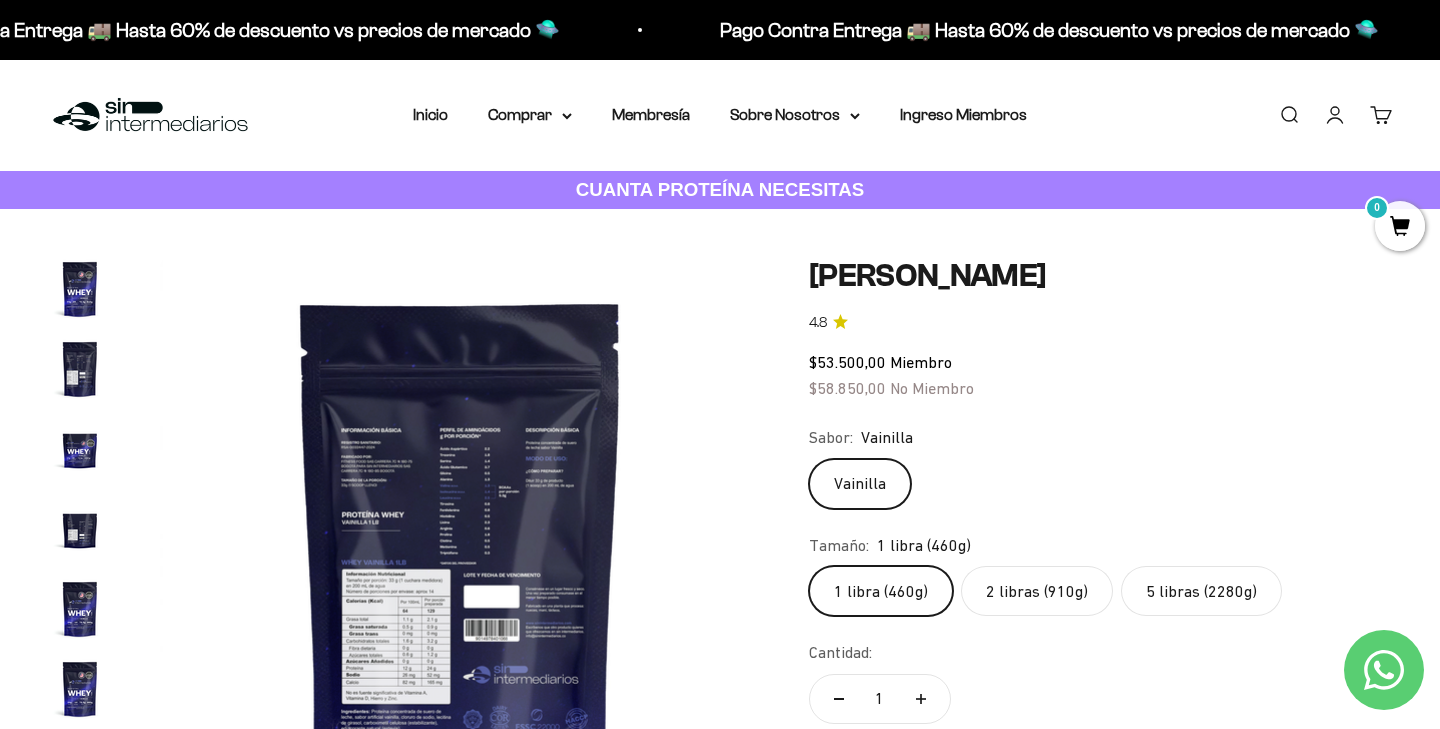 click at bounding box center [460, 557] 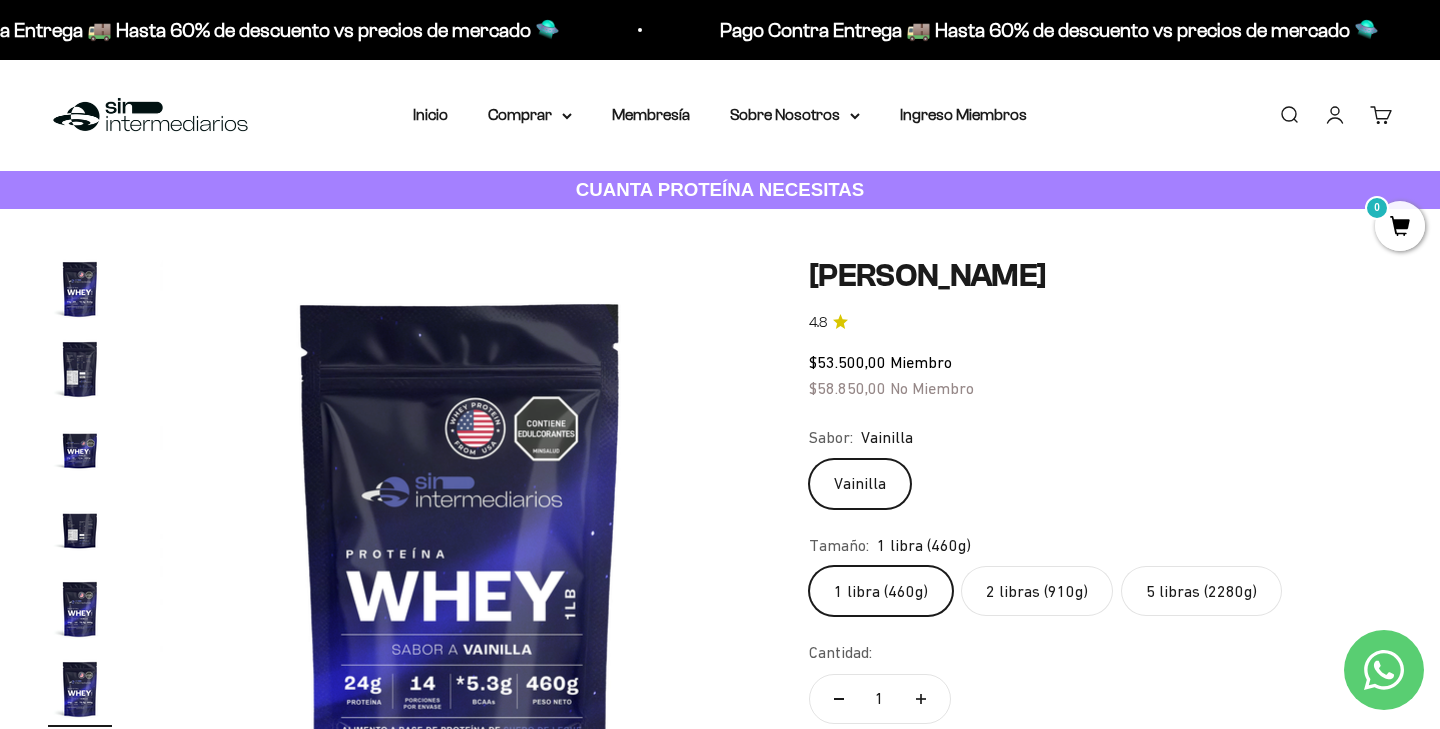click at bounding box center (460, 557) 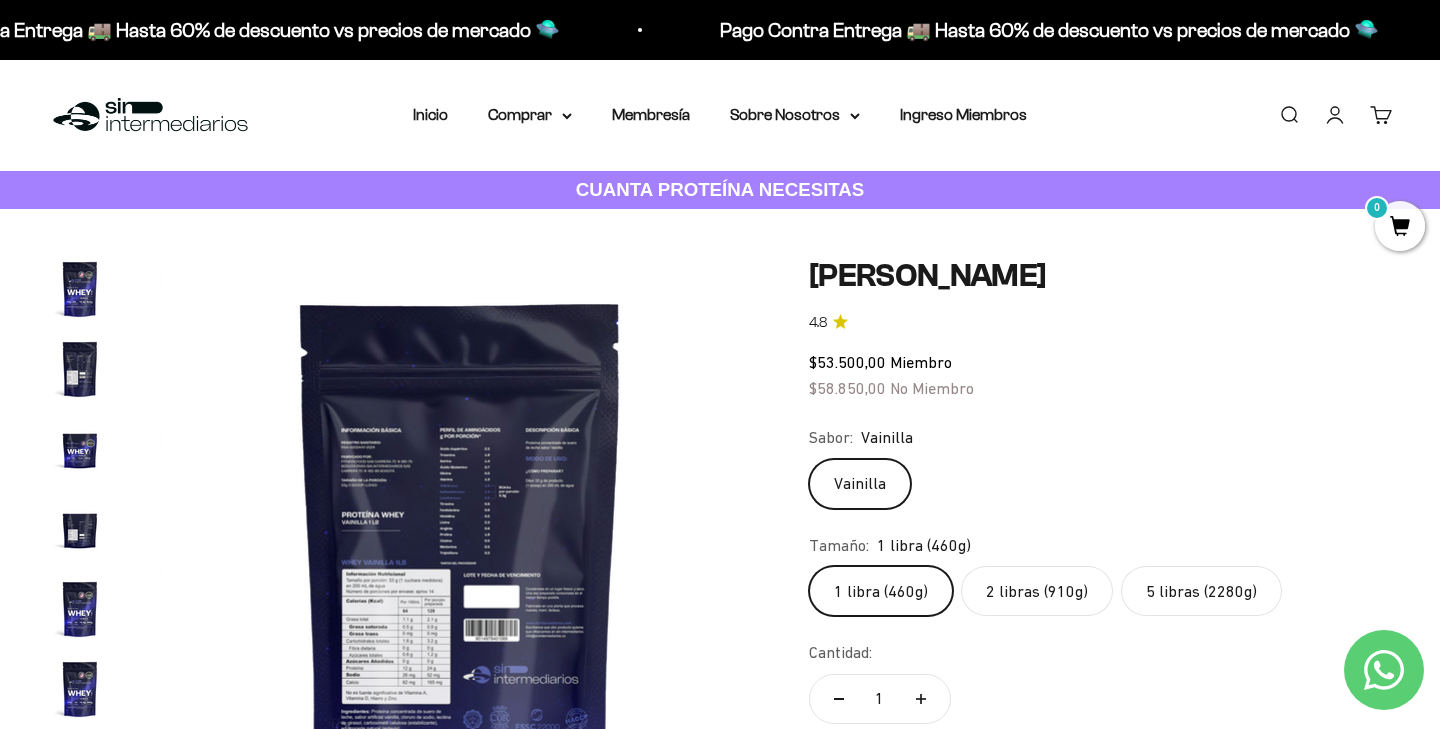 click at bounding box center [460, 557] 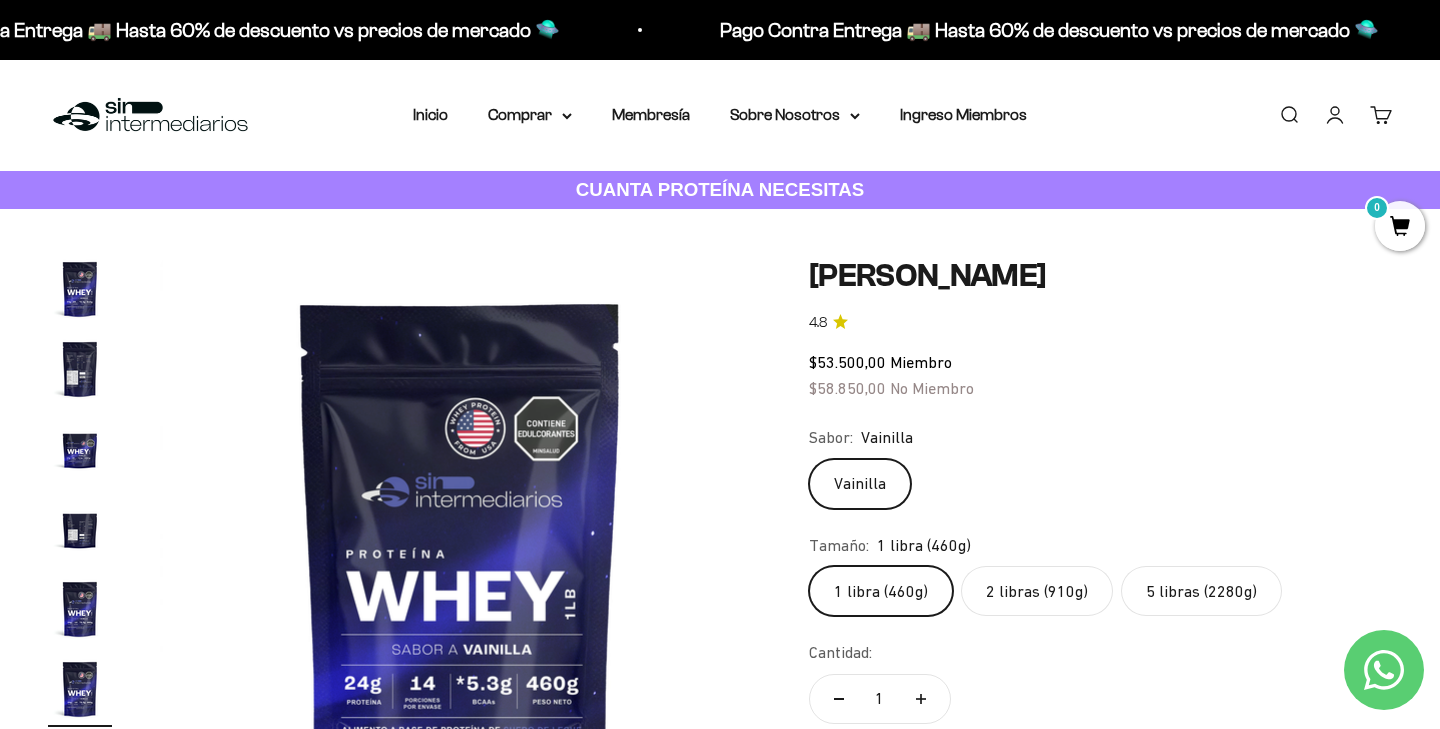 click at bounding box center (460, 557) 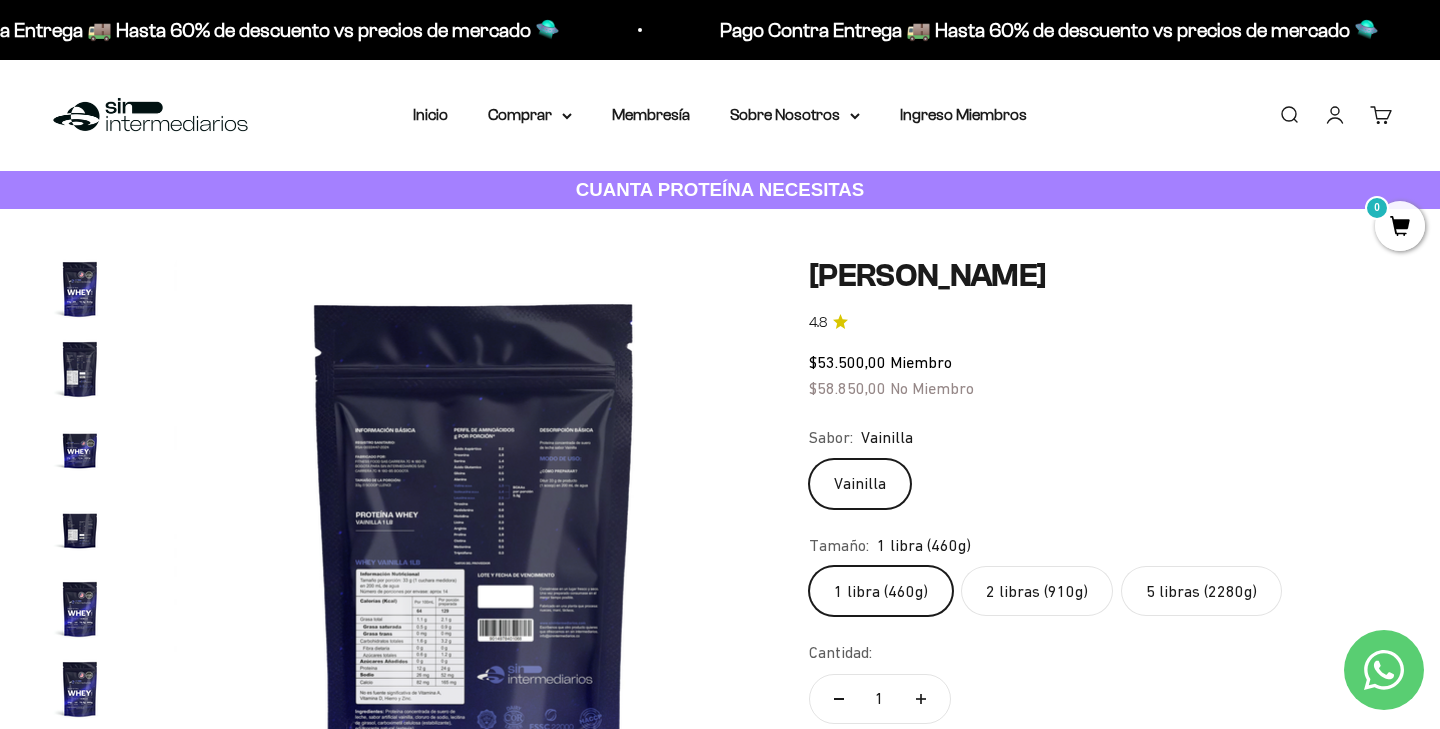 scroll, scrollTop: 0, scrollLeft: 3749, axis: horizontal 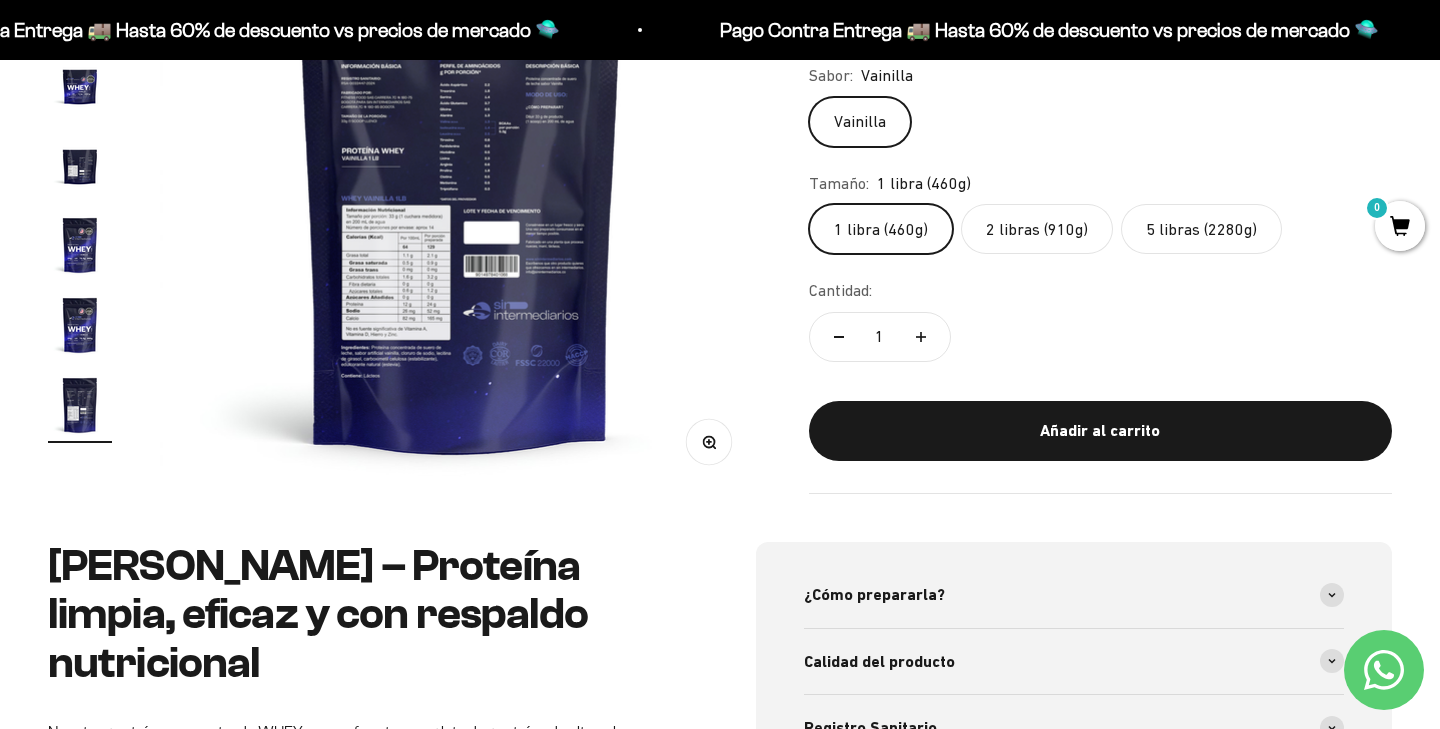 click on "Zoom" at bounding box center (708, 442) 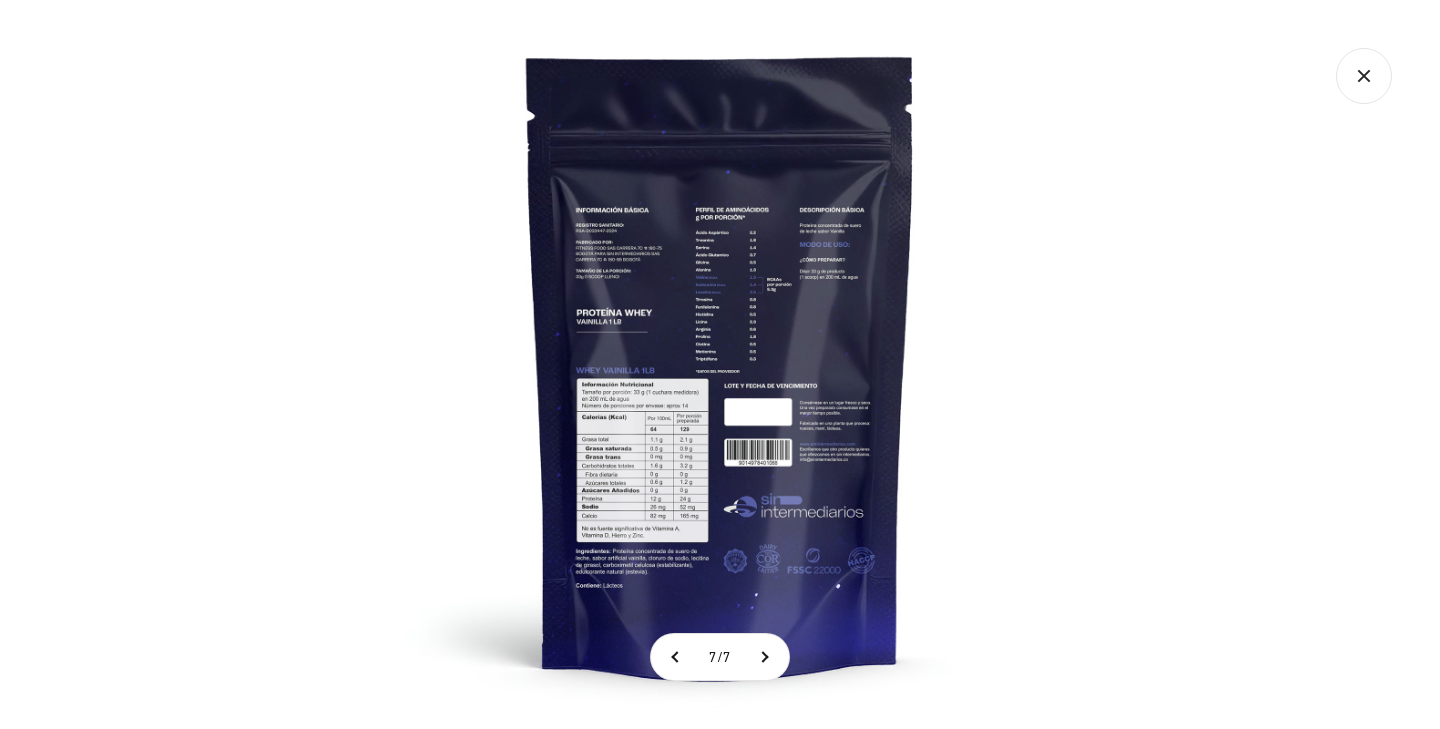 click at bounding box center [720, 364] 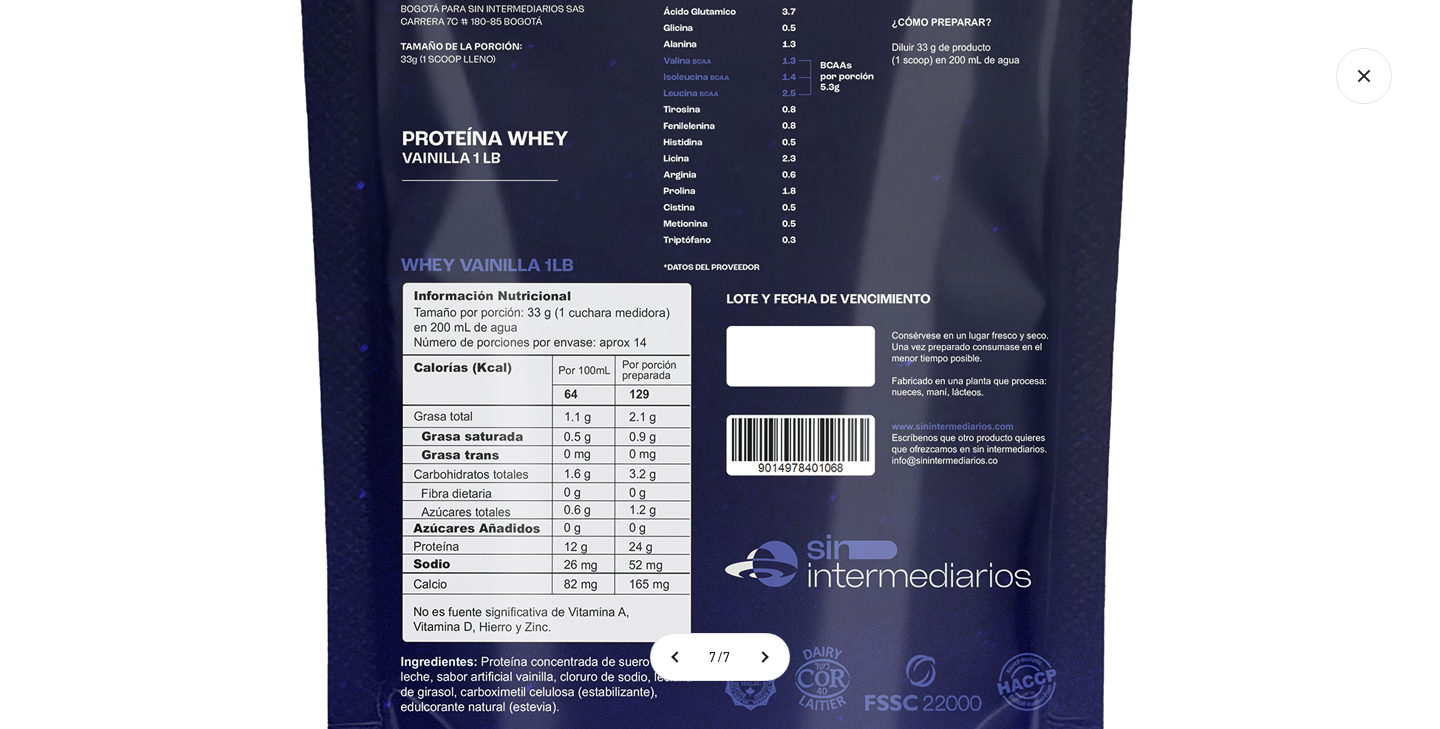 click at bounding box center (718, 252) 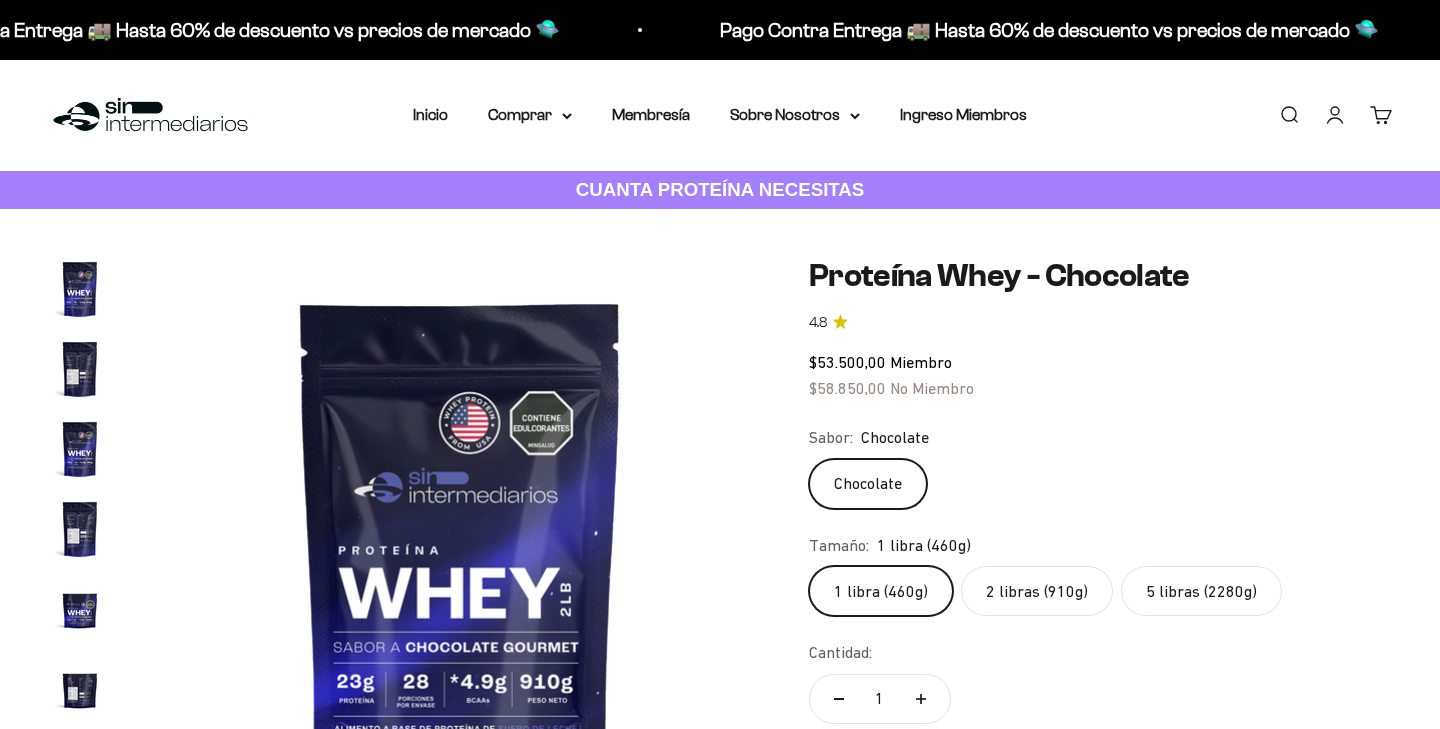 scroll, scrollTop: 0, scrollLeft: 0, axis: both 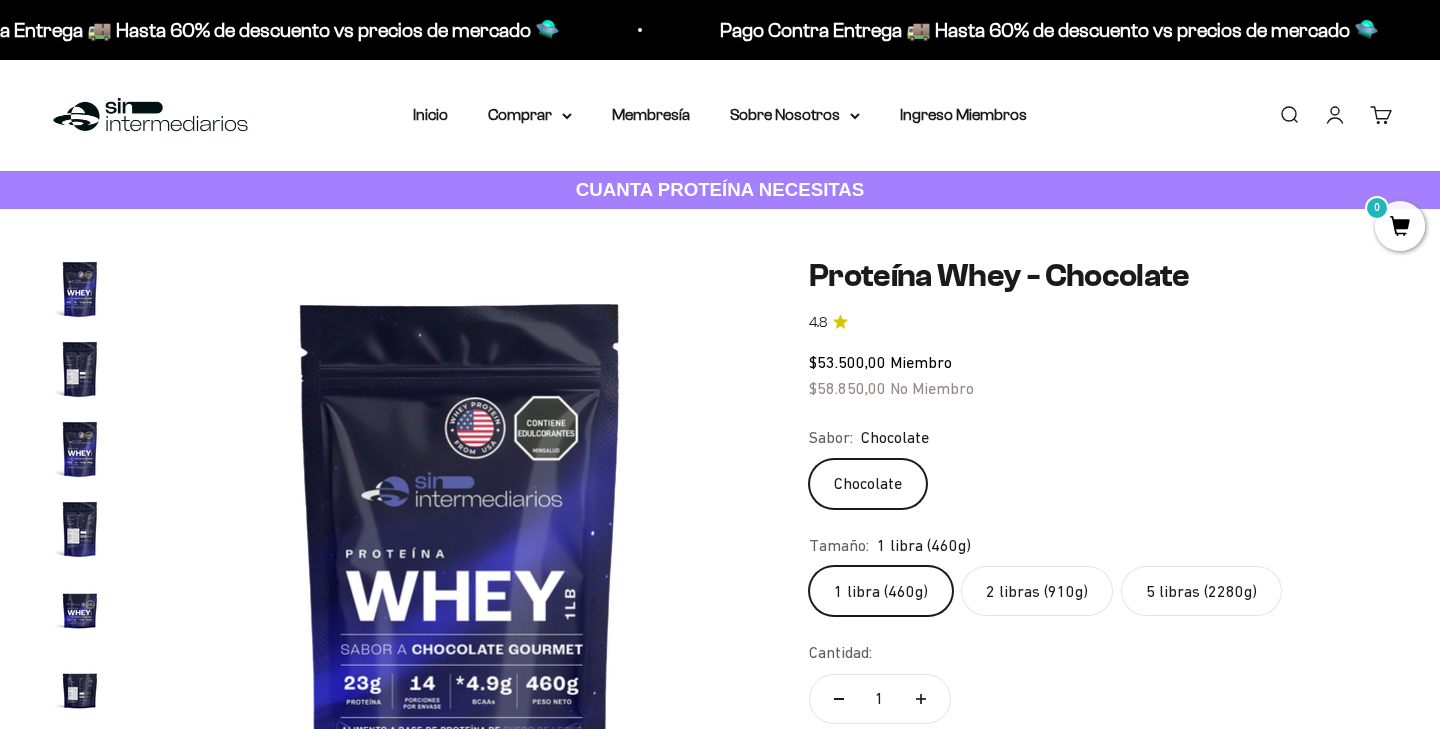 click at bounding box center (460, 557) 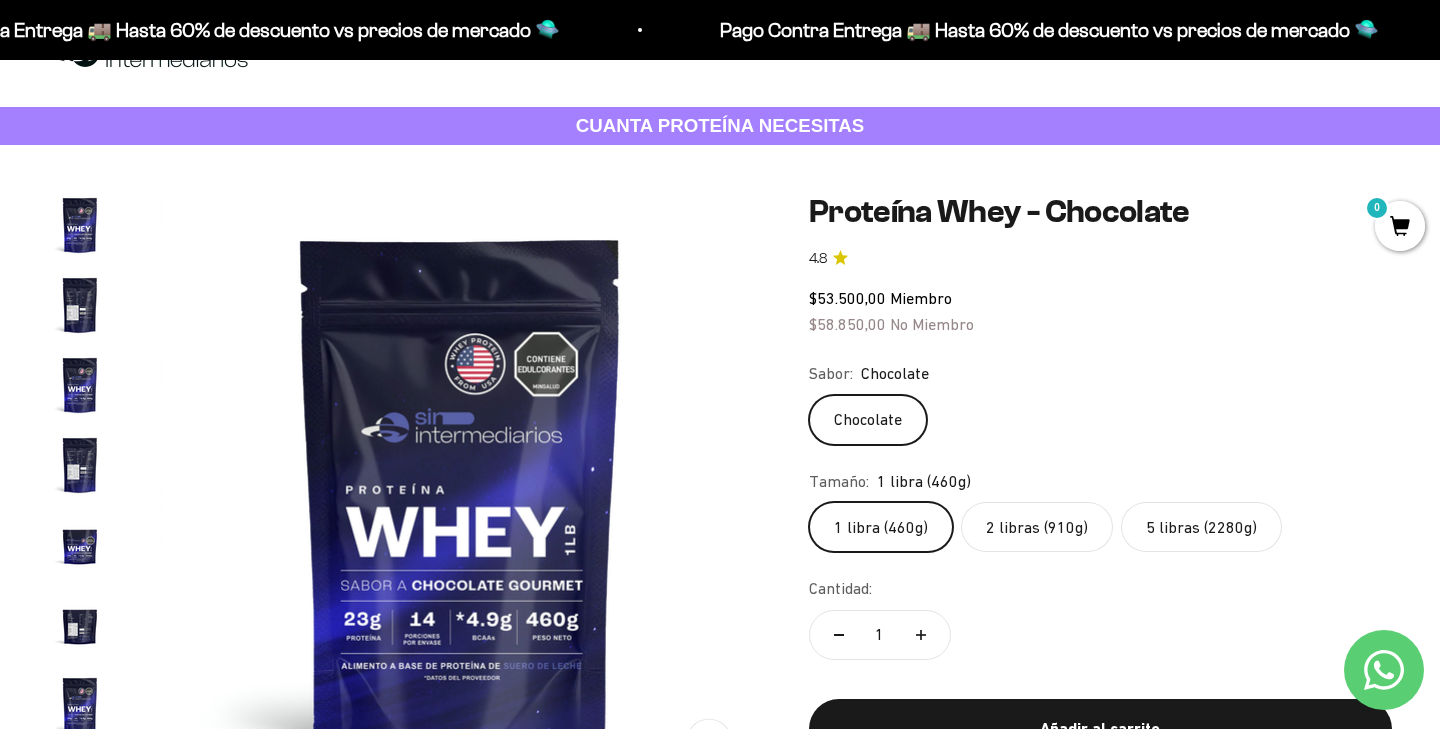 scroll, scrollTop: 91, scrollLeft: 0, axis: vertical 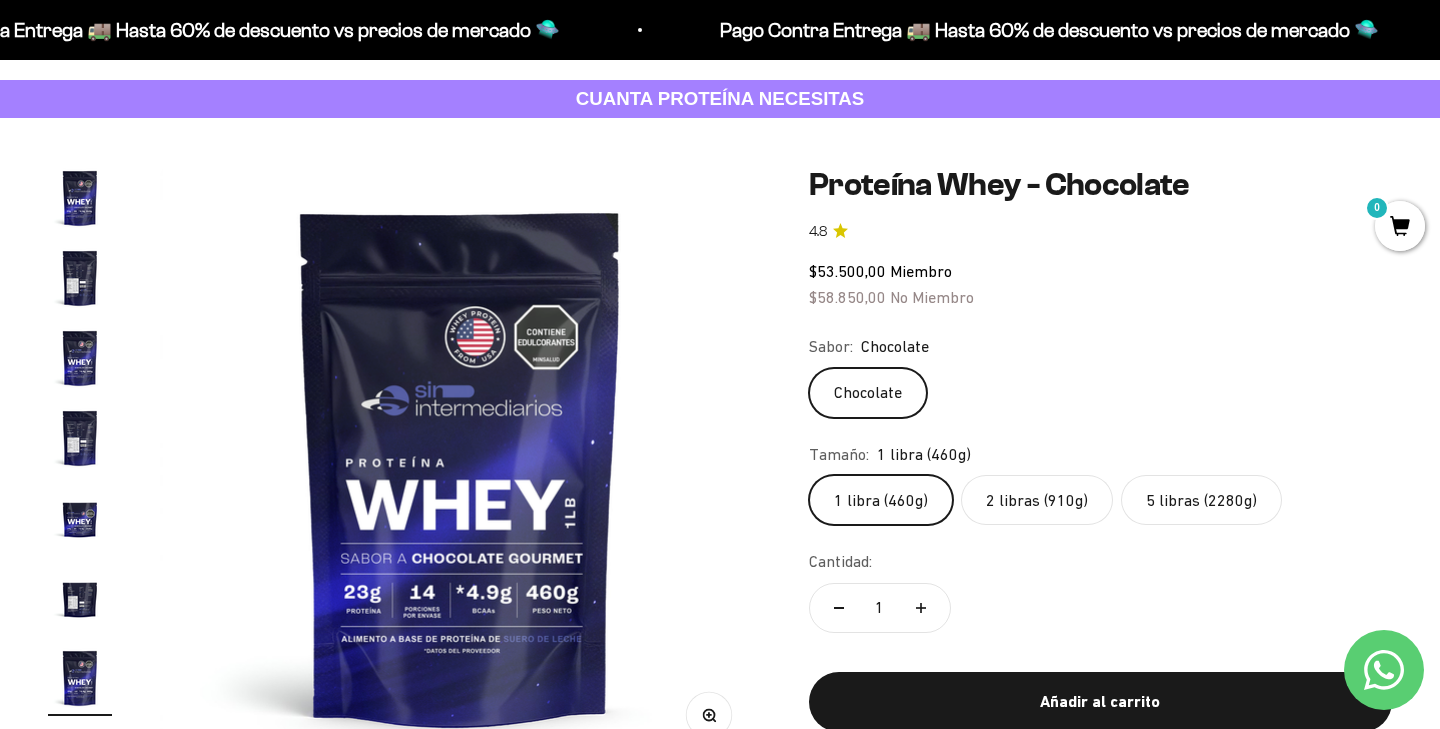 click on "Zoom
Ir al artículo 1
Ir al artículo 2
Ir al artículo 3
Ir al artículo 4
Ir al artículo 5
Ir al artículo 6
Ir al artículo 7
Proteína Whey - Chocolate 4.8
$53.500,00   Miembro $58.850,00   No Miembro
Sabor:
Chocolate
Chocolate
Tamaño:
1 libra (460g)
1 libra (460g)
2 libras (910g)
5 libras (2280g)
Cantidad: 1" at bounding box center [720, 466] 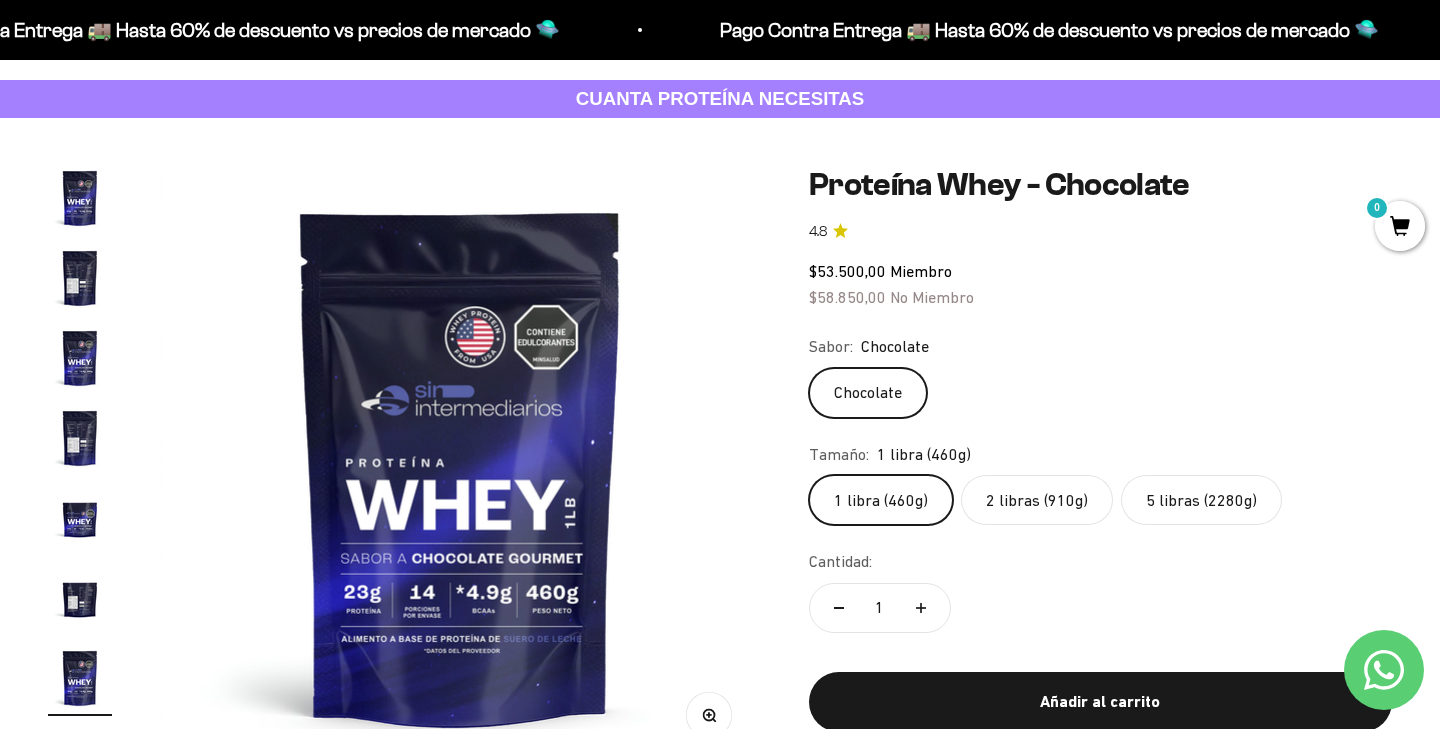 click at bounding box center (460, 466) 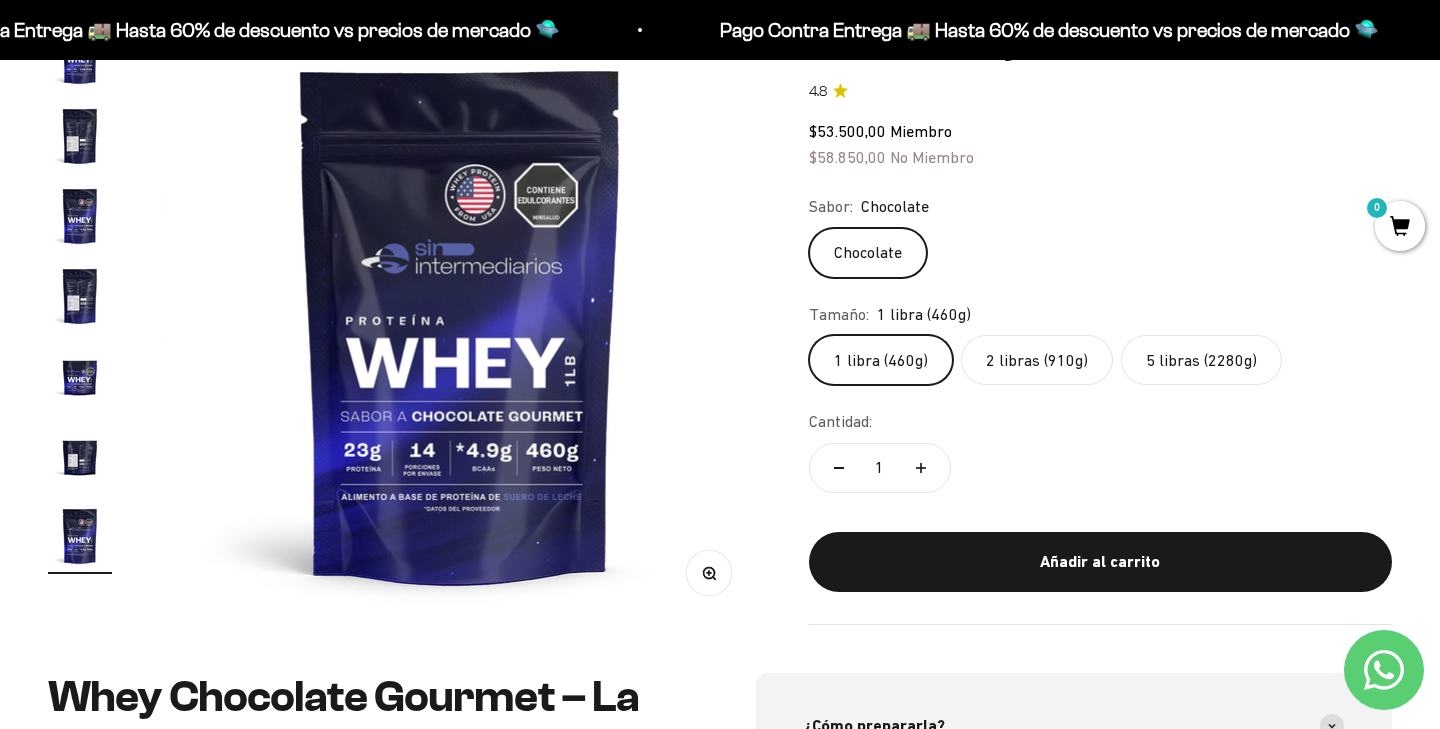 scroll, scrollTop: 232, scrollLeft: 0, axis: vertical 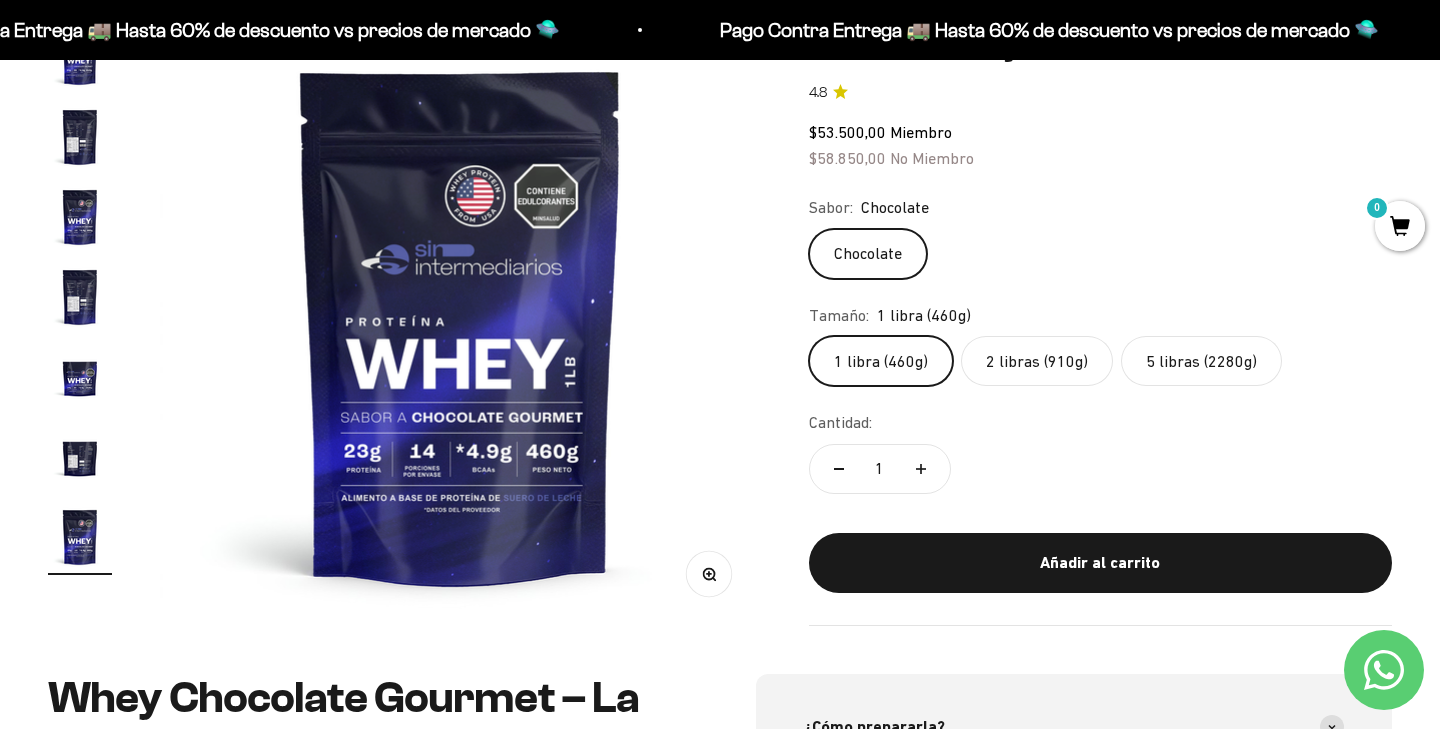 click at bounding box center [460, 325] 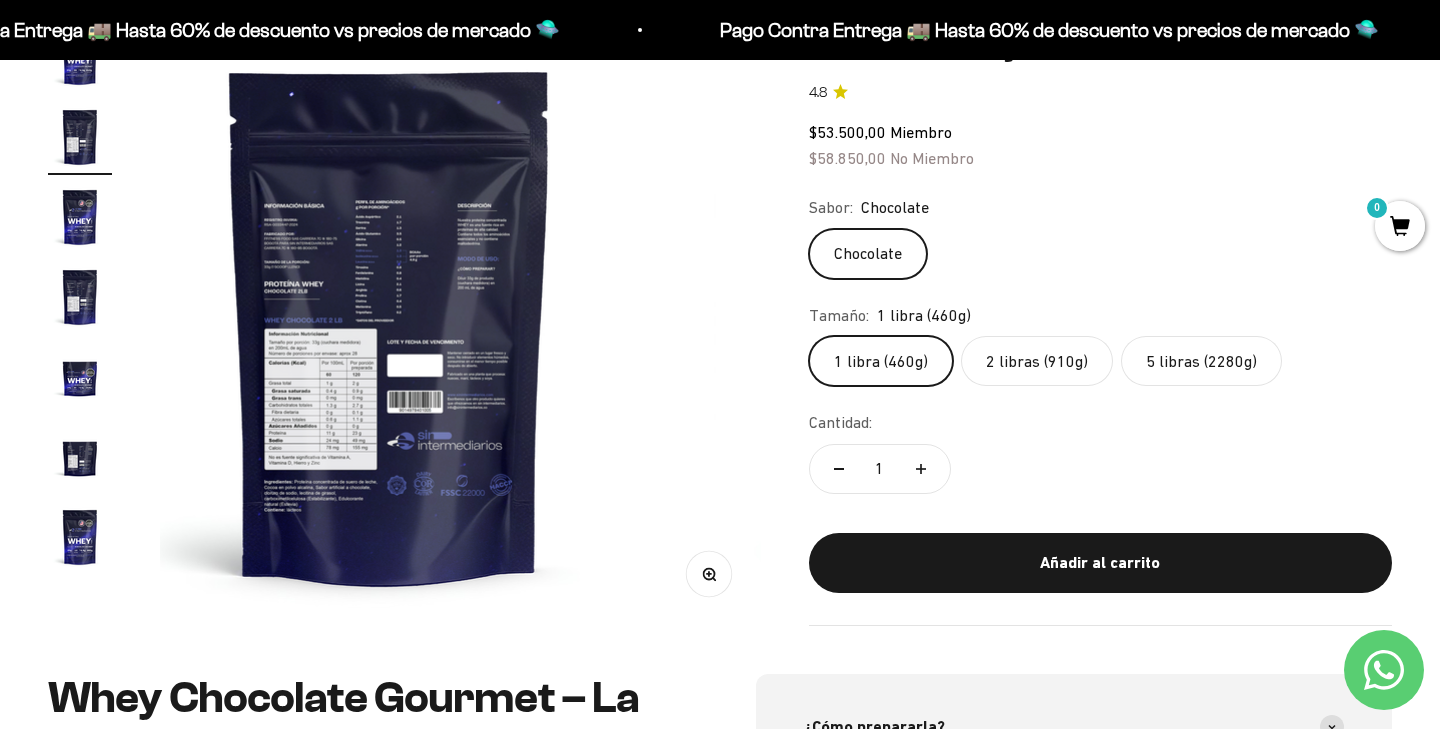 scroll, scrollTop: 0, scrollLeft: 625, axis: horizontal 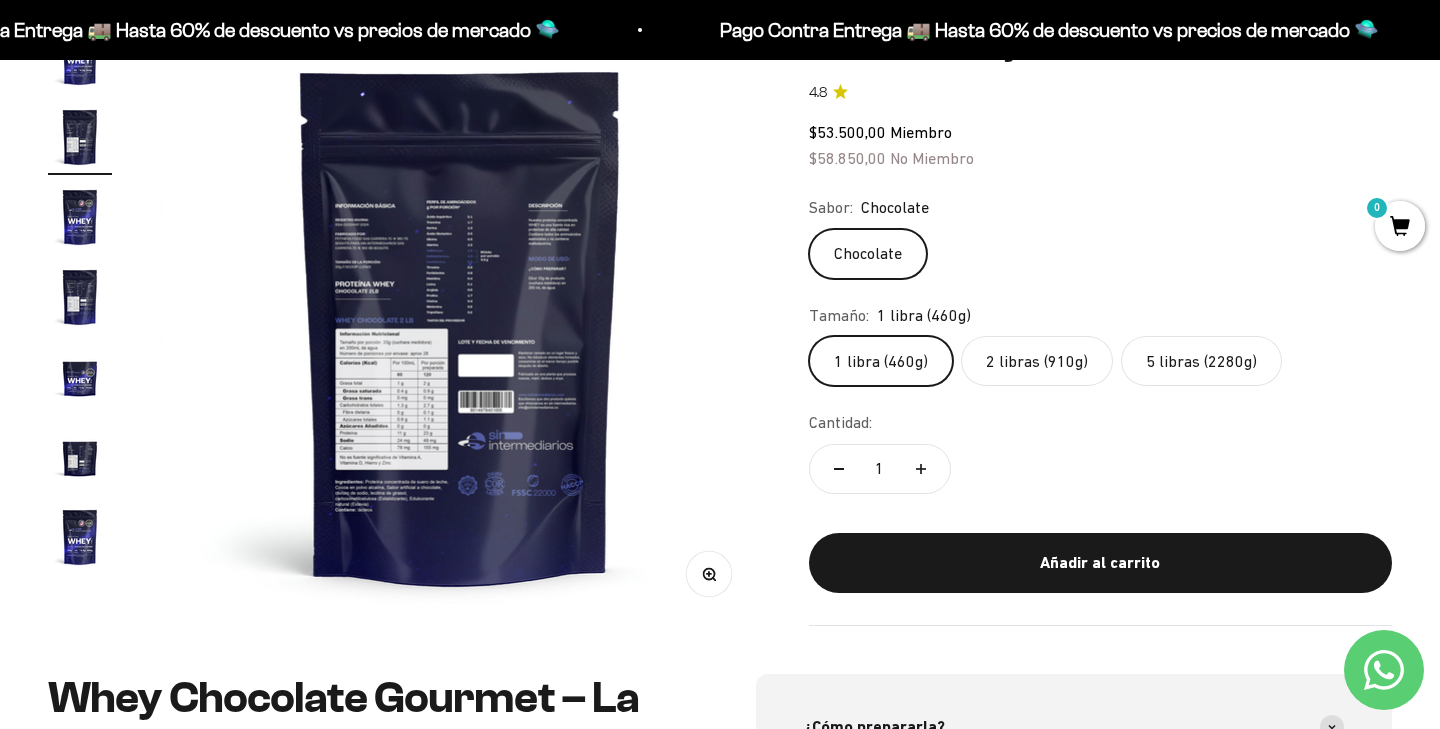 click on "Zoom" at bounding box center [708, 574] 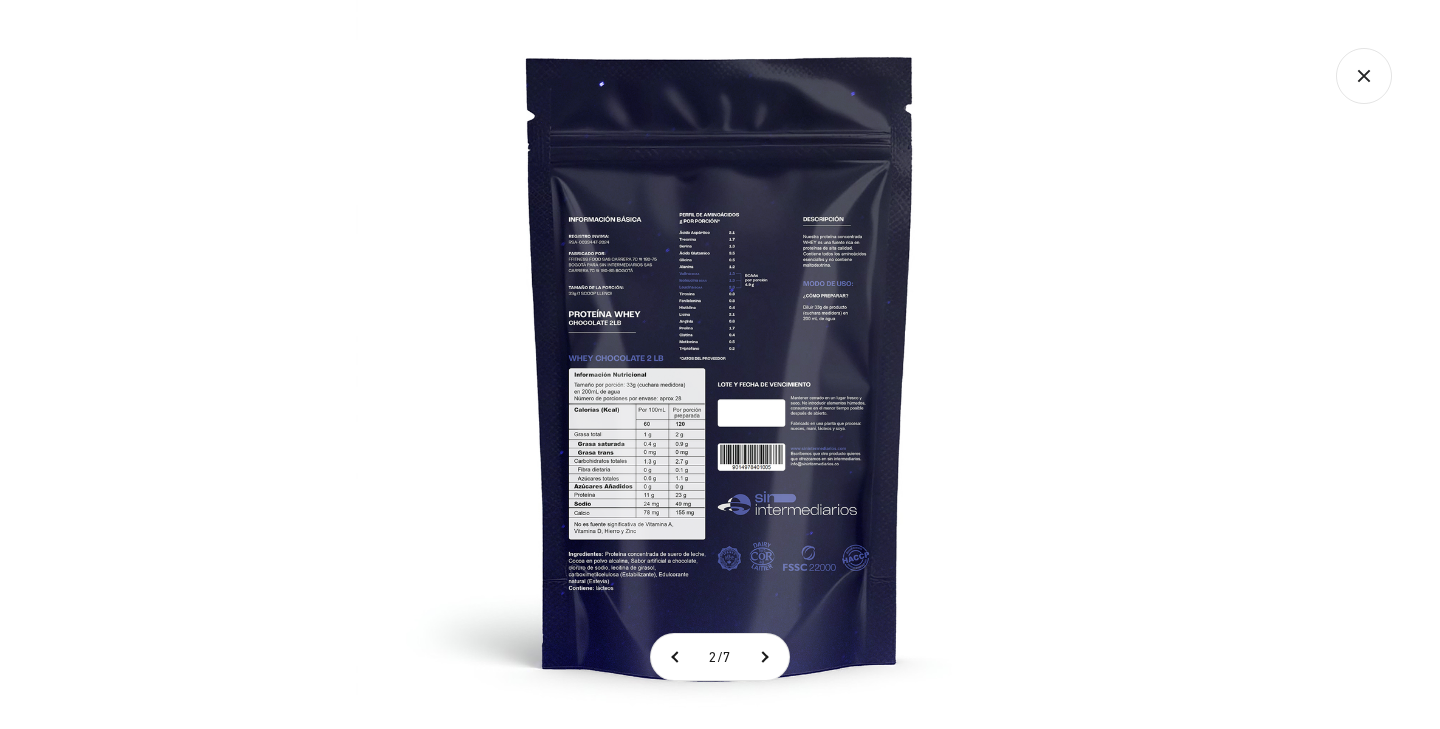 click at bounding box center [720, 364] 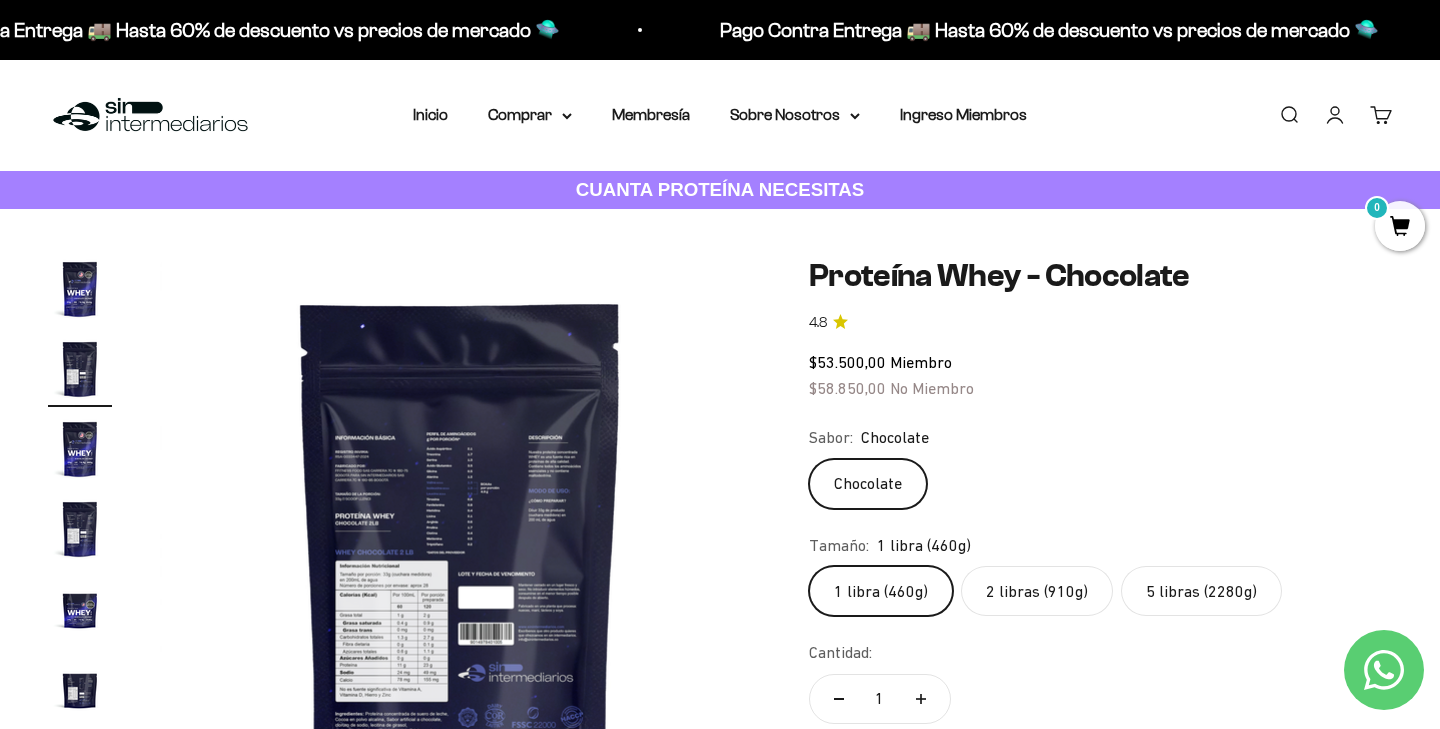 scroll, scrollTop: 0, scrollLeft: 0, axis: both 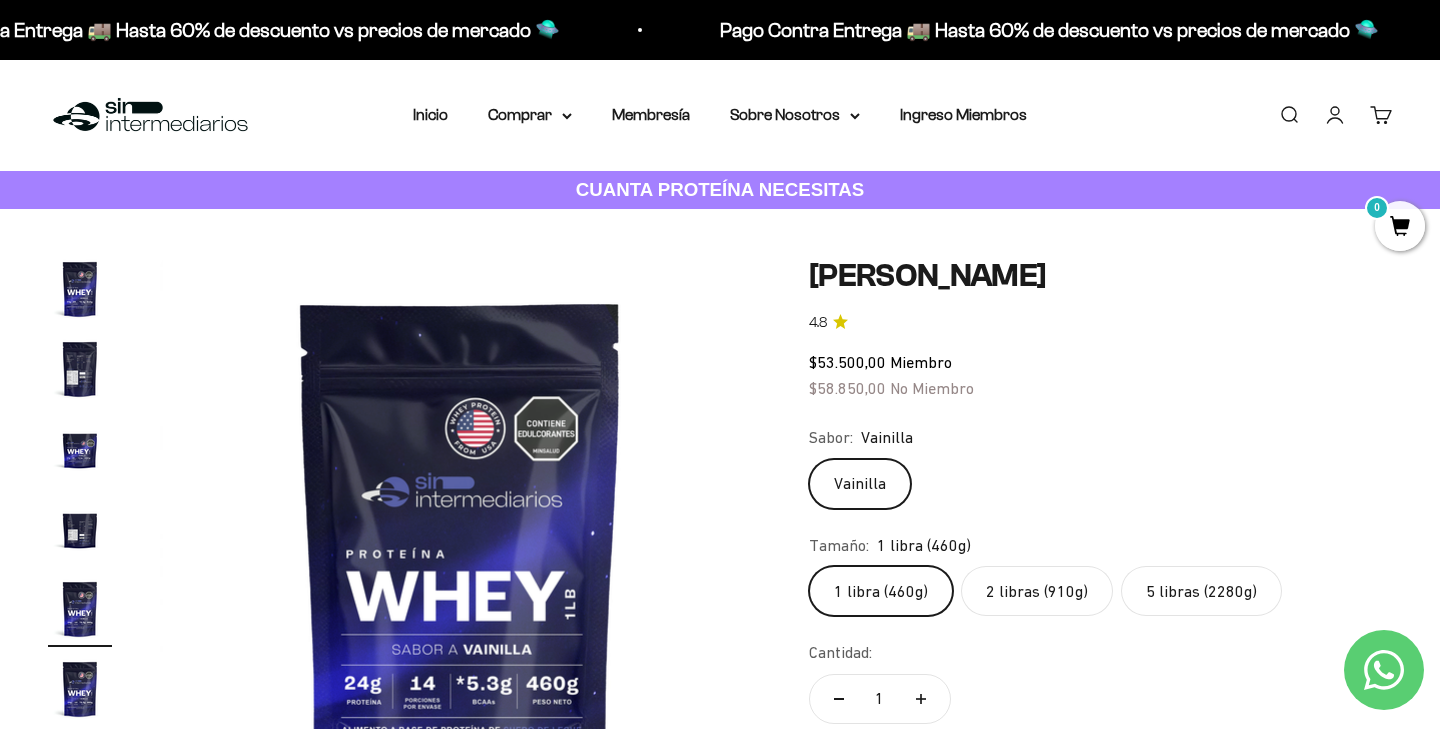 click on "5 libras (2280g)" 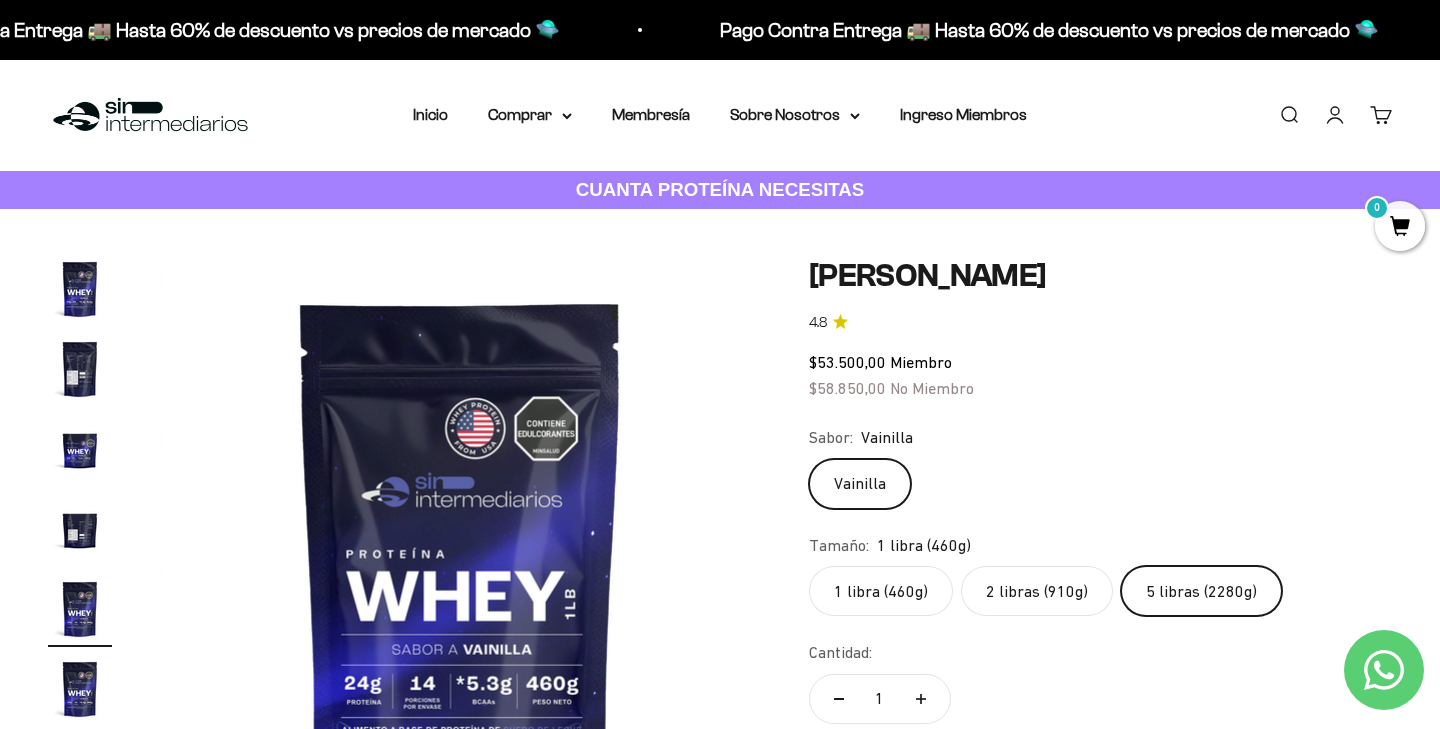 scroll, scrollTop: 0, scrollLeft: 1250, axis: horizontal 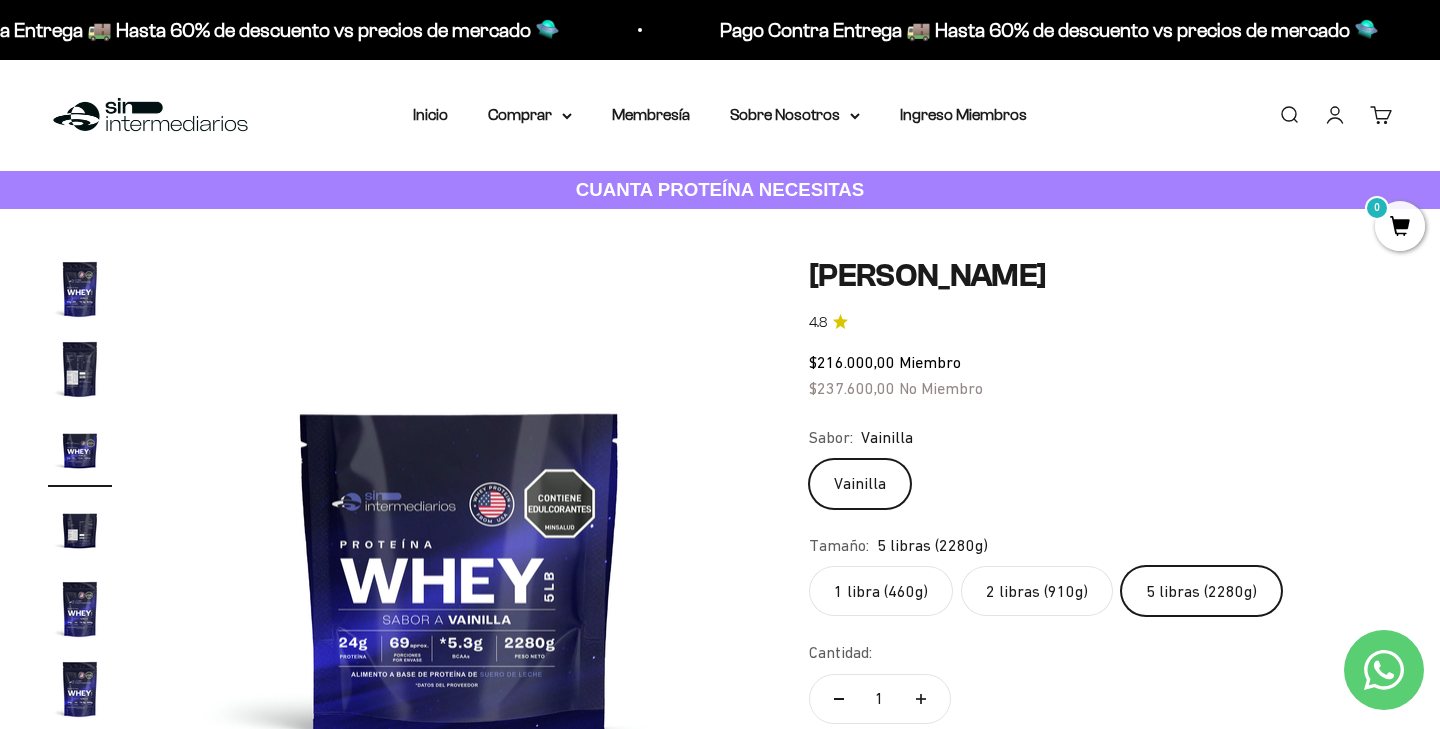 click on "2 libras (910g)" 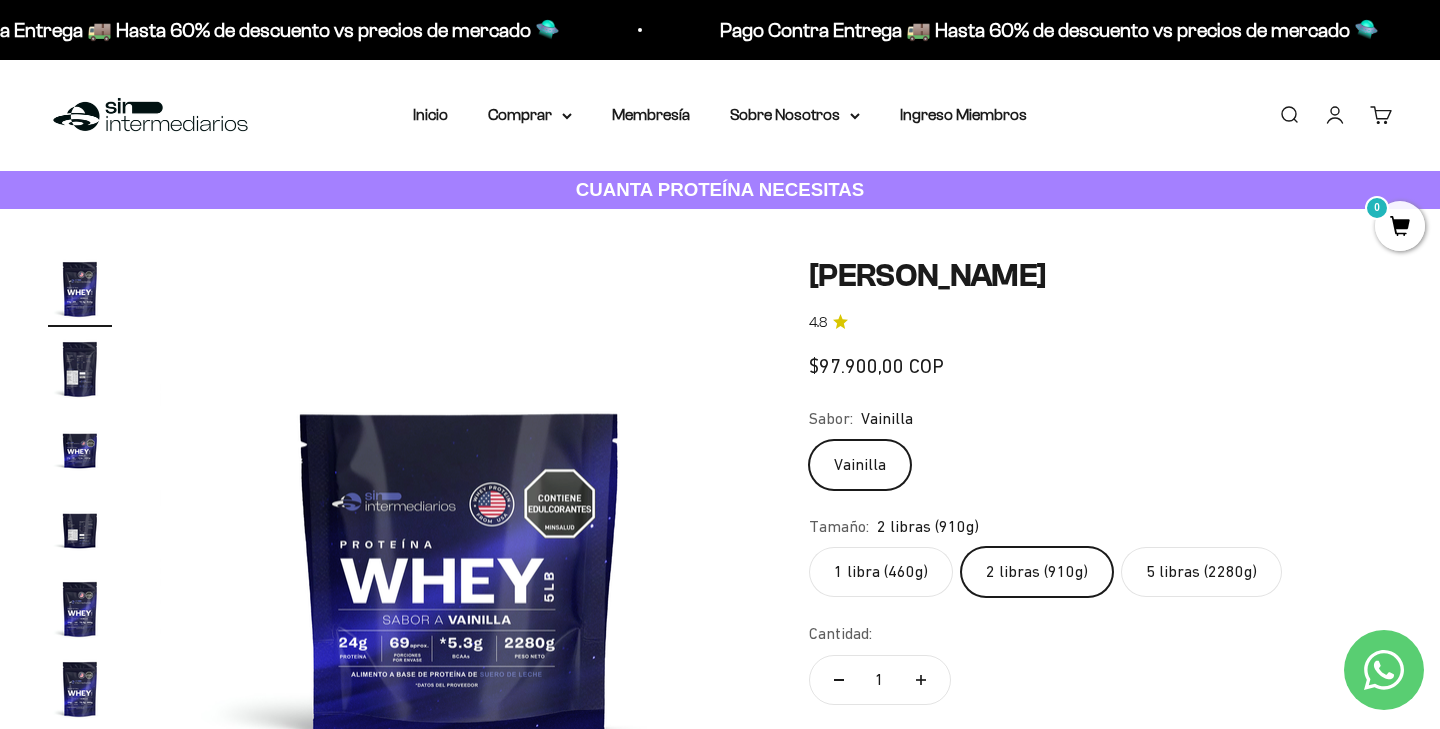 scroll, scrollTop: 0, scrollLeft: 0, axis: both 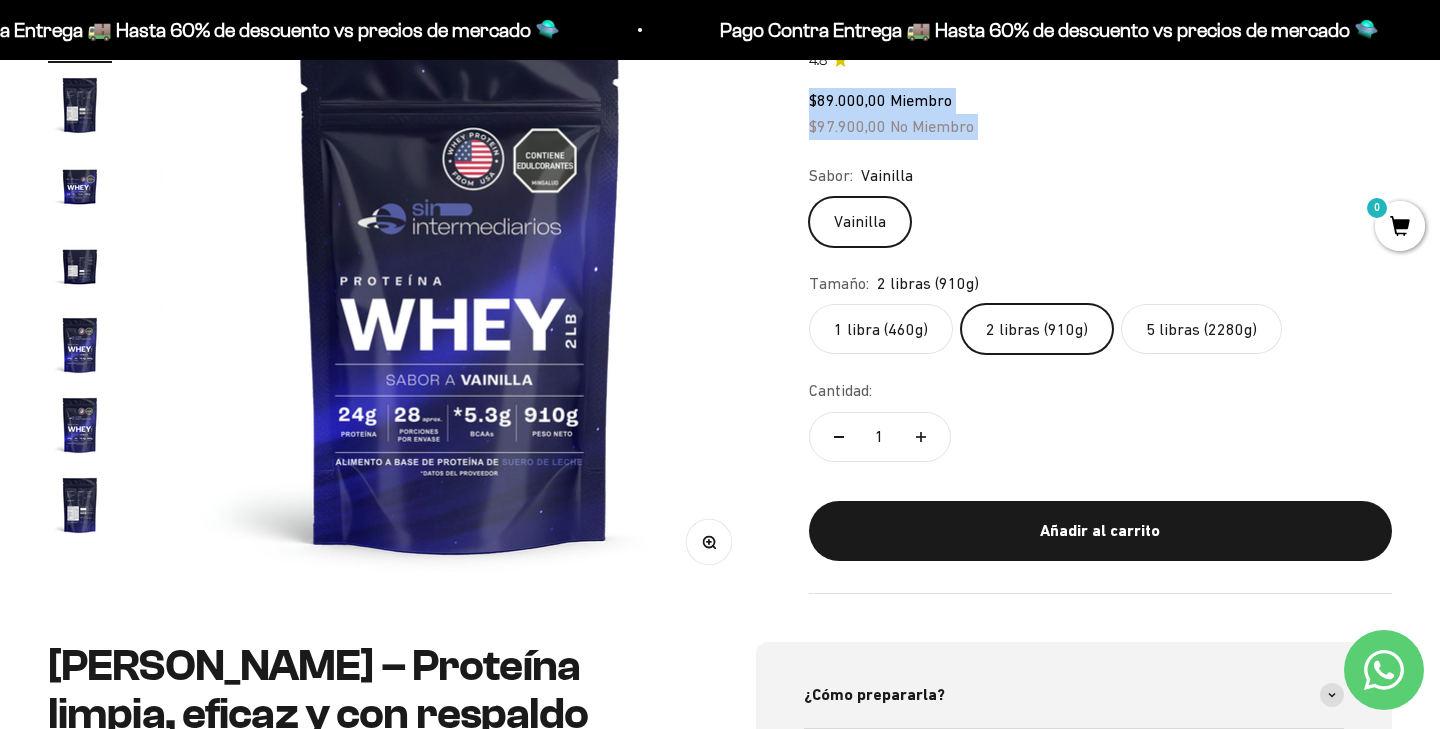 click at bounding box center [460, 293] 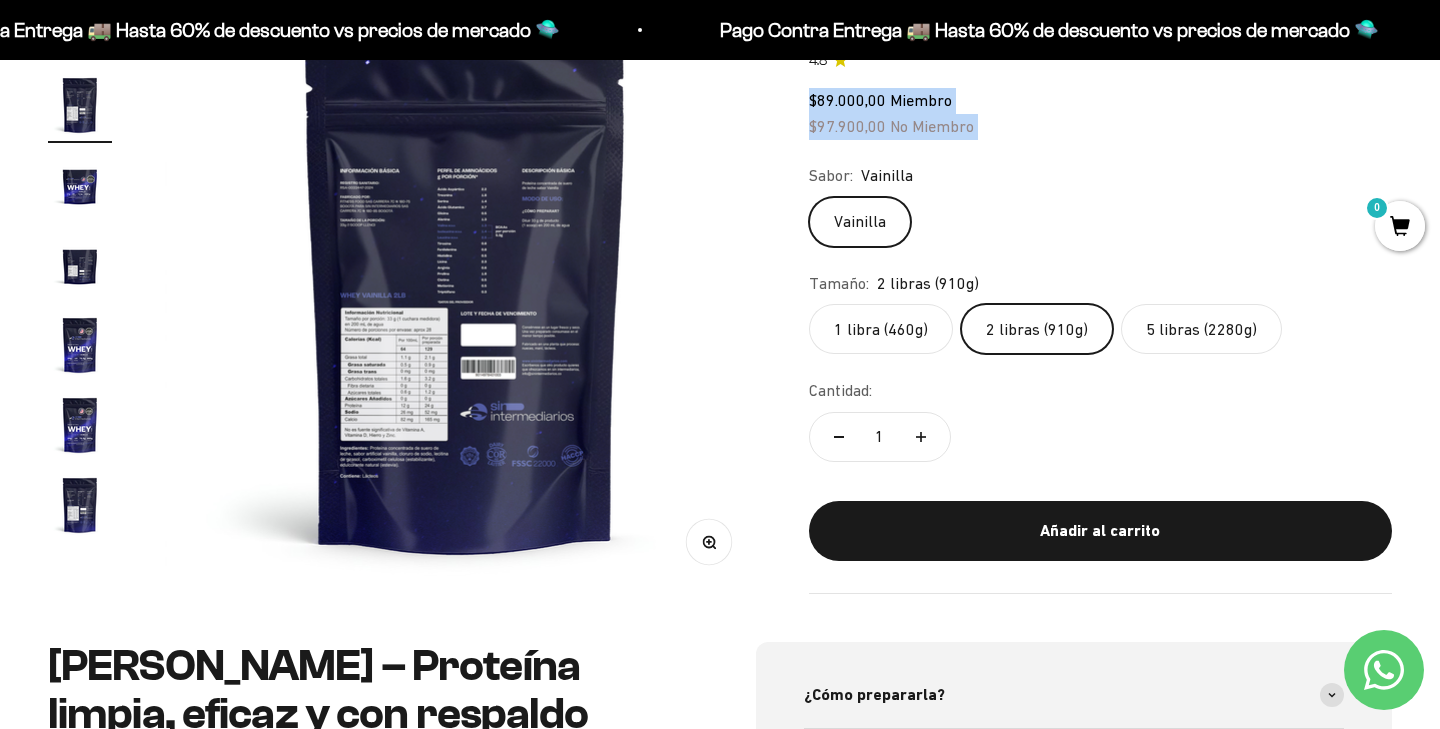 scroll, scrollTop: 0, scrollLeft: 625, axis: horizontal 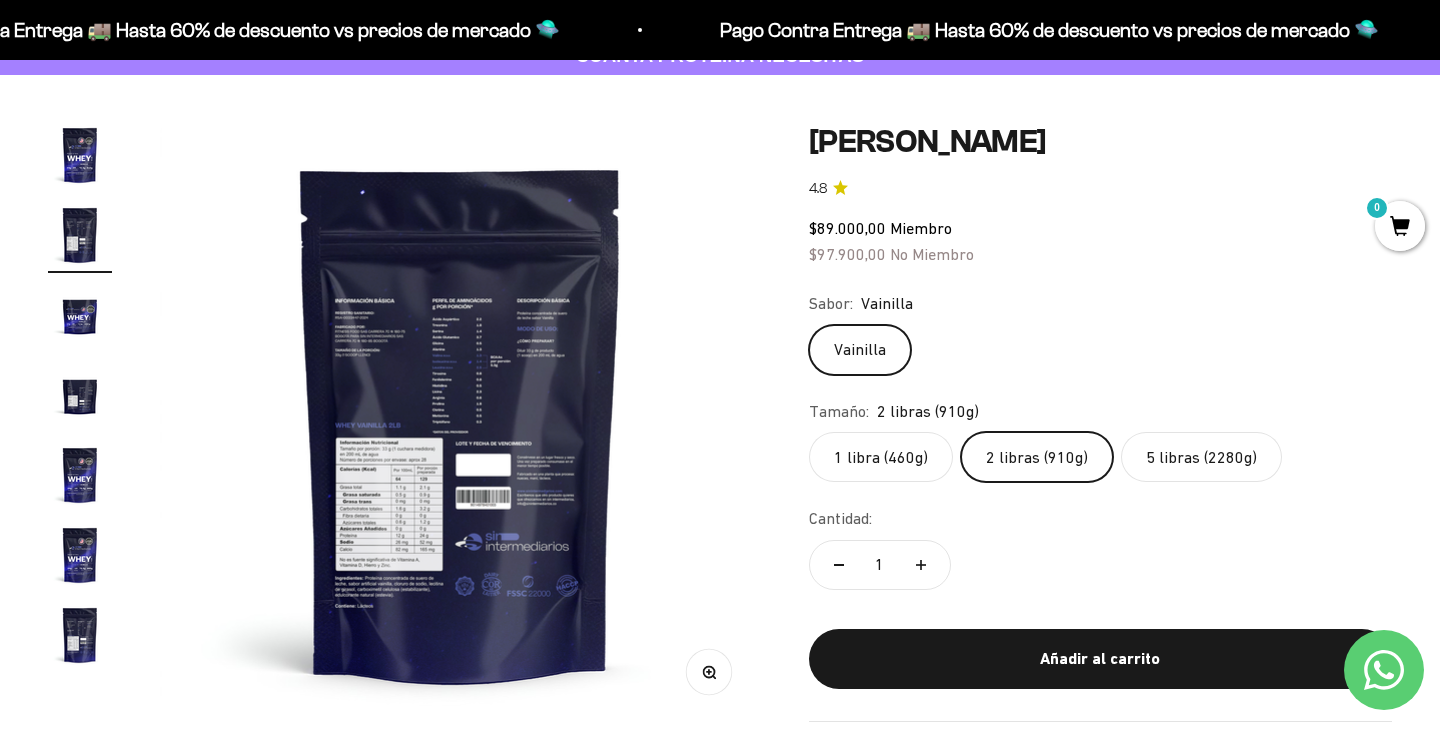 click on "2 libras (910g)" 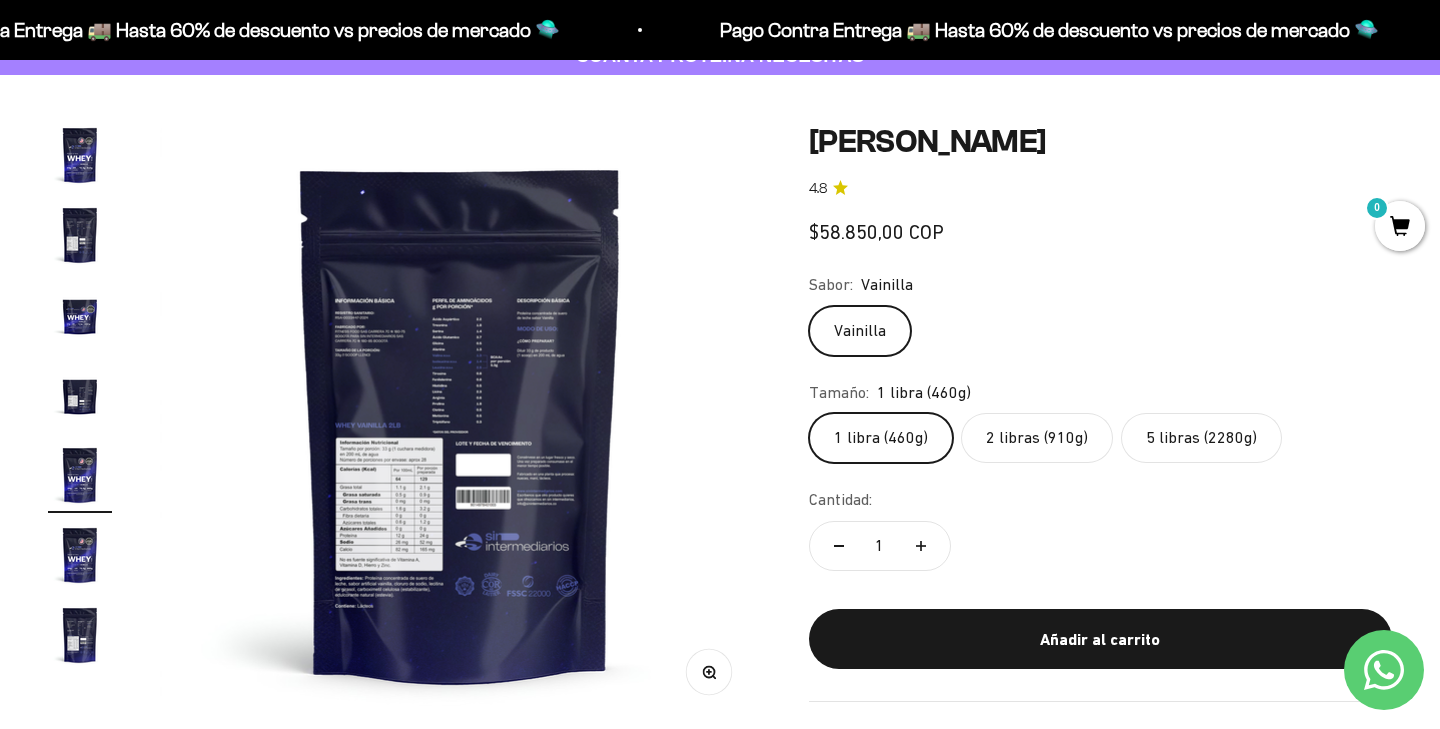 scroll, scrollTop: 0, scrollLeft: 2499, axis: horizontal 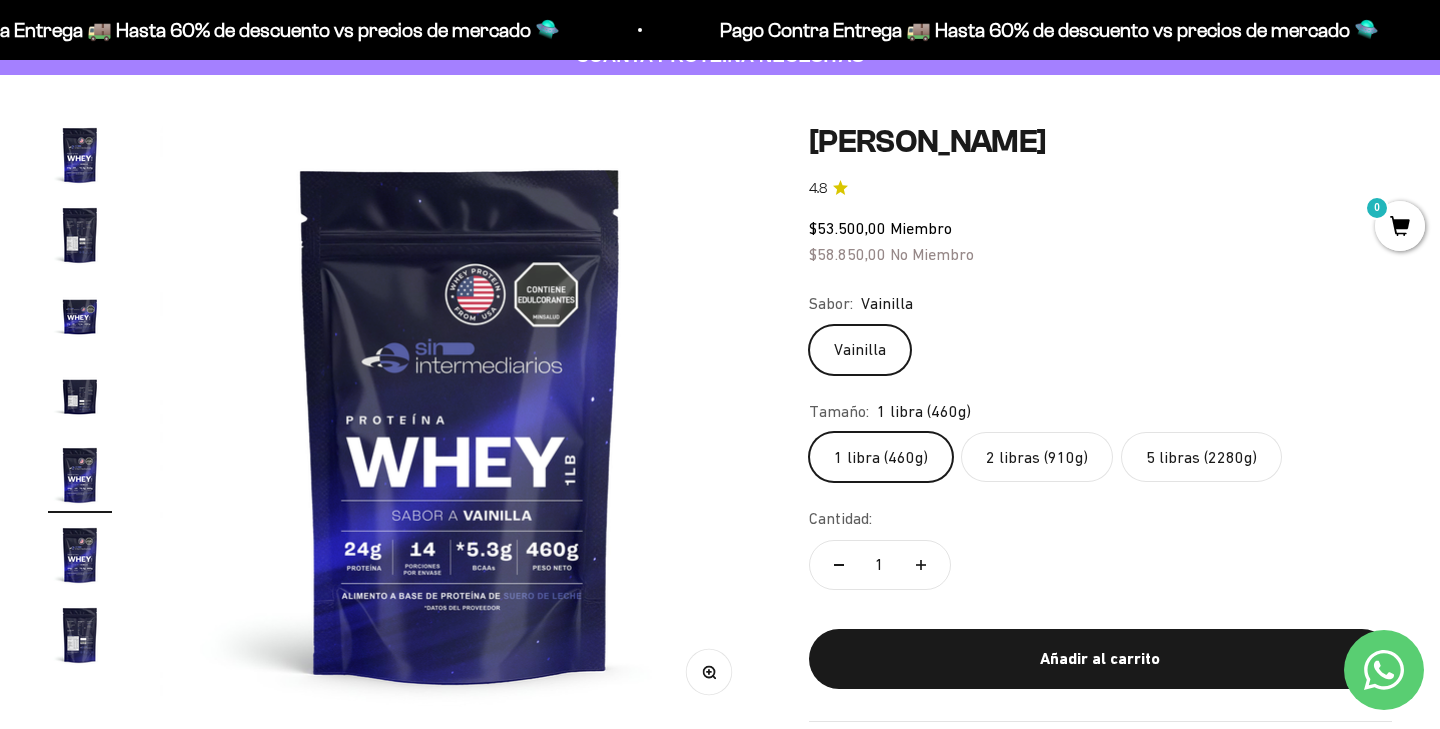 click on "2 libras (910g)" 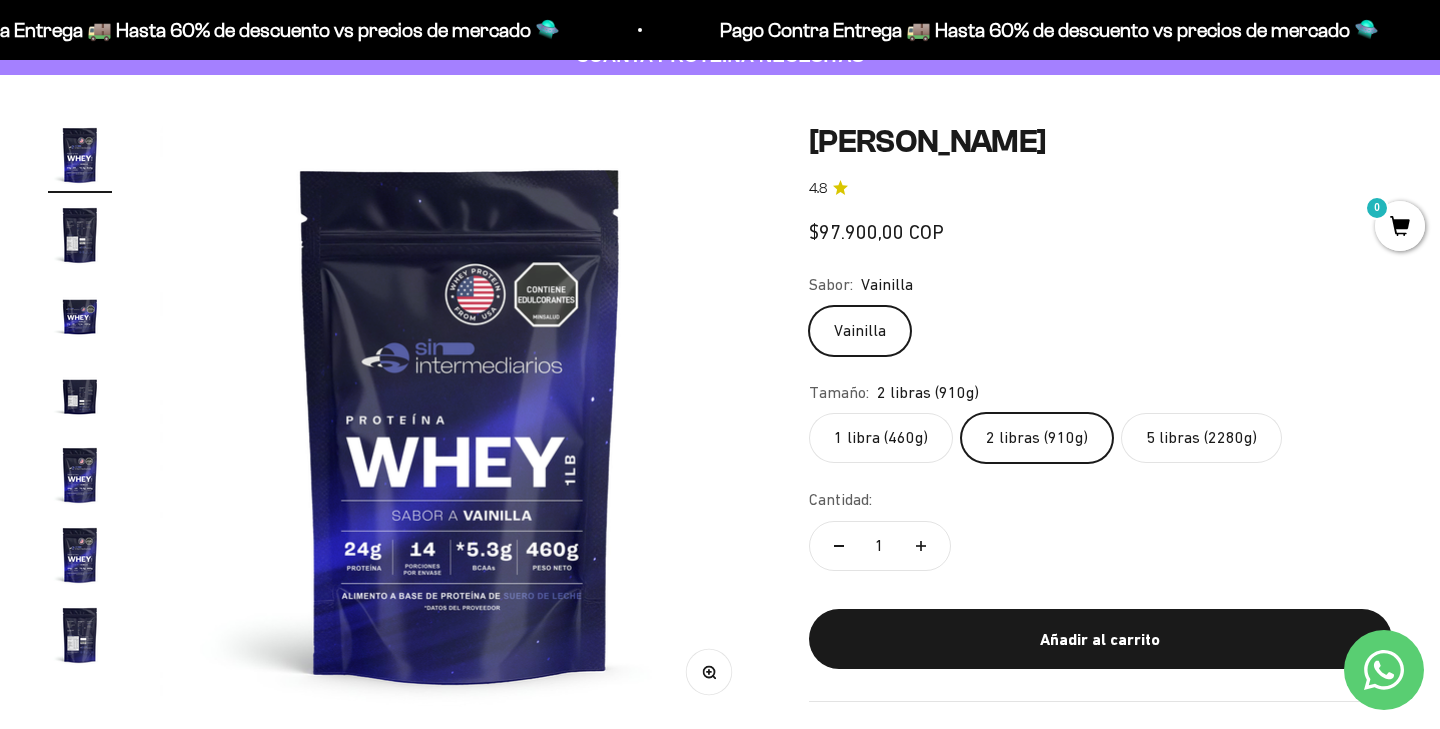 scroll, scrollTop: 0, scrollLeft: 0, axis: both 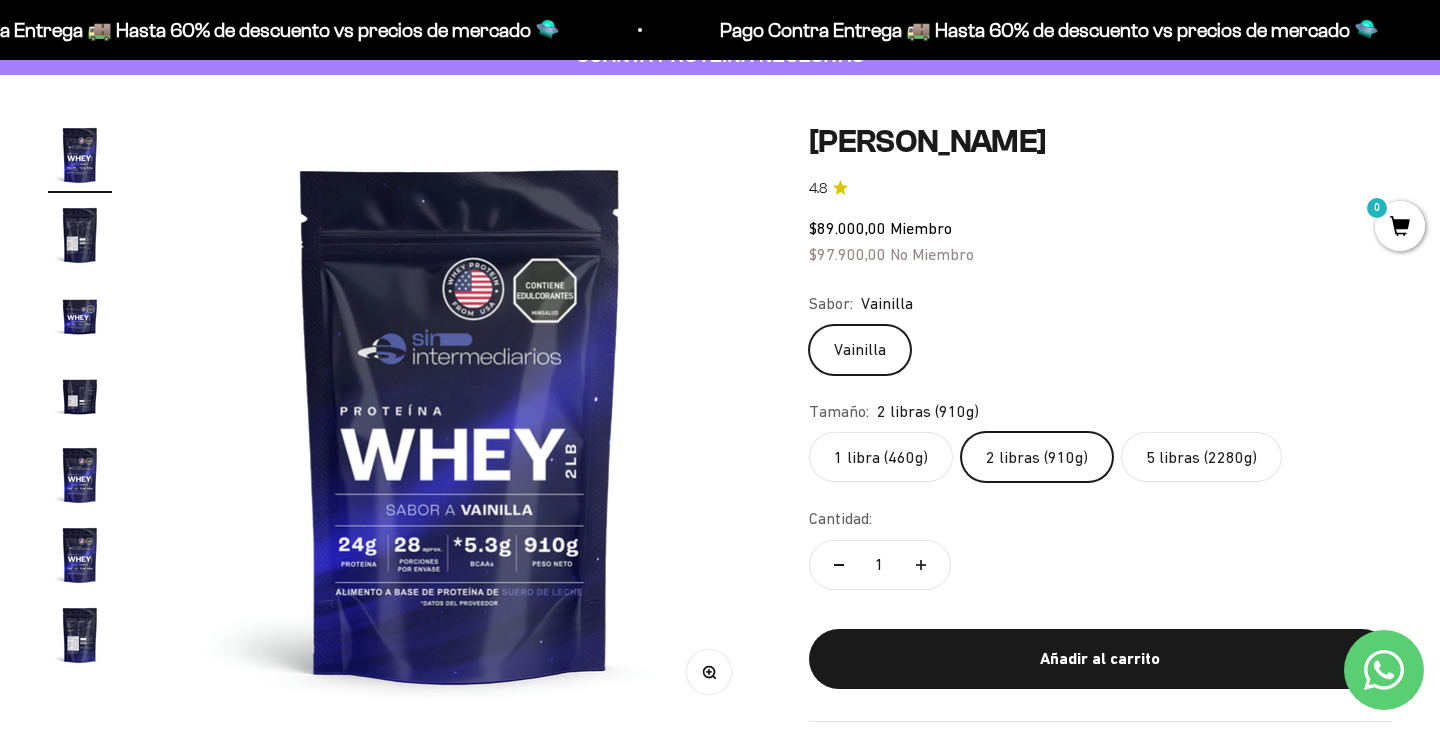 click on "1 libra (460g)" 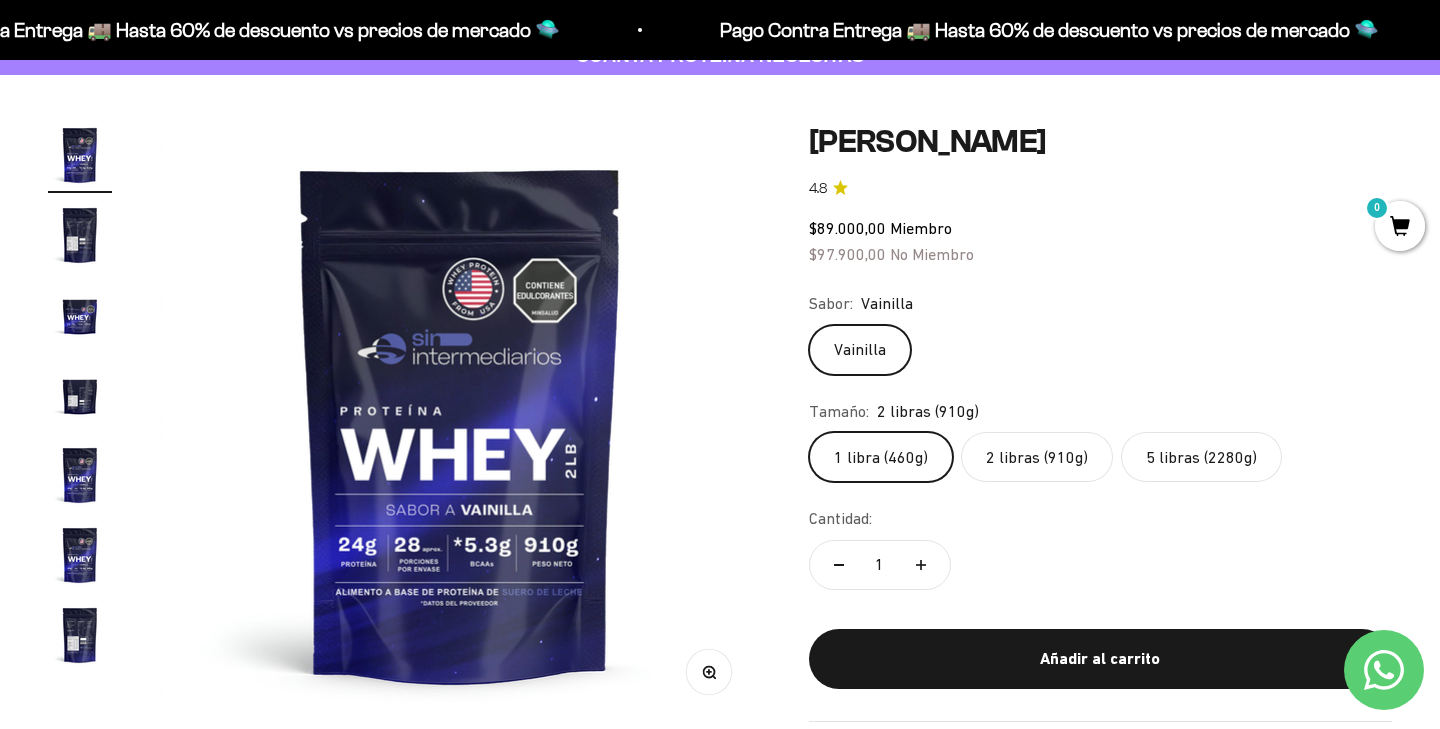 scroll, scrollTop: 0, scrollLeft: 2499, axis: horizontal 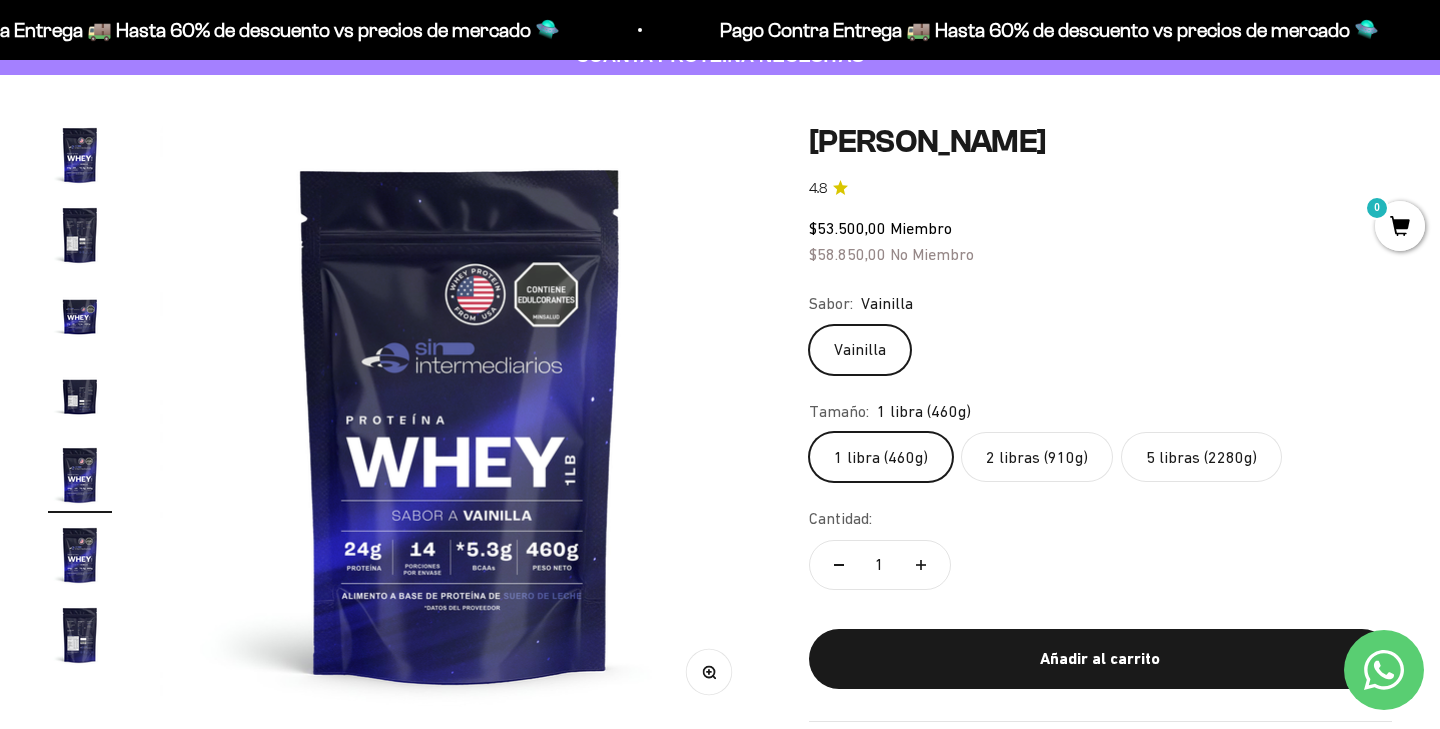 click on "5 libras (2280g)" 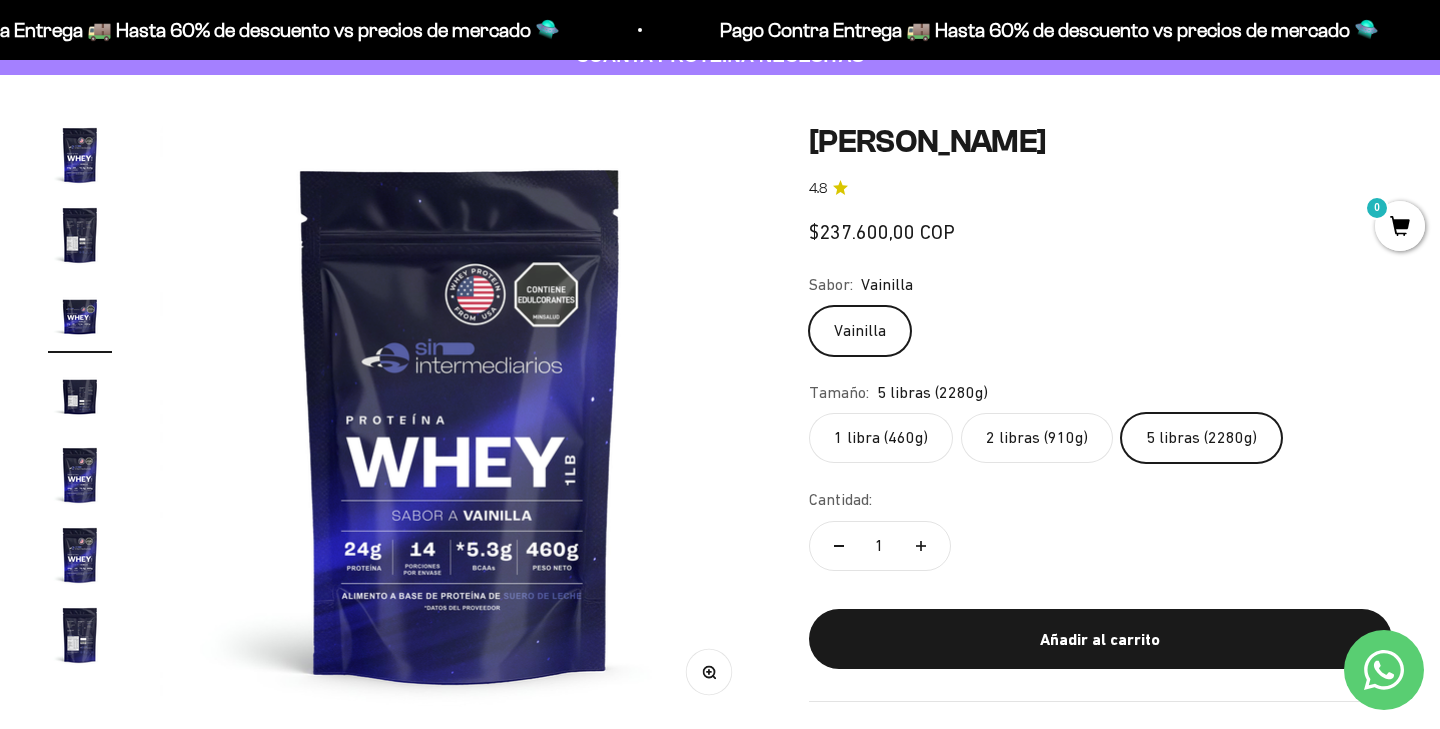 scroll, scrollTop: 0, scrollLeft: 1250, axis: horizontal 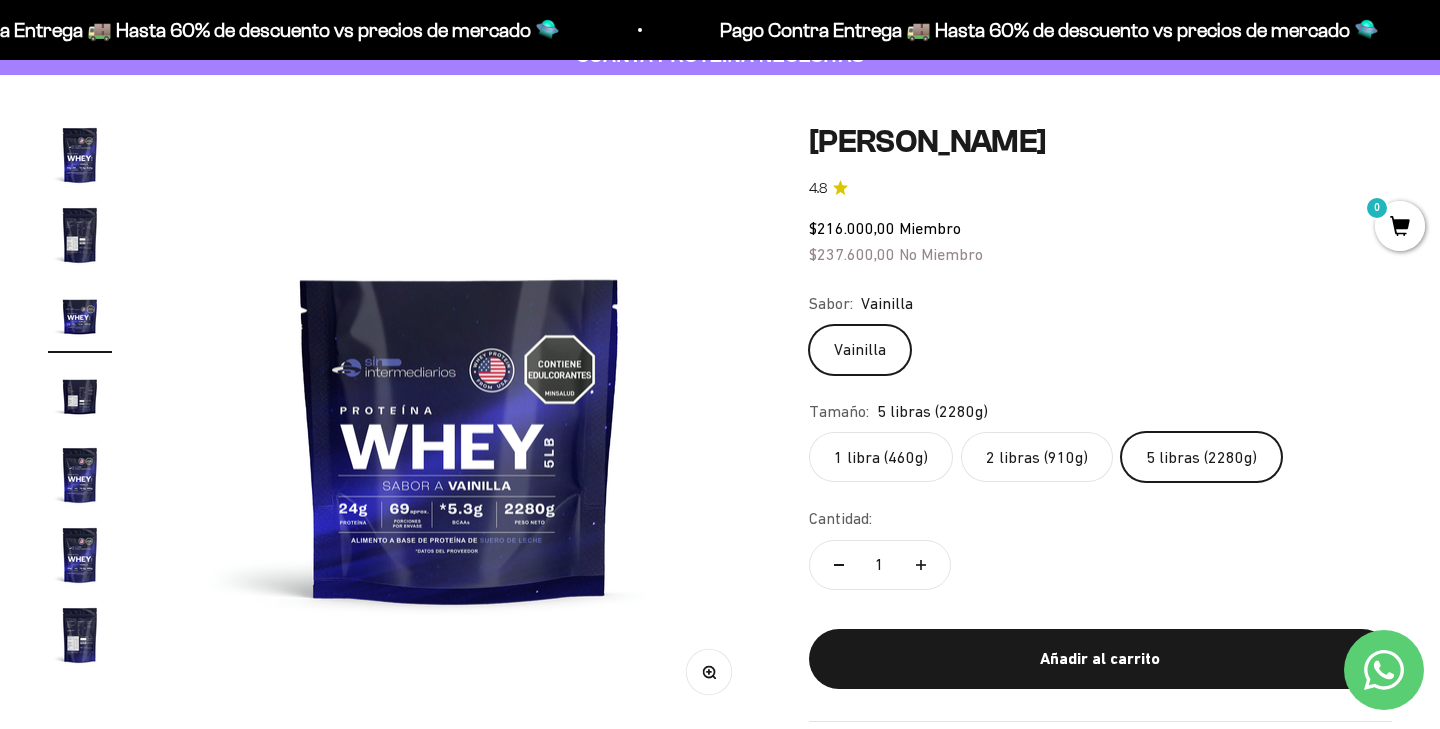 click on "1 libra (460g)" 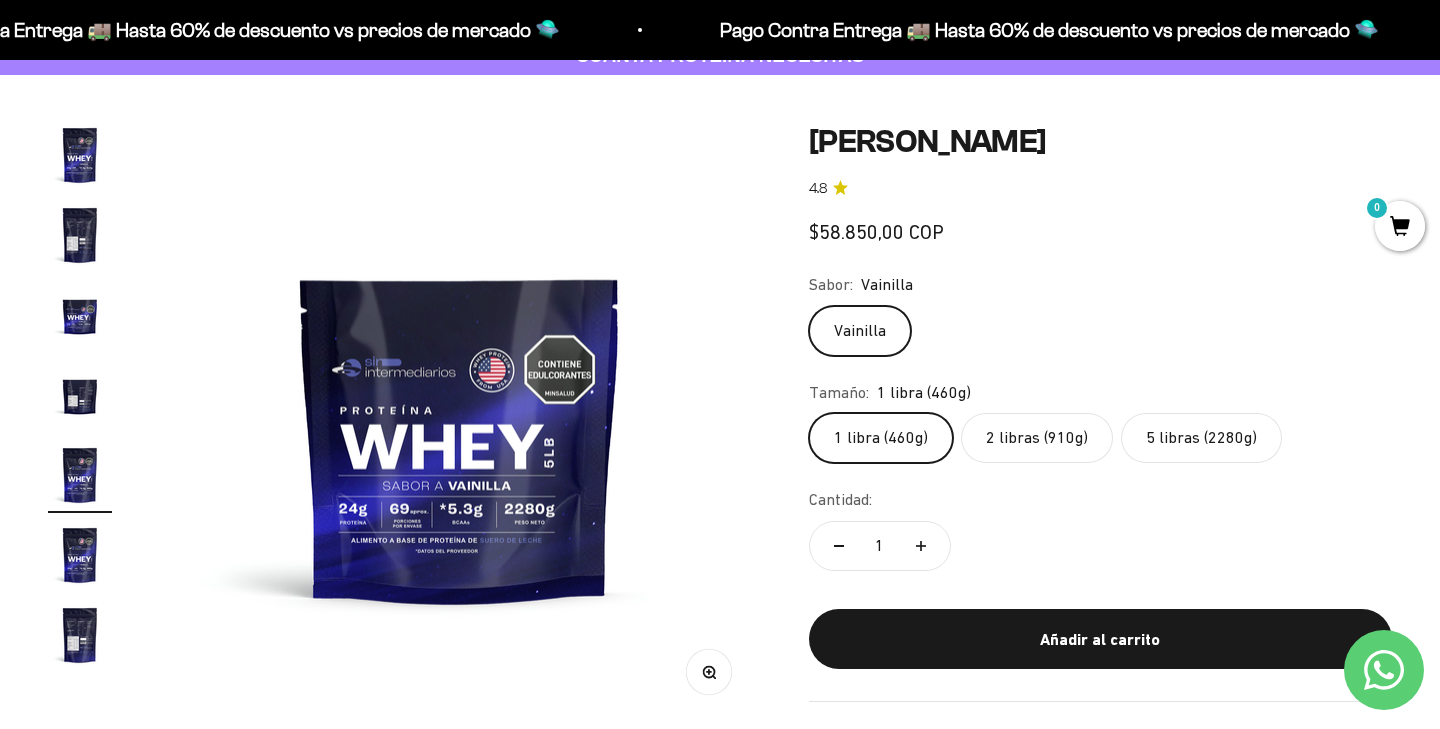 scroll, scrollTop: 0, scrollLeft: 2499, axis: horizontal 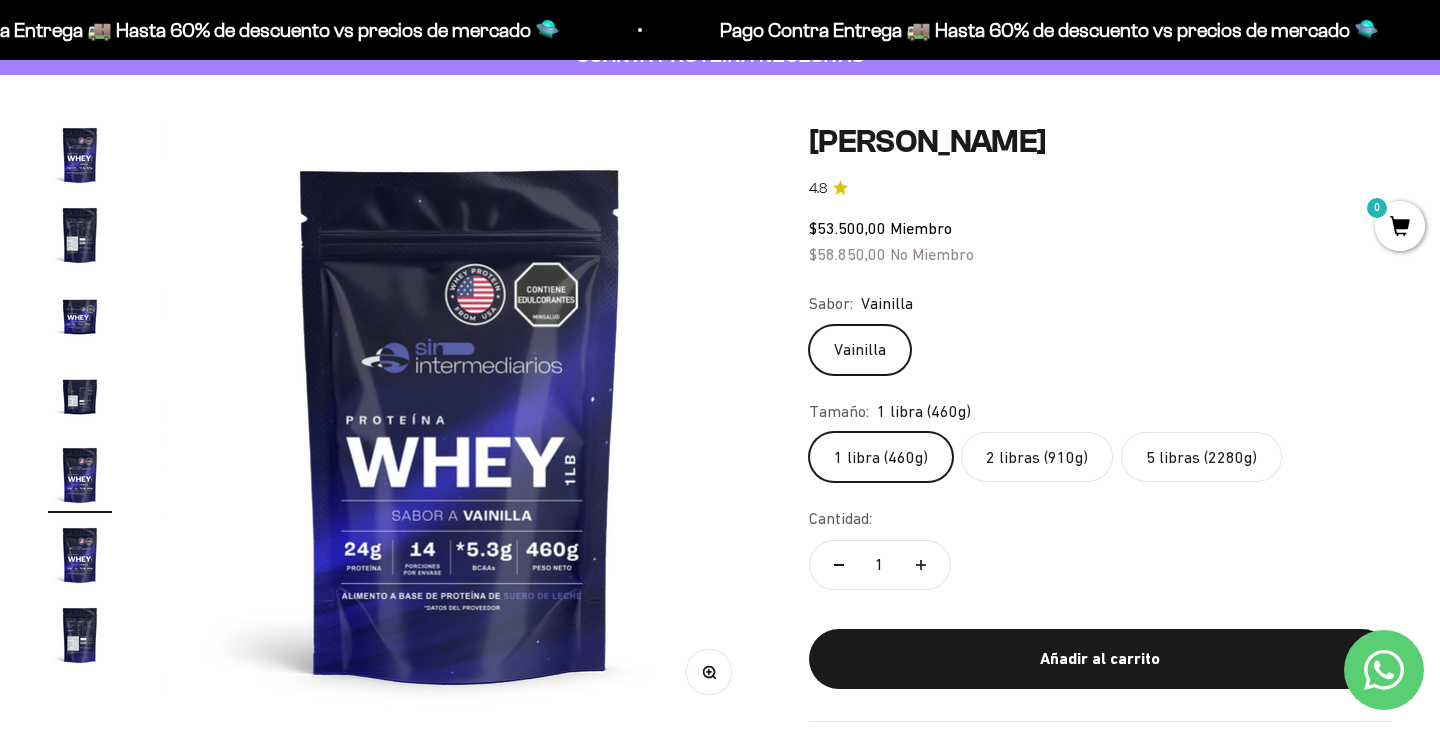 click on "5 libras (2280g)" 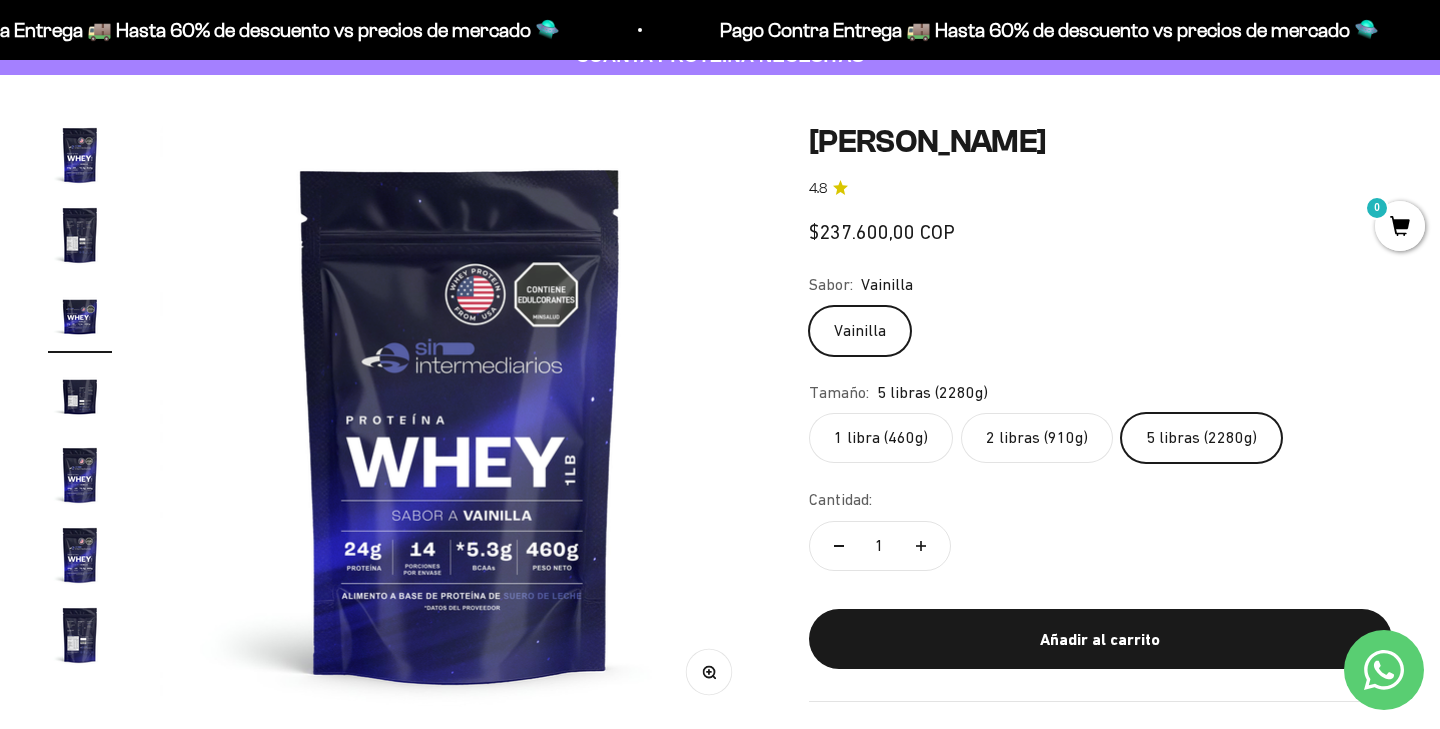 scroll, scrollTop: 0, scrollLeft: 1250, axis: horizontal 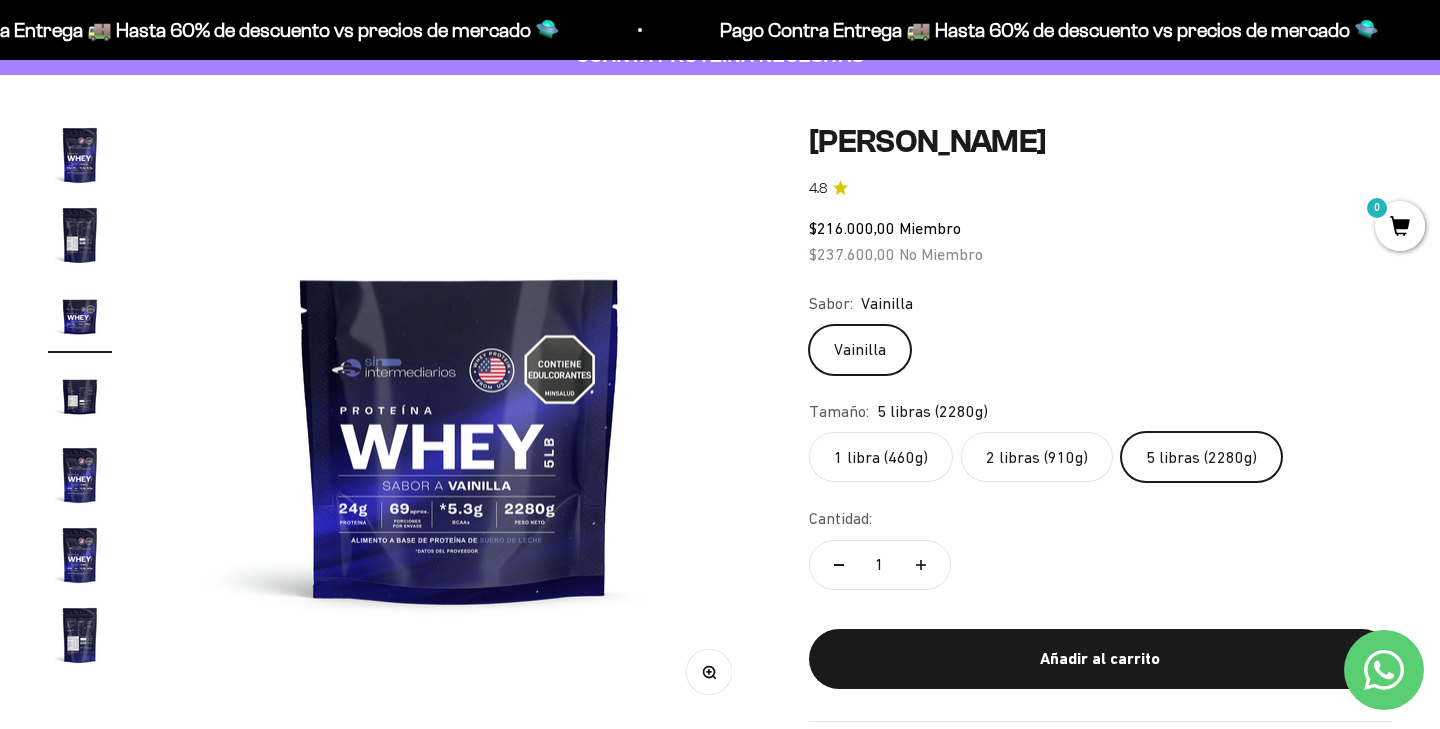 click on "1 libra (460g)" 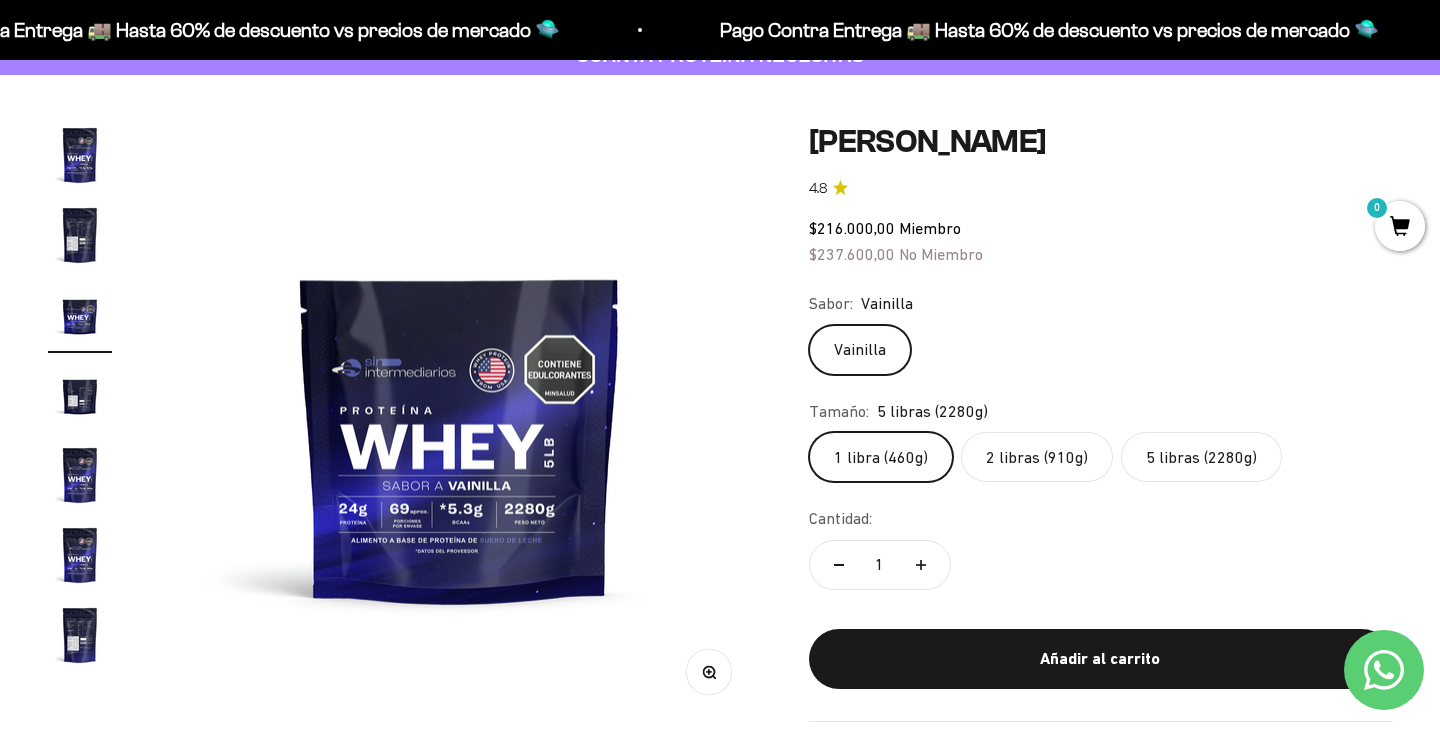 scroll, scrollTop: 0, scrollLeft: 2499, axis: horizontal 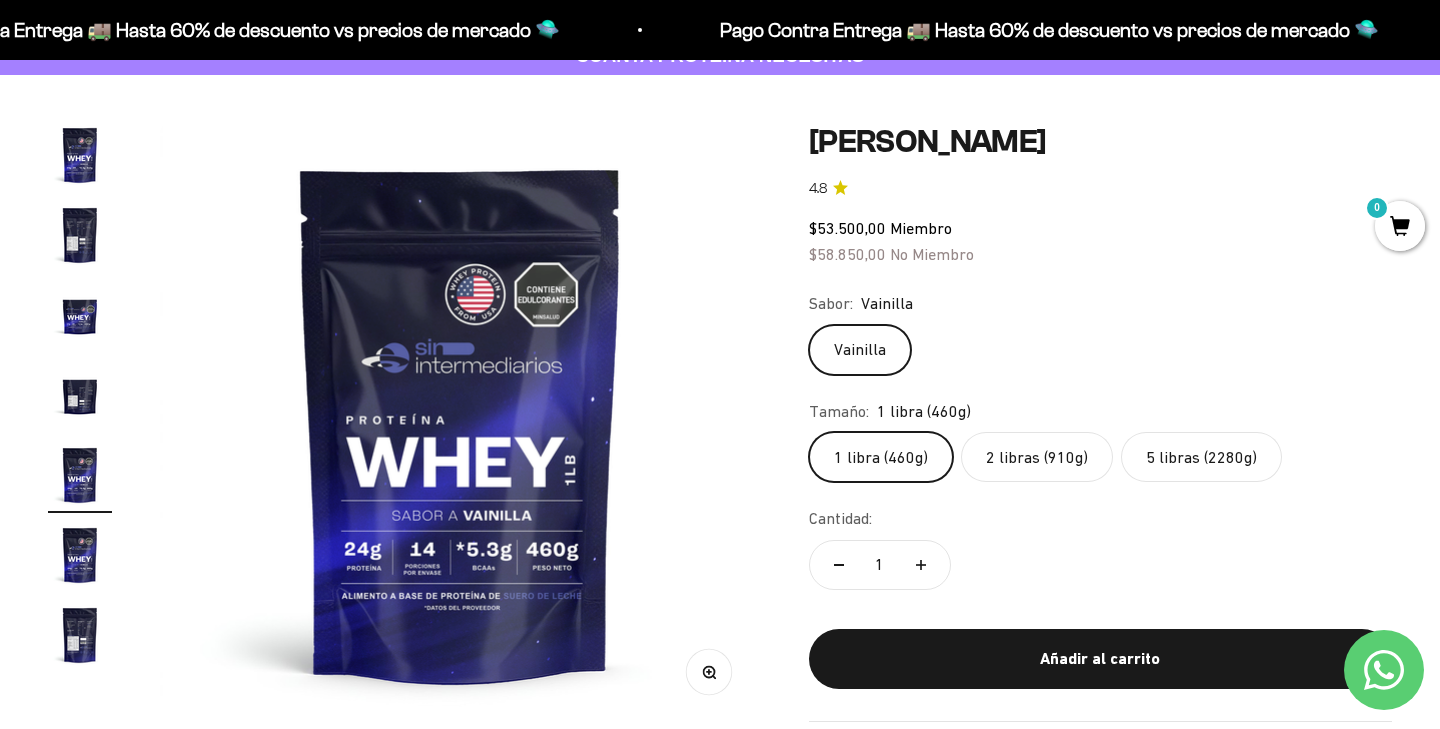 click on "2 libras (910g)" 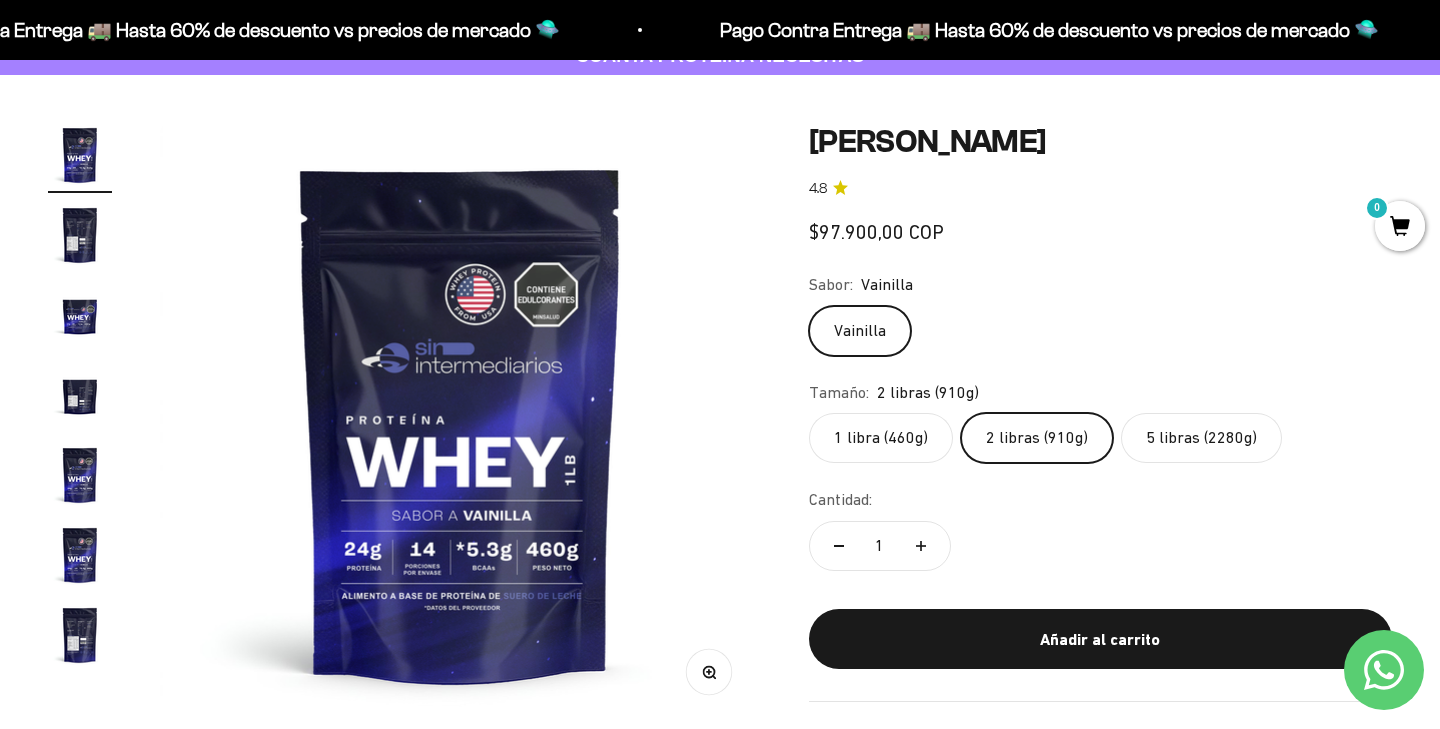 scroll, scrollTop: 0, scrollLeft: 0, axis: both 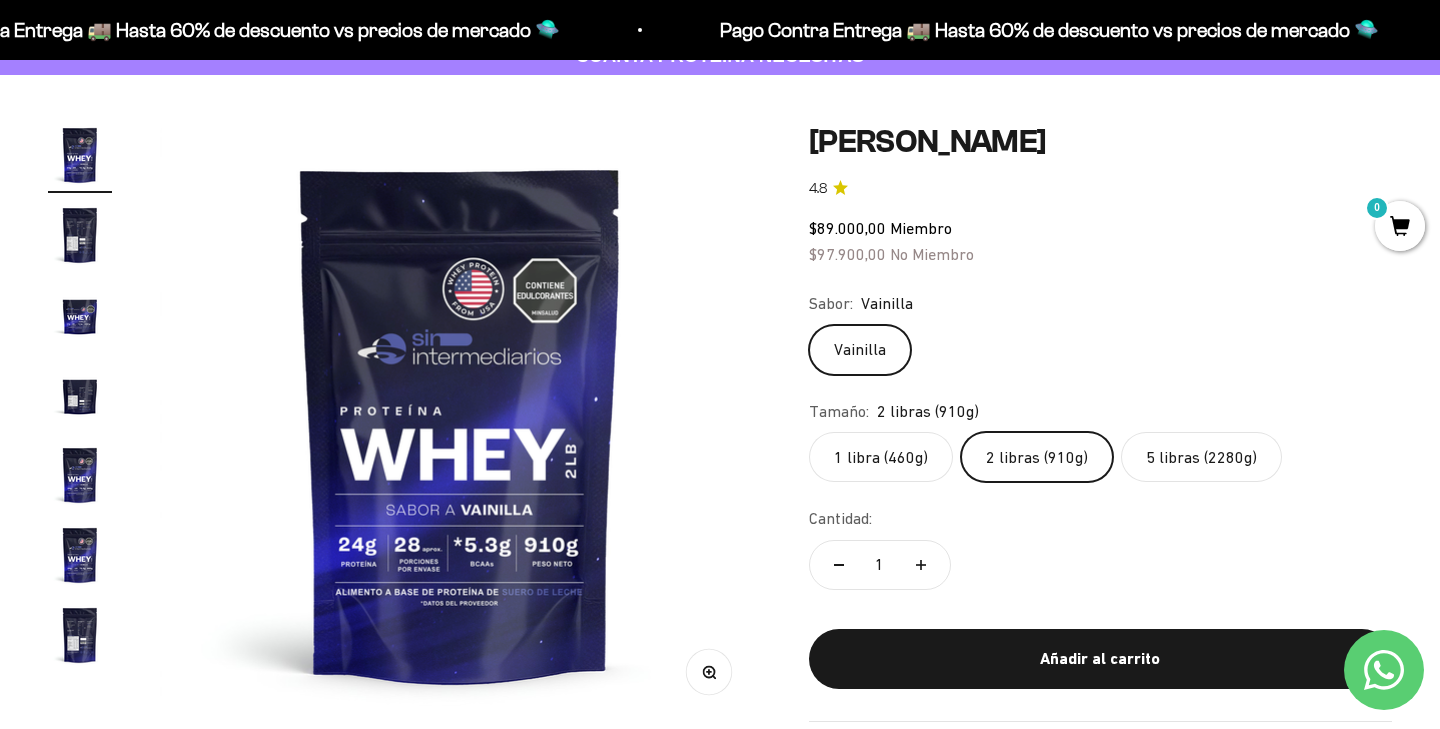 click on "1 libra (460g)" 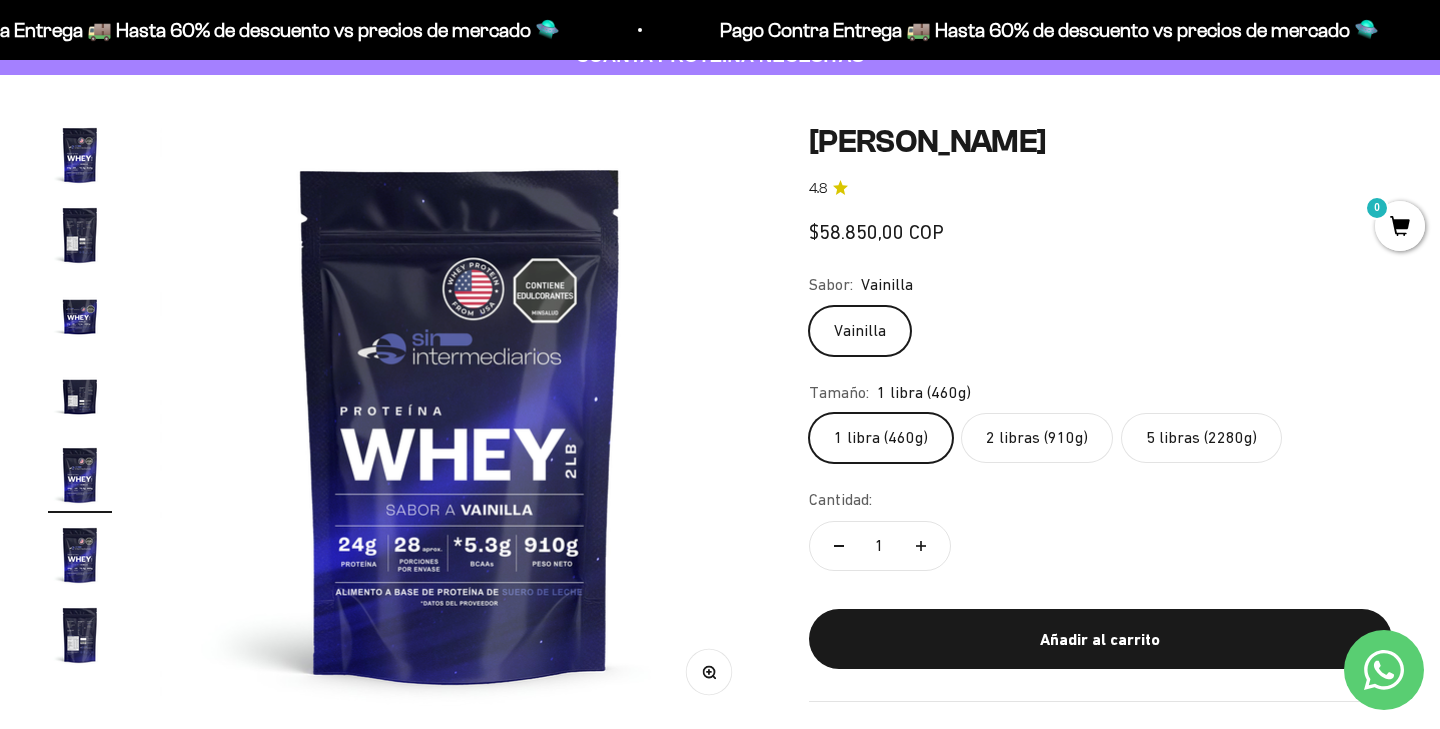 scroll, scrollTop: 0, scrollLeft: 2499, axis: horizontal 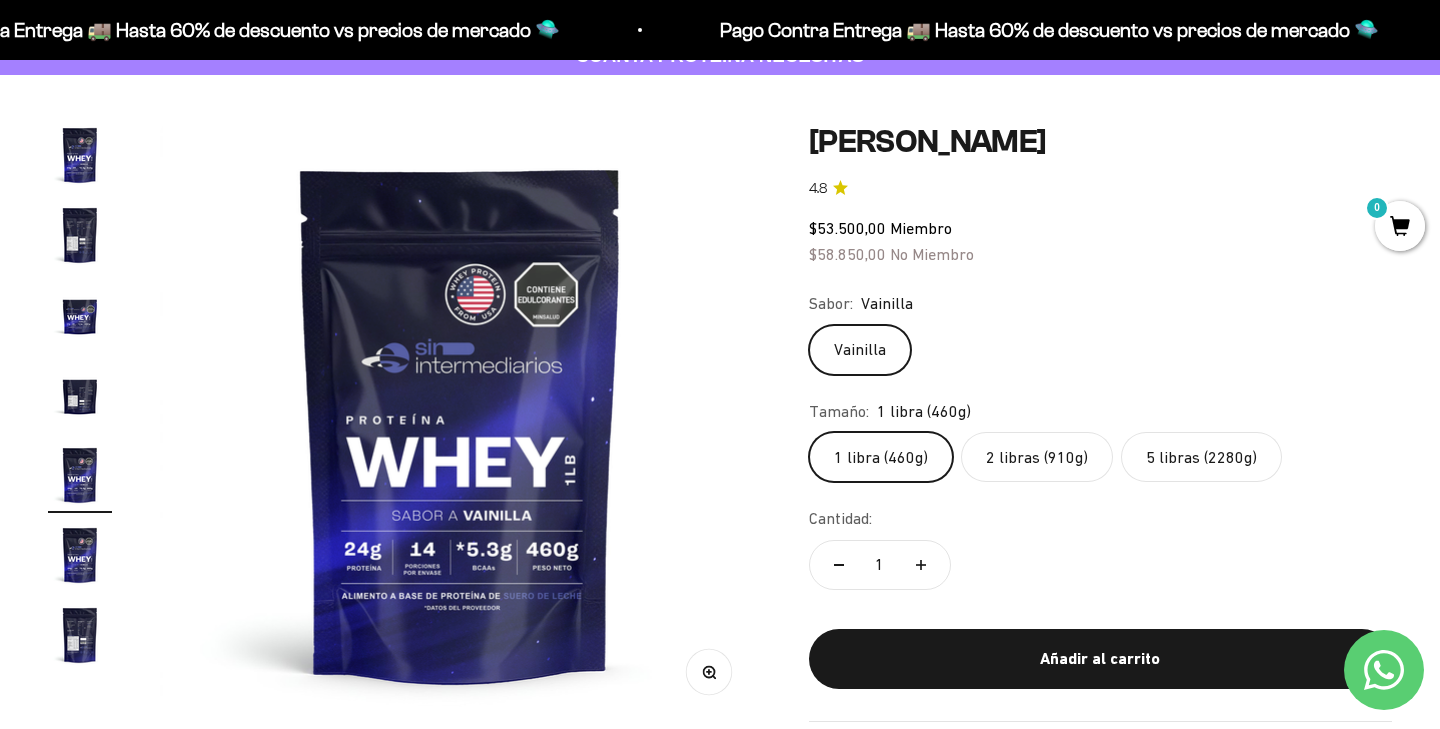 click on "2 libras (910g)" 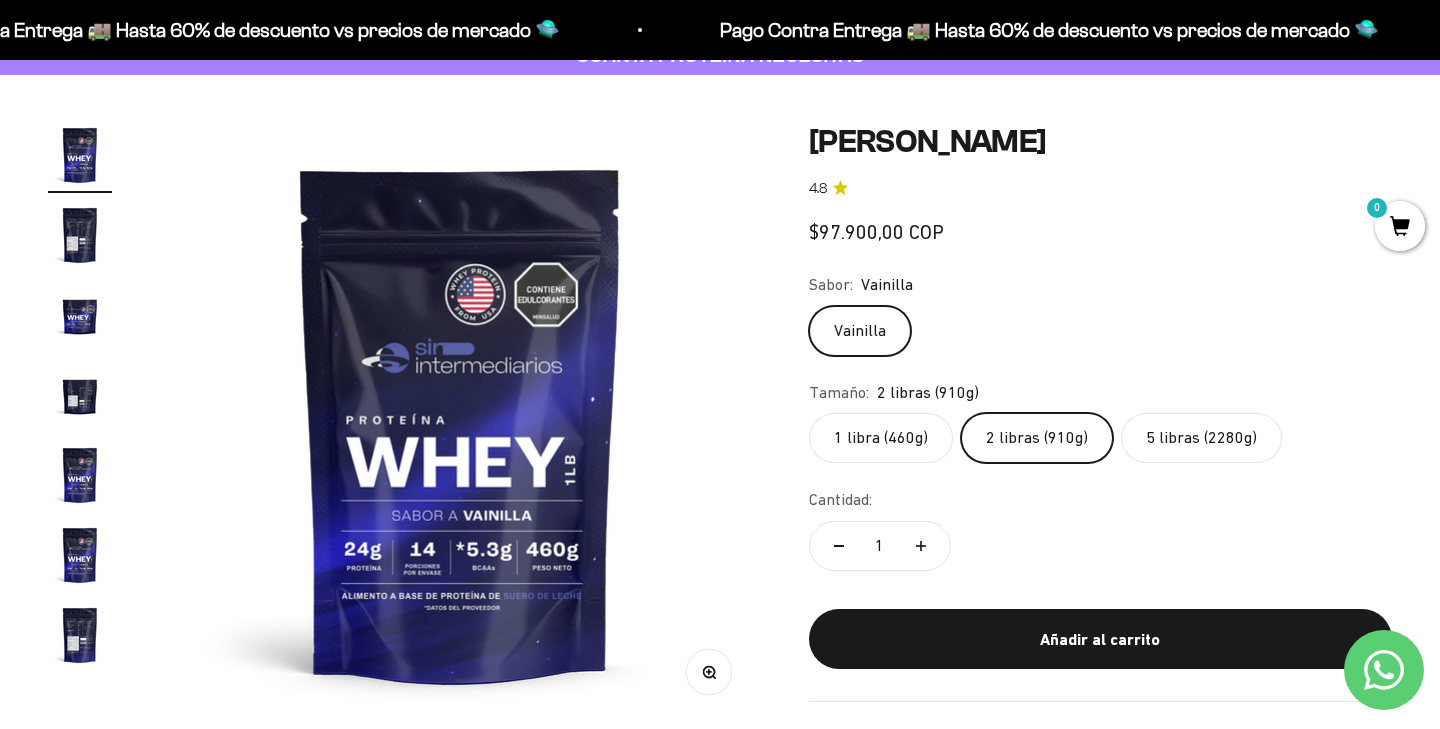 scroll, scrollTop: 0, scrollLeft: 0, axis: both 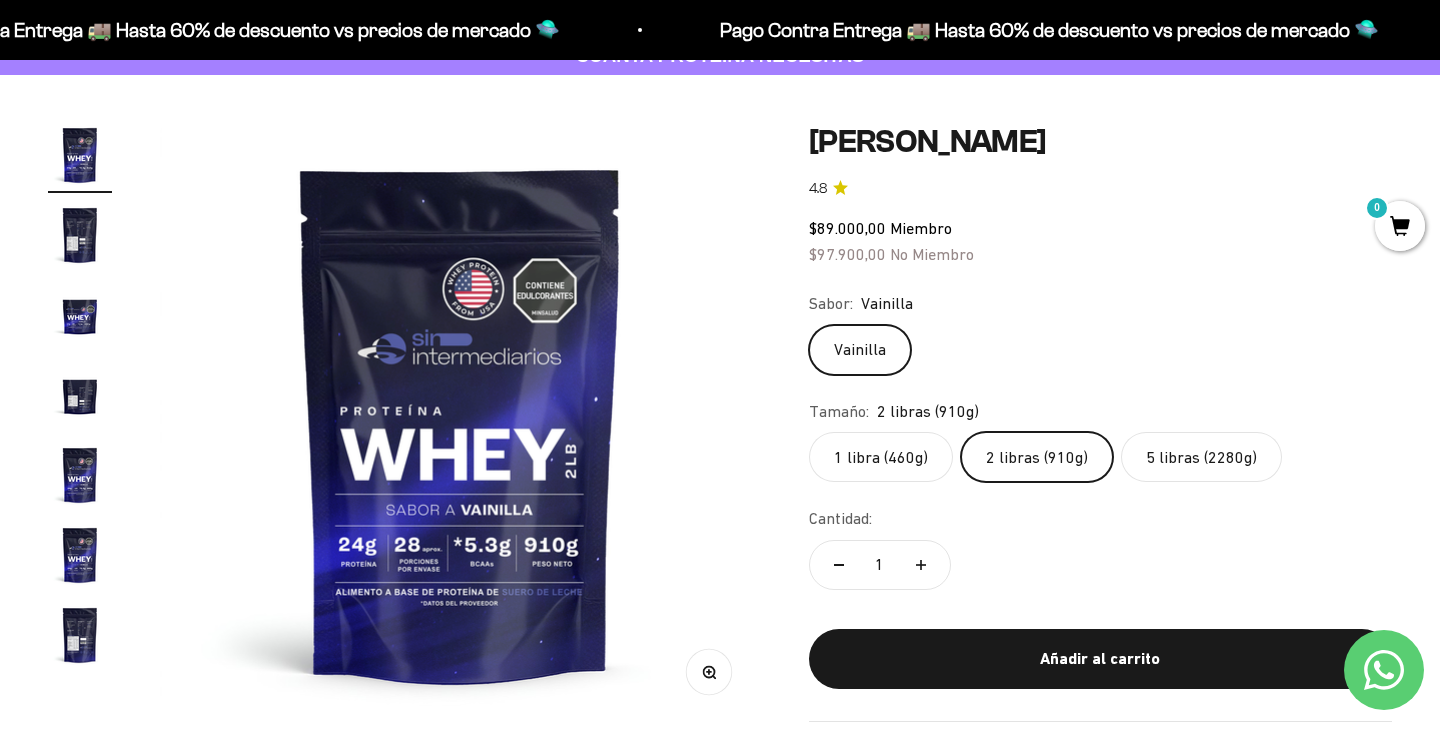 click on "1 libra (460g)" 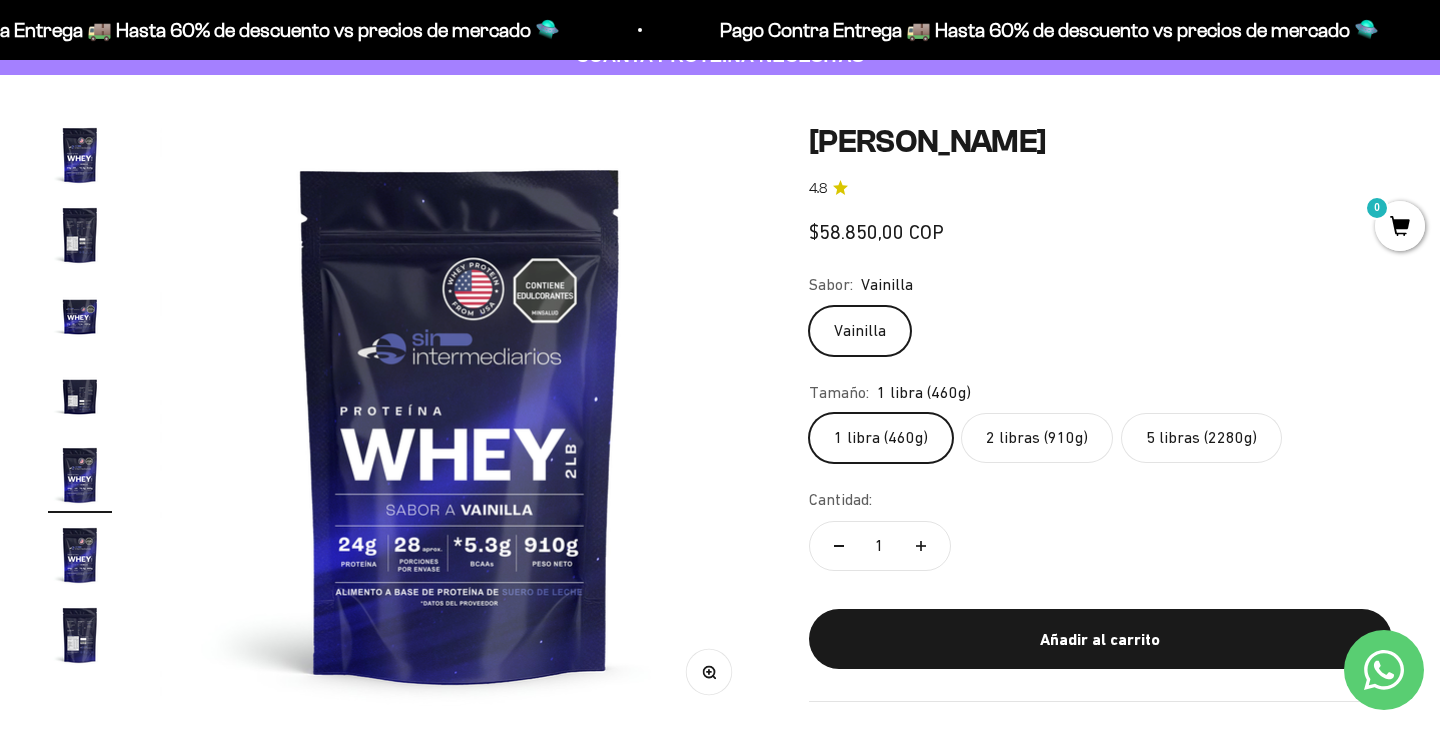 scroll, scrollTop: 0, scrollLeft: 2499, axis: horizontal 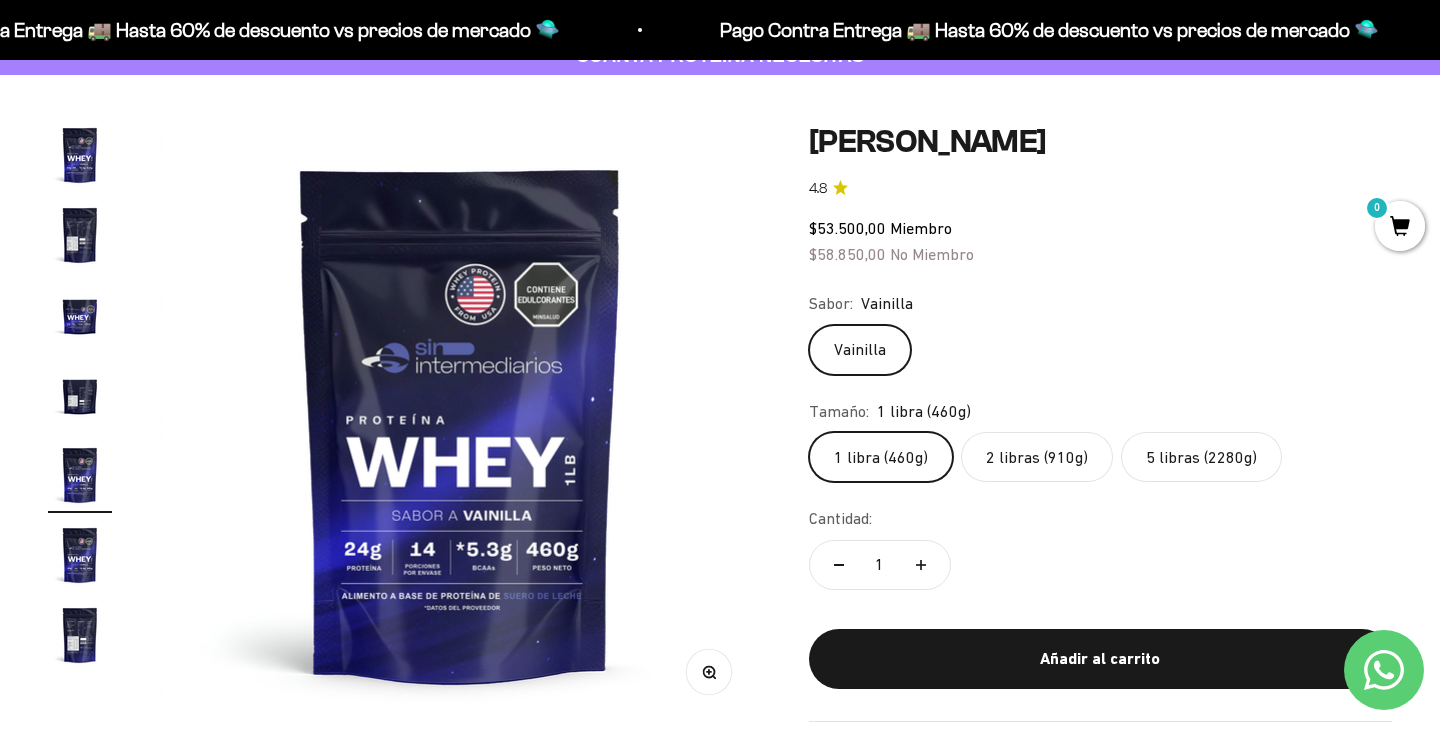 click on "5 libras (2280g)" 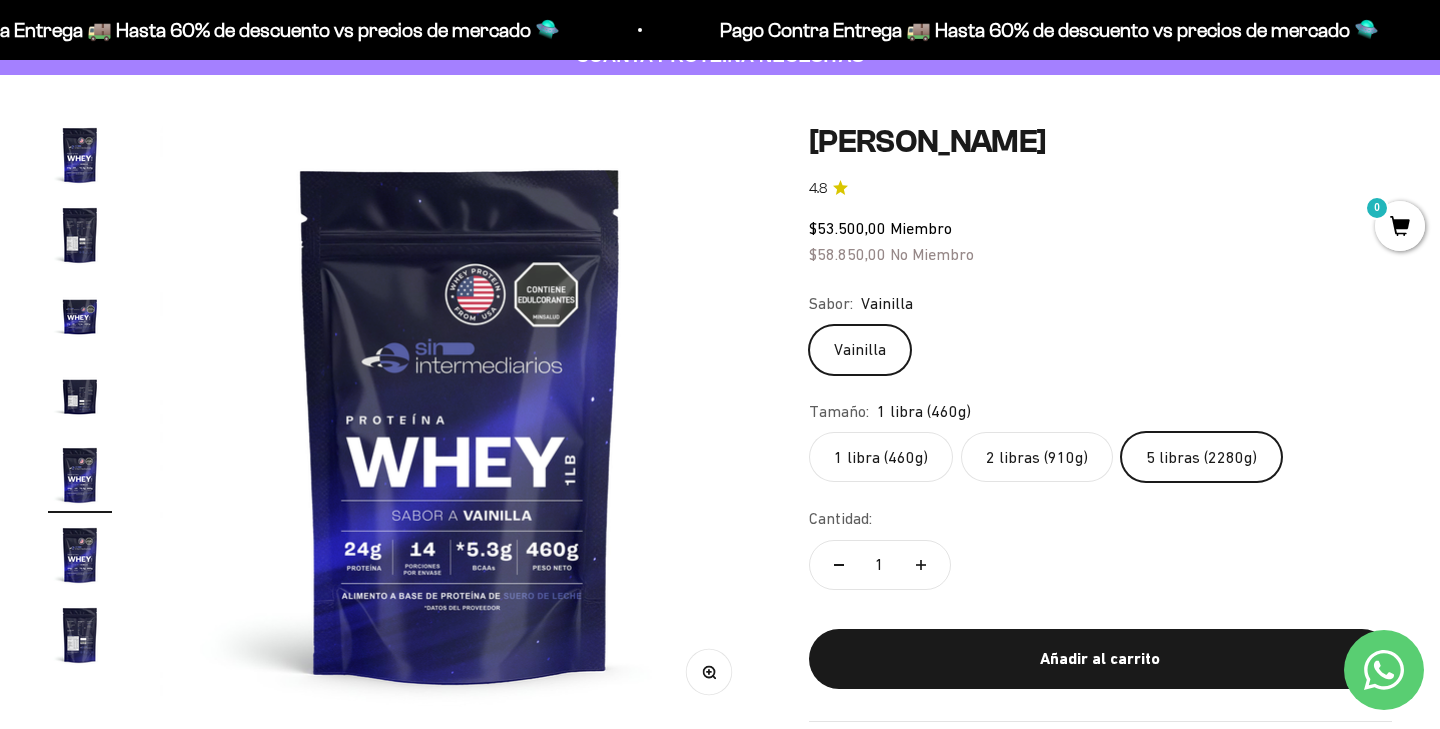 scroll, scrollTop: 0, scrollLeft: 1250, axis: horizontal 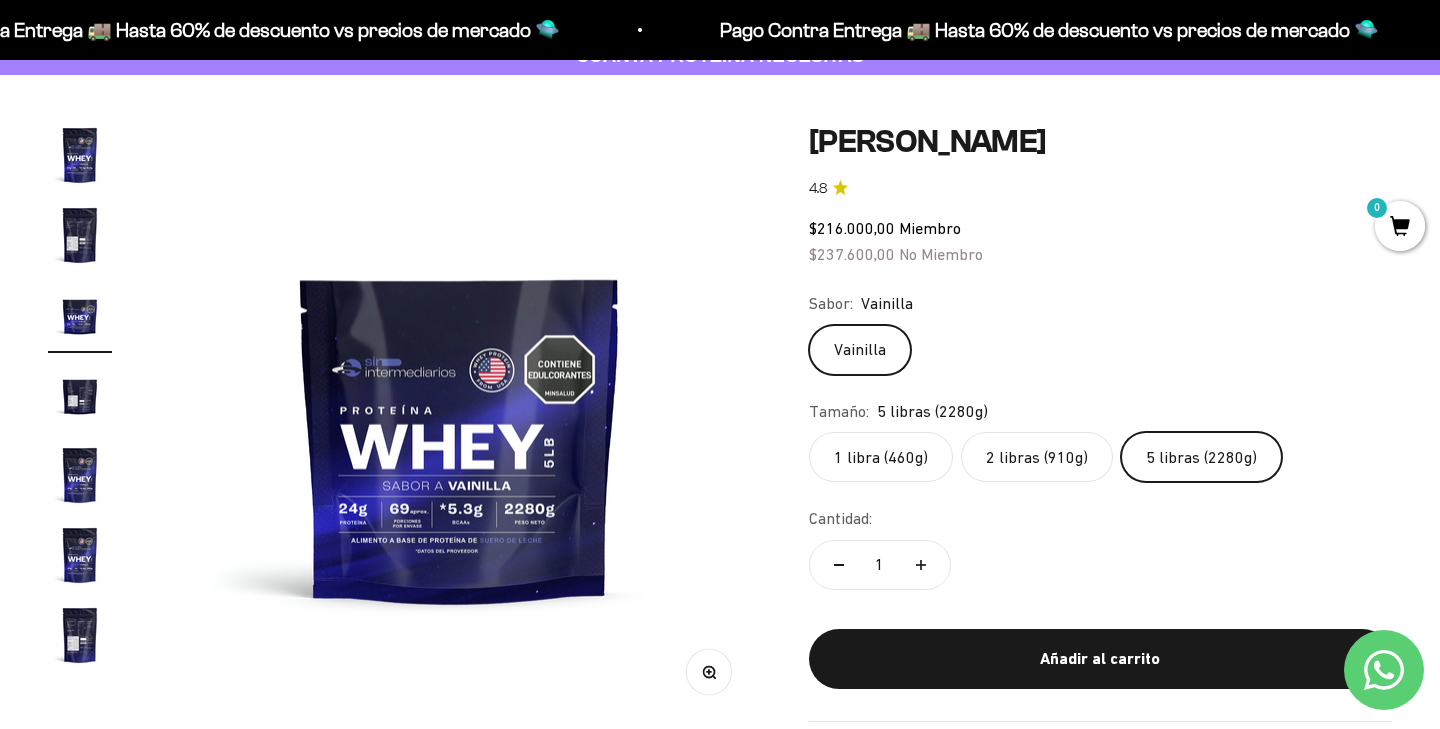 click on "2 libras (910g)" 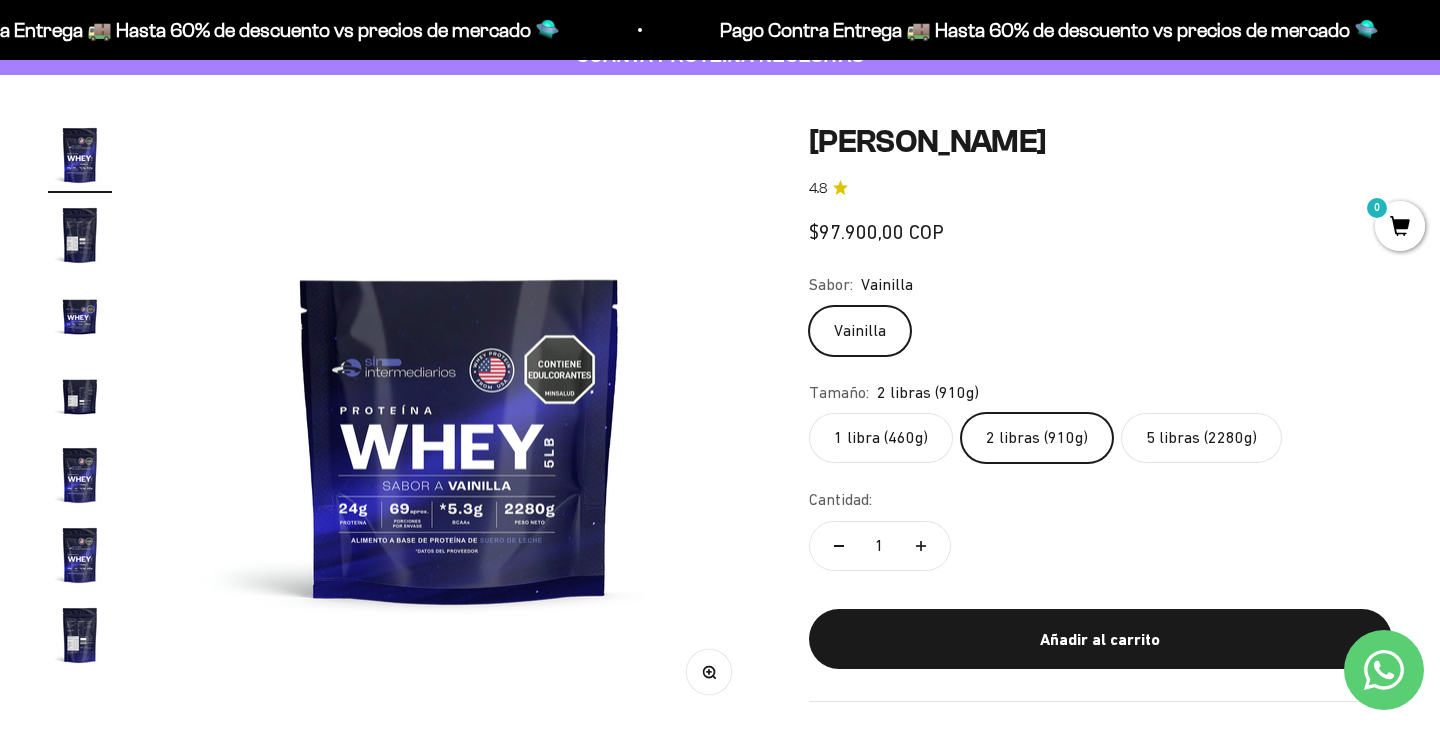 scroll, scrollTop: 0, scrollLeft: 0, axis: both 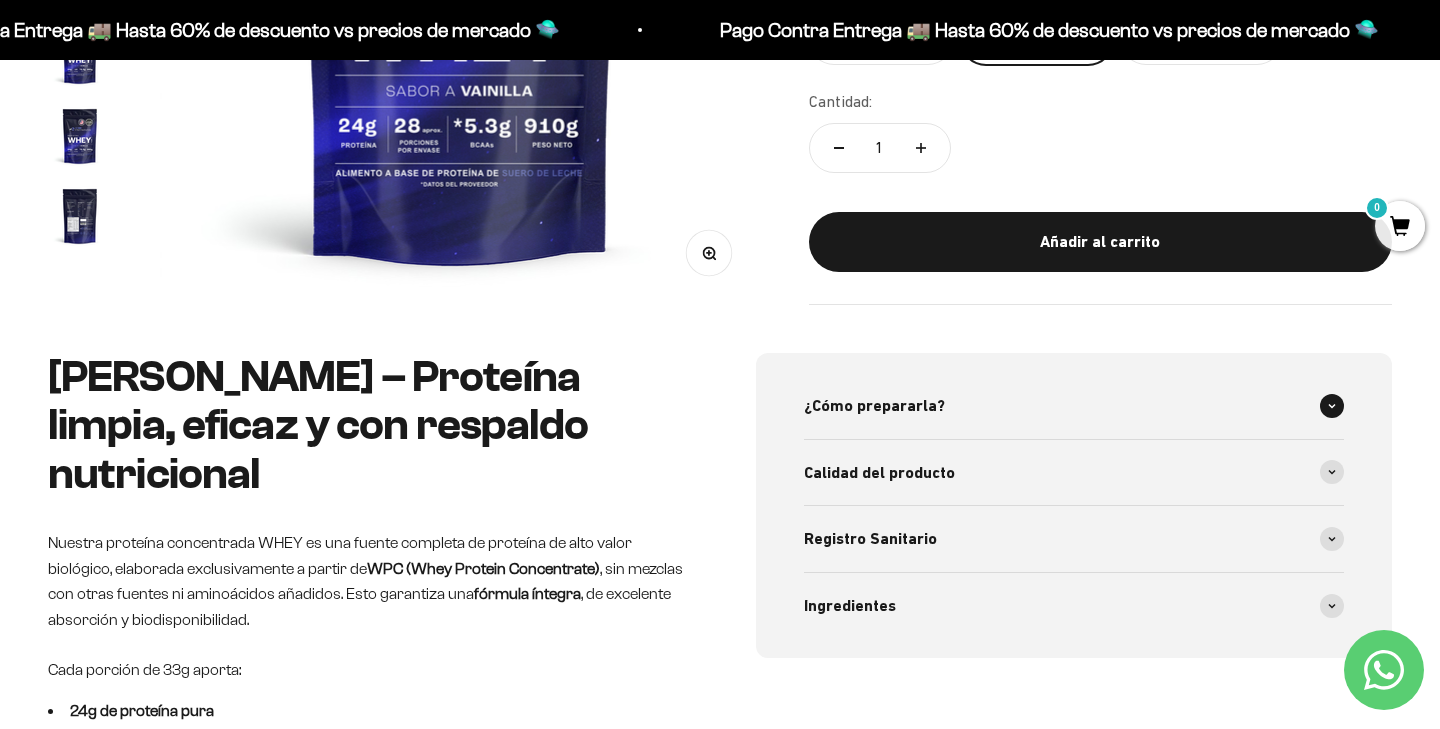 click on "¿Cómo prepararla?" at bounding box center [1074, 406] 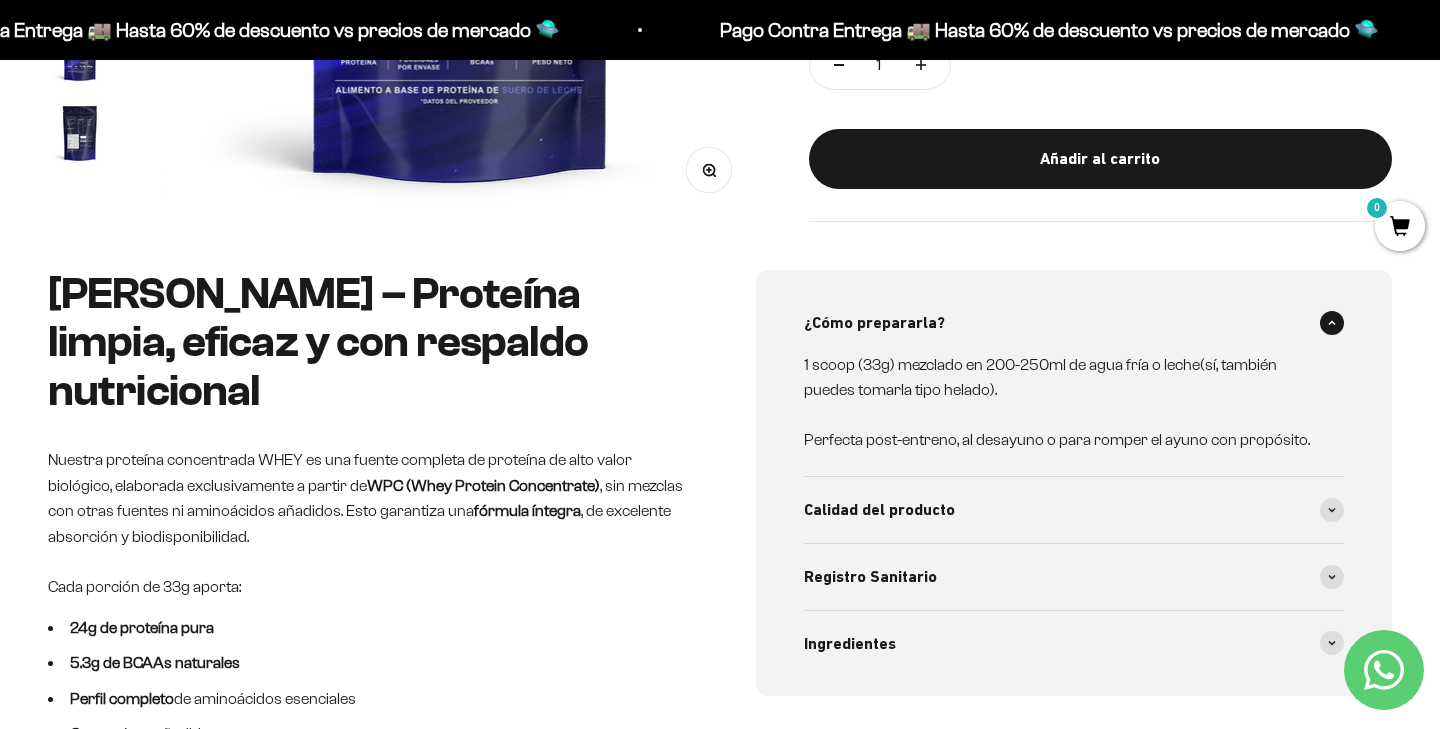 scroll, scrollTop: 694, scrollLeft: 0, axis: vertical 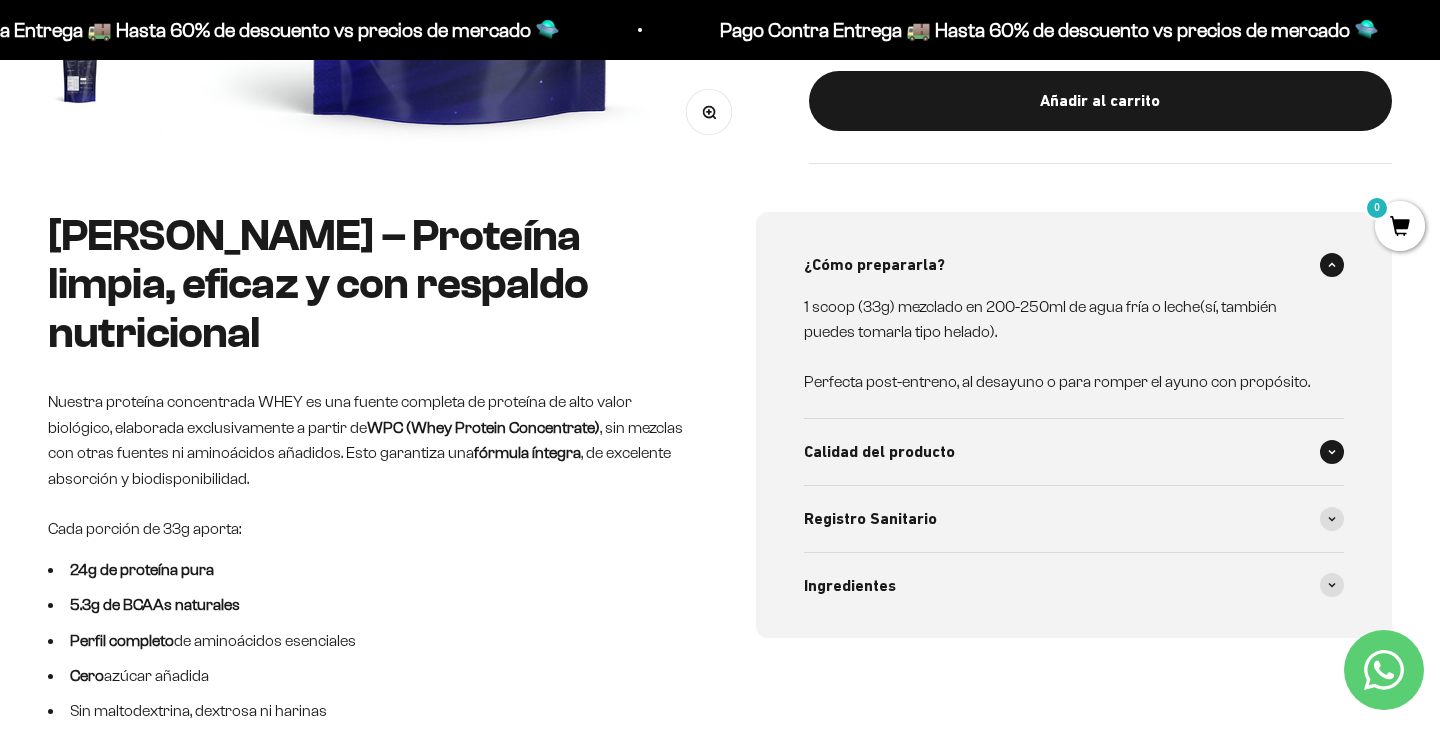 click on "Calidad del producto" at bounding box center (1074, 452) 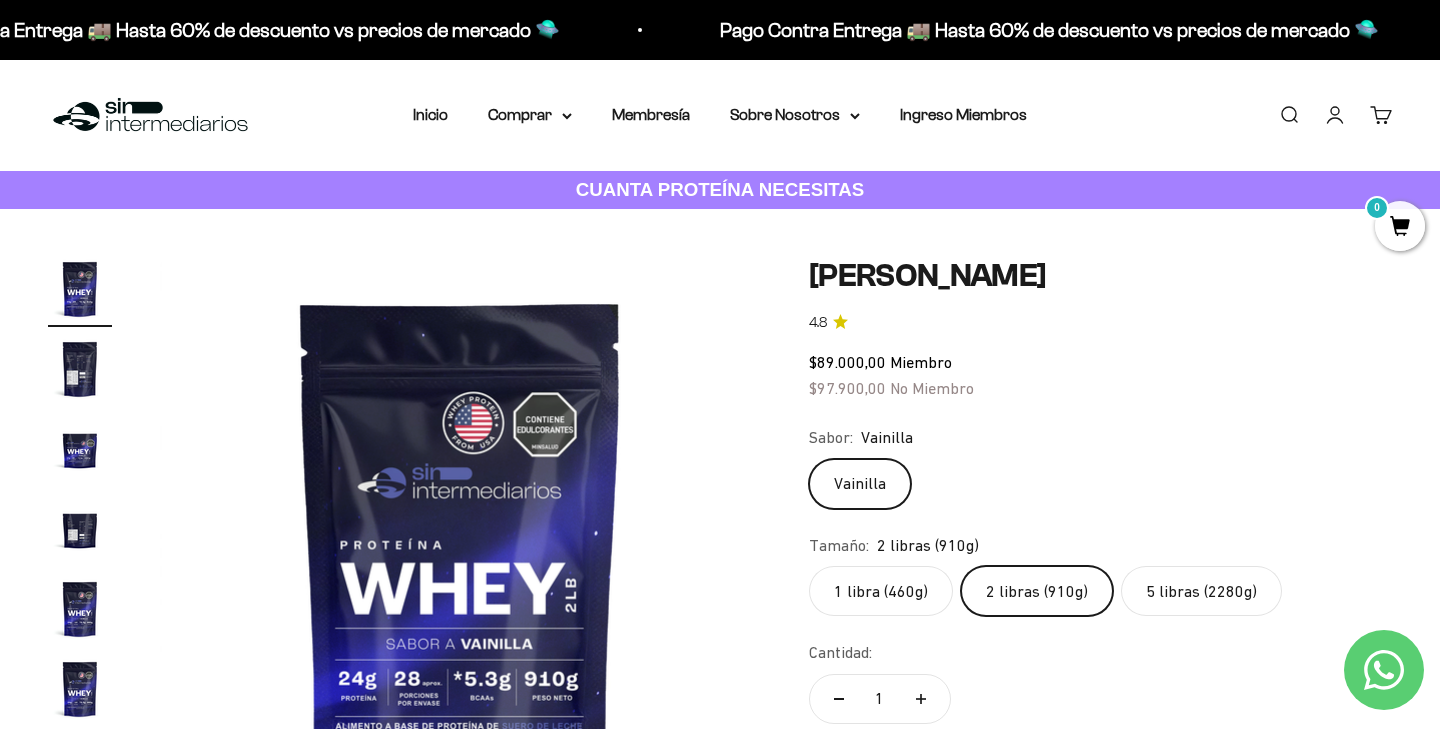 scroll, scrollTop: 0, scrollLeft: 0, axis: both 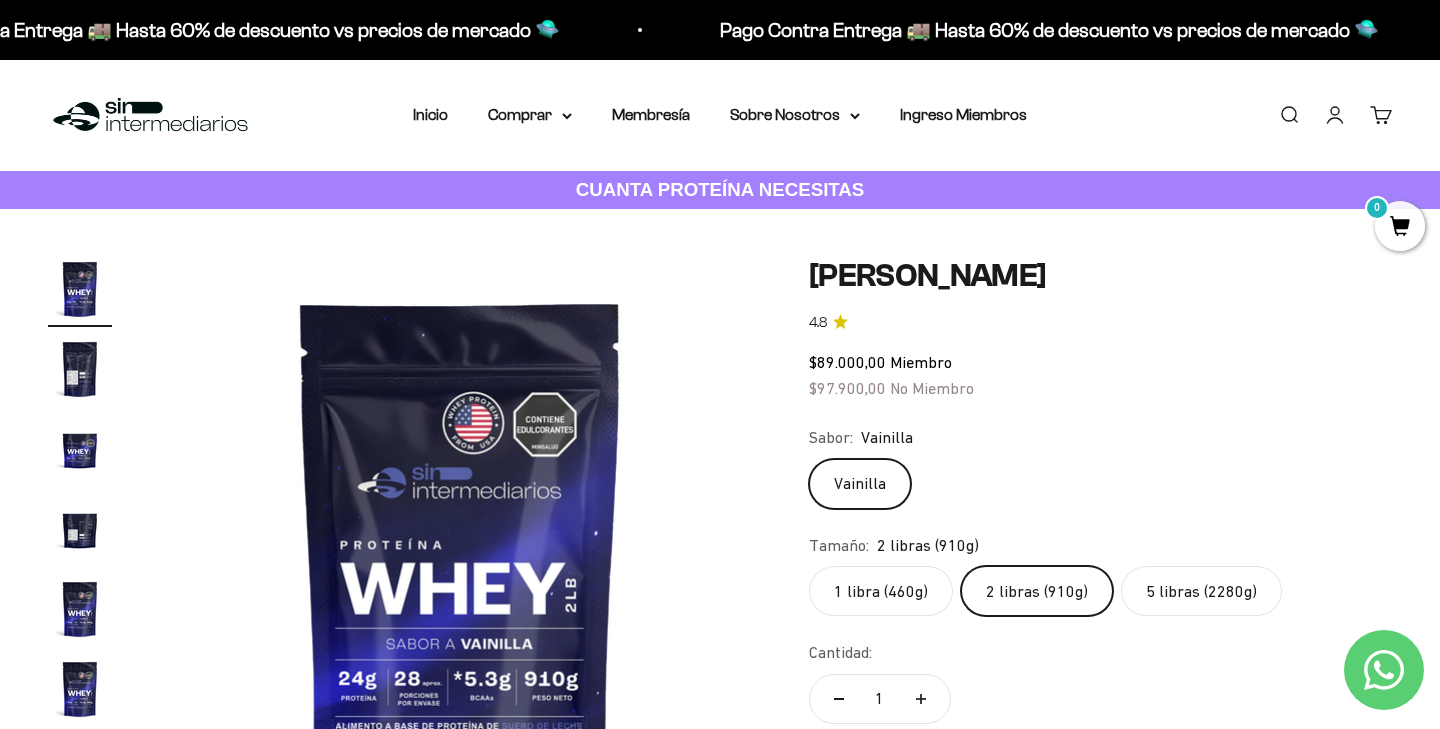 click at bounding box center (80, 369) 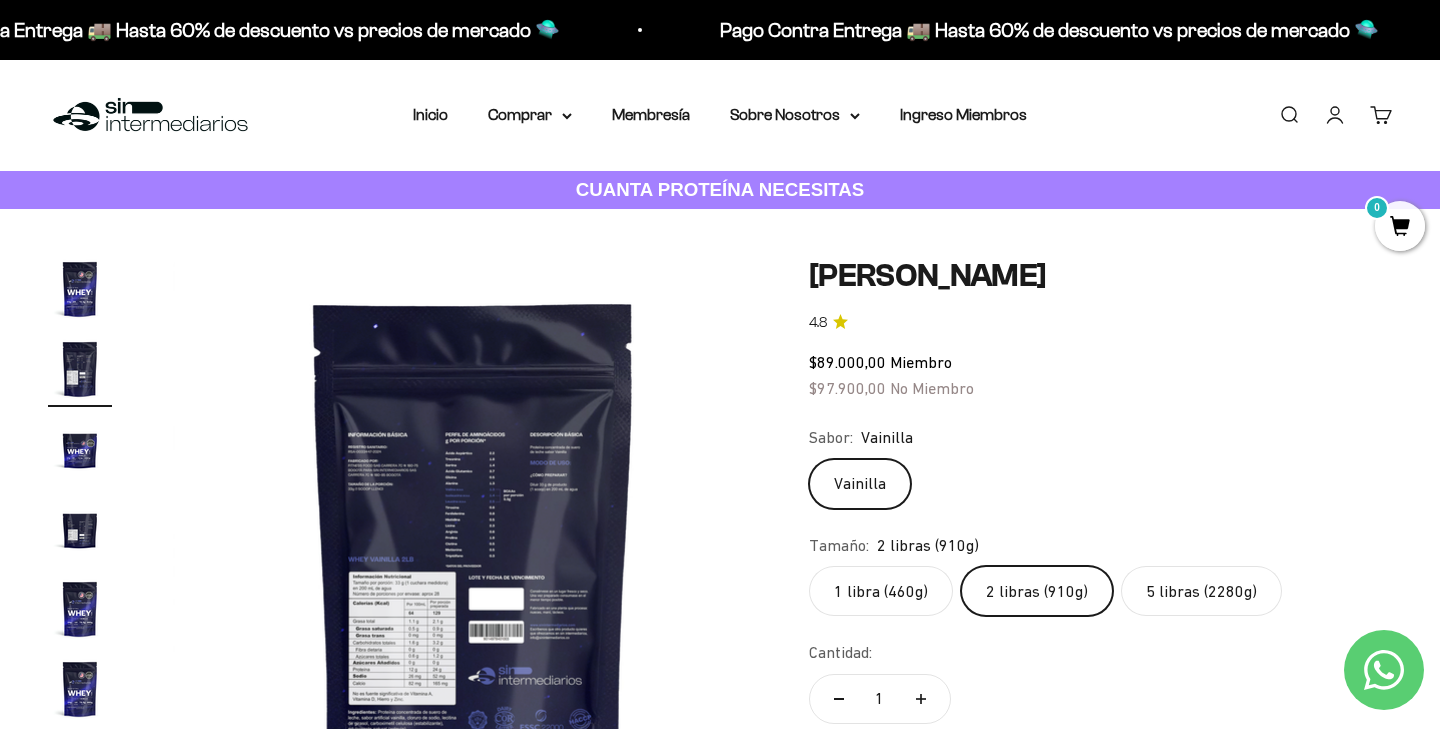 scroll, scrollTop: 0, scrollLeft: 625, axis: horizontal 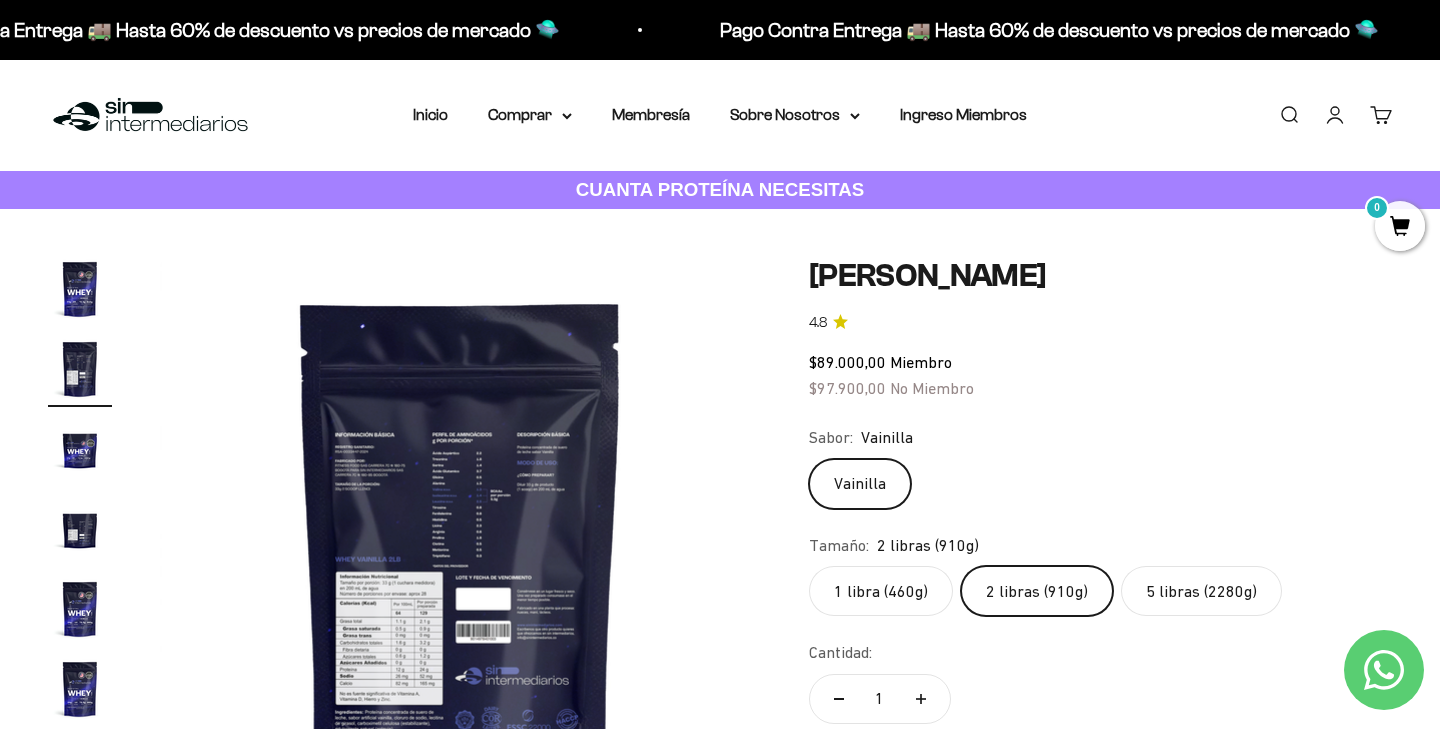 click at bounding box center (460, 557) 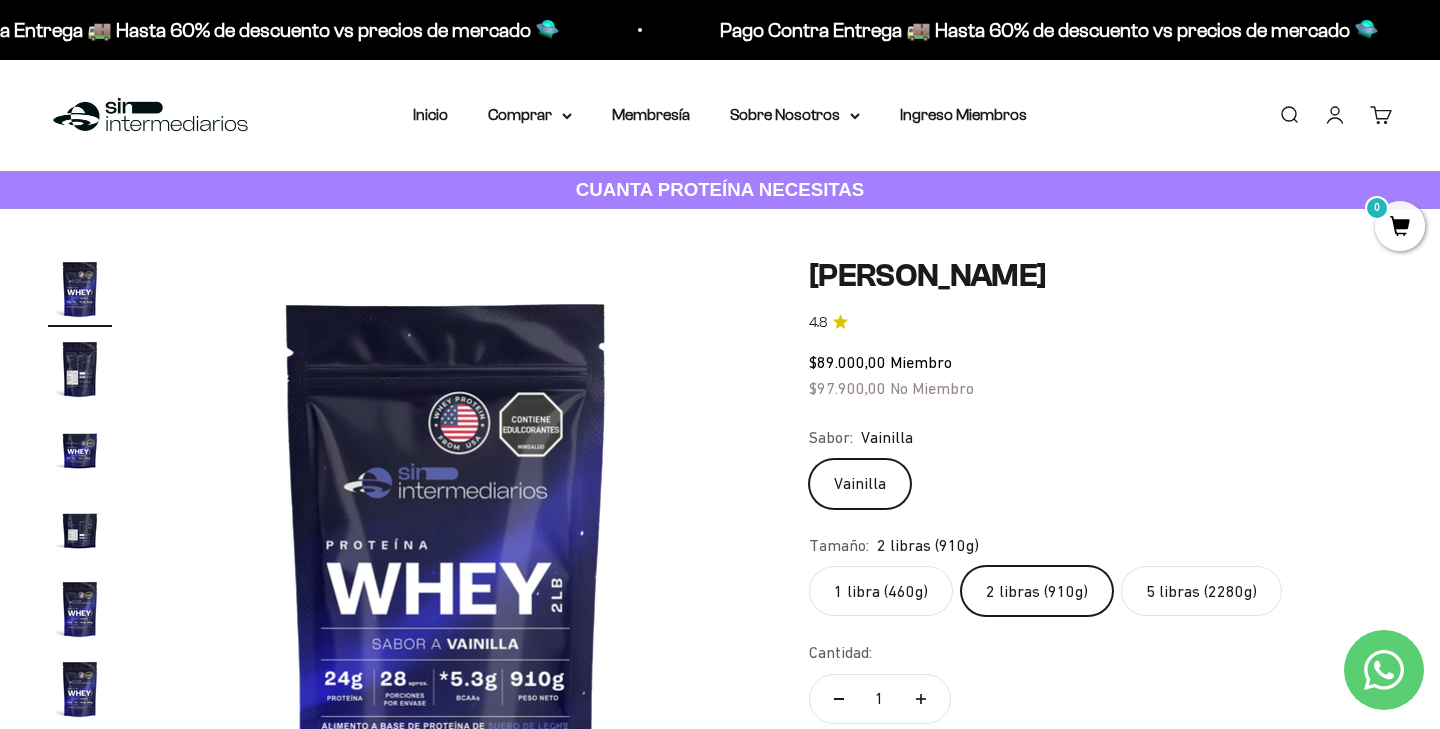 scroll, scrollTop: 0, scrollLeft: 0, axis: both 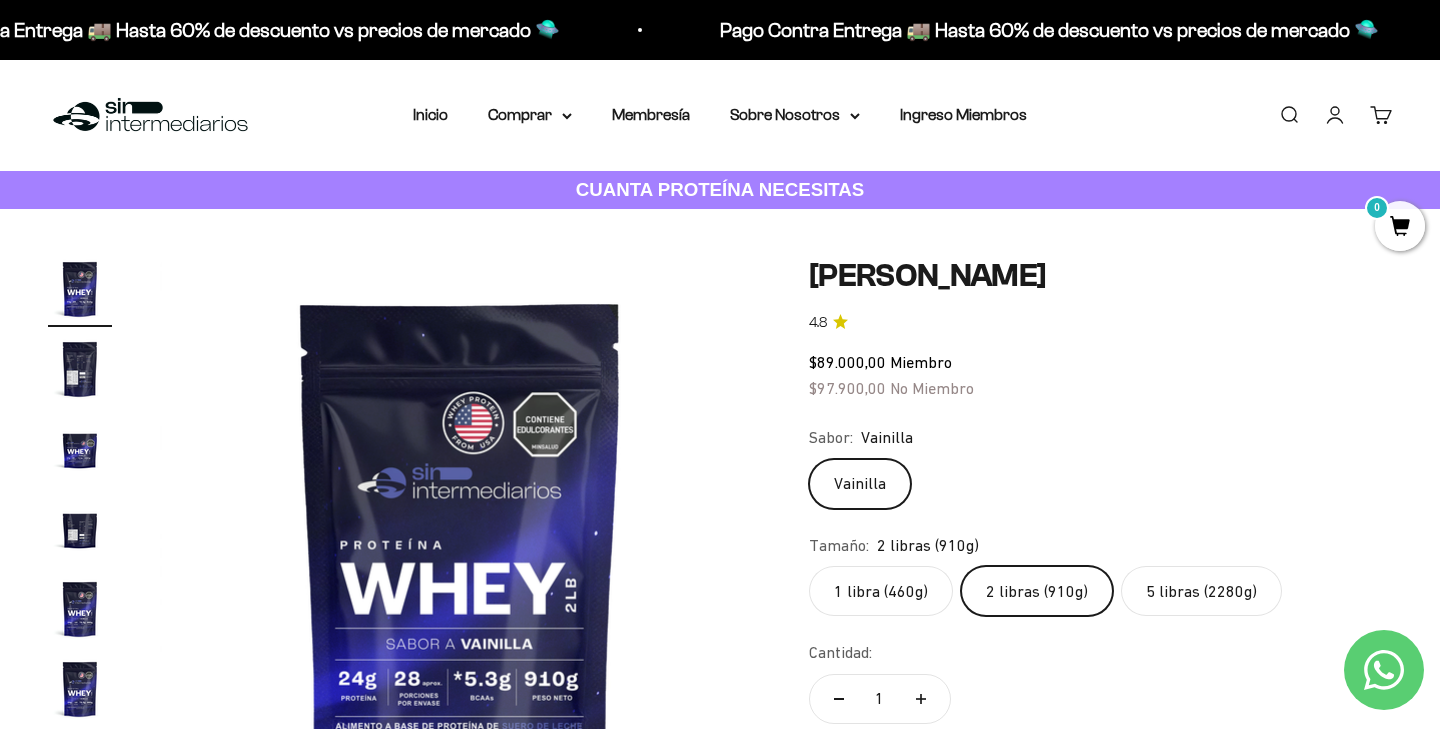 click at bounding box center (460, 557) 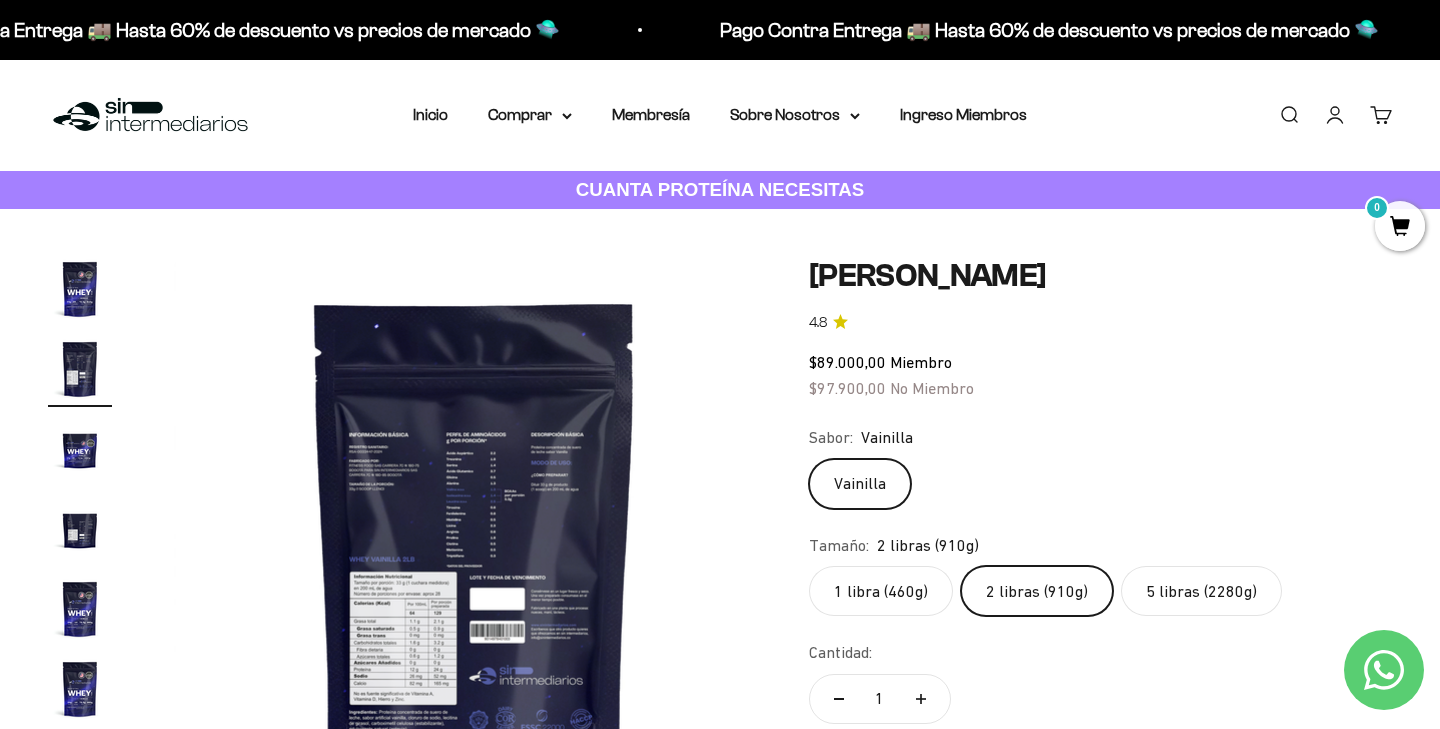 scroll, scrollTop: 0, scrollLeft: 625, axis: horizontal 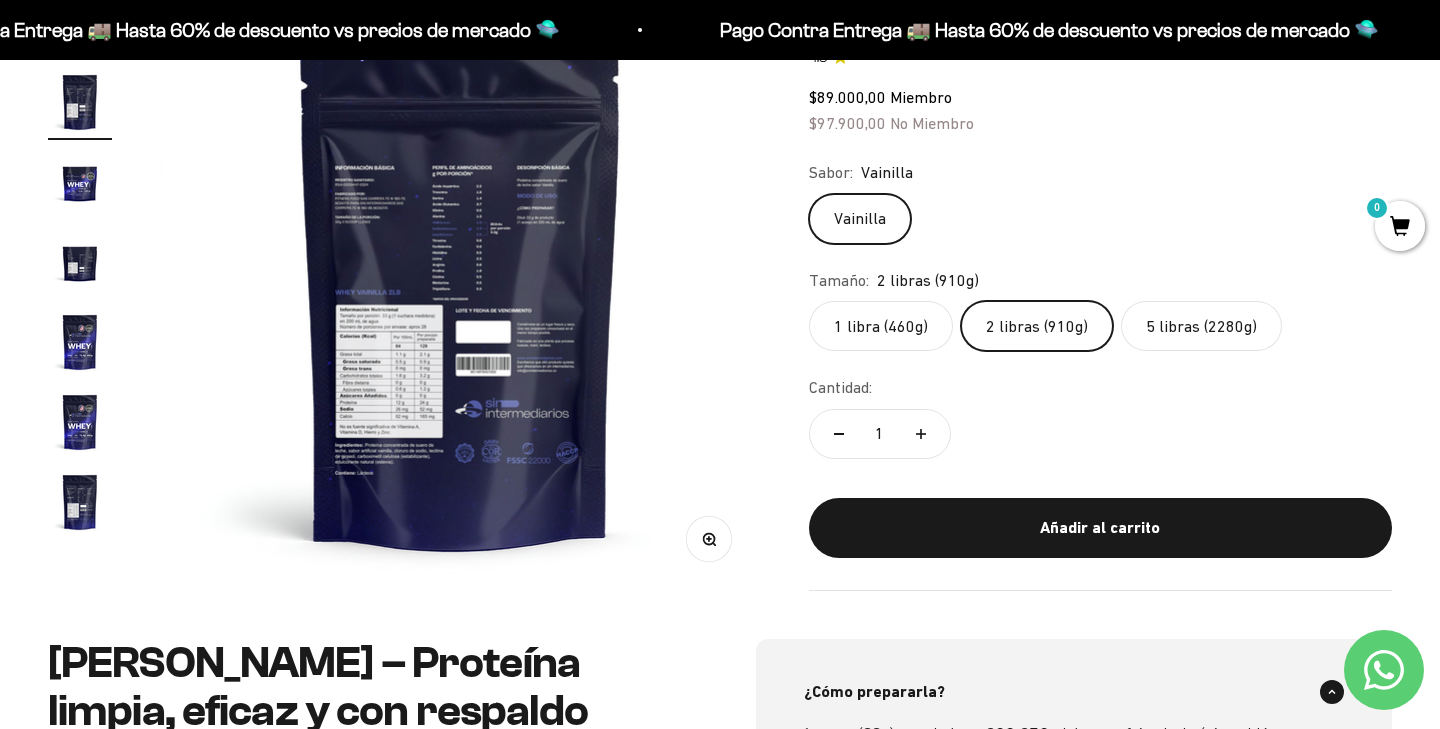 click on "Zoom" at bounding box center [708, 539] 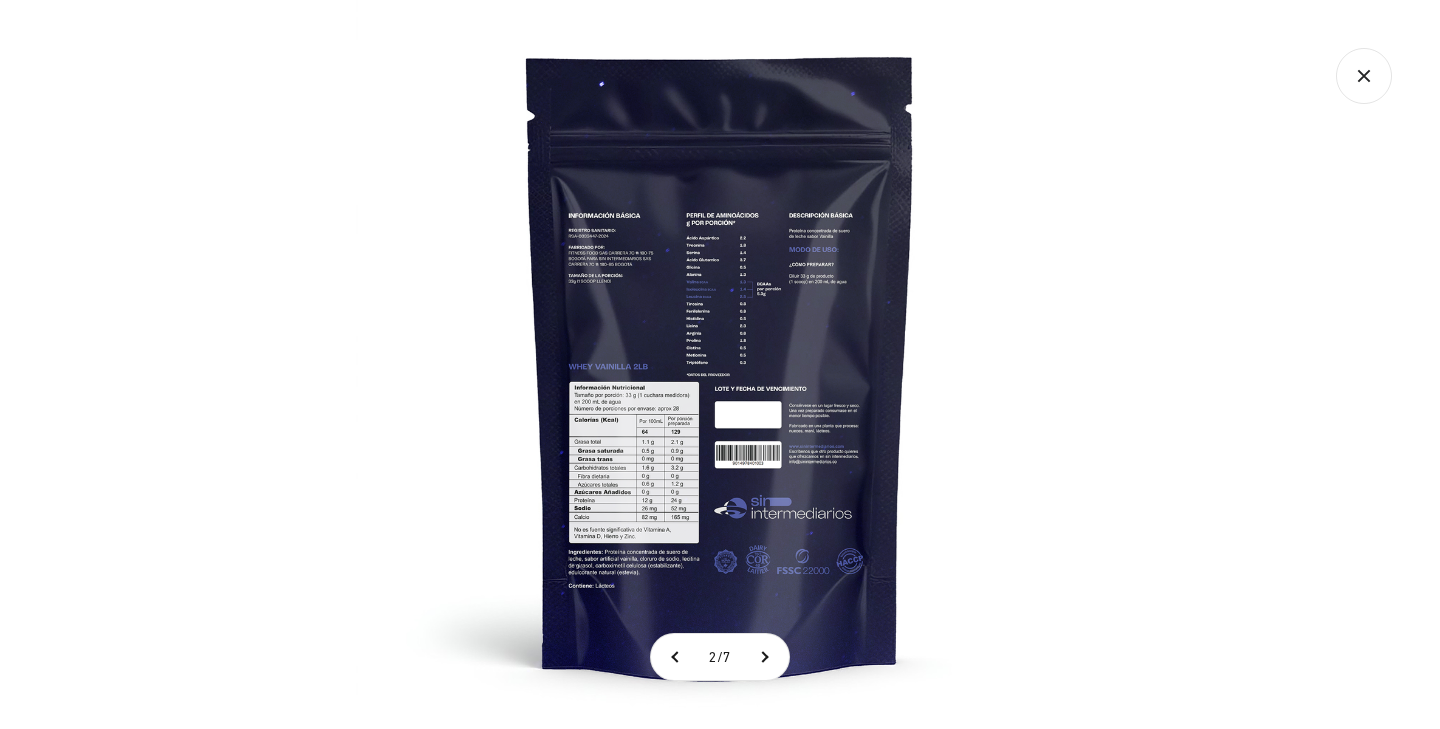 click at bounding box center [720, 364] 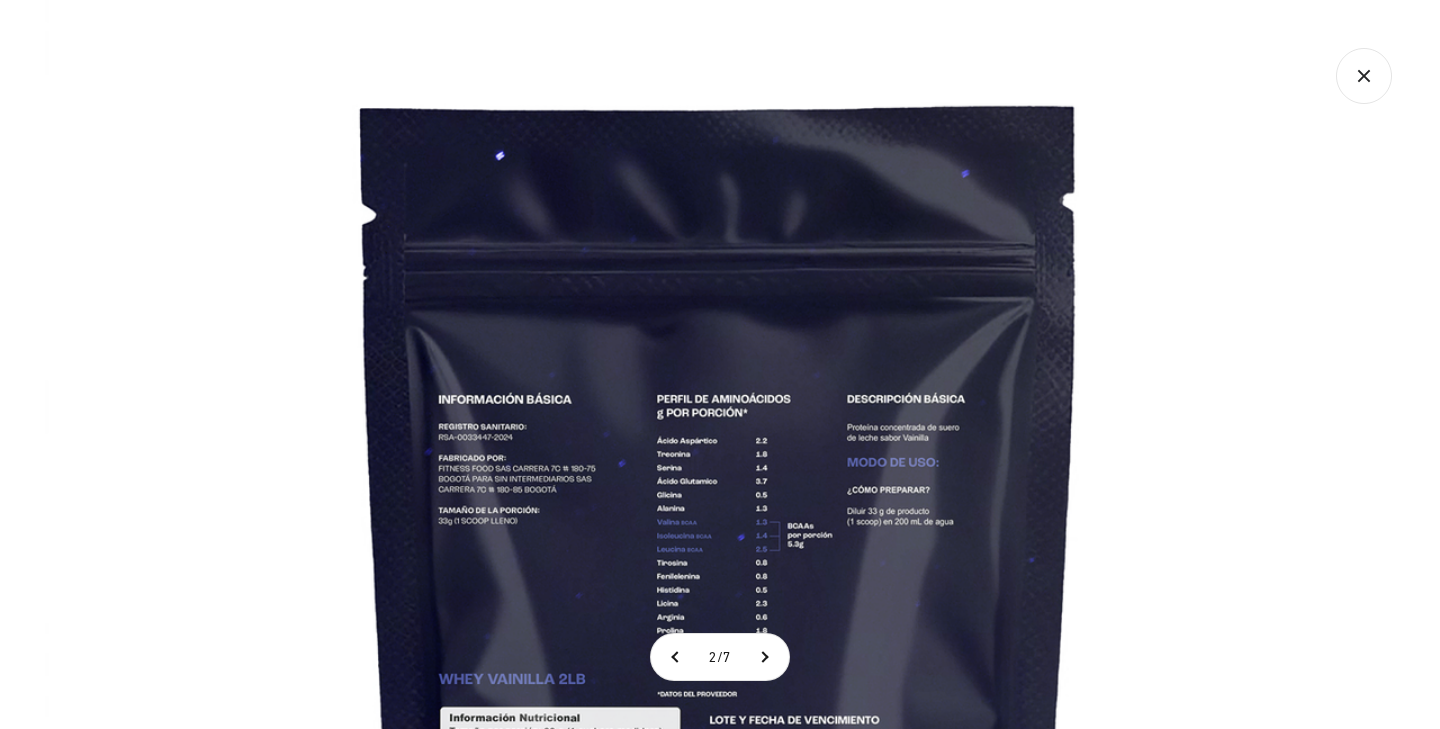 click 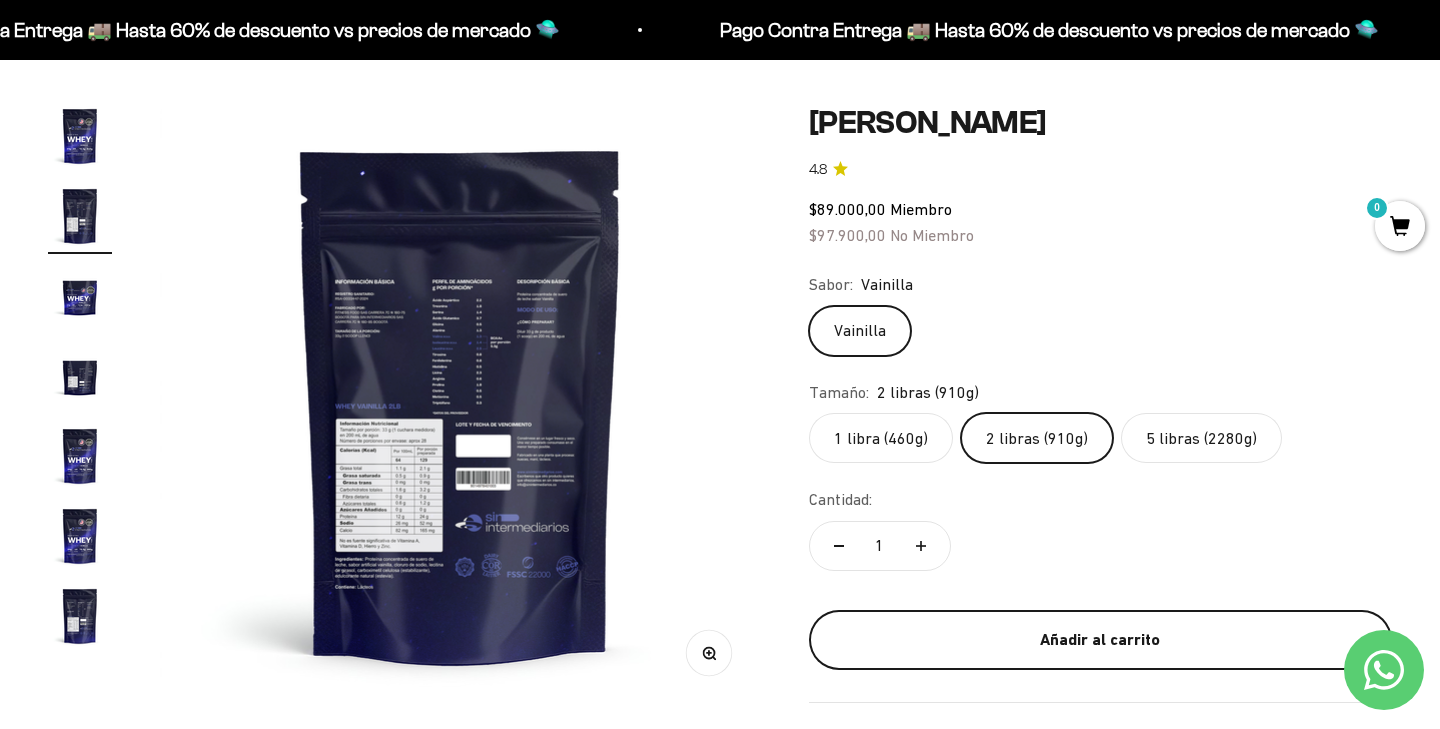 scroll, scrollTop: 121, scrollLeft: 0, axis: vertical 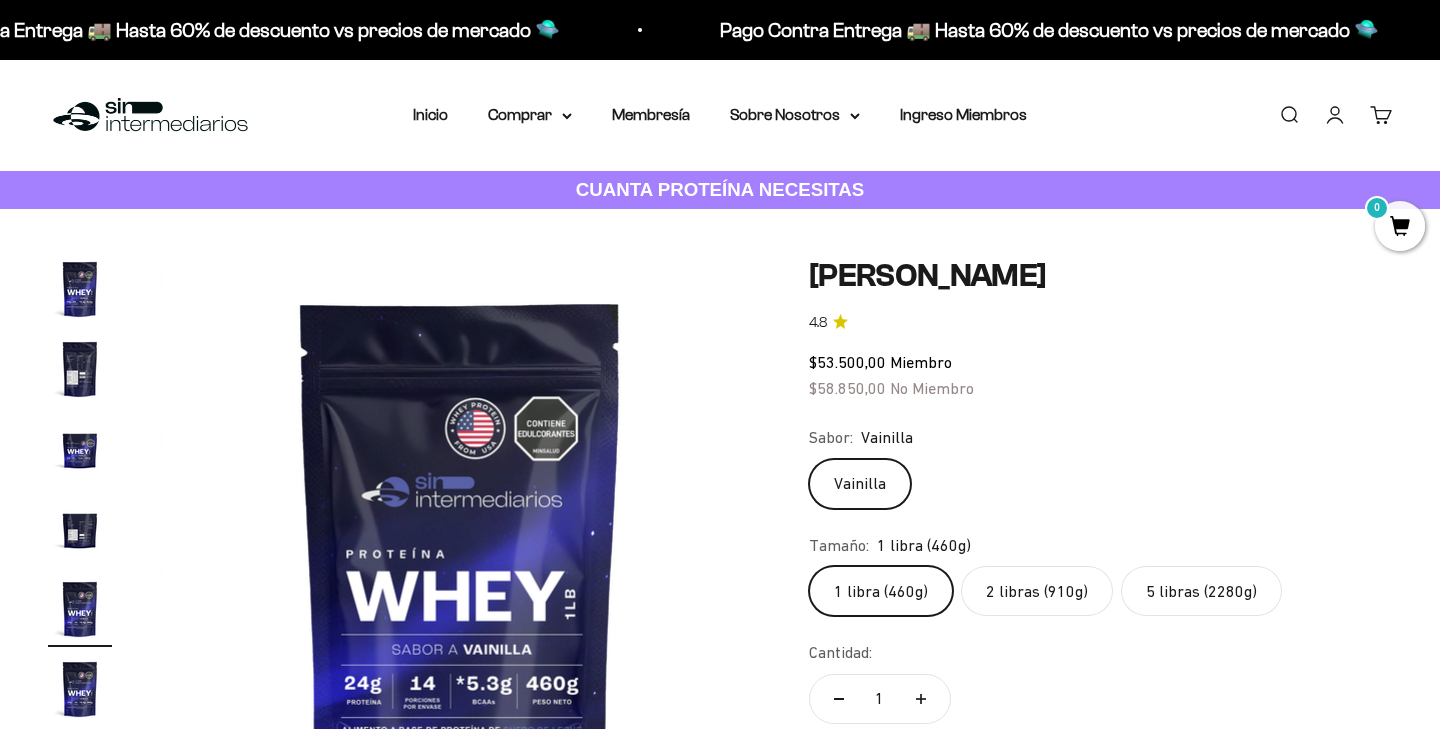 click on "2 libras (910g)" 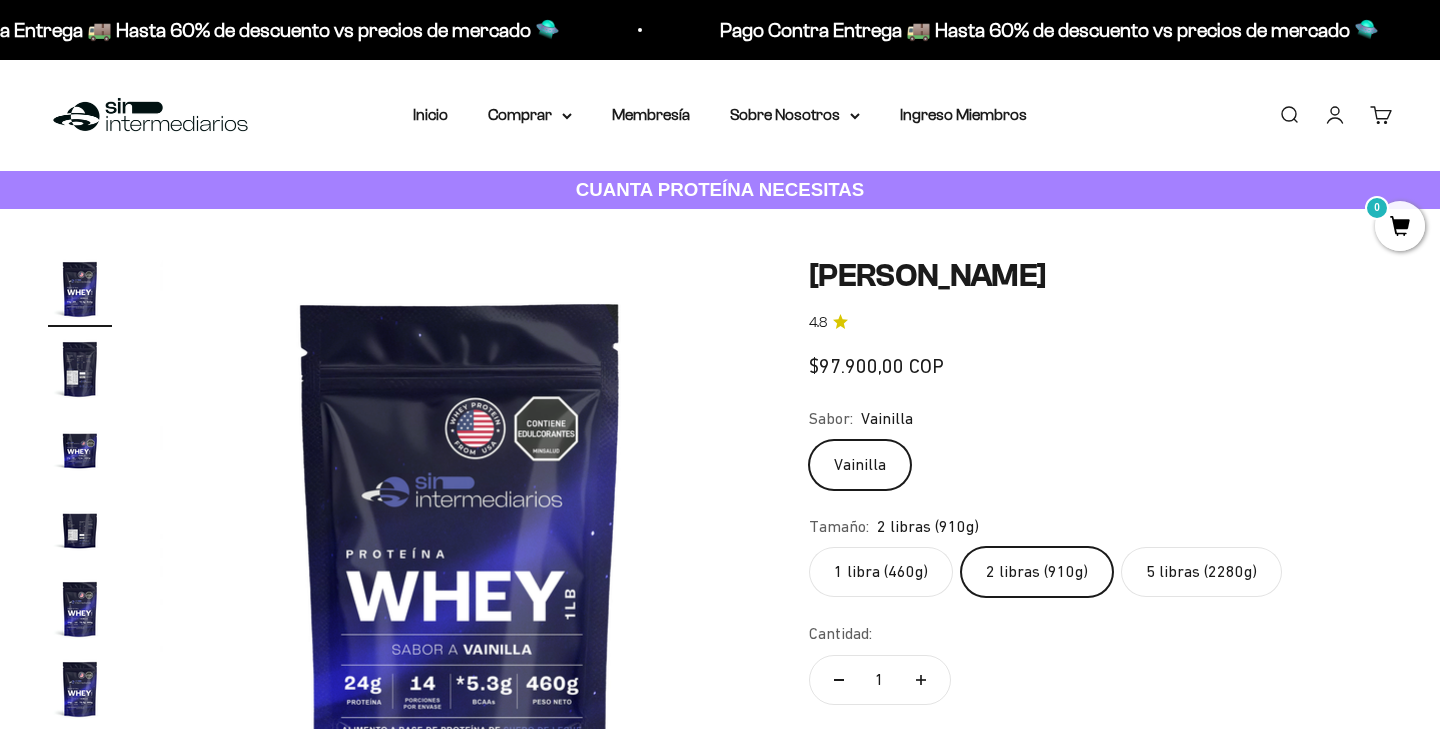 scroll, scrollTop: 0, scrollLeft: 0, axis: both 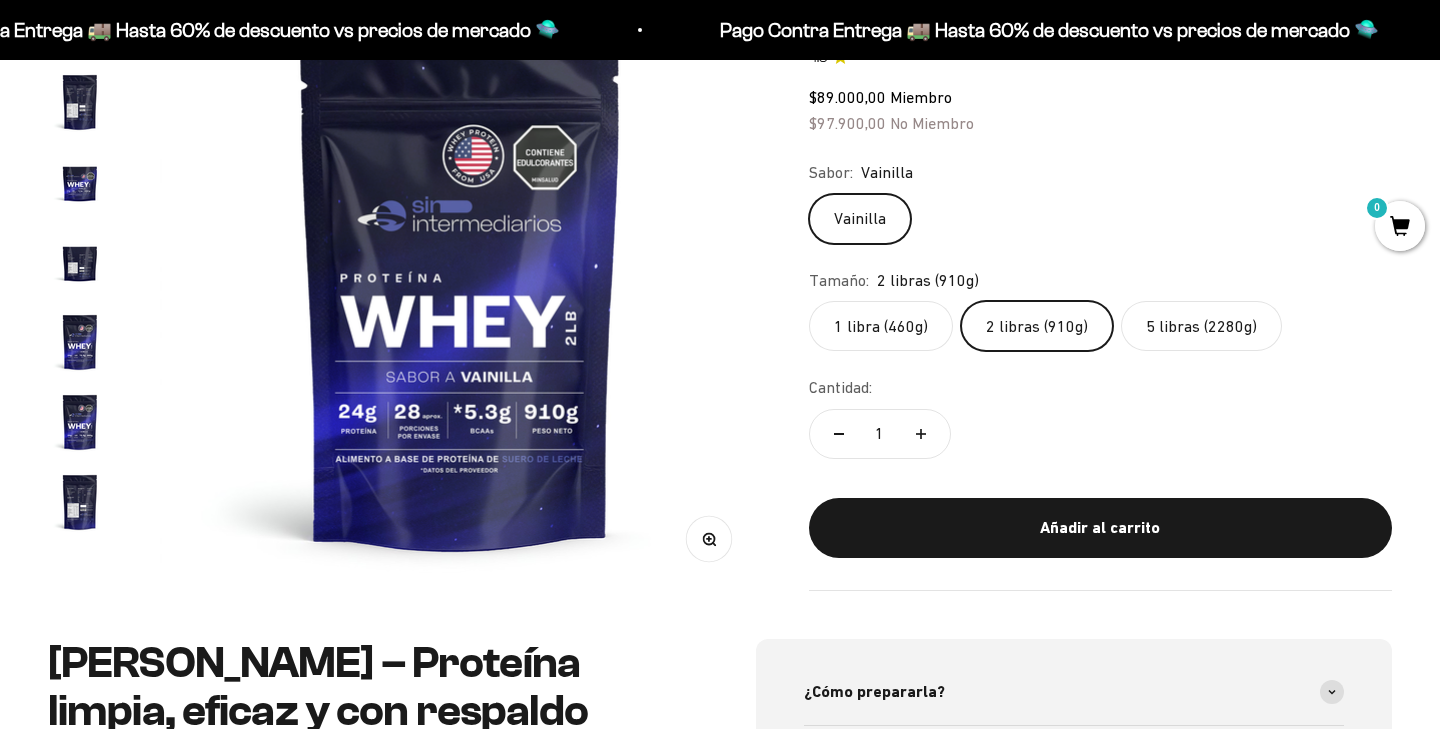 click at bounding box center (460, 290) 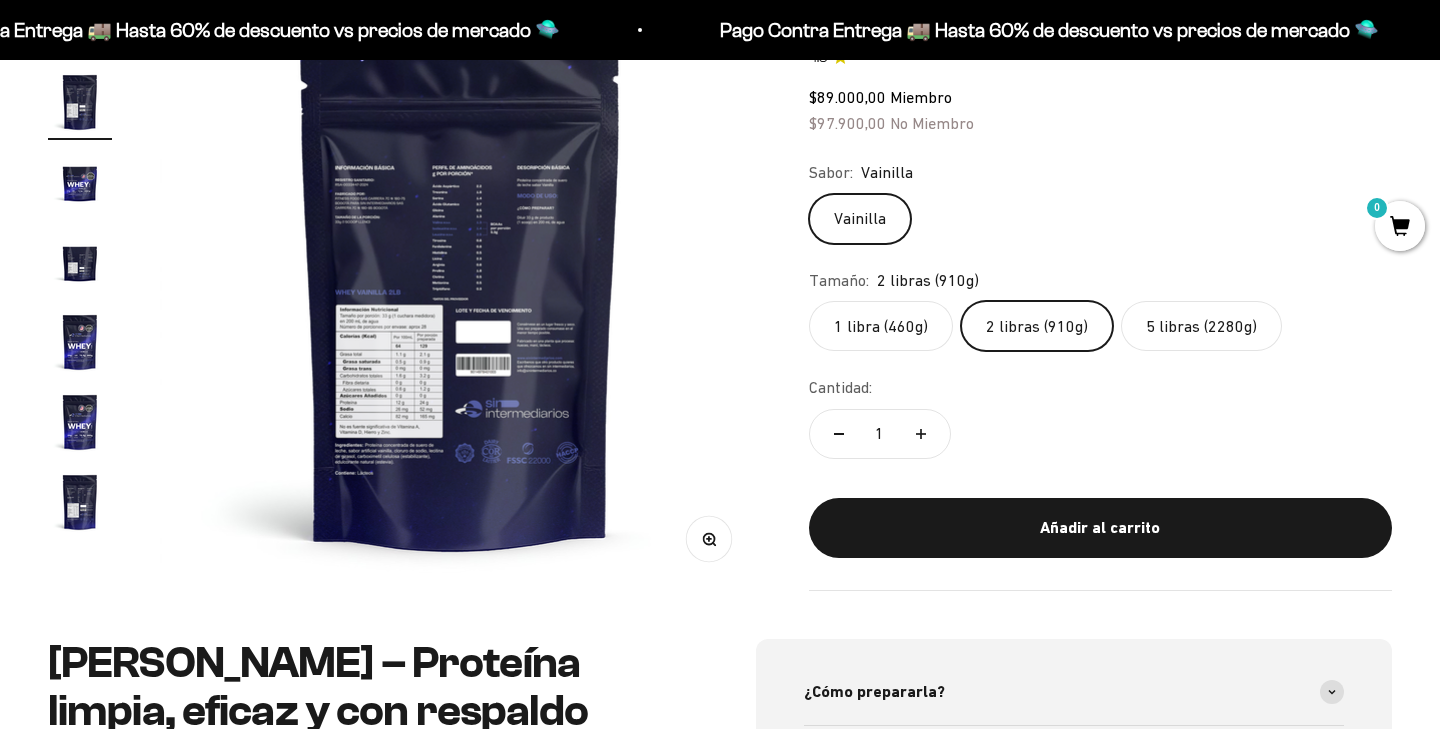 click at bounding box center (460, 290) 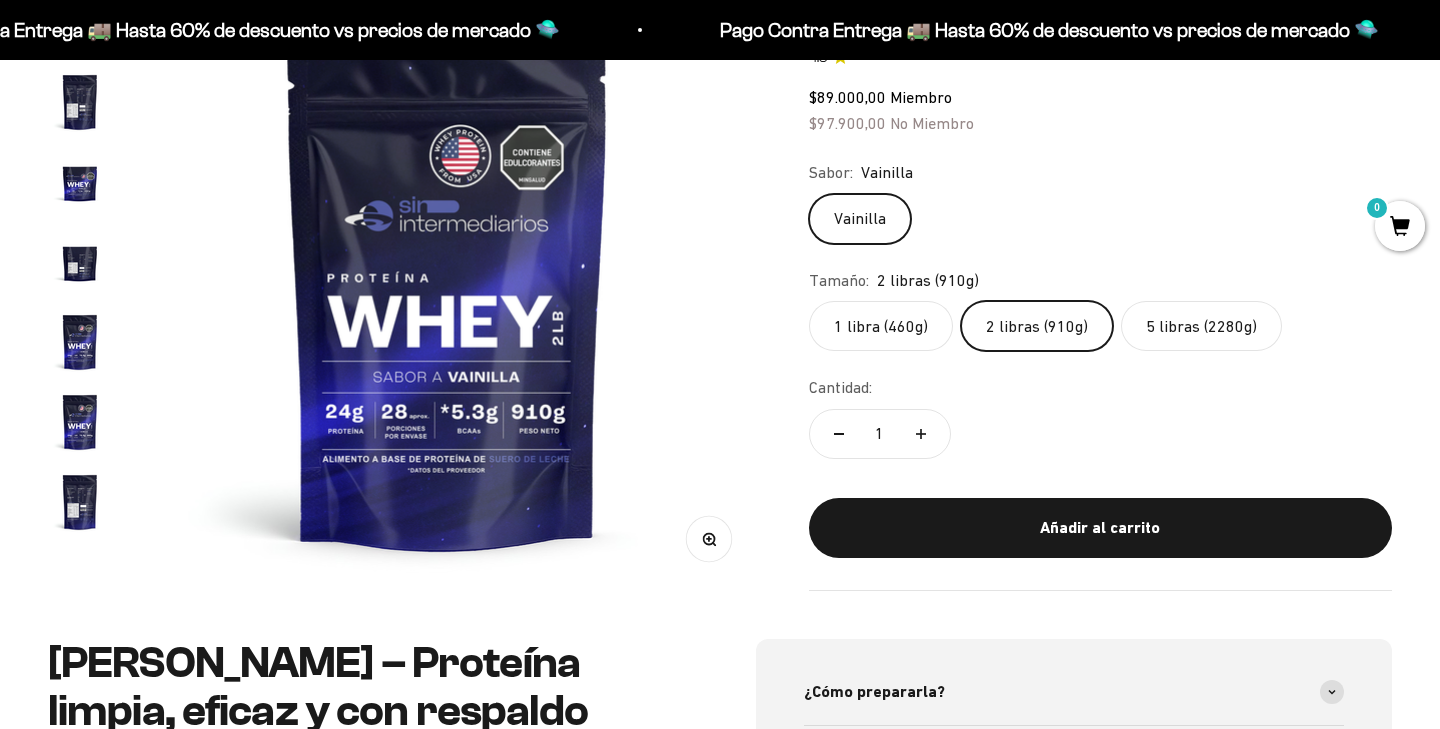 scroll, scrollTop: 0, scrollLeft: 0, axis: both 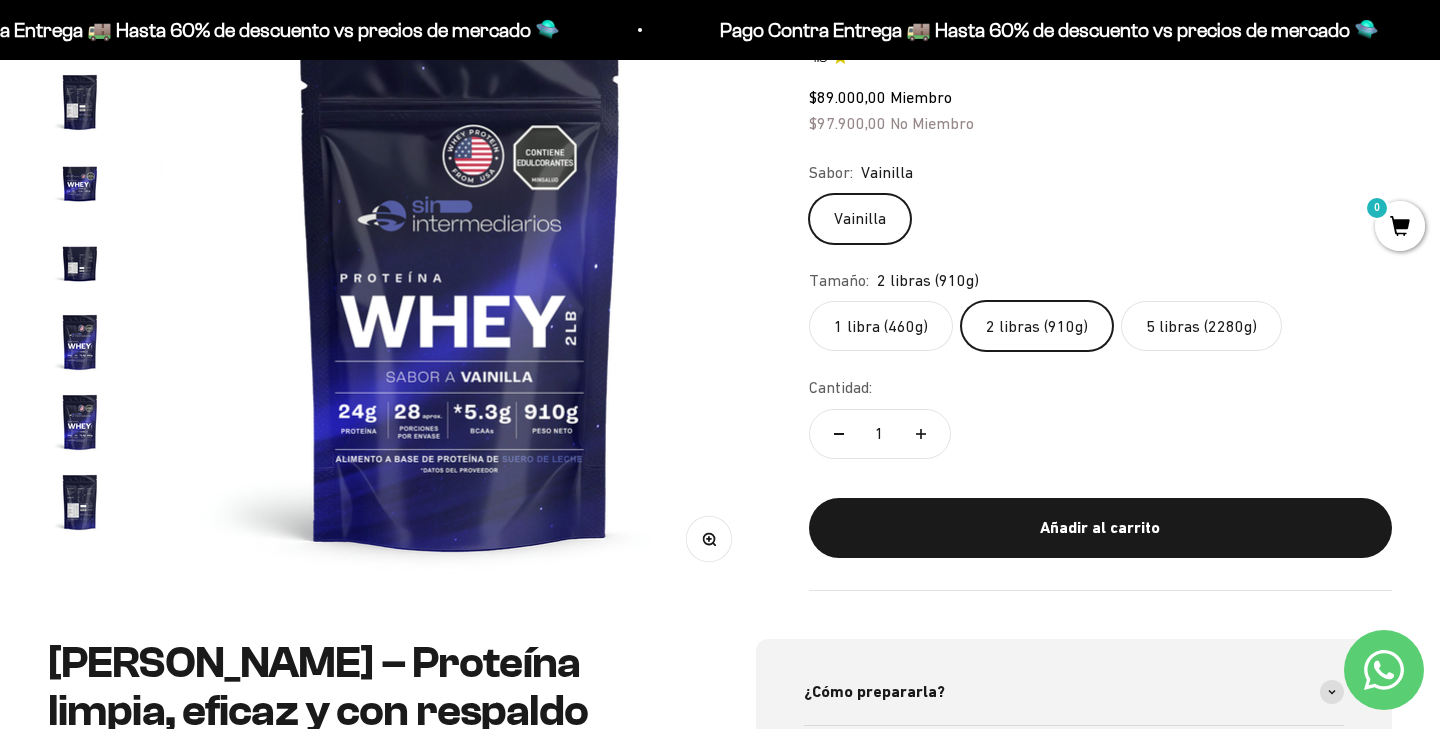 click at bounding box center [460, 290] 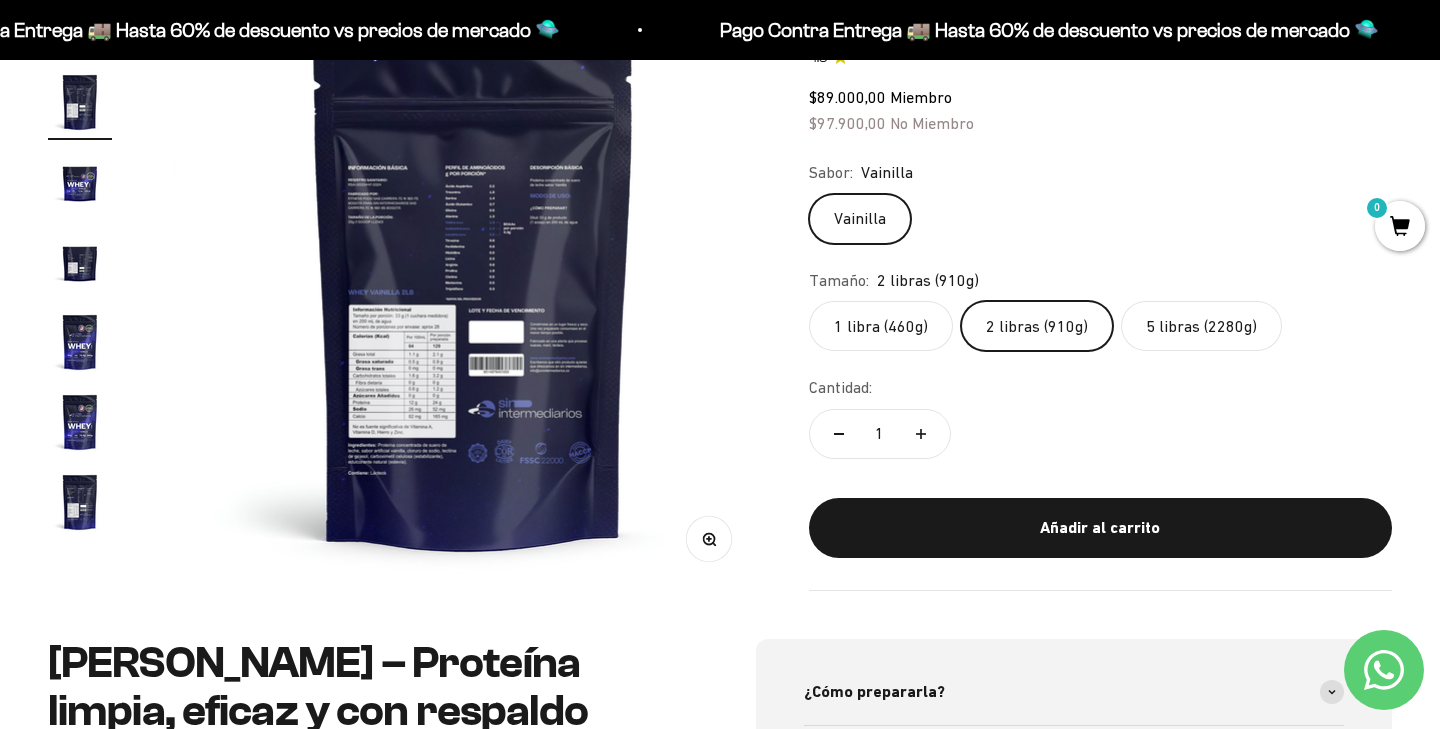scroll, scrollTop: 0, scrollLeft: 625, axis: horizontal 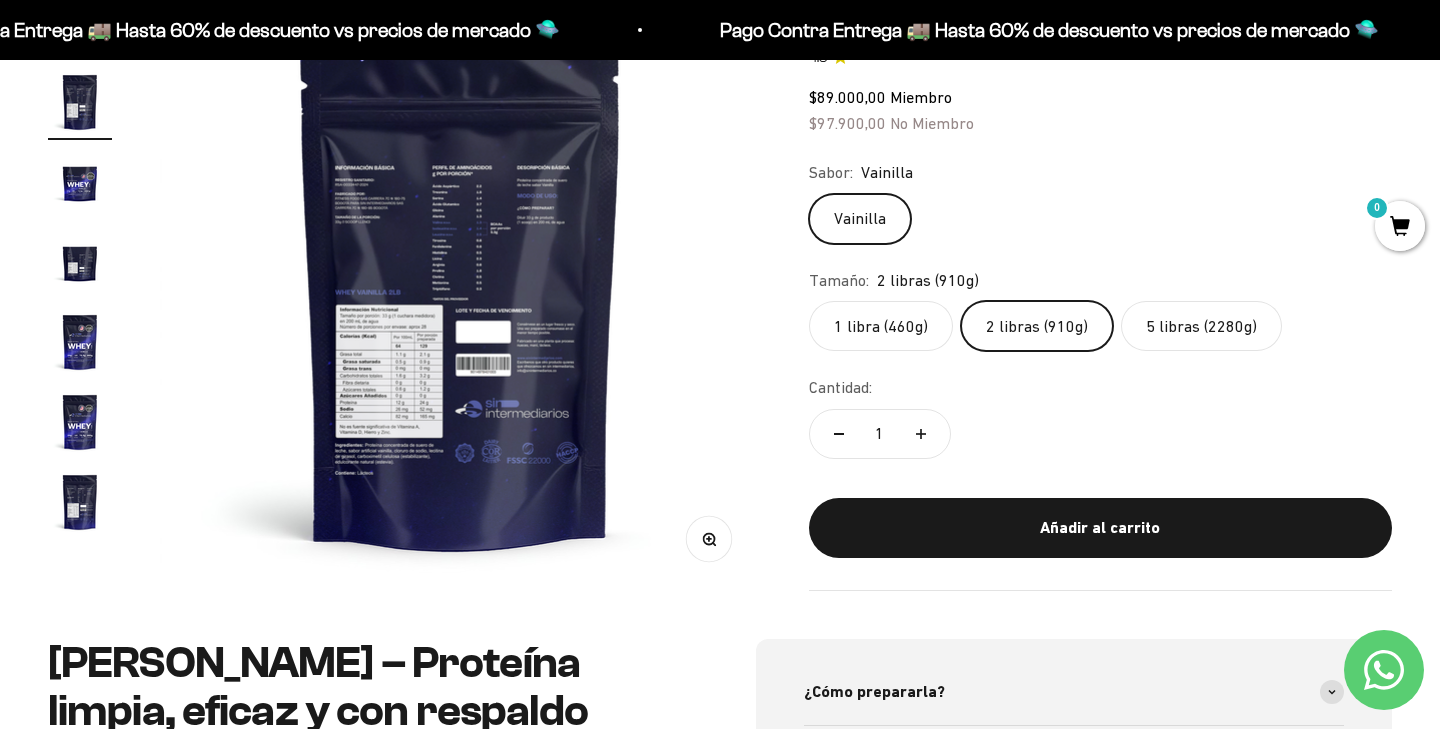 click on "Zoom" at bounding box center (708, 539) 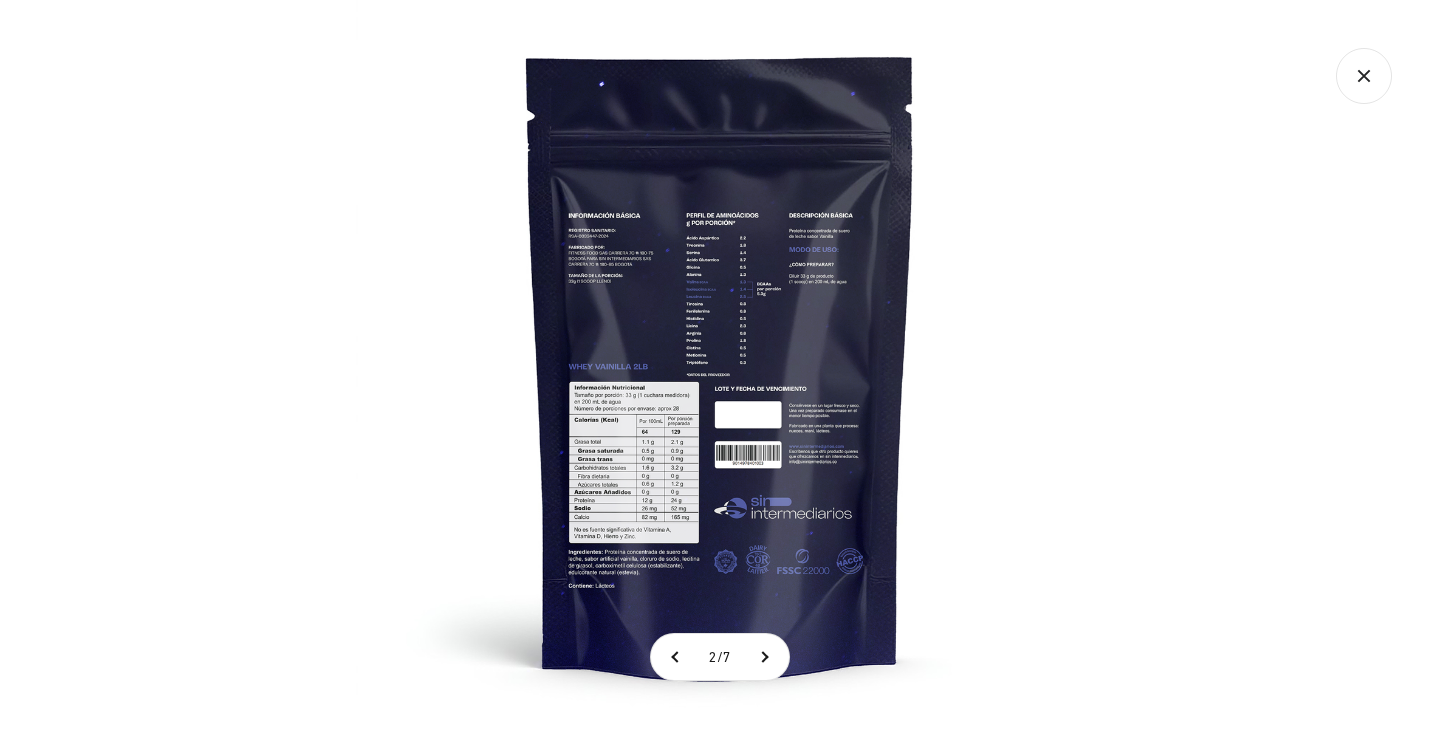 click at bounding box center [720, 364] 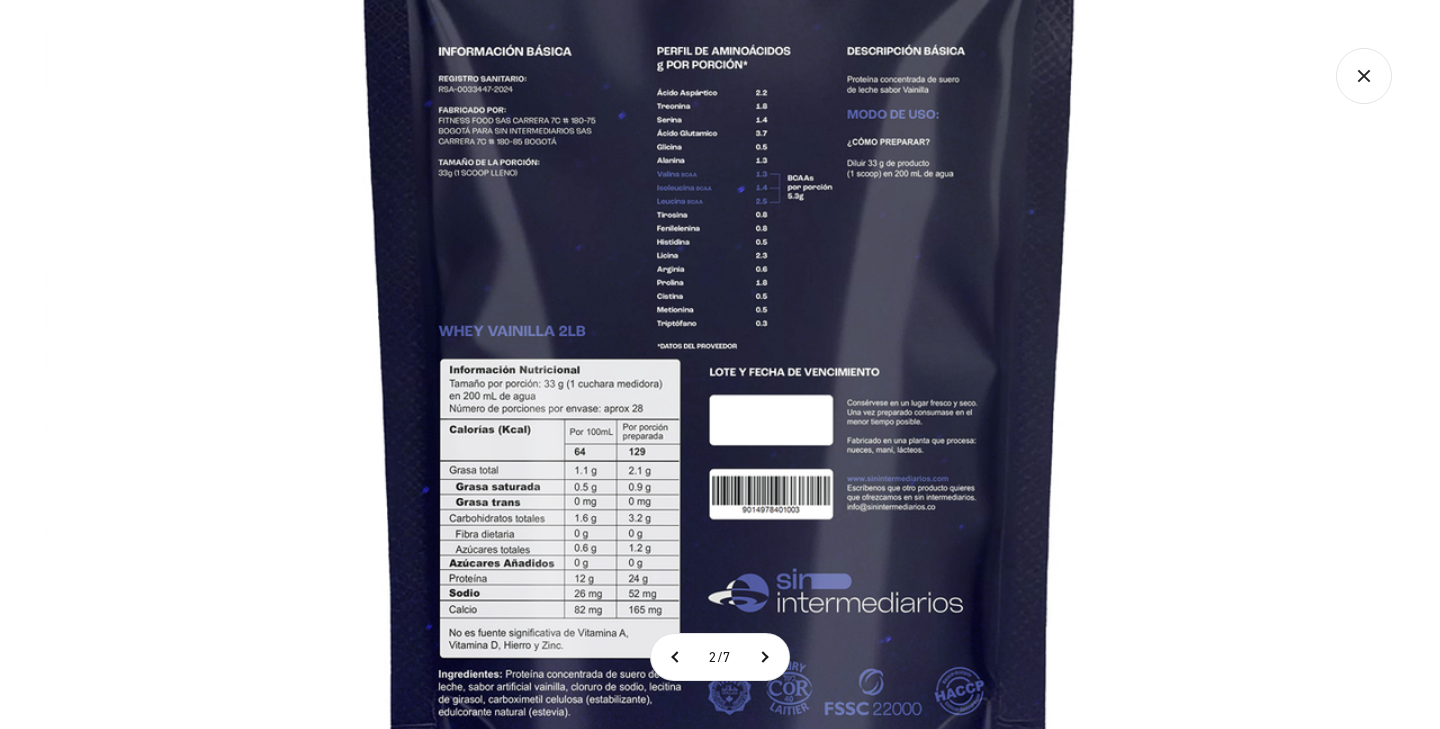 click at bounding box center (720, 327) 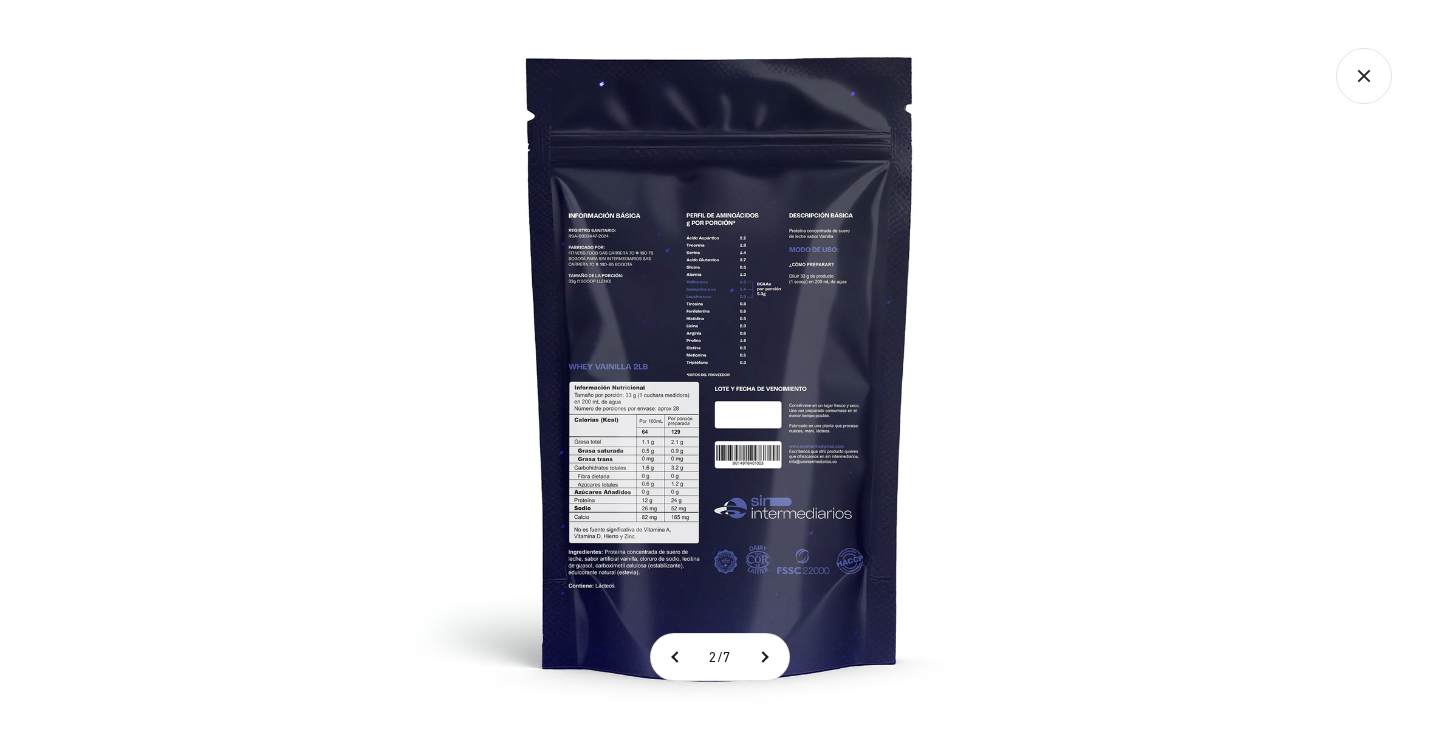 click at bounding box center [720, 364] 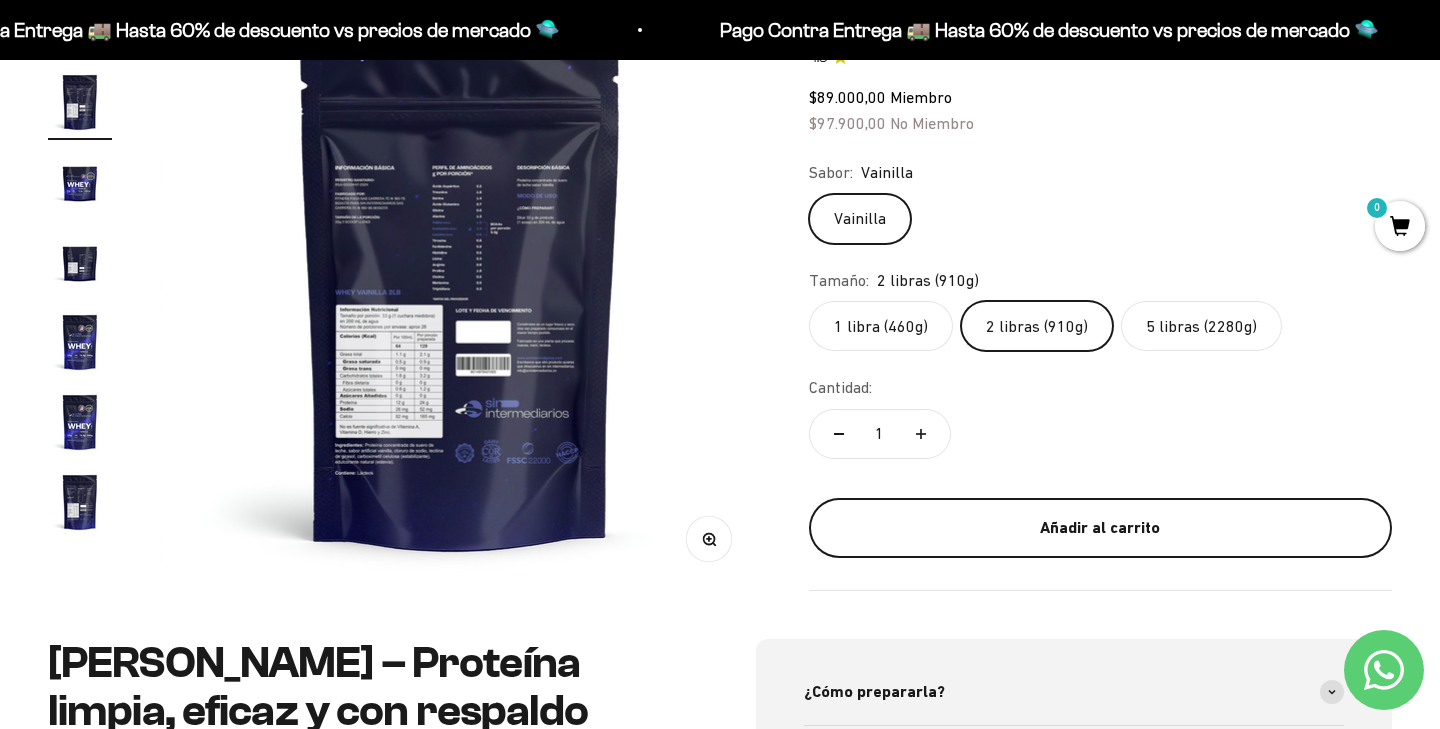 click on "Añadir al carrito" at bounding box center (1100, 528) 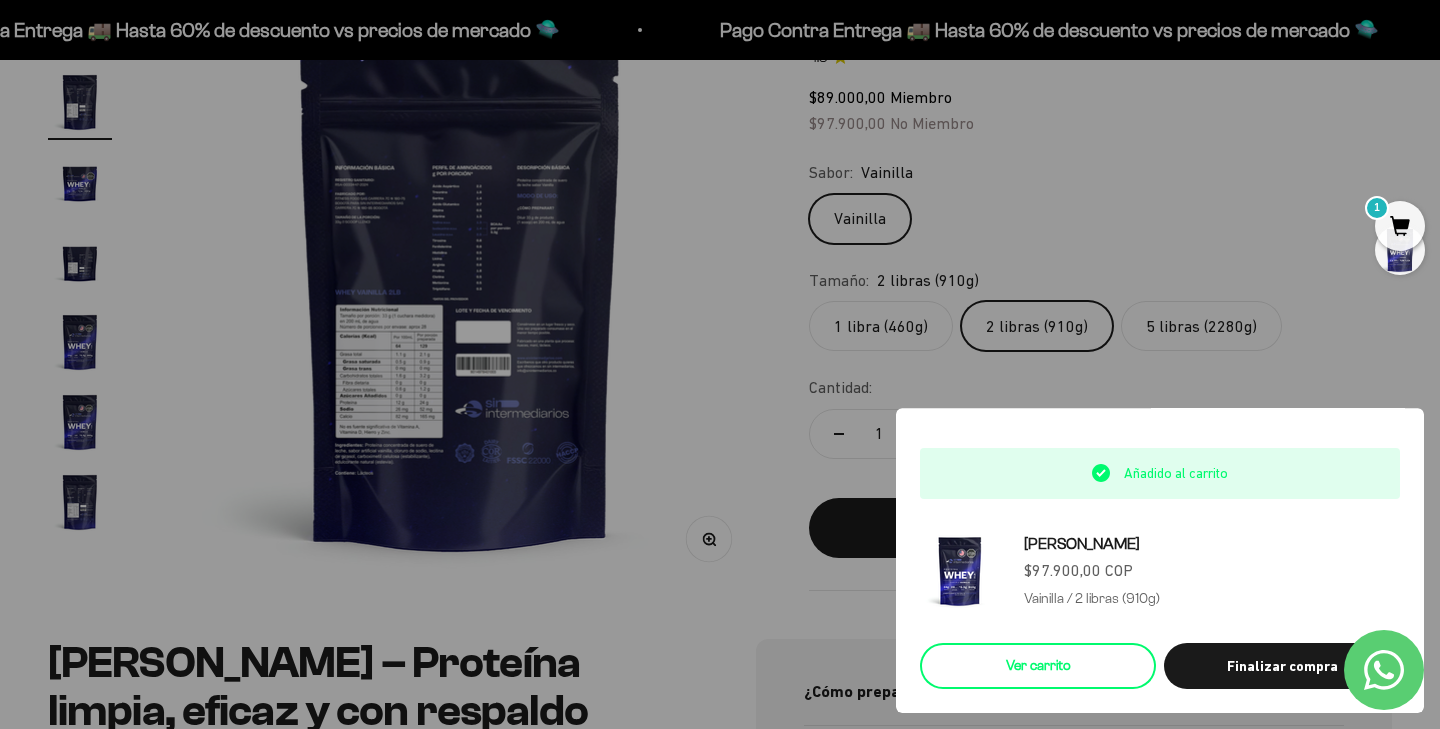 click on "Ver carrito" at bounding box center [1038, 666] 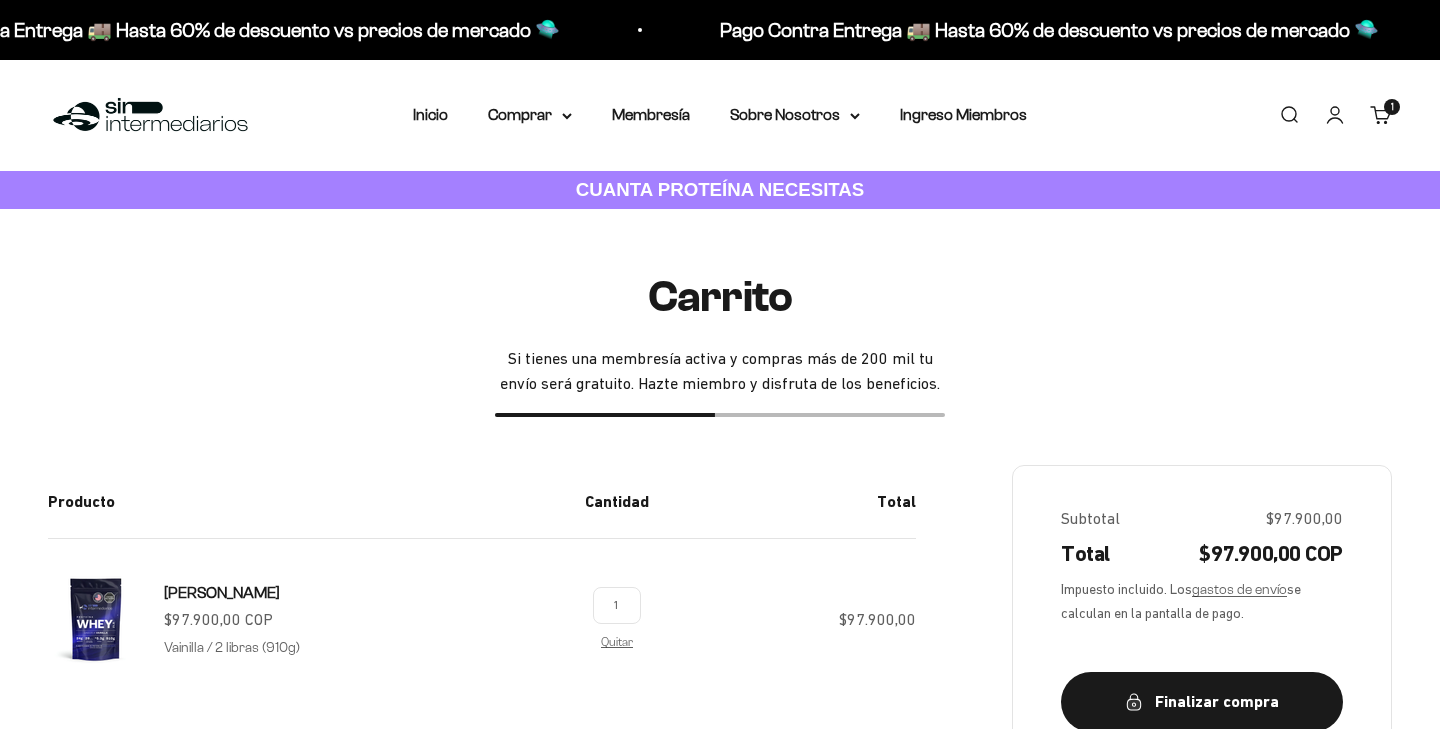scroll, scrollTop: 0, scrollLeft: 0, axis: both 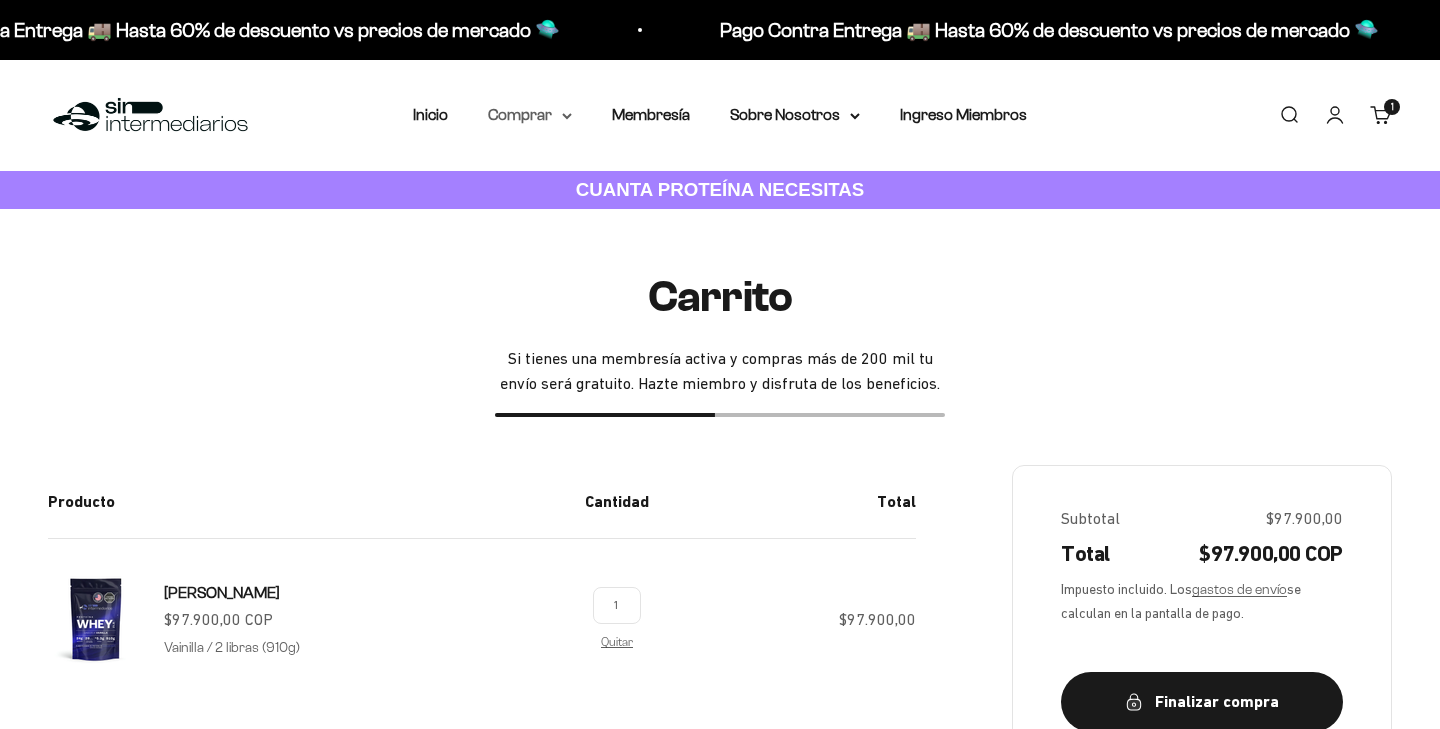 click 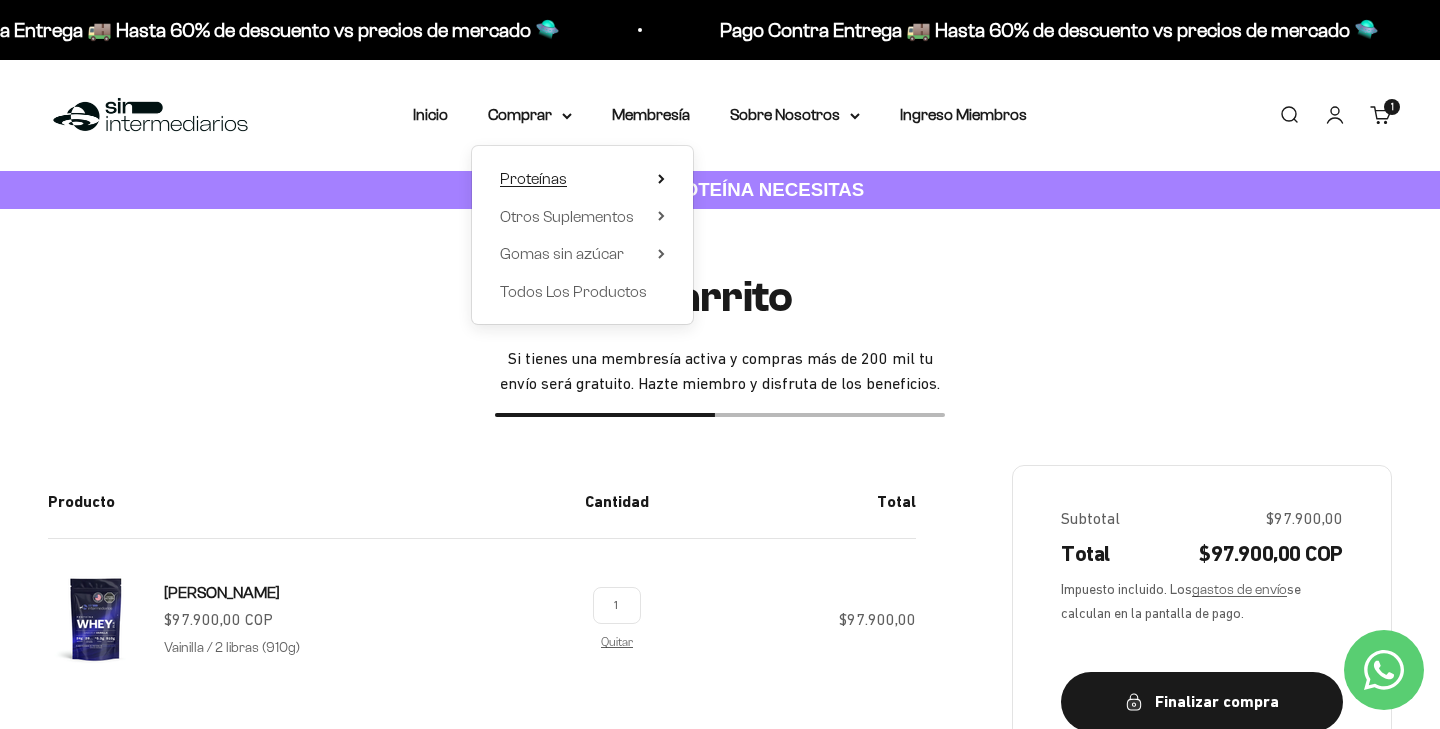 click on "Proteínas" at bounding box center (582, 179) 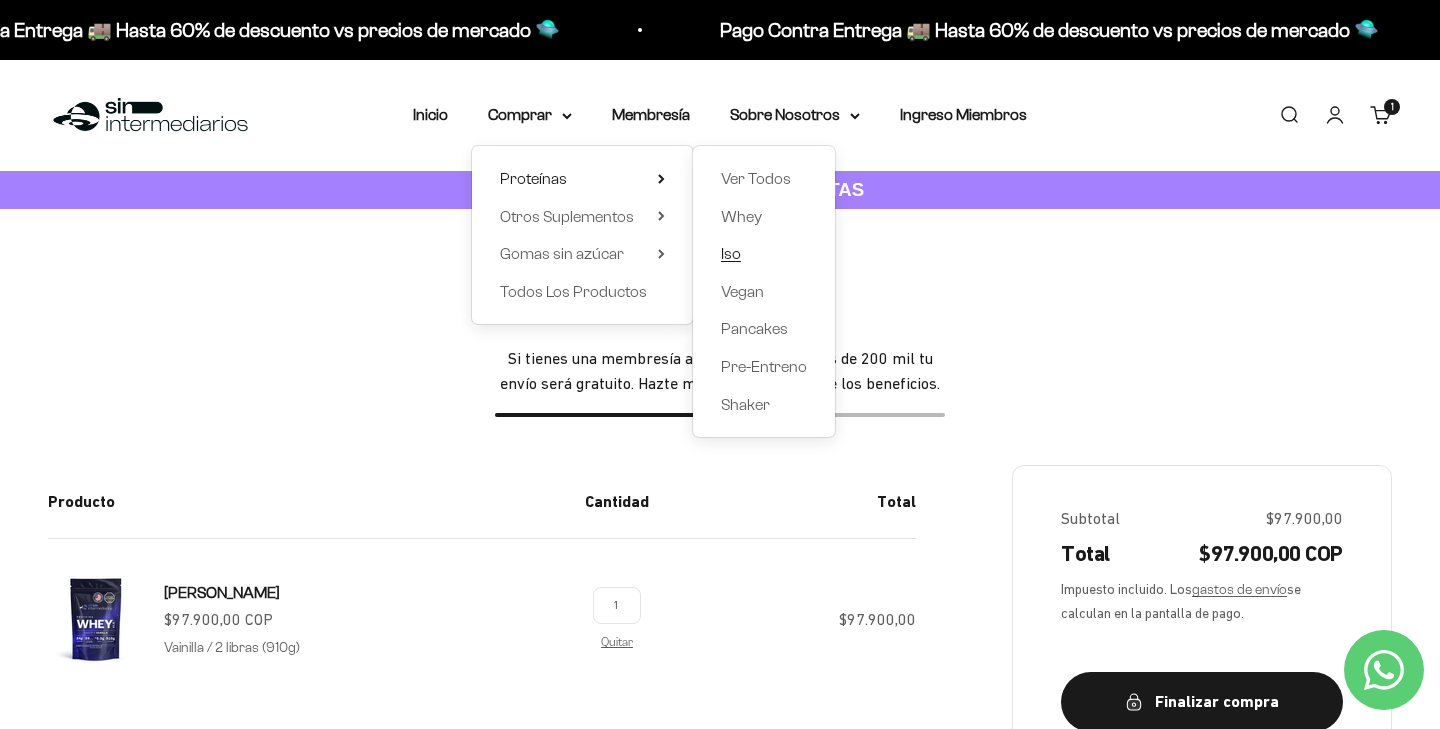 click on "Iso" at bounding box center [731, 253] 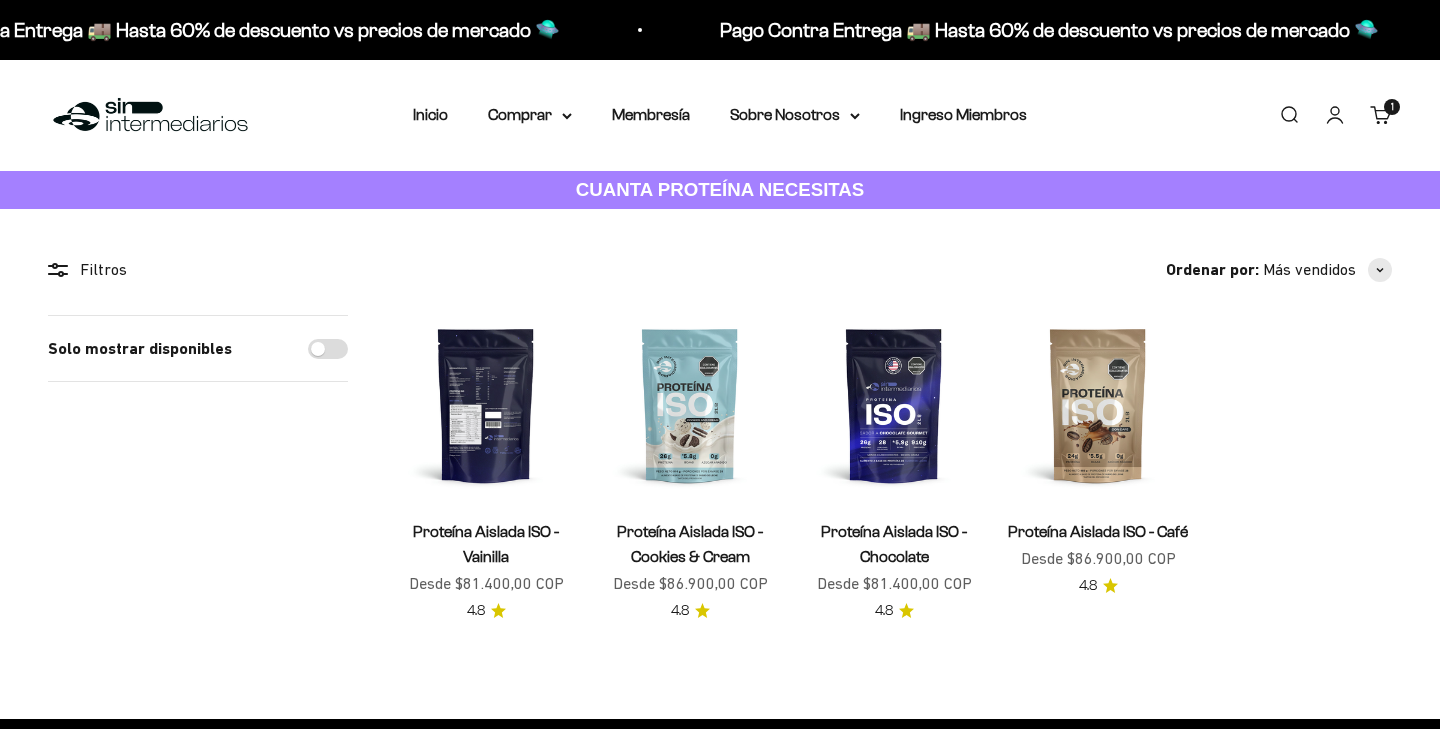 scroll, scrollTop: 0, scrollLeft: 0, axis: both 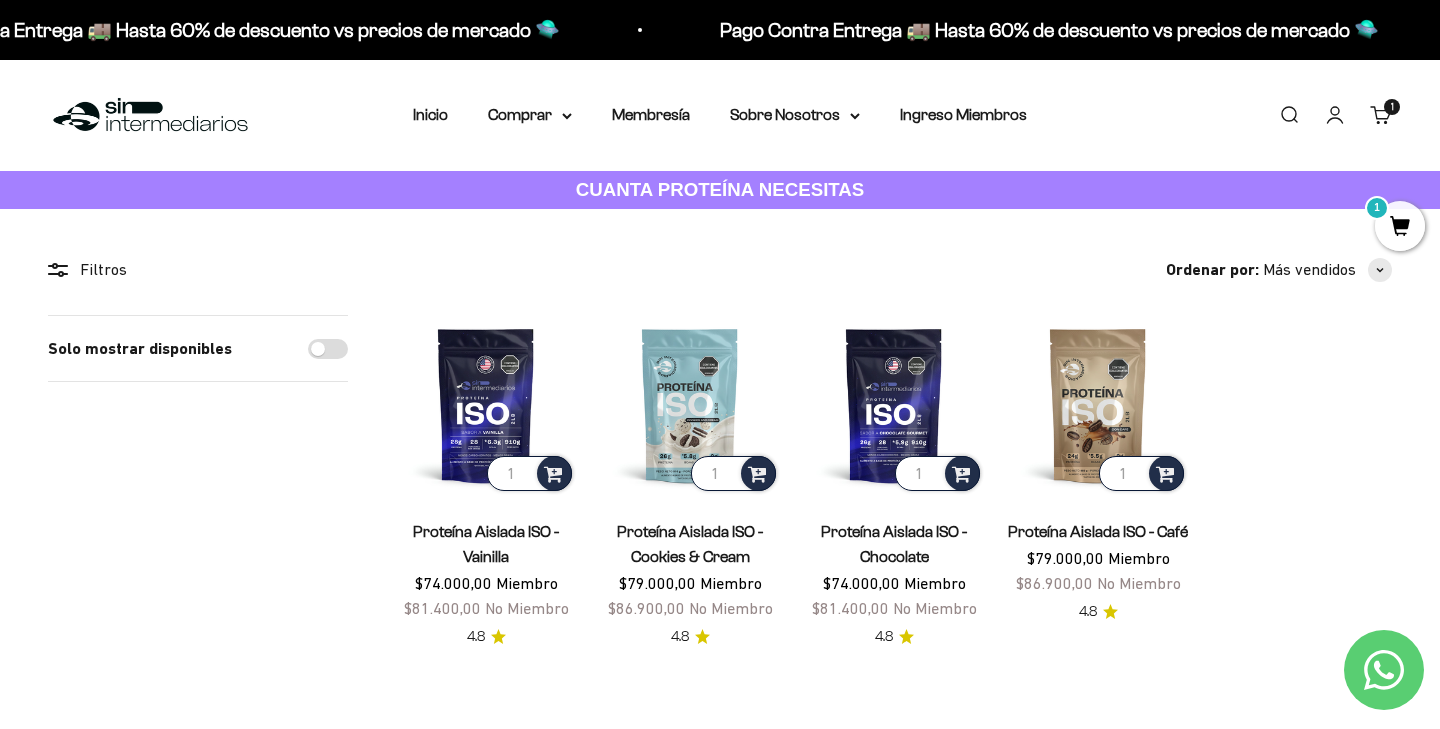 click on "Proteína Aislada ISO - Vainilla" at bounding box center [486, 544] 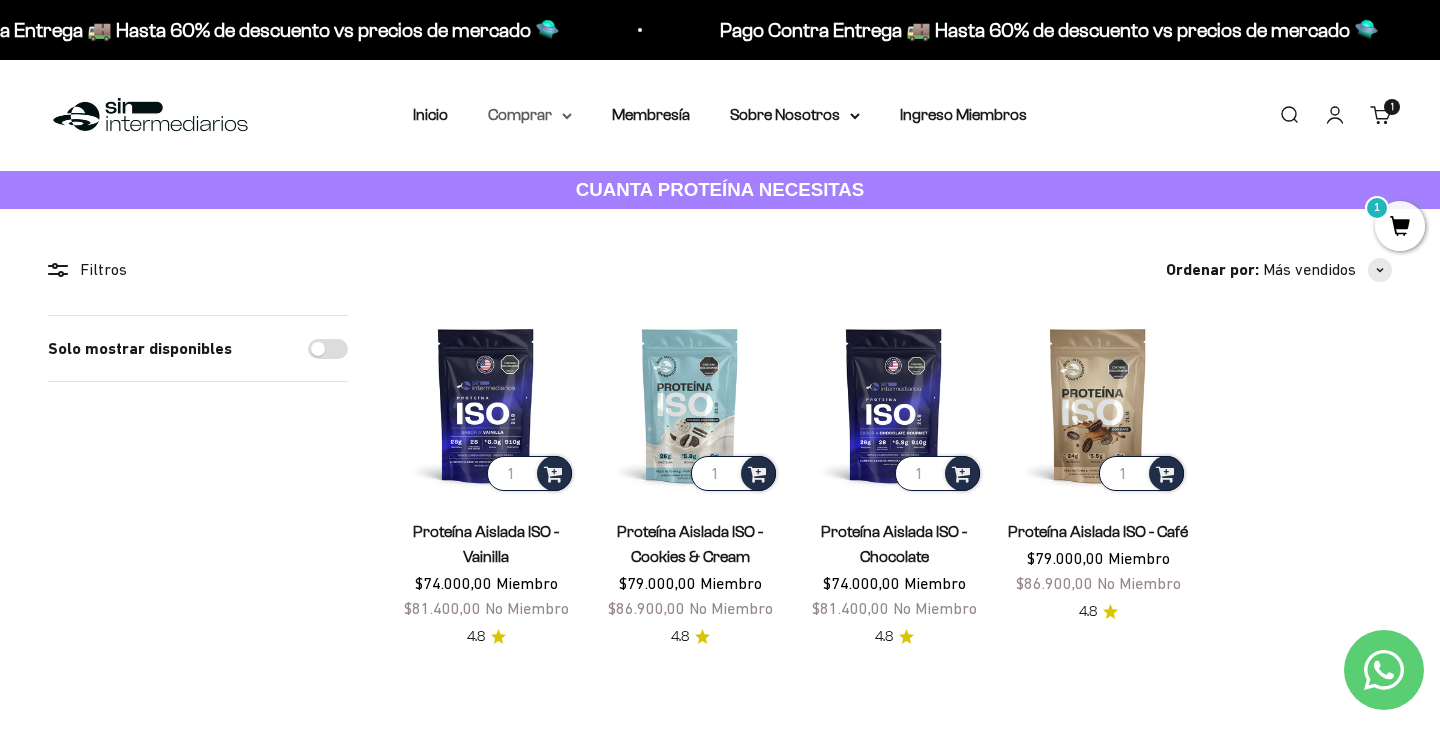 click on "Comprar" at bounding box center [530, 115] 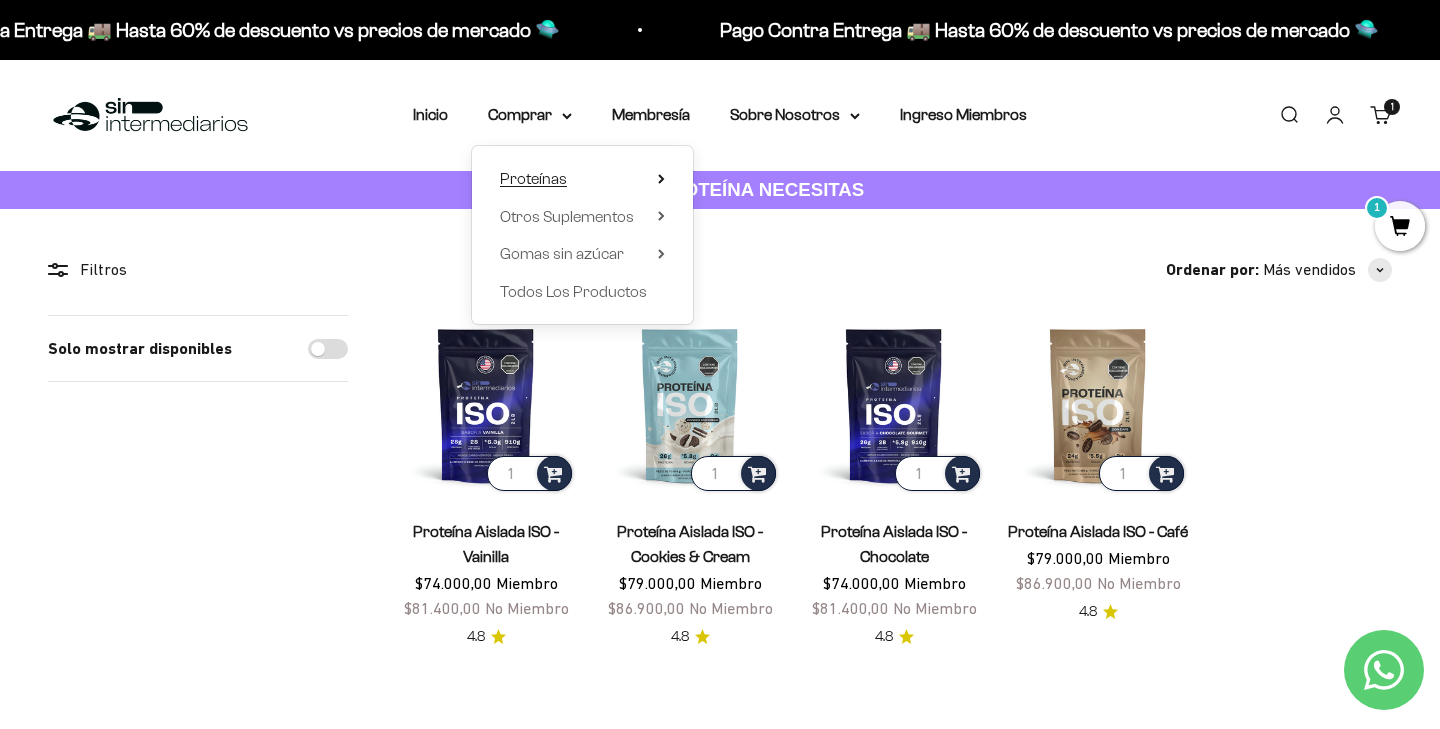 click 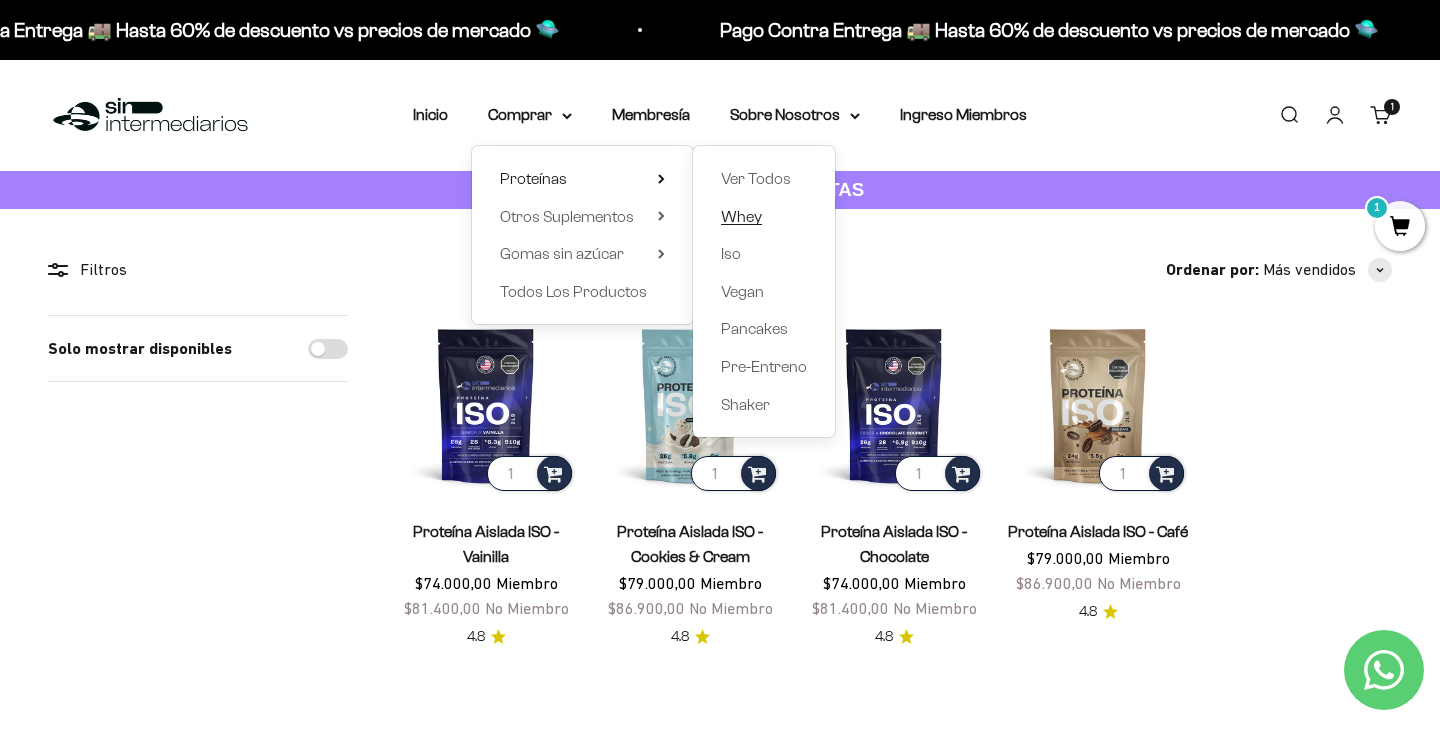 click on "Whey" at bounding box center (741, 216) 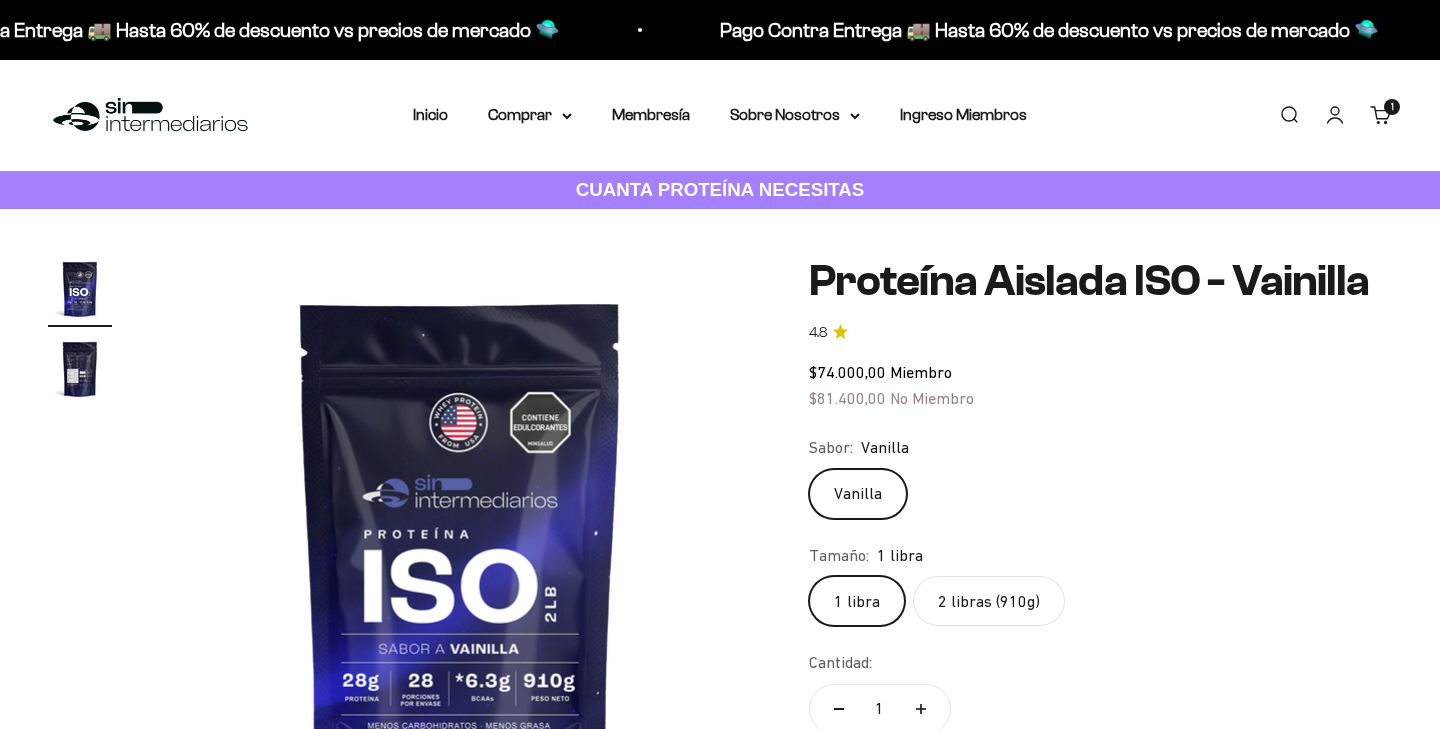 scroll, scrollTop: 0, scrollLeft: 0, axis: both 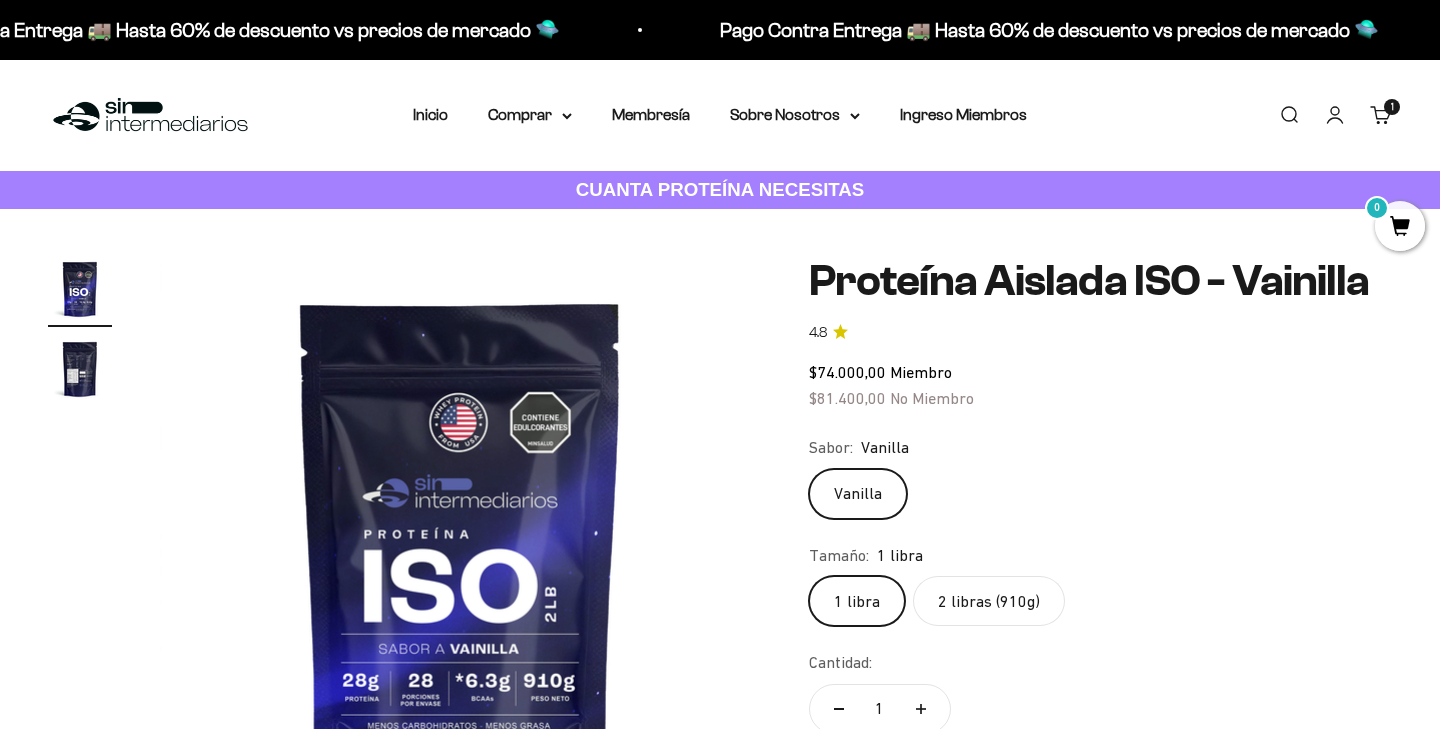 click at bounding box center [460, 557] 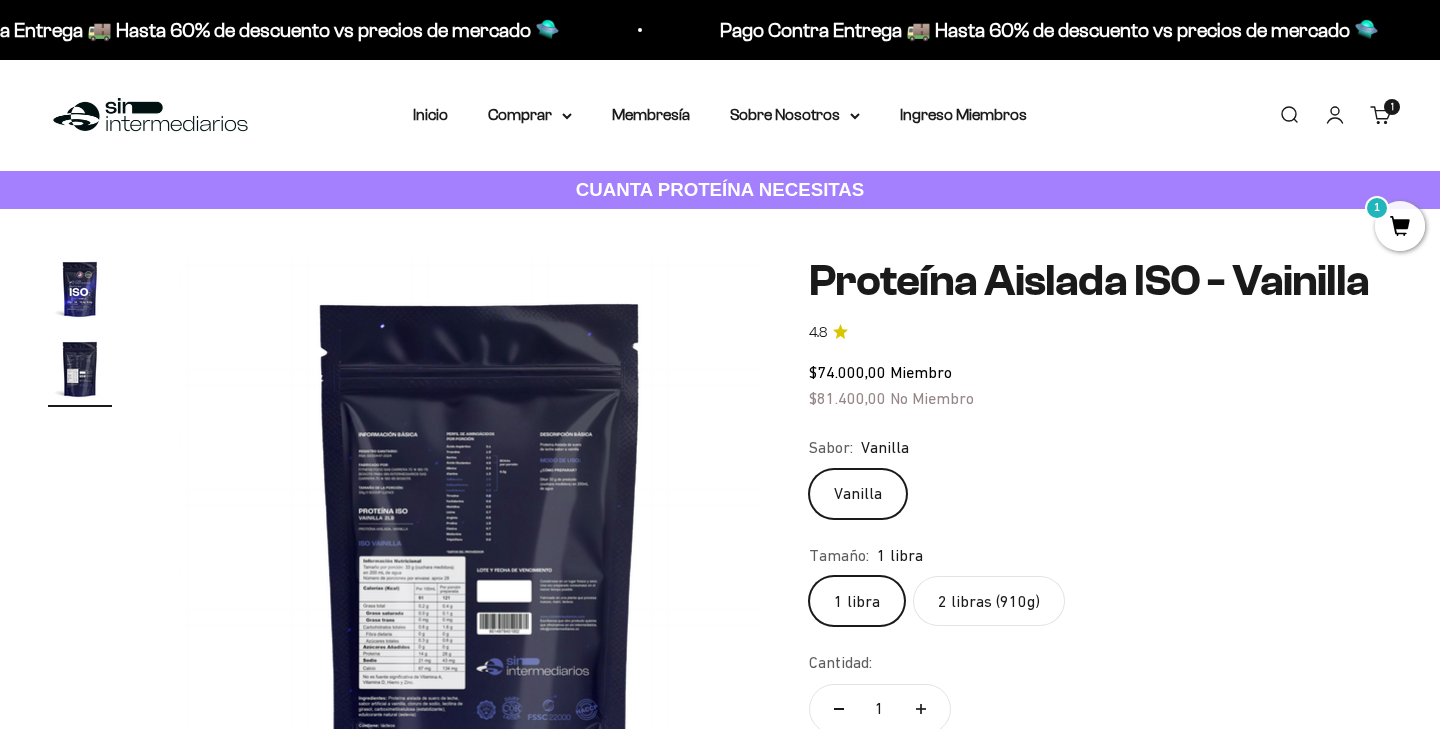 scroll, scrollTop: 0, scrollLeft: 625, axis: horizontal 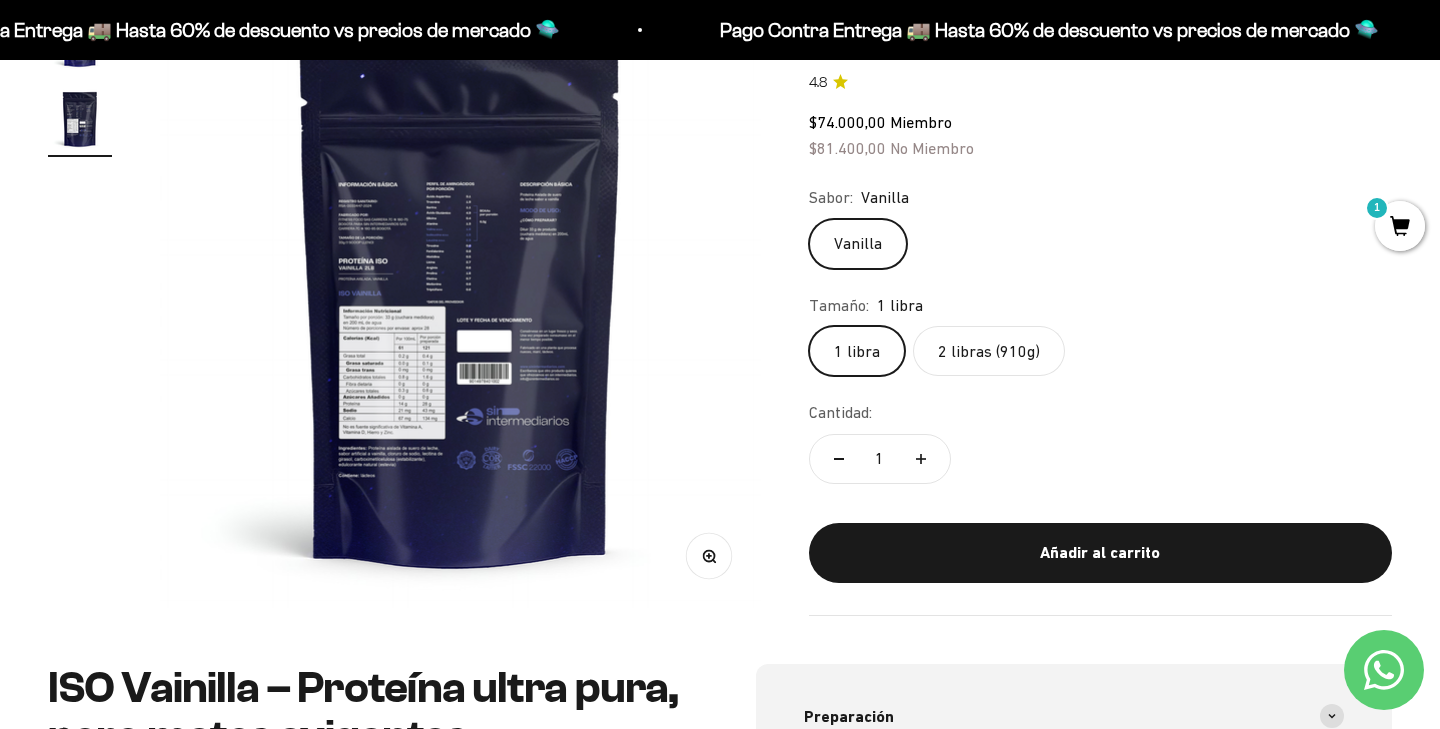 click on "2 libras (910g)" 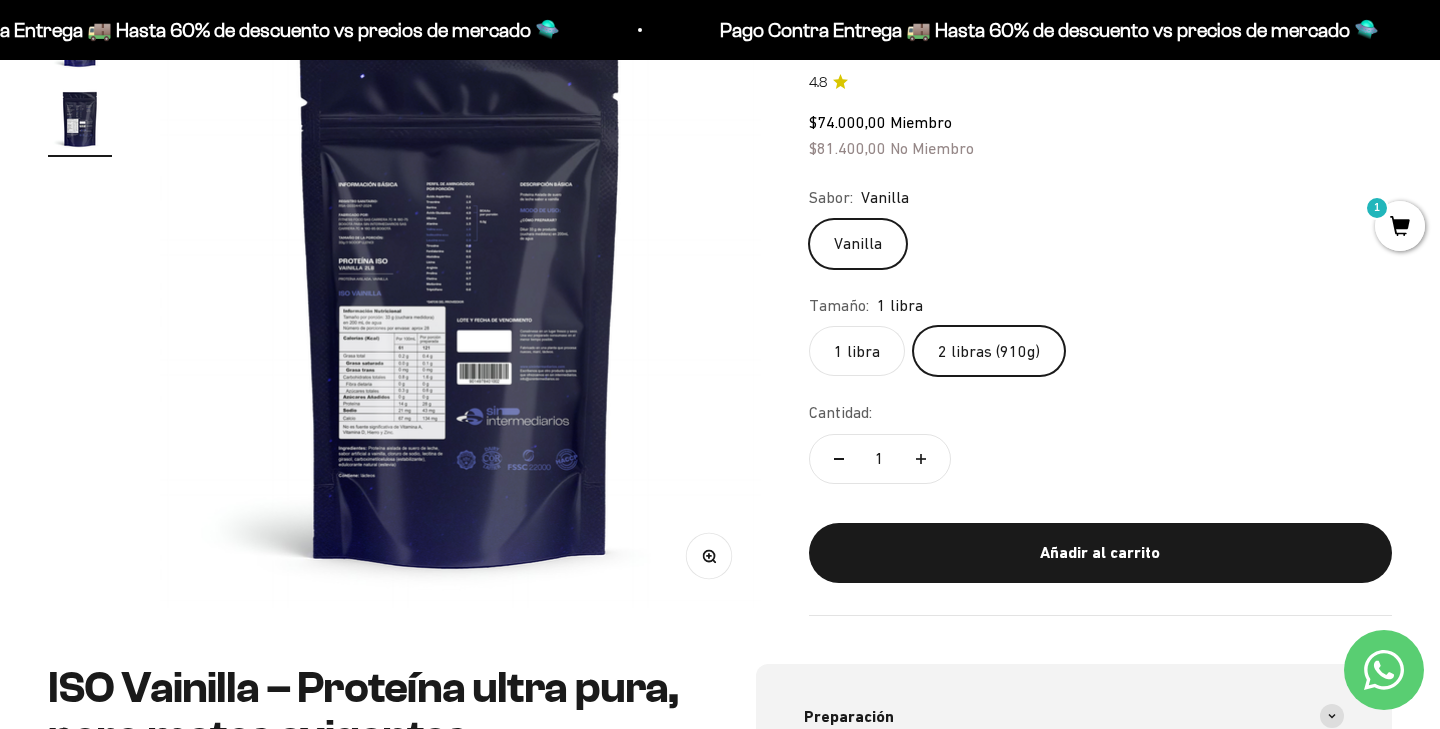 scroll, scrollTop: 0, scrollLeft: 0, axis: both 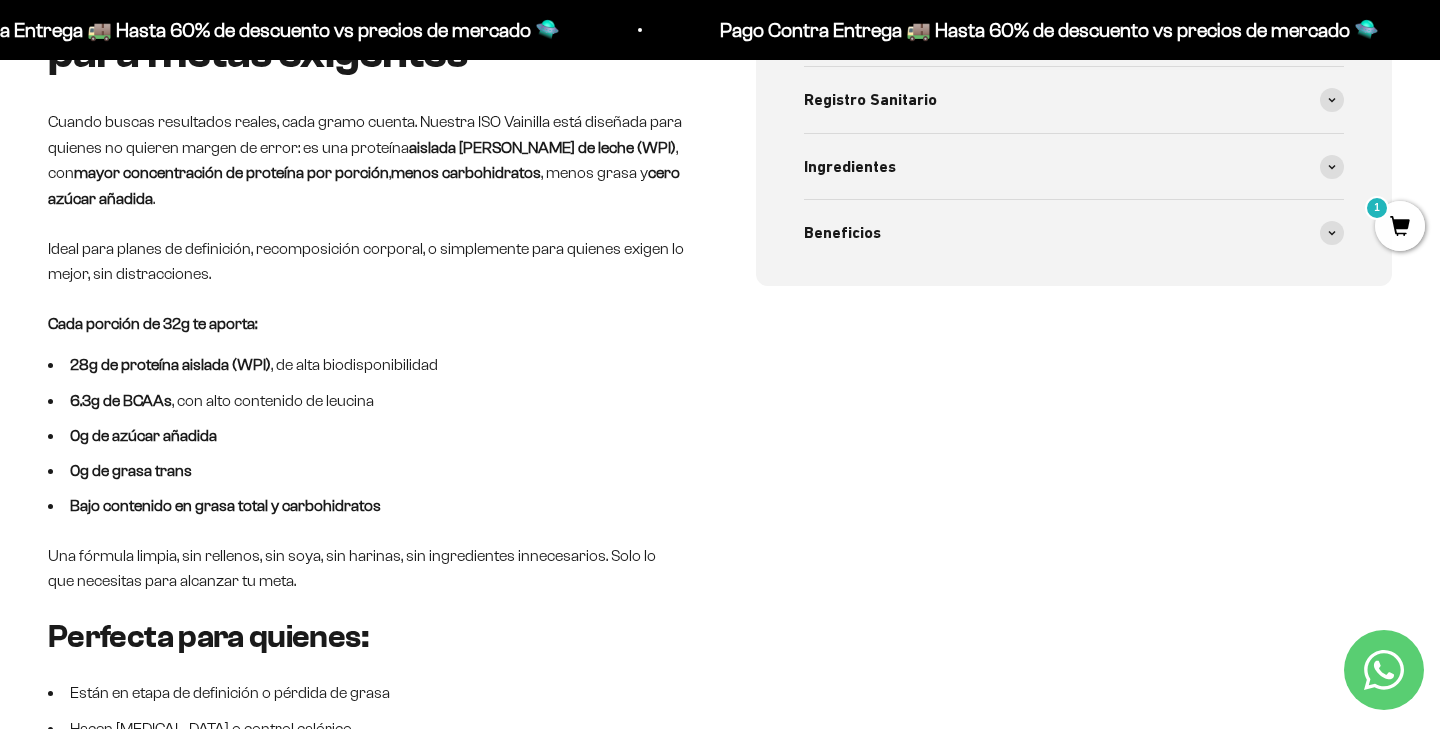click on "Ideal para planes de definición, recomposición corporal, o simplemente para quienes exigen lo mejor, sin distracciones." at bounding box center (366, 261) 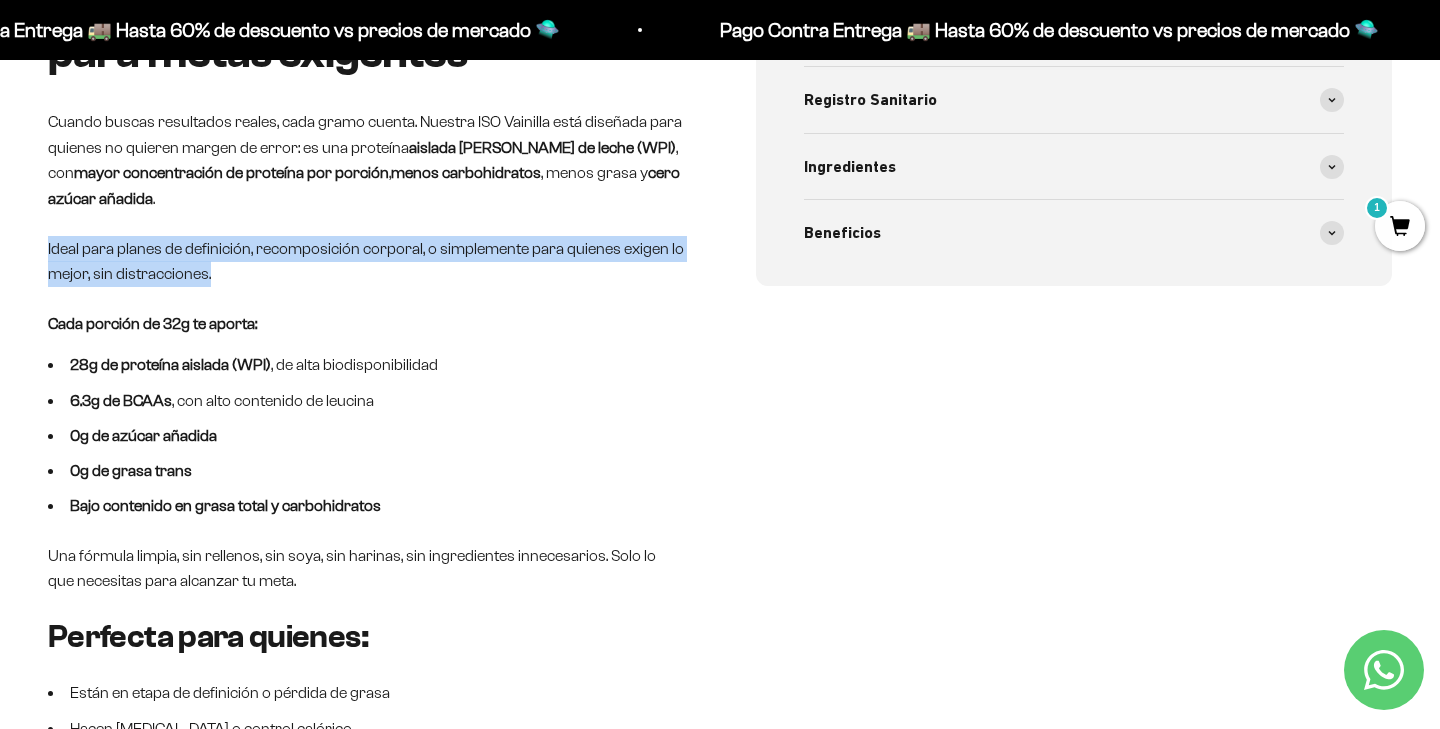 click on "Ideal para planes de definición, recomposición corporal, o simplemente para quienes exigen lo mejor, sin distracciones." at bounding box center [366, 261] 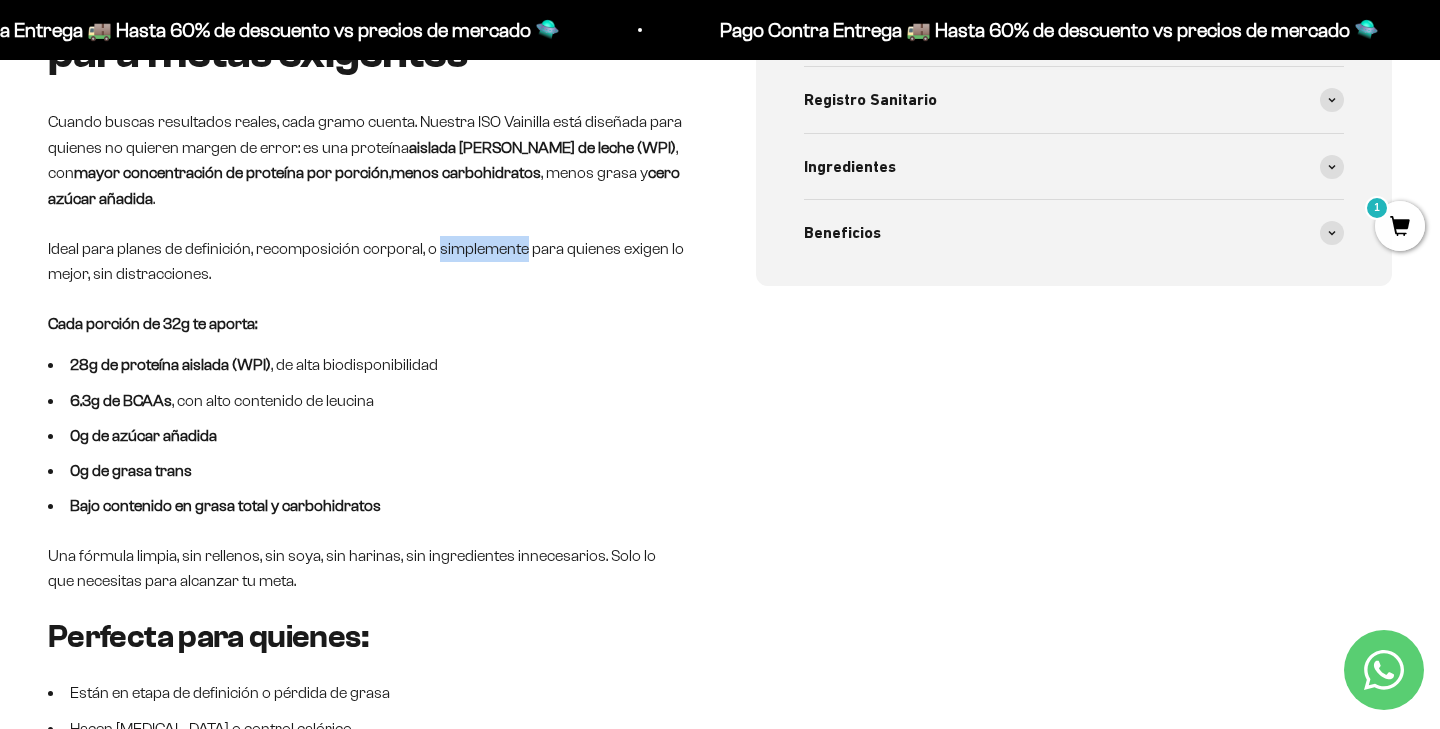 click on "Ideal para planes de definición, recomposición corporal, o simplemente para quienes exigen lo mejor, sin distracciones." at bounding box center (366, 261) 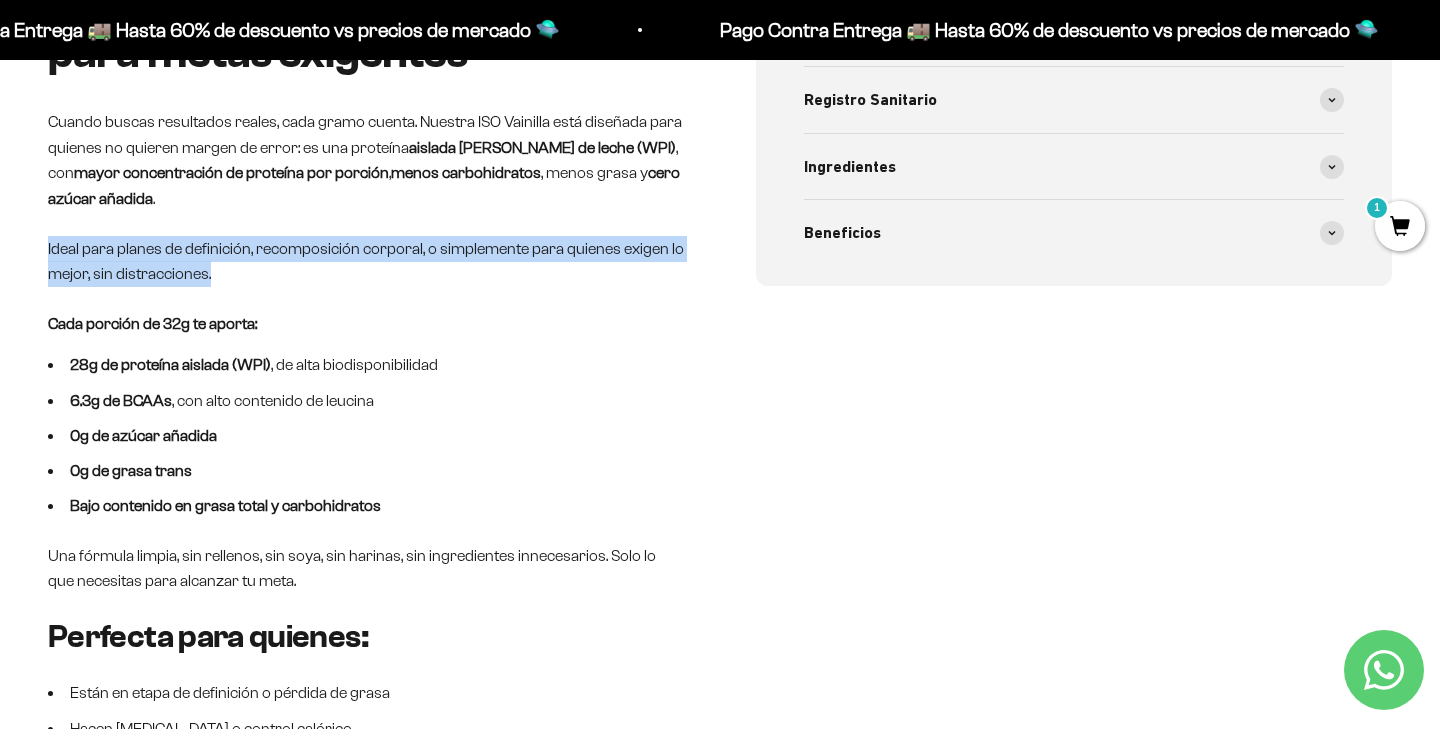 click on "Ideal para planes de definición, recomposición corporal, o simplemente para quienes exigen lo mejor, sin distracciones." at bounding box center [366, 261] 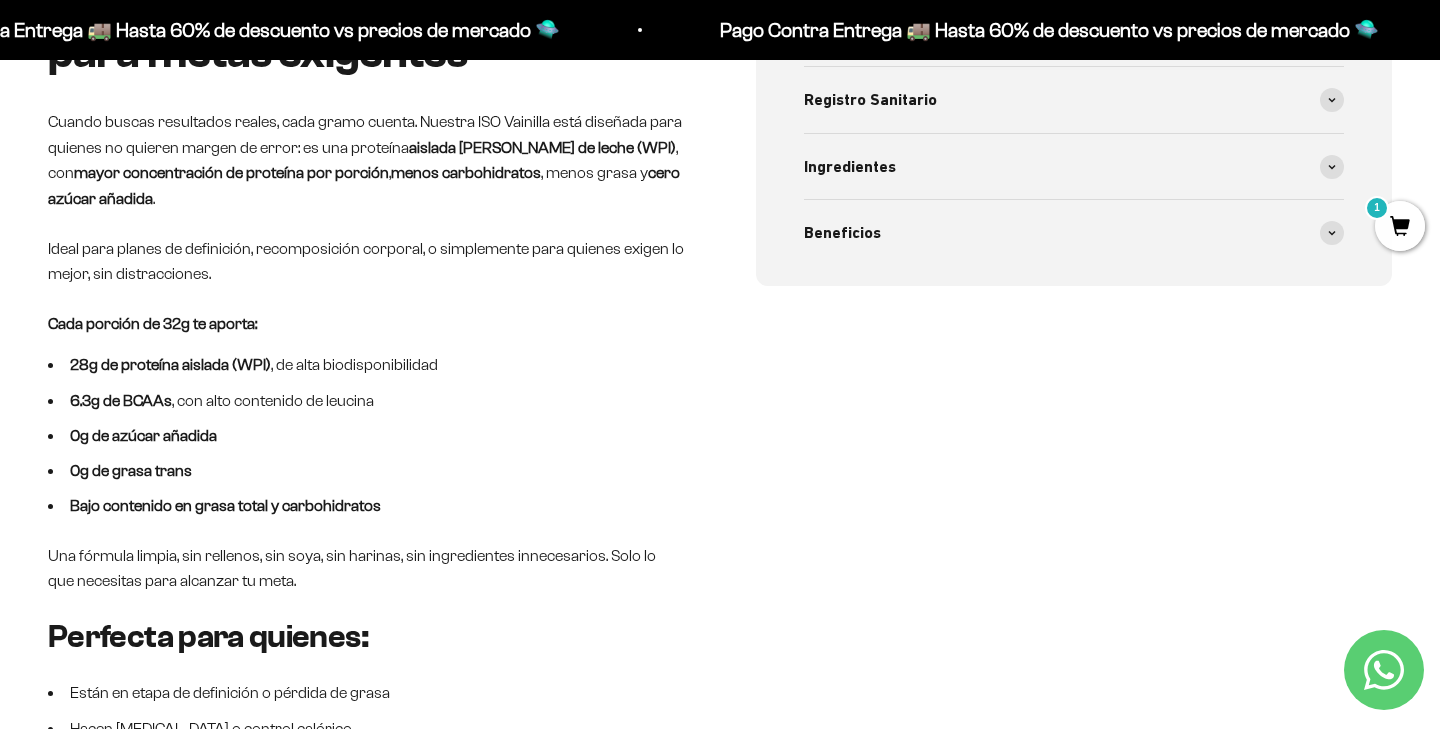 click on "Ideal para planes de definición, recomposición corporal, o simplemente para quienes exigen lo mejor, sin distracciones." at bounding box center [366, 261] 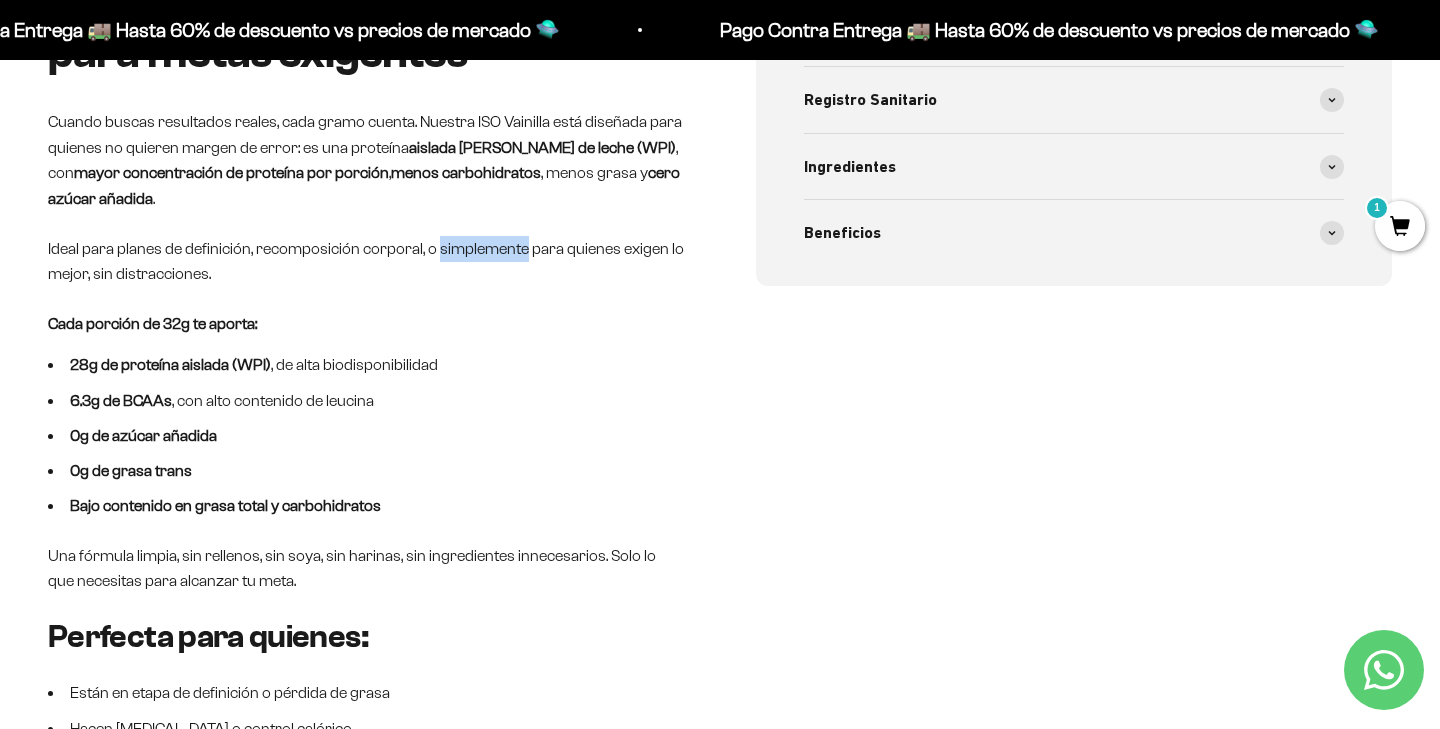 click on "Ideal para planes de definición, recomposición corporal, o simplemente para quienes exigen lo mejor, sin distracciones." at bounding box center [366, 261] 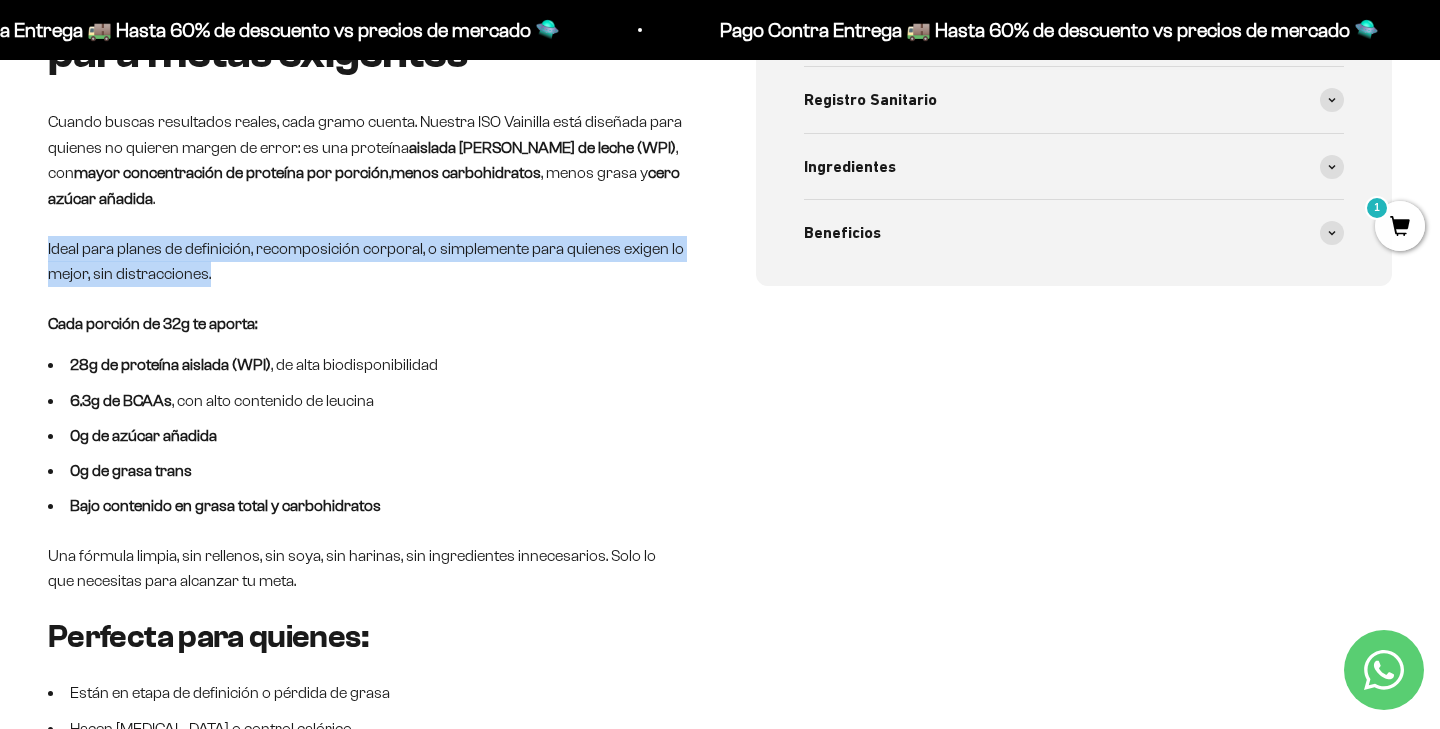 click on "Ideal para planes de definición, recomposición corporal, o simplemente para quienes exigen lo mejor, sin distracciones." at bounding box center [366, 261] 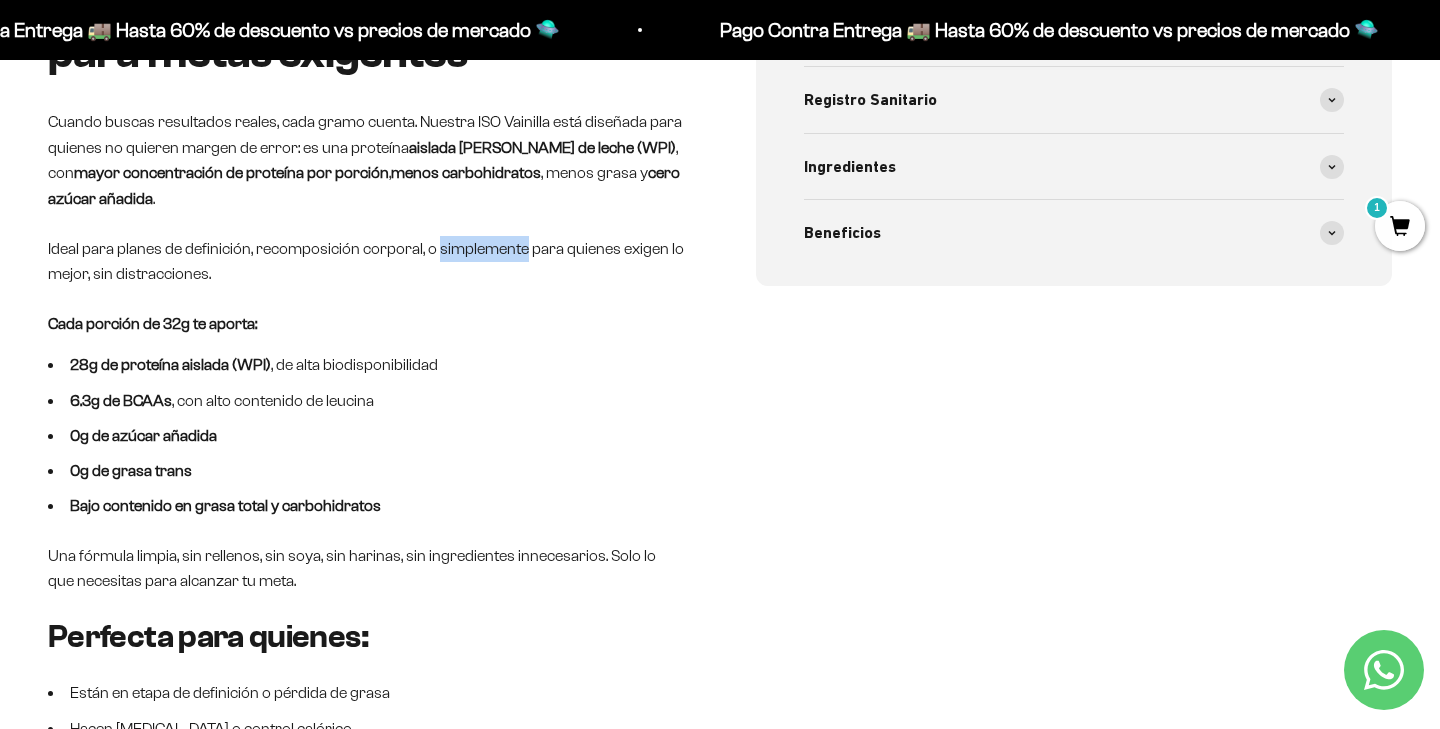 click on "Ideal para planes de definición, recomposición corporal, o simplemente para quienes exigen lo mejor, sin distracciones." at bounding box center (366, 261) 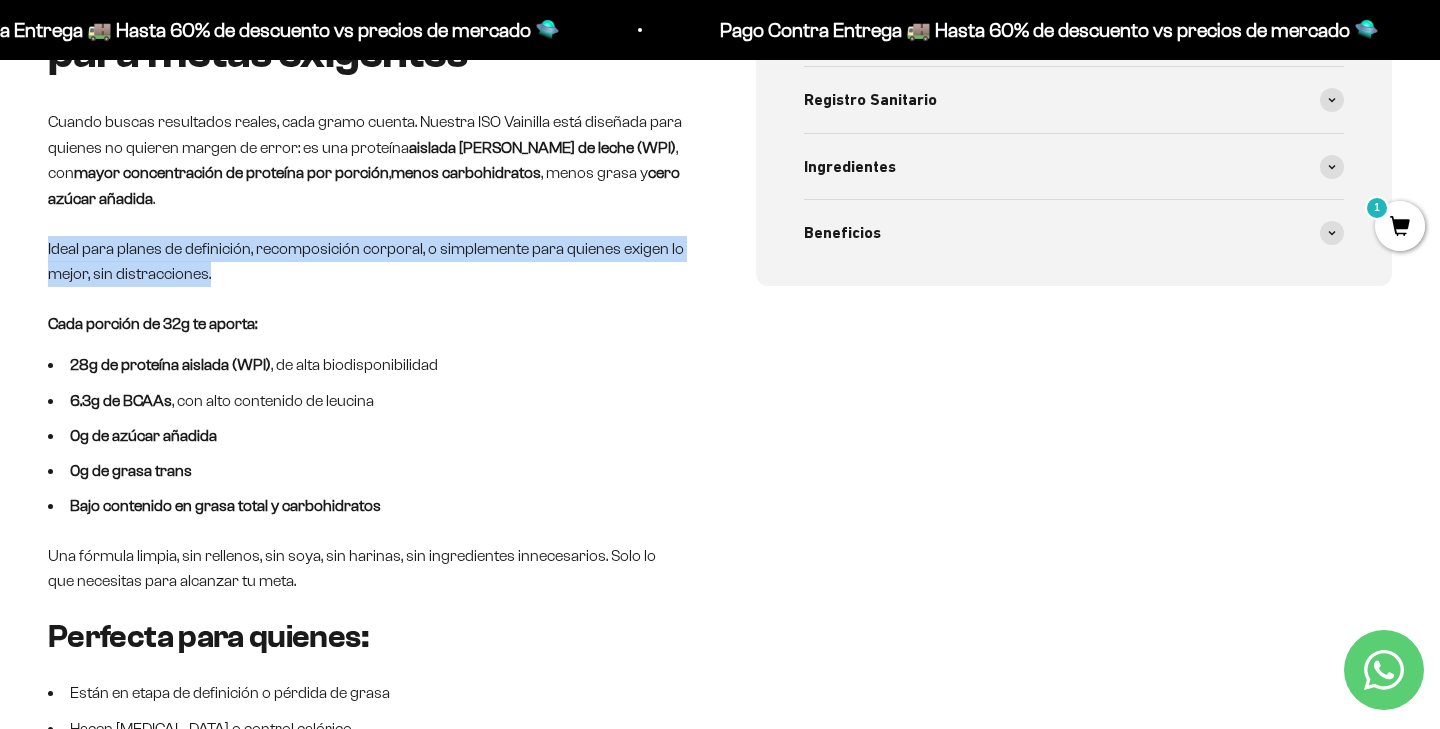 click on "Ideal para planes de definición, recomposición corporal, o simplemente para quienes exigen lo mejor, sin distracciones." at bounding box center (366, 261) 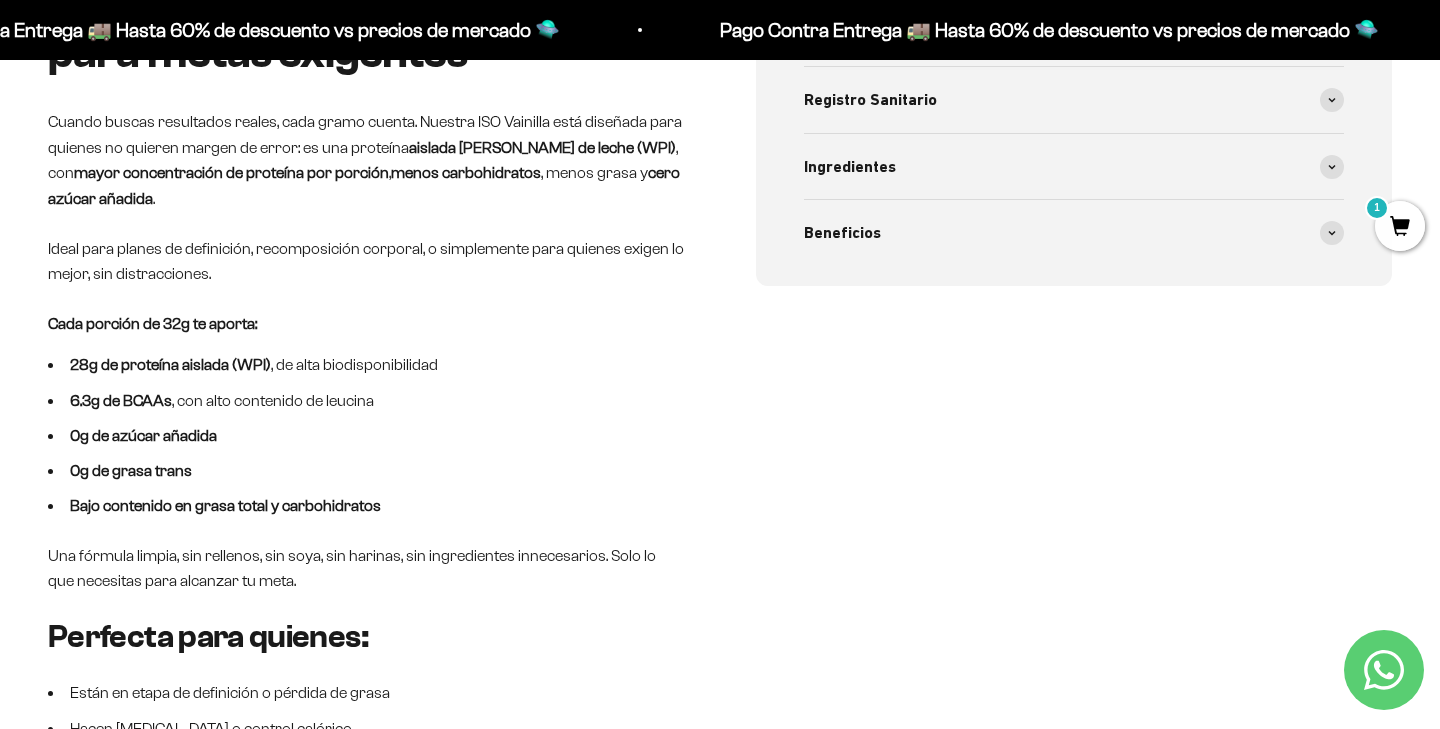click on "Cada porción de 32g te aporta:" at bounding box center (152, 323) 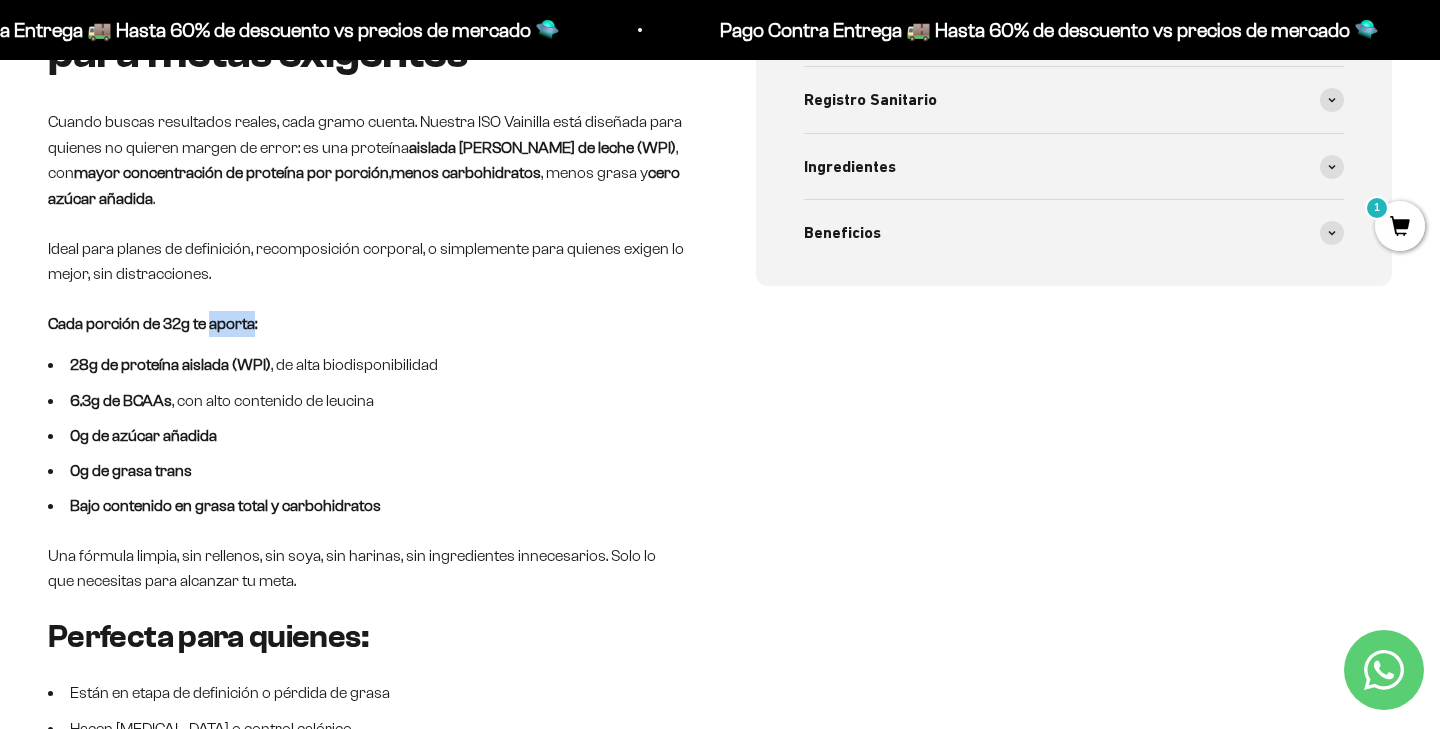 click on "Cada porción de 32g te aporta:" at bounding box center [152, 323] 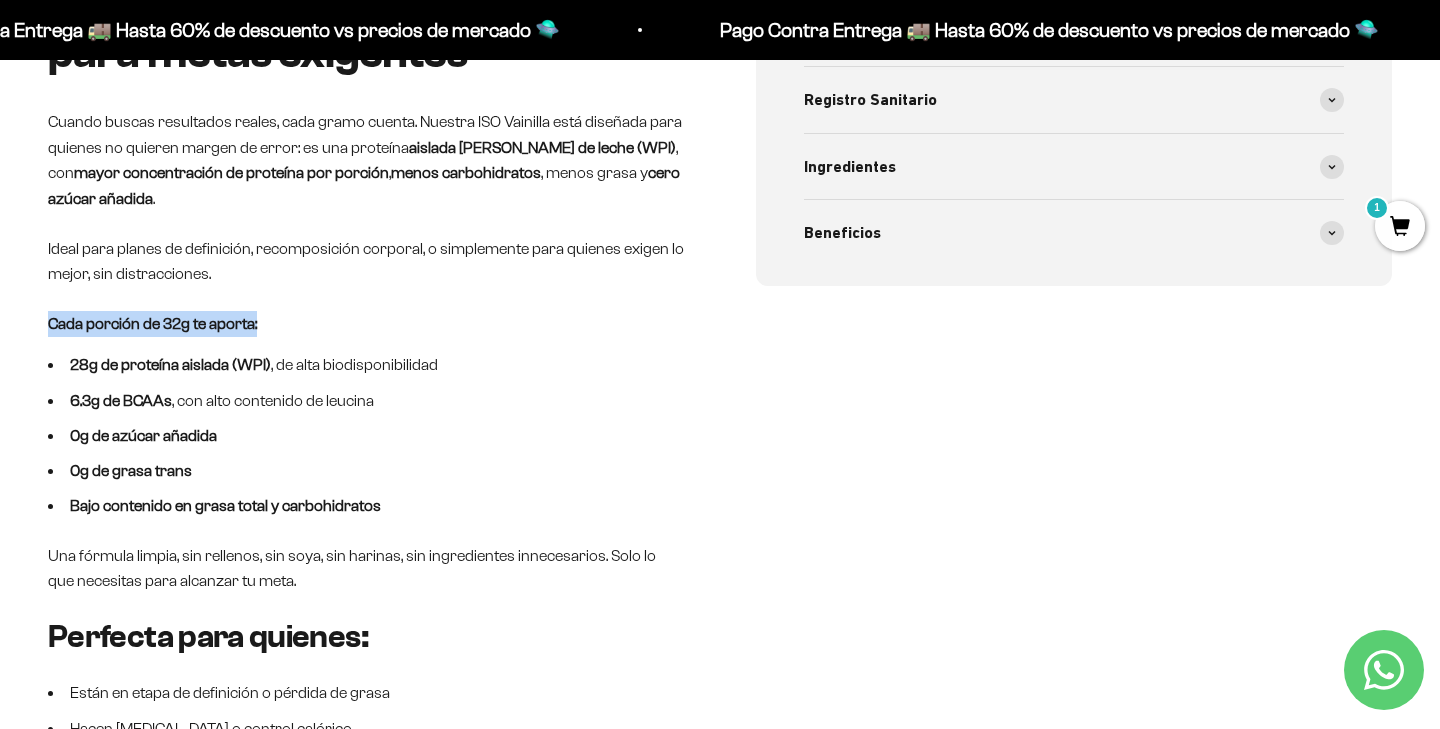 click on "Cada porción de 32g te aporta:" at bounding box center [152, 323] 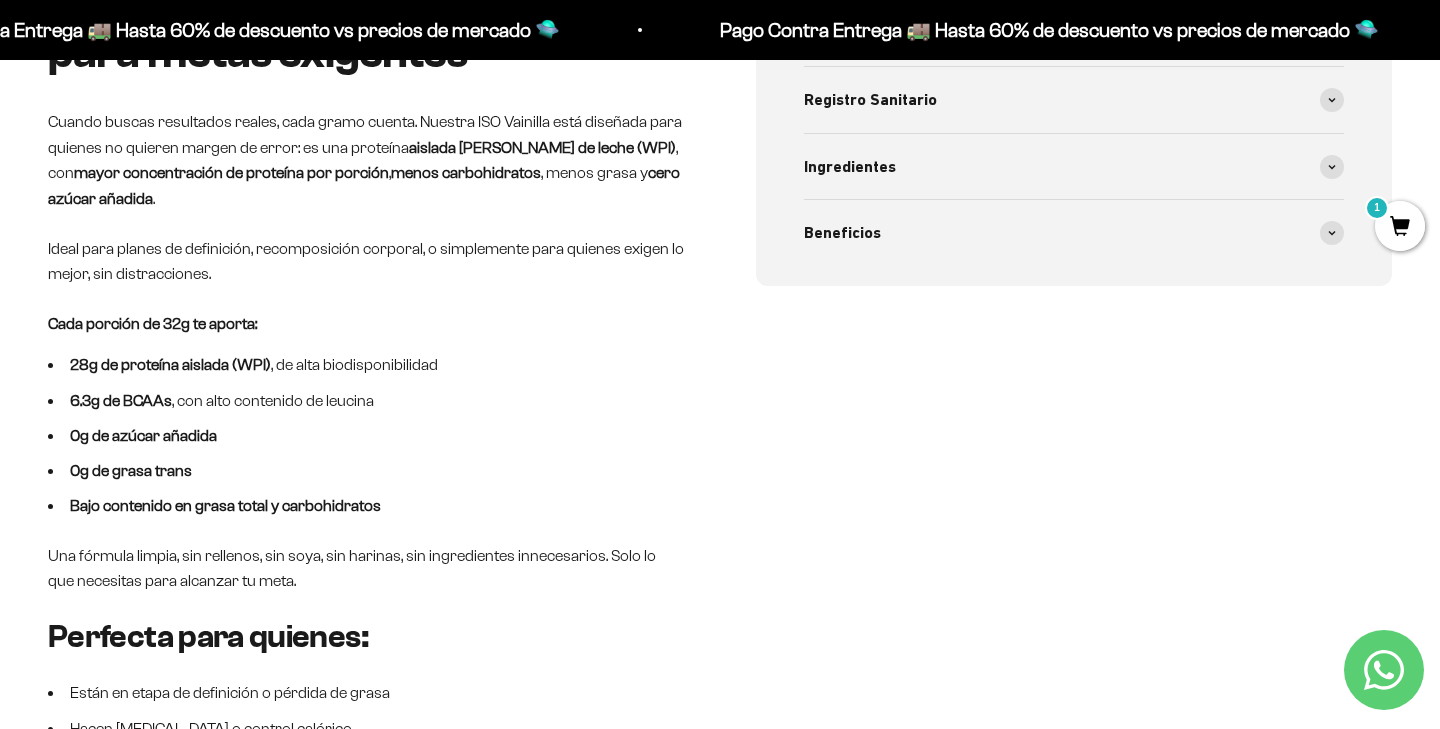 click on "28g de proteína aislada (WPI) , de alta biodisponibilidad" at bounding box center [366, 365] 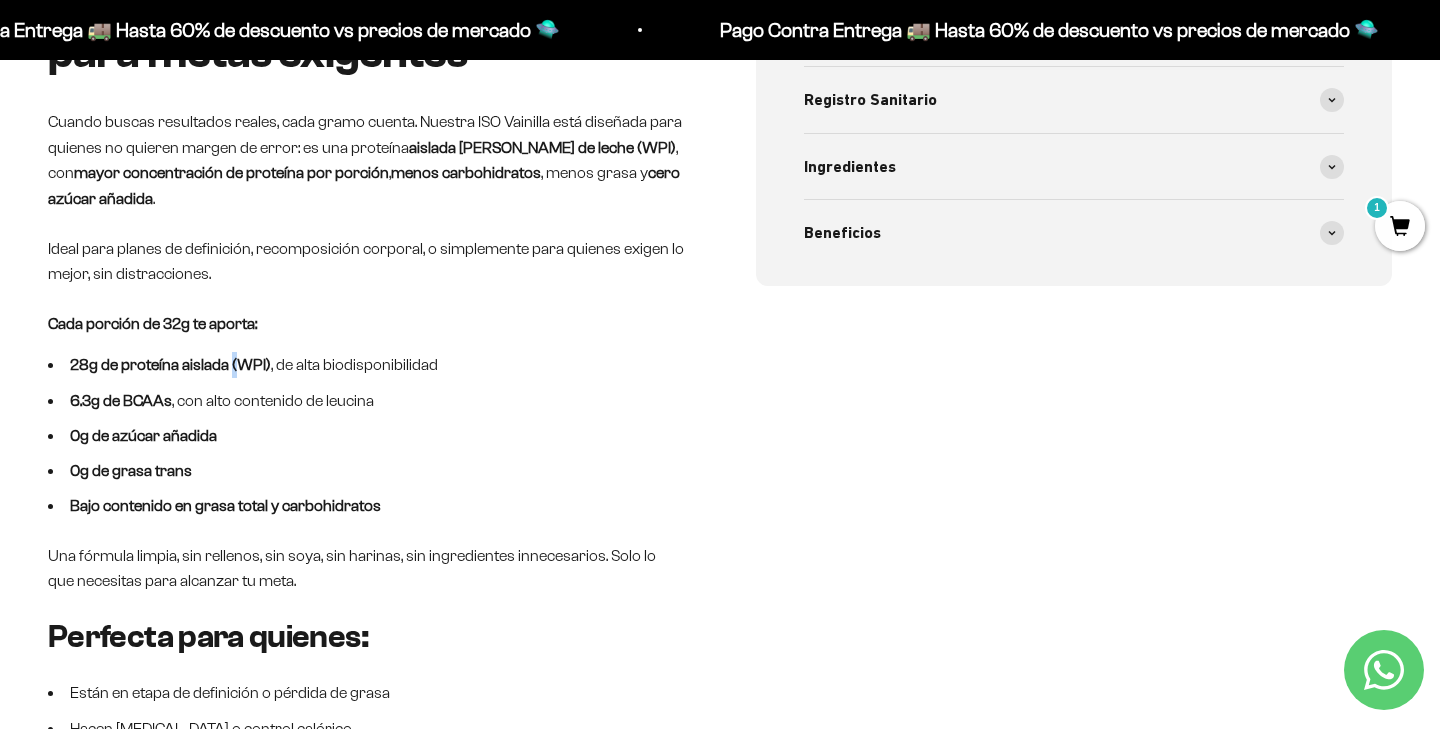 click on "28g de proteína aislada (WPI) , de alta biodisponibilidad" at bounding box center (366, 365) 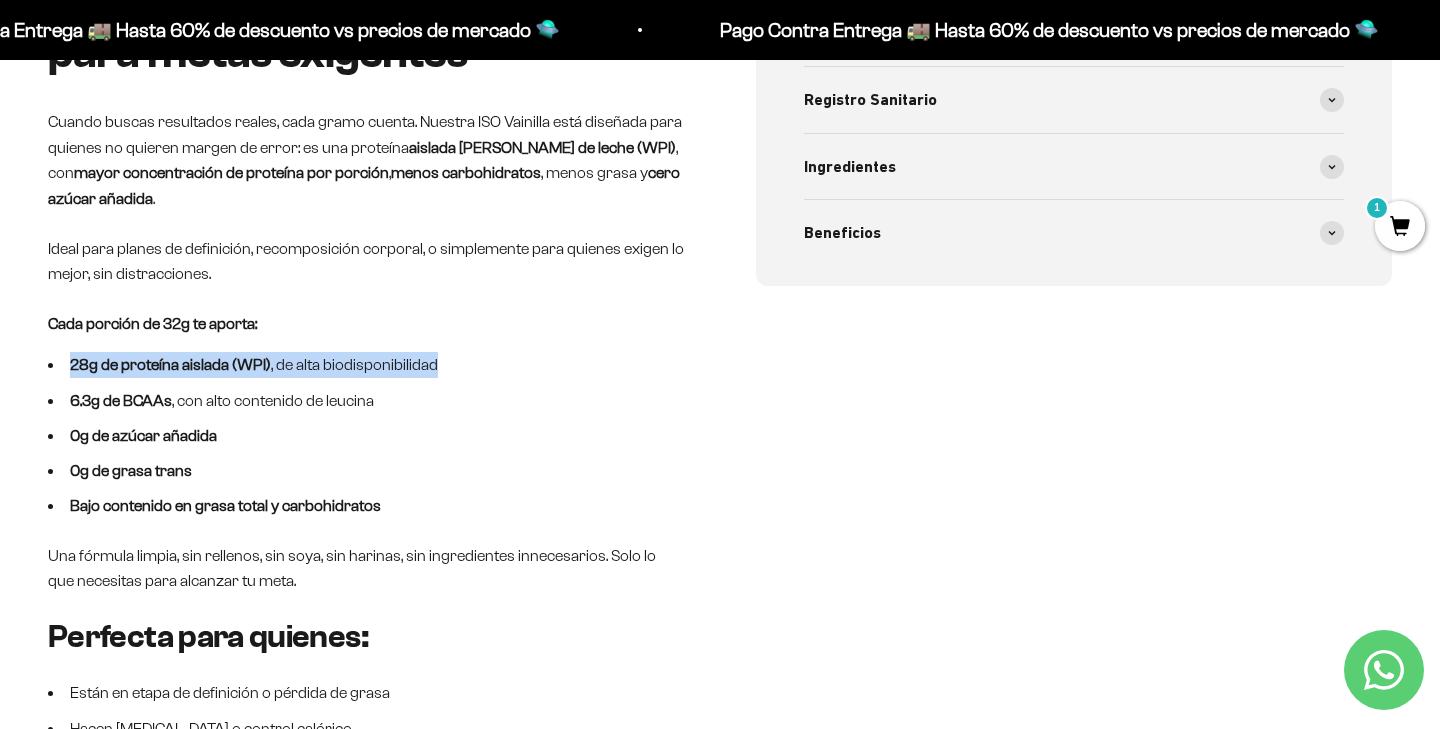 click on "28g de proteína aislada (WPI) , de alta biodisponibilidad" at bounding box center [366, 365] 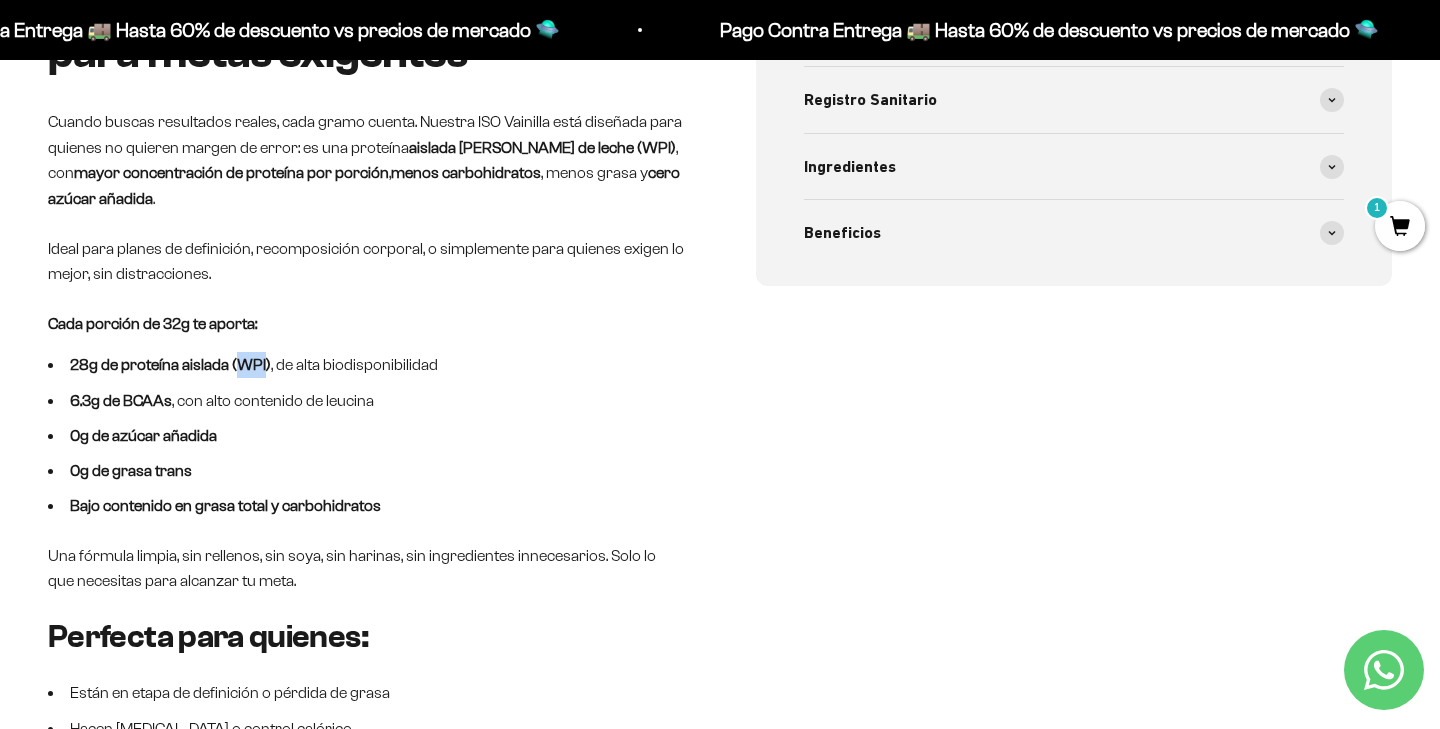 click on "28g de proteína aislada (WPI)" at bounding box center (170, 364) 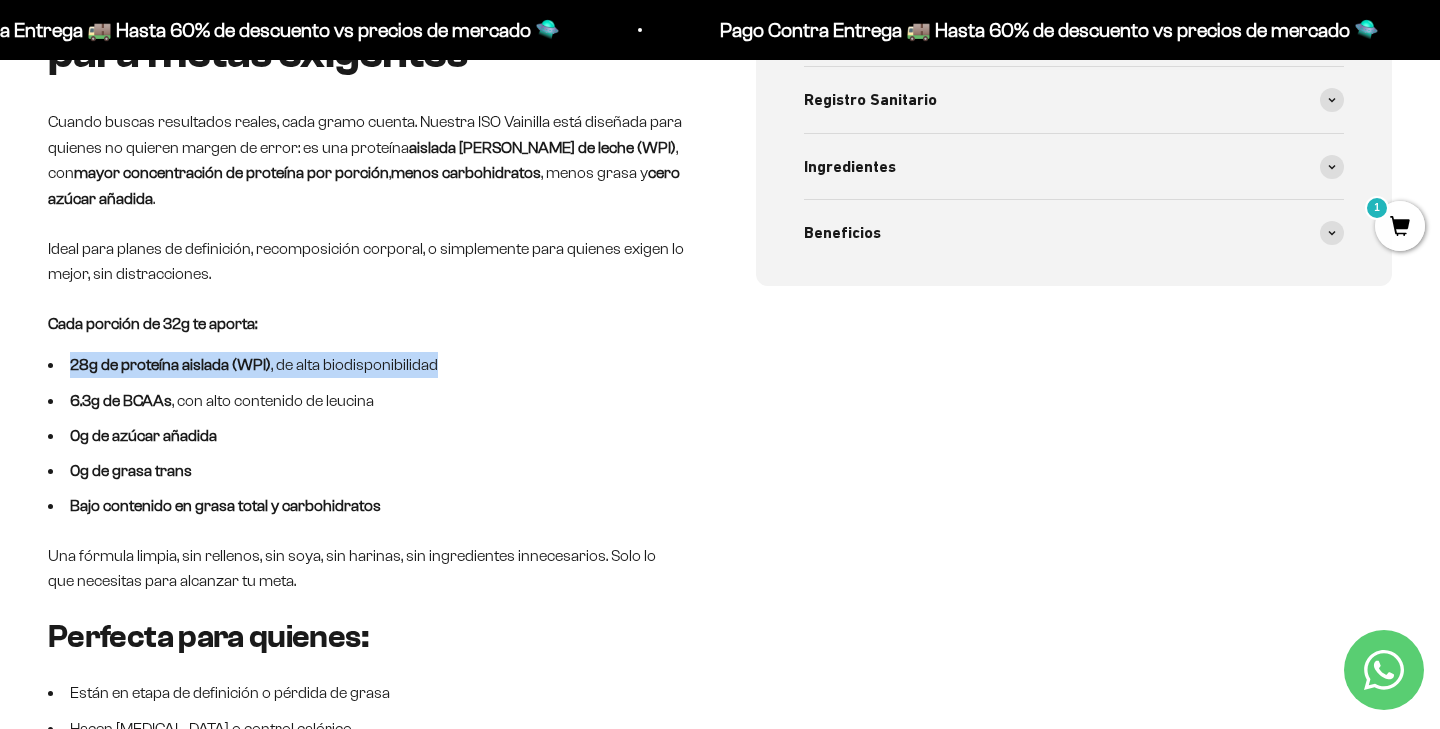 click on "28g de proteína aislada (WPI)" at bounding box center (170, 364) 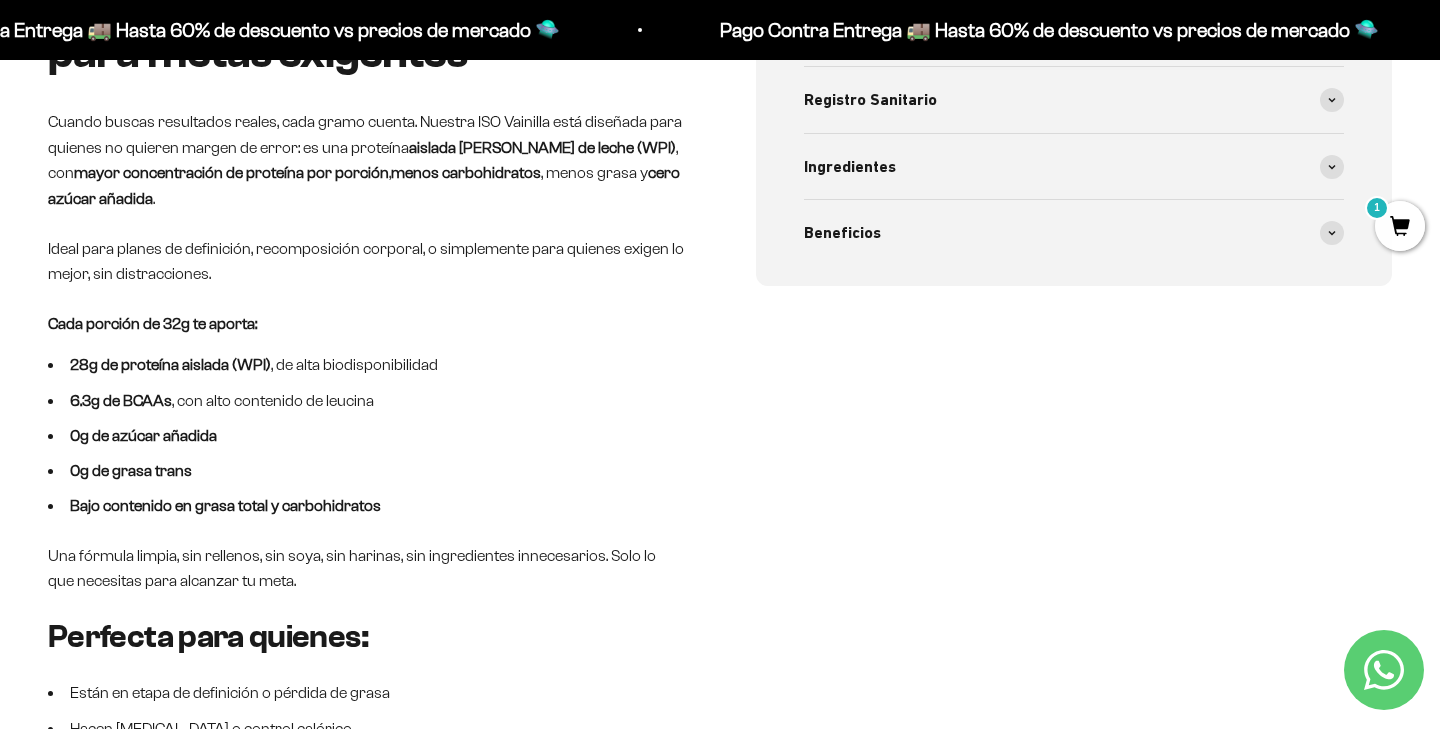 click on "6.3g de BCAAs , con alto contenido de leucina" at bounding box center (366, 401) 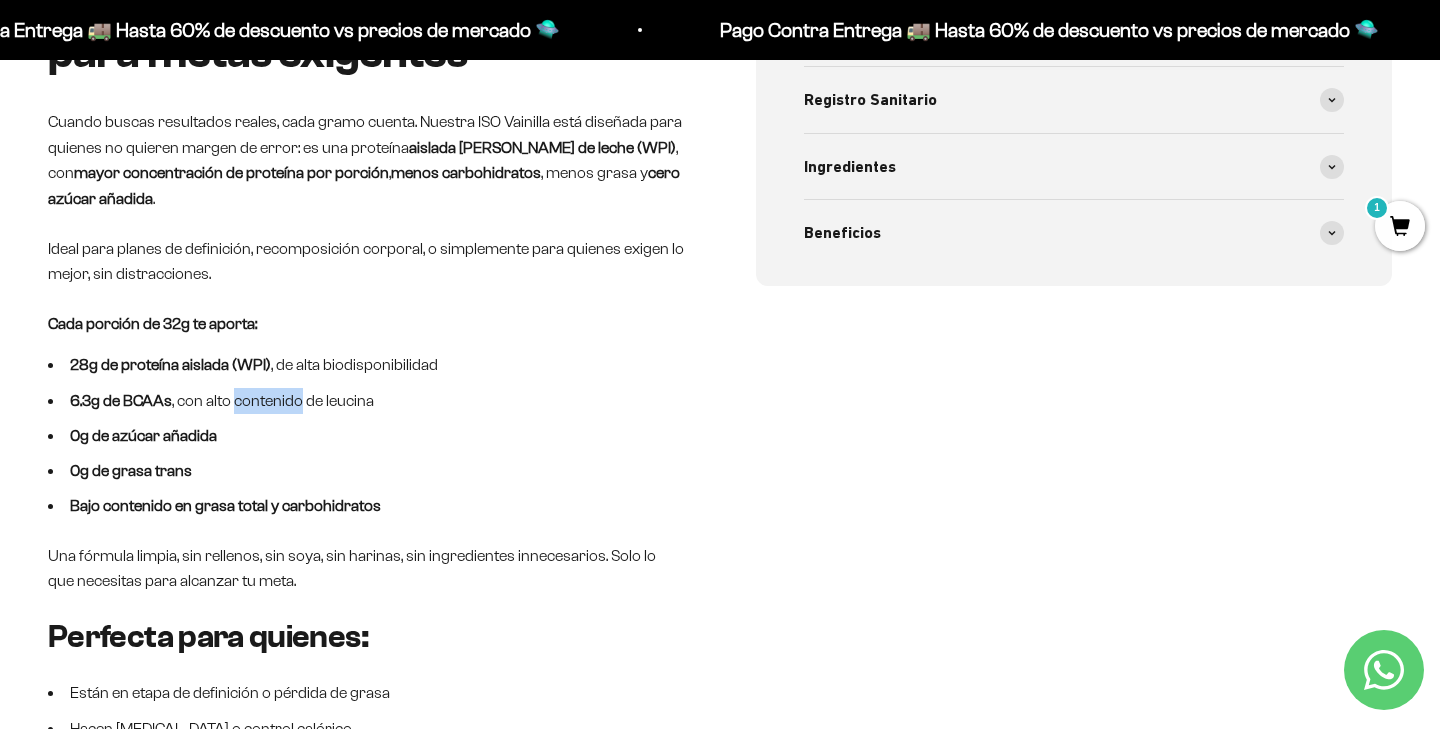 click on "6.3g de BCAAs , con alto contenido de leucina" at bounding box center (366, 401) 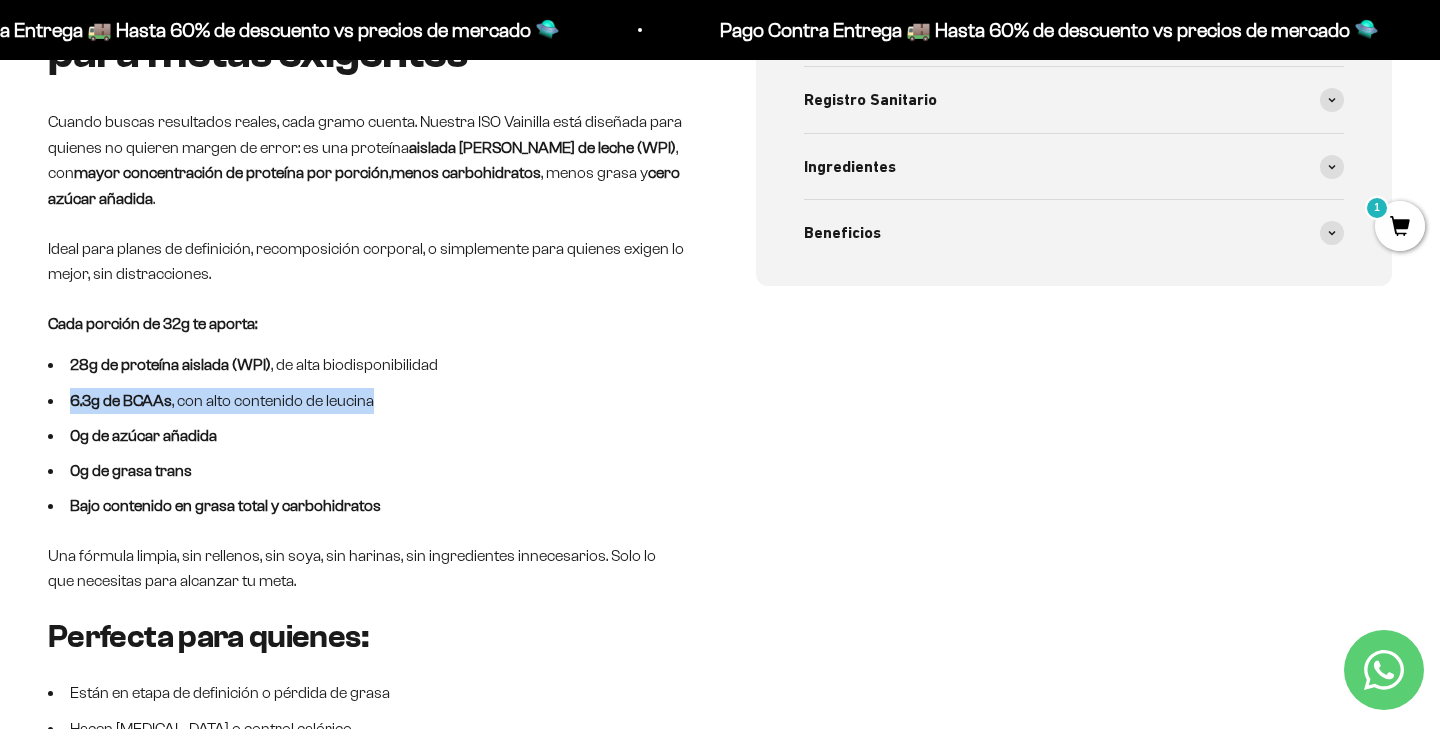 click on "6.3g de BCAAs , con alto contenido de leucina" at bounding box center [366, 401] 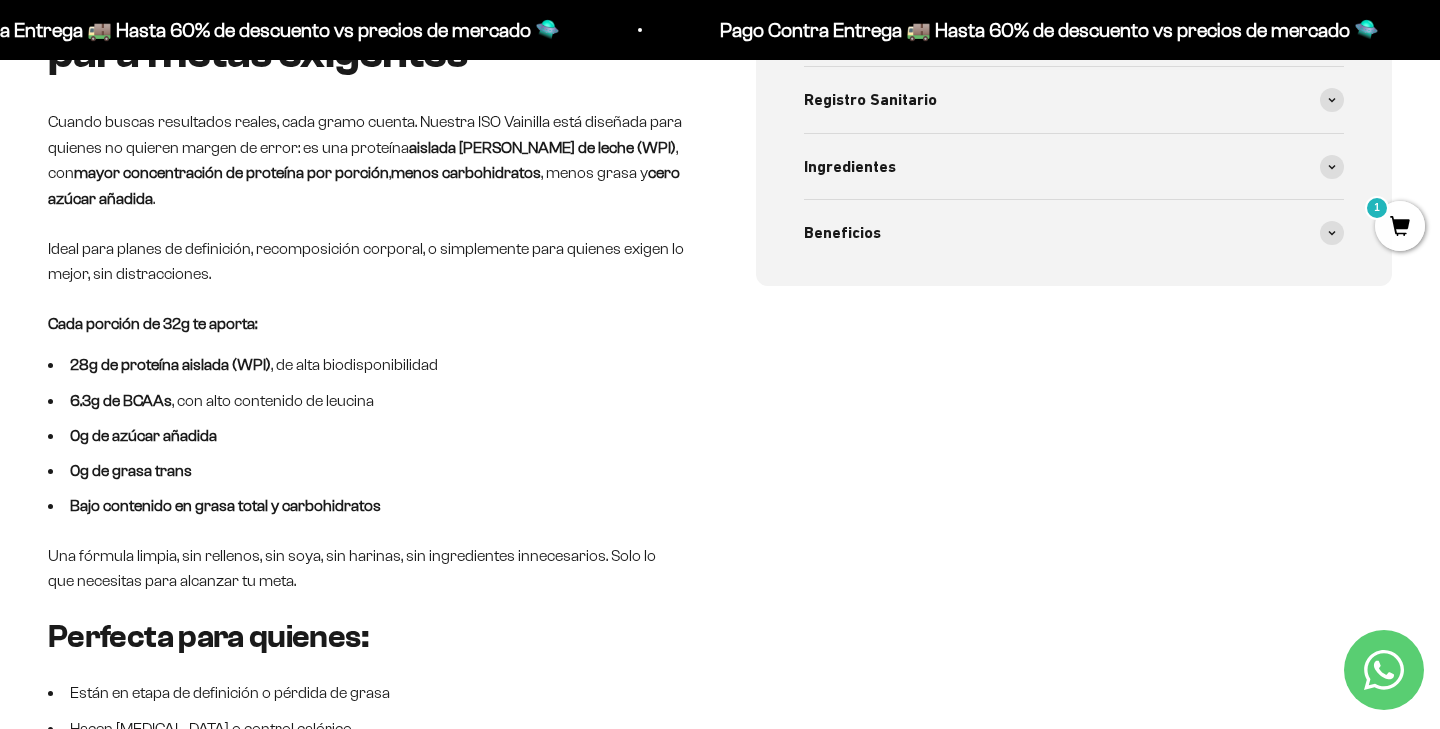 click on "0g de azúcar añadida" at bounding box center (143, 435) 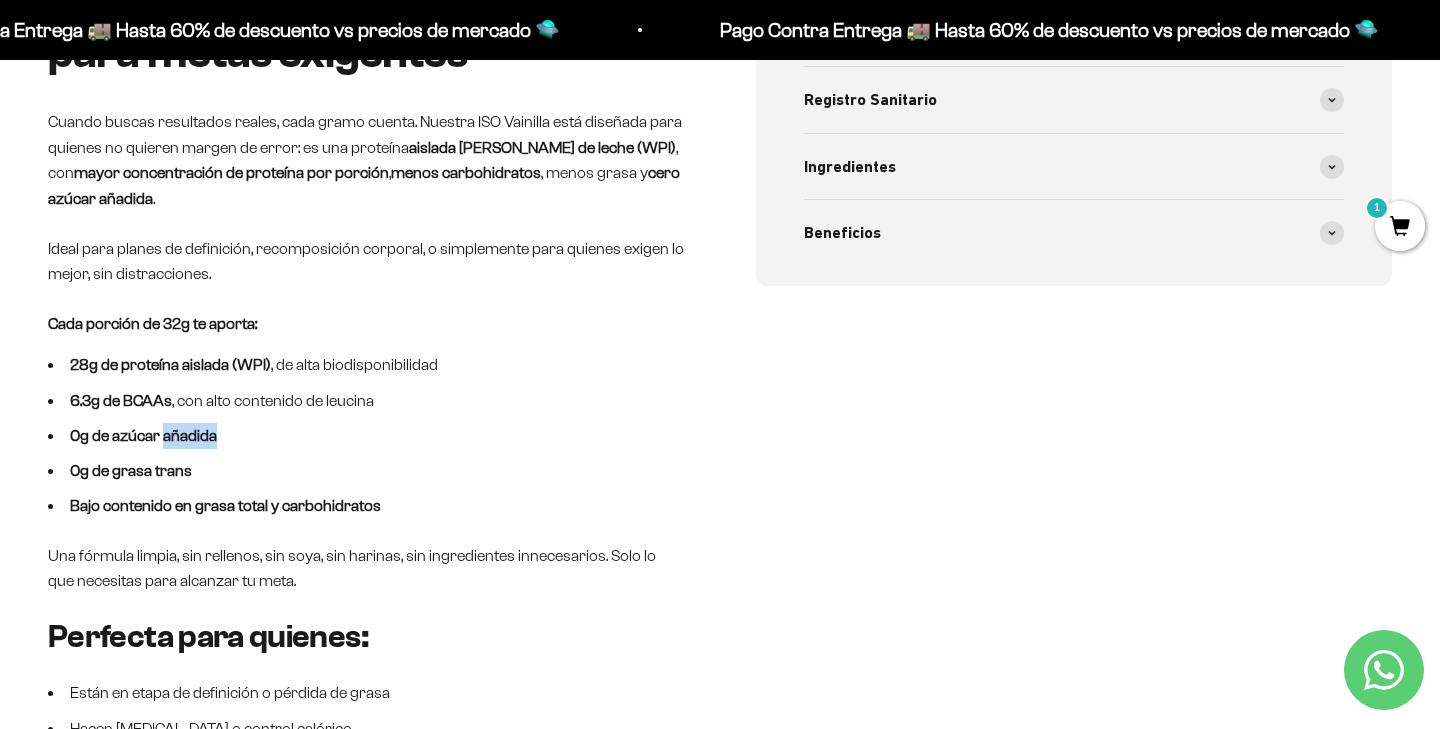 click on "0g de azúcar añadida" at bounding box center (143, 435) 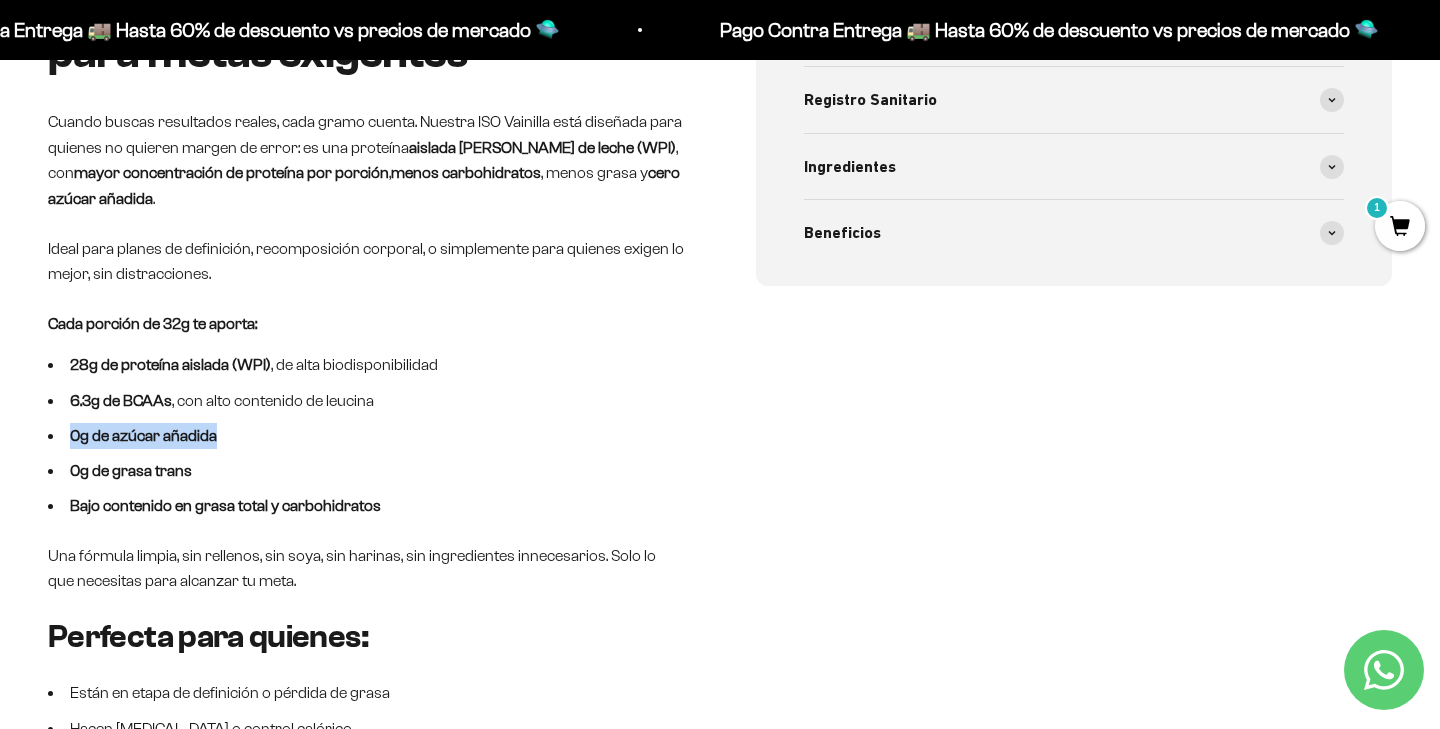 click on "0g de azúcar añadida" at bounding box center [143, 435] 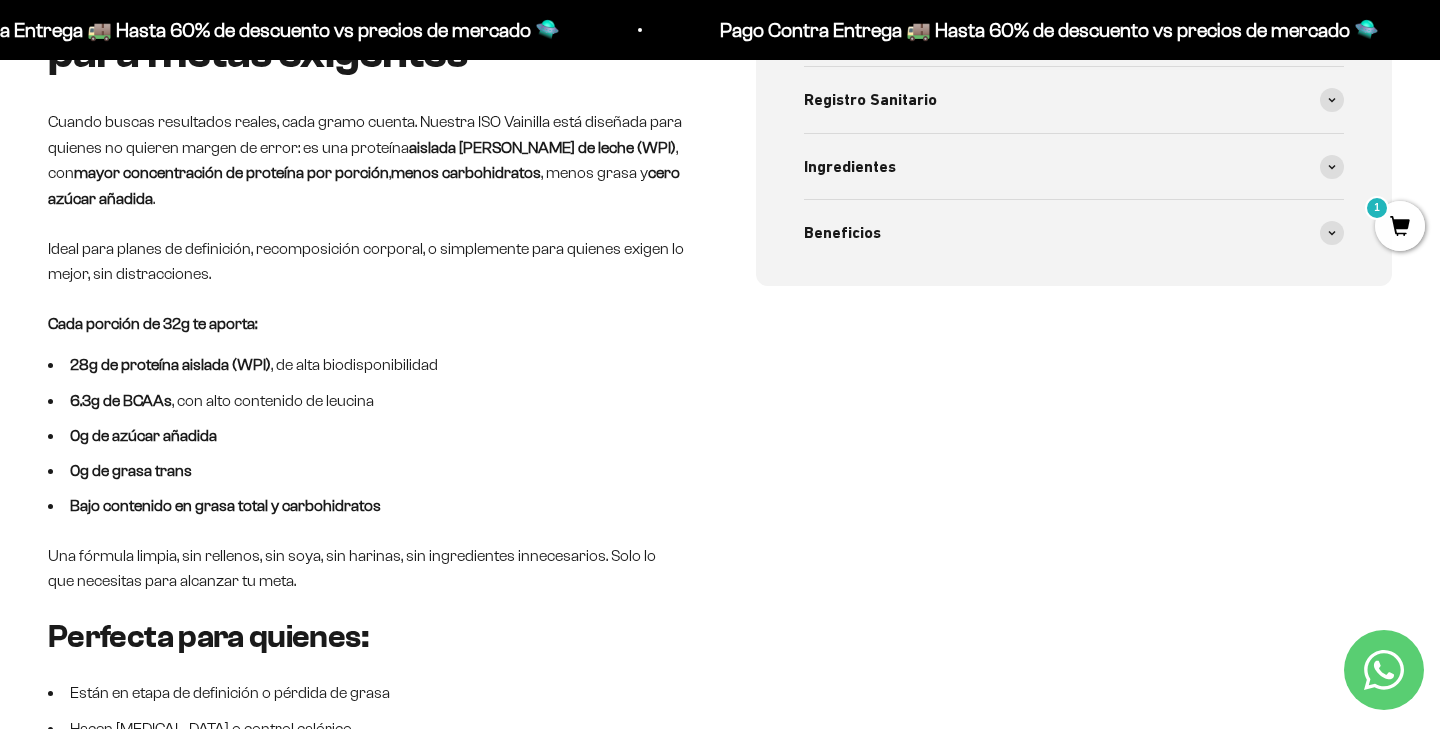 click on "0g de grasa trans" at bounding box center (131, 470) 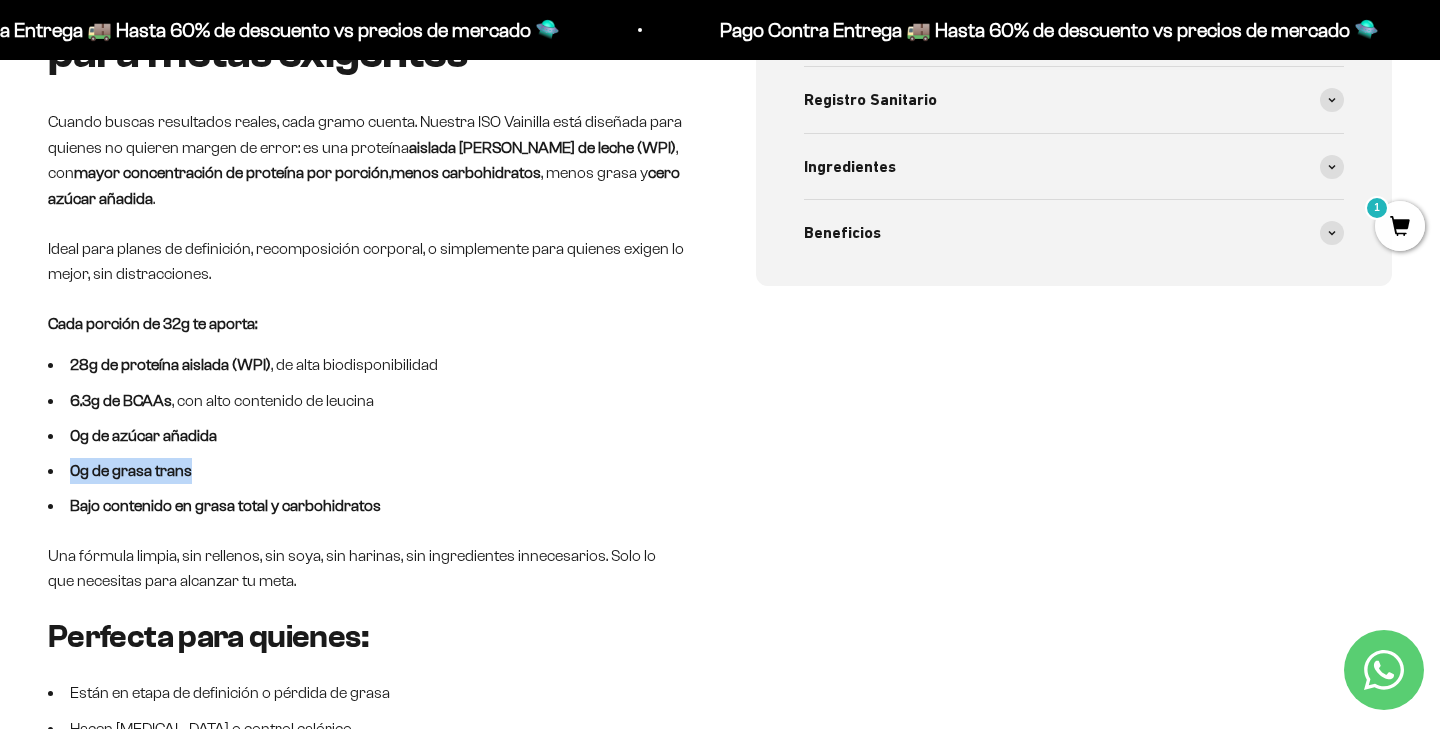click on "0g de grasa trans" at bounding box center [131, 470] 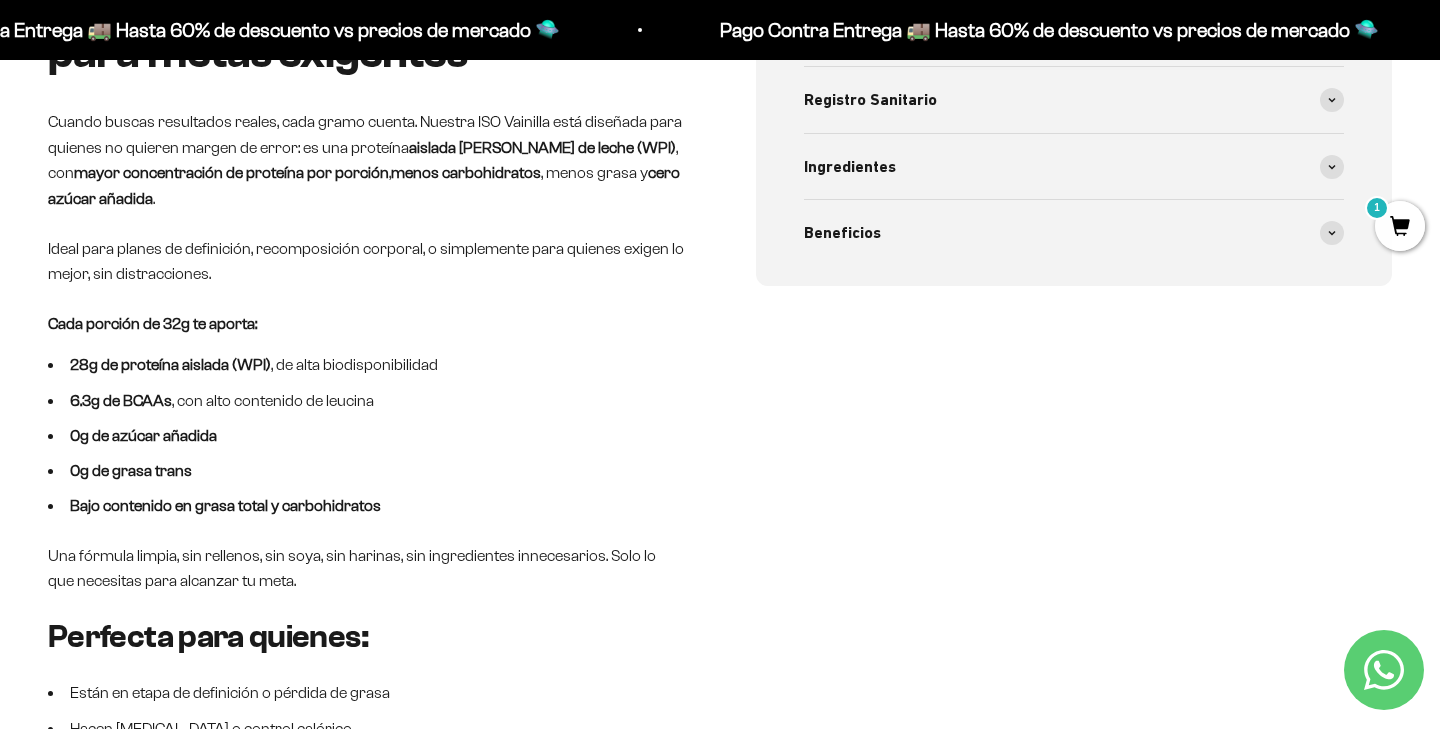 click on "Bajo contenido en grasa total y carbohidratos" at bounding box center (225, 505) 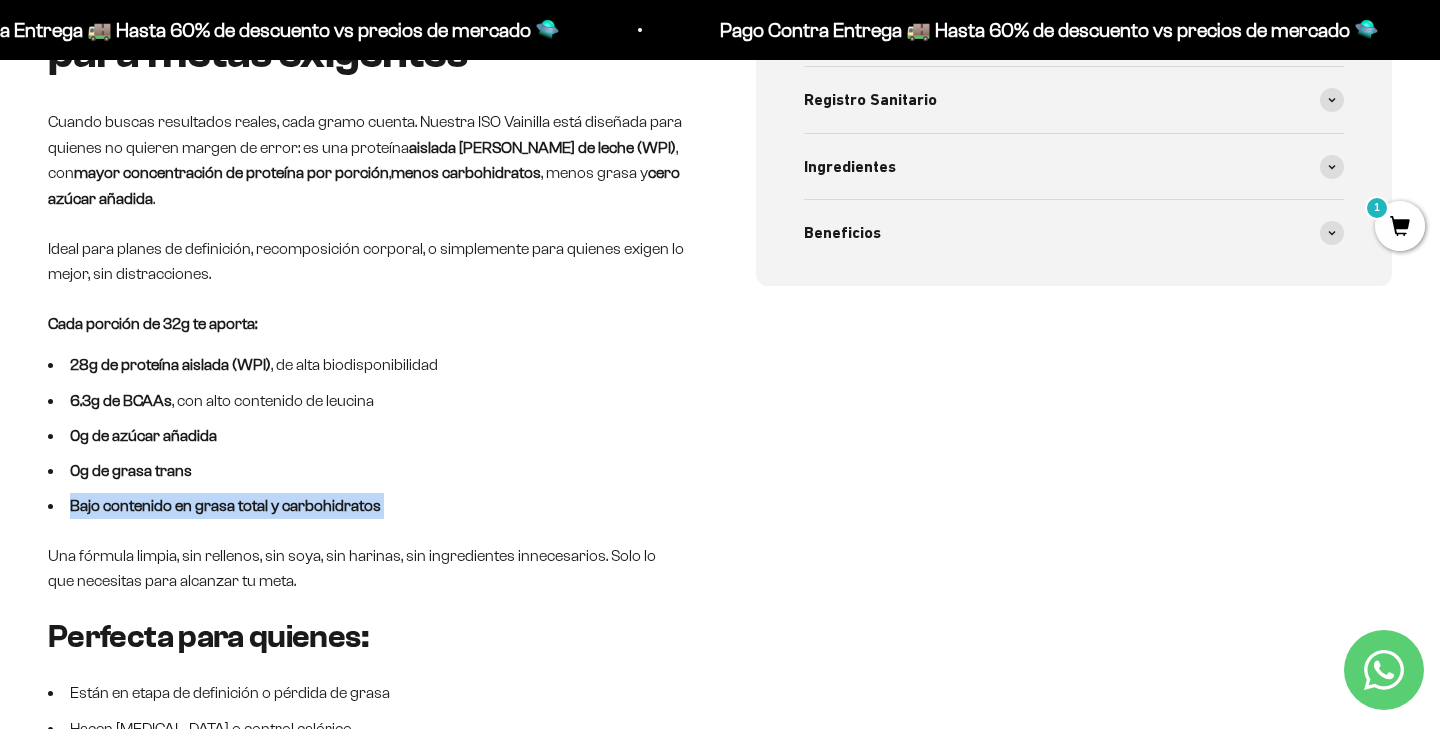 click on "Bajo contenido en grasa total y carbohidratos" at bounding box center [225, 505] 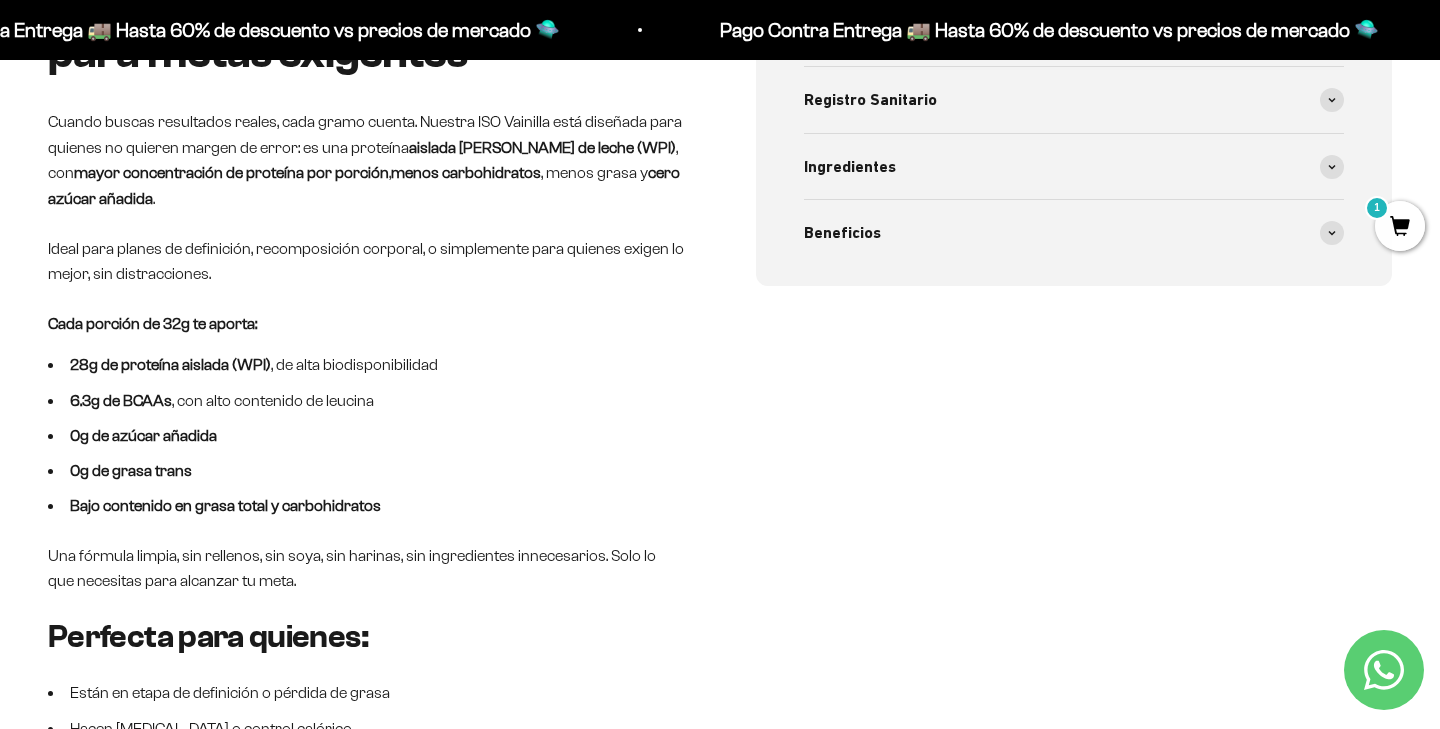 click on "0g de grasa trans" at bounding box center [131, 470] 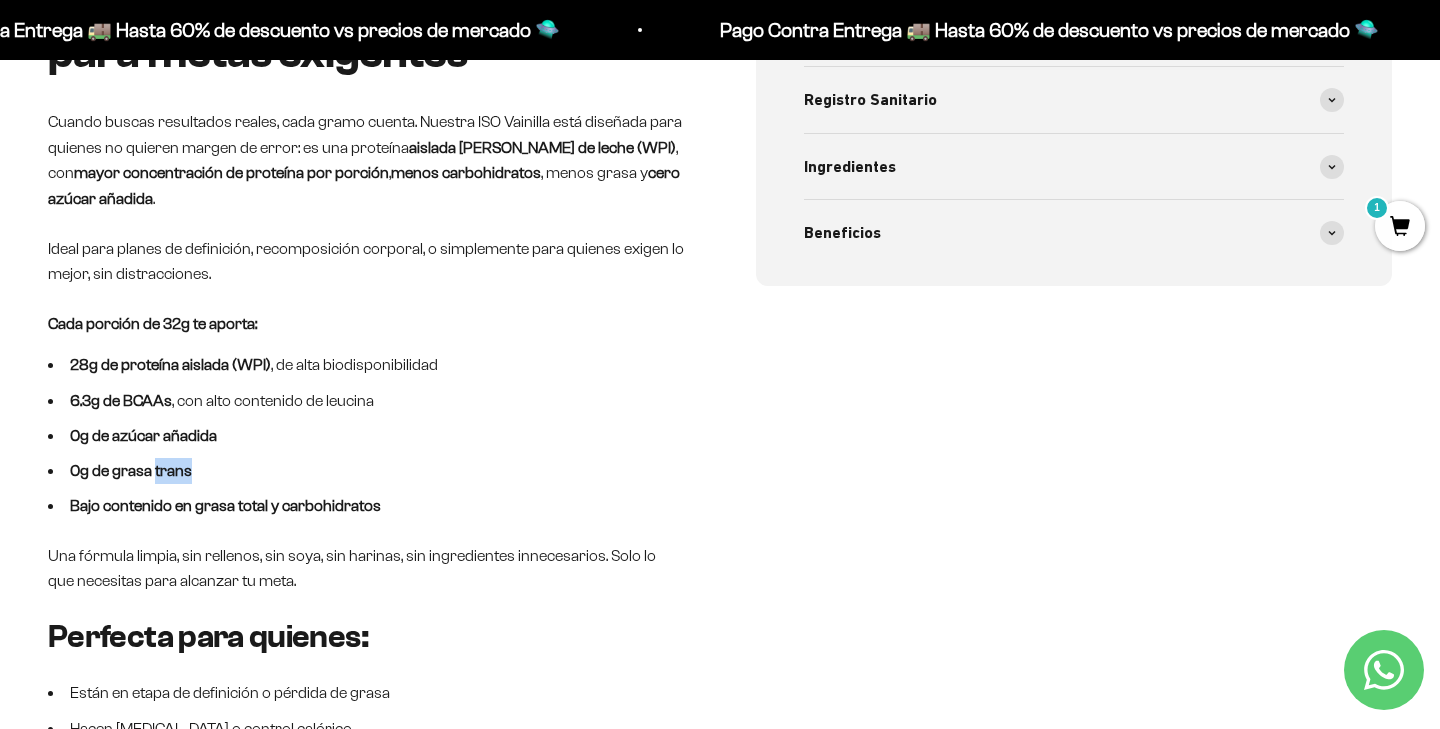 click on "0g de grasa trans" at bounding box center (131, 470) 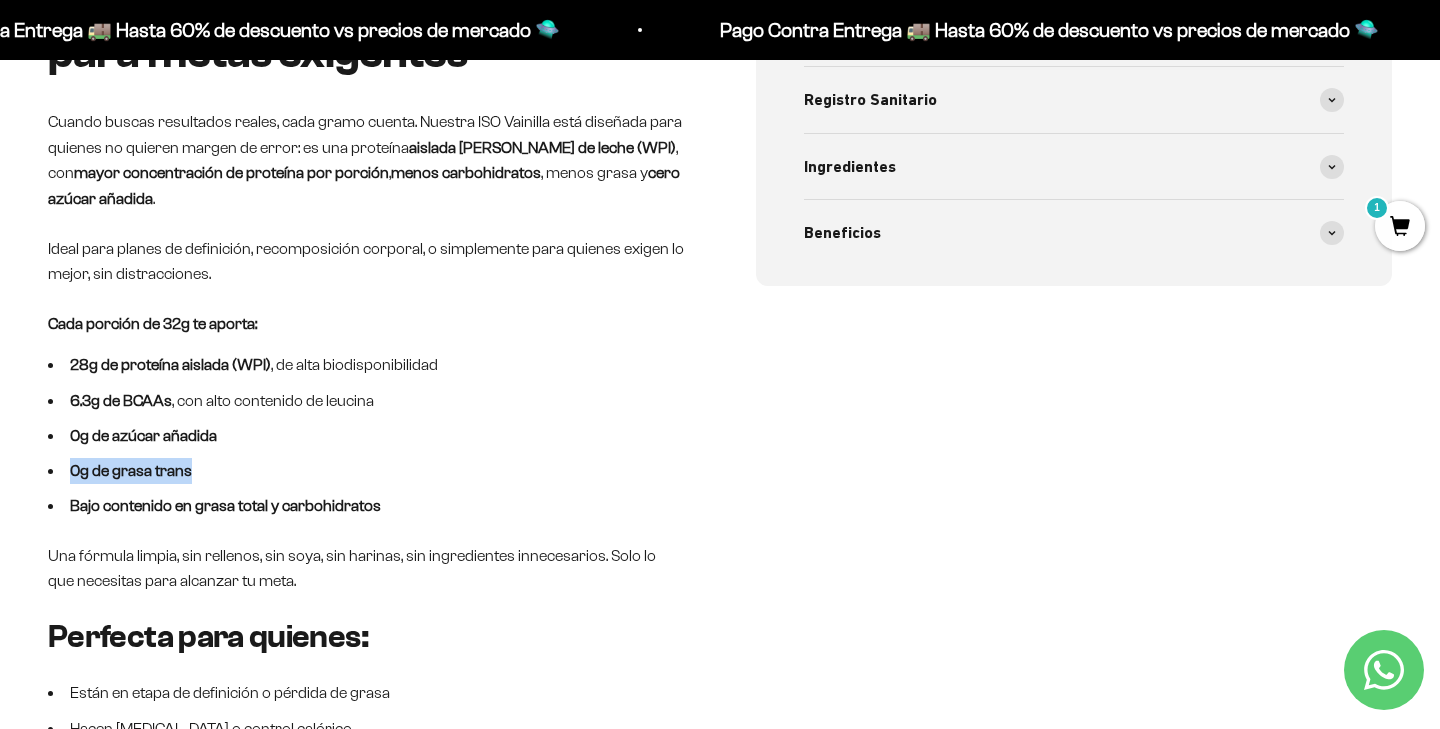 click on "0g de grasa trans" at bounding box center [131, 470] 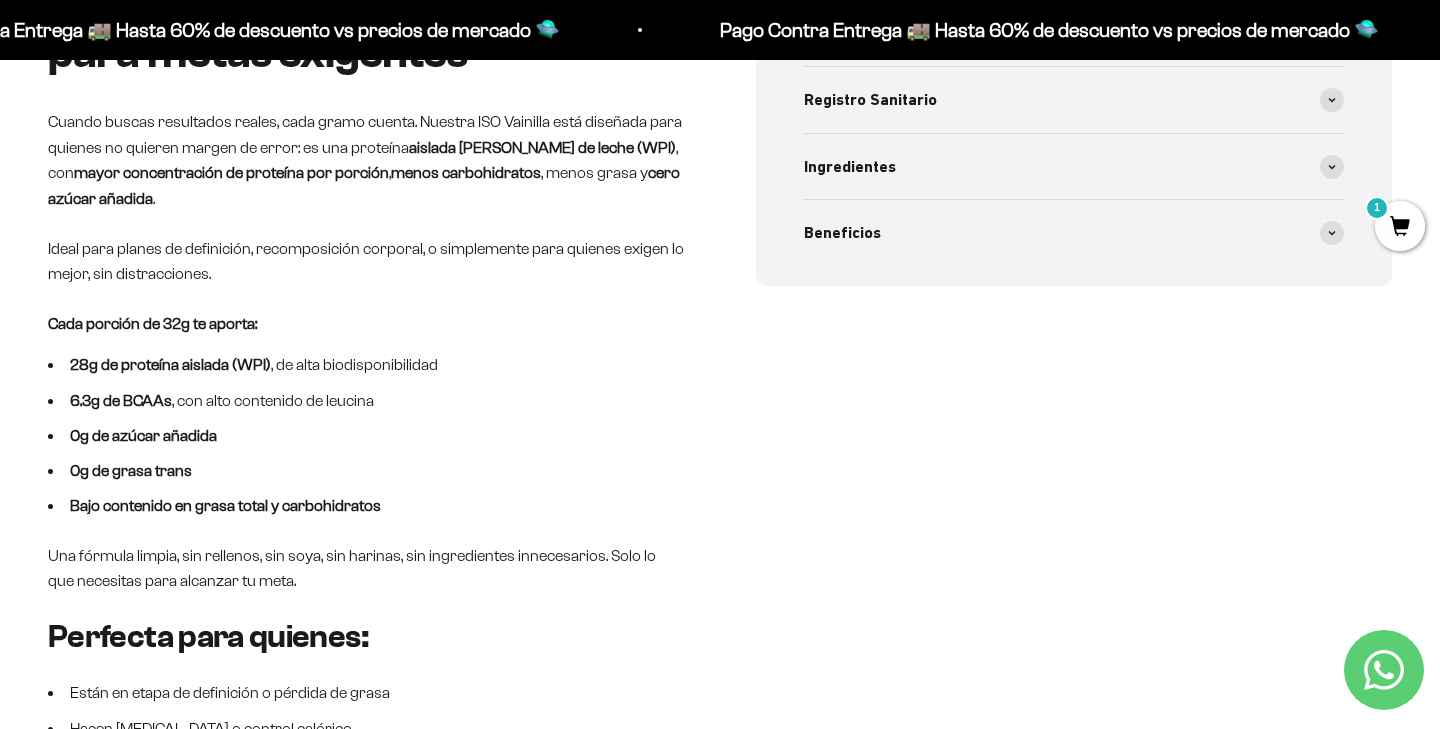 click on "0g de azúcar añadida" at bounding box center [366, 436] 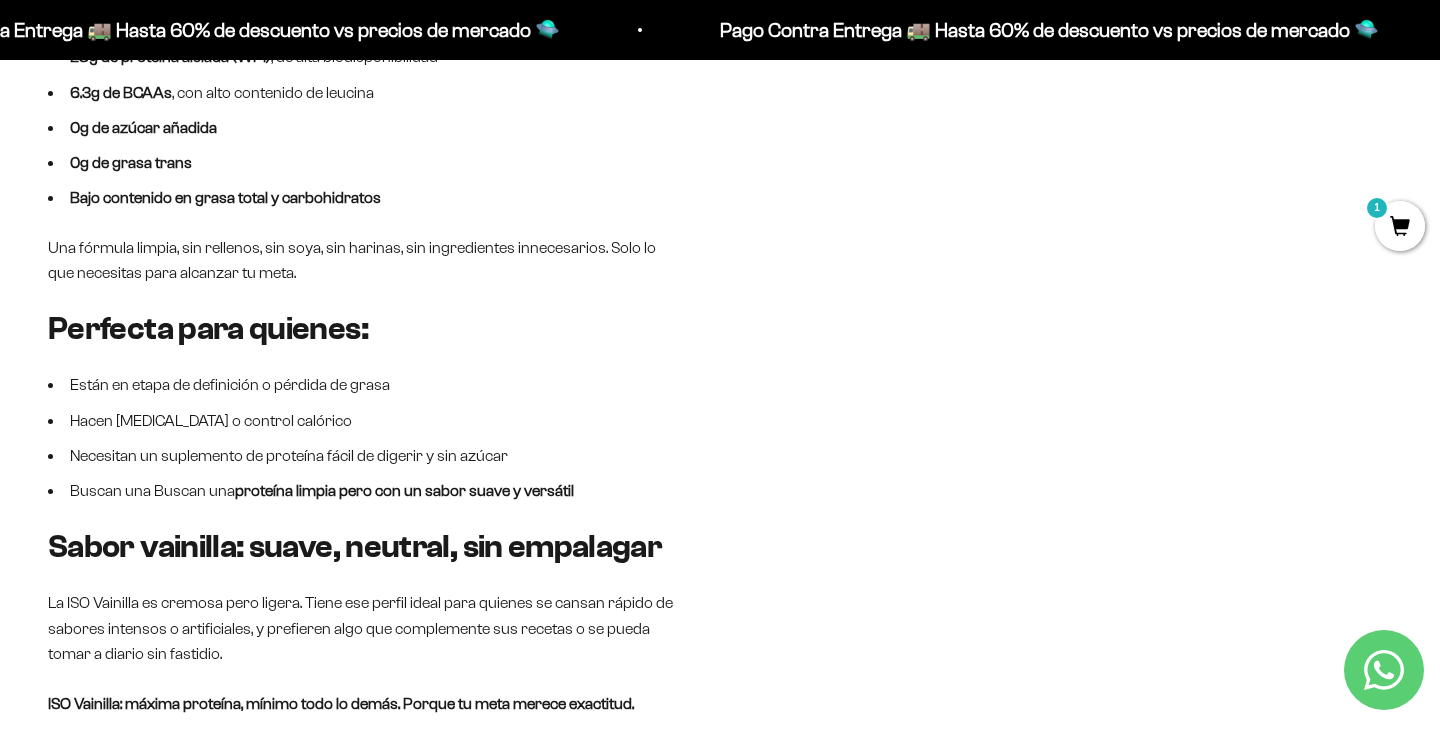 scroll, scrollTop: 1242, scrollLeft: 0, axis: vertical 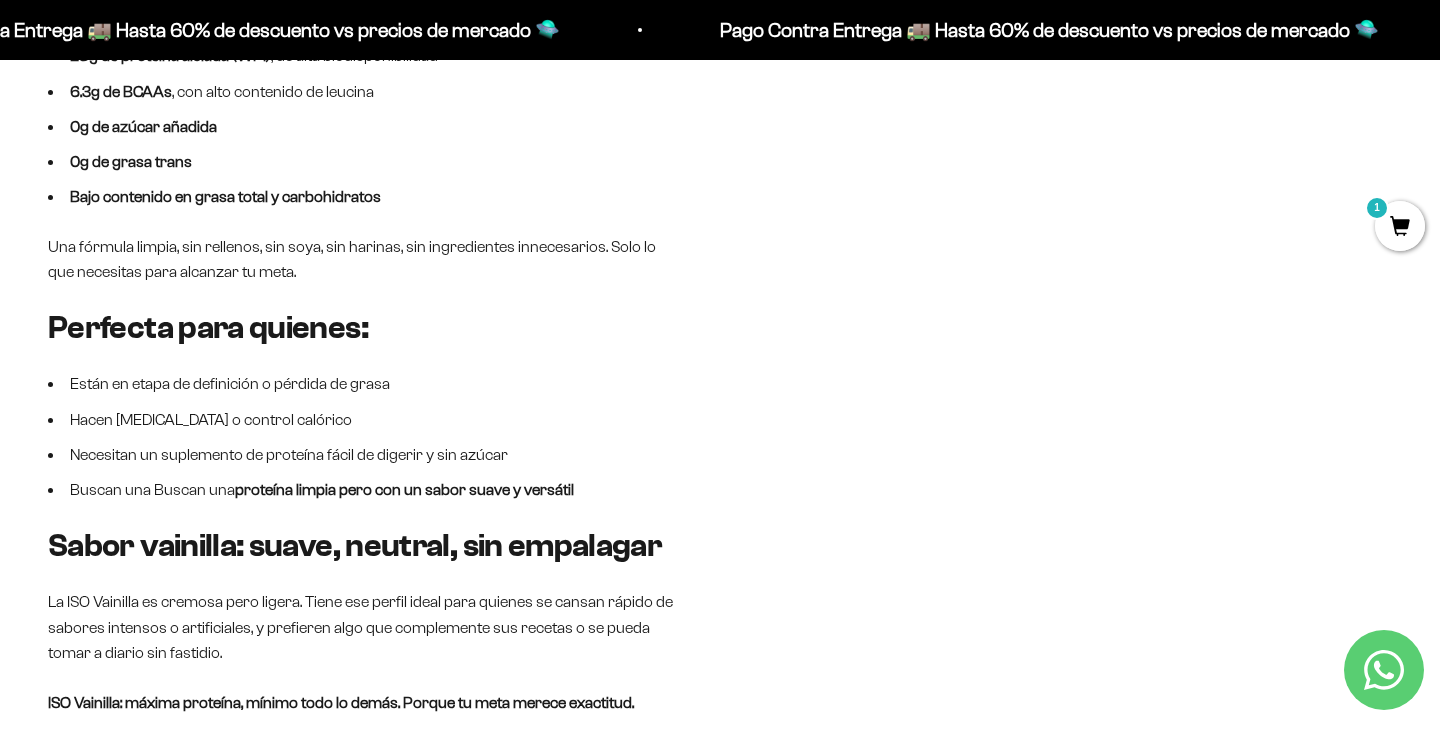 click on "Están en etapa de definición o pérdida de grasa" at bounding box center (366, 384) 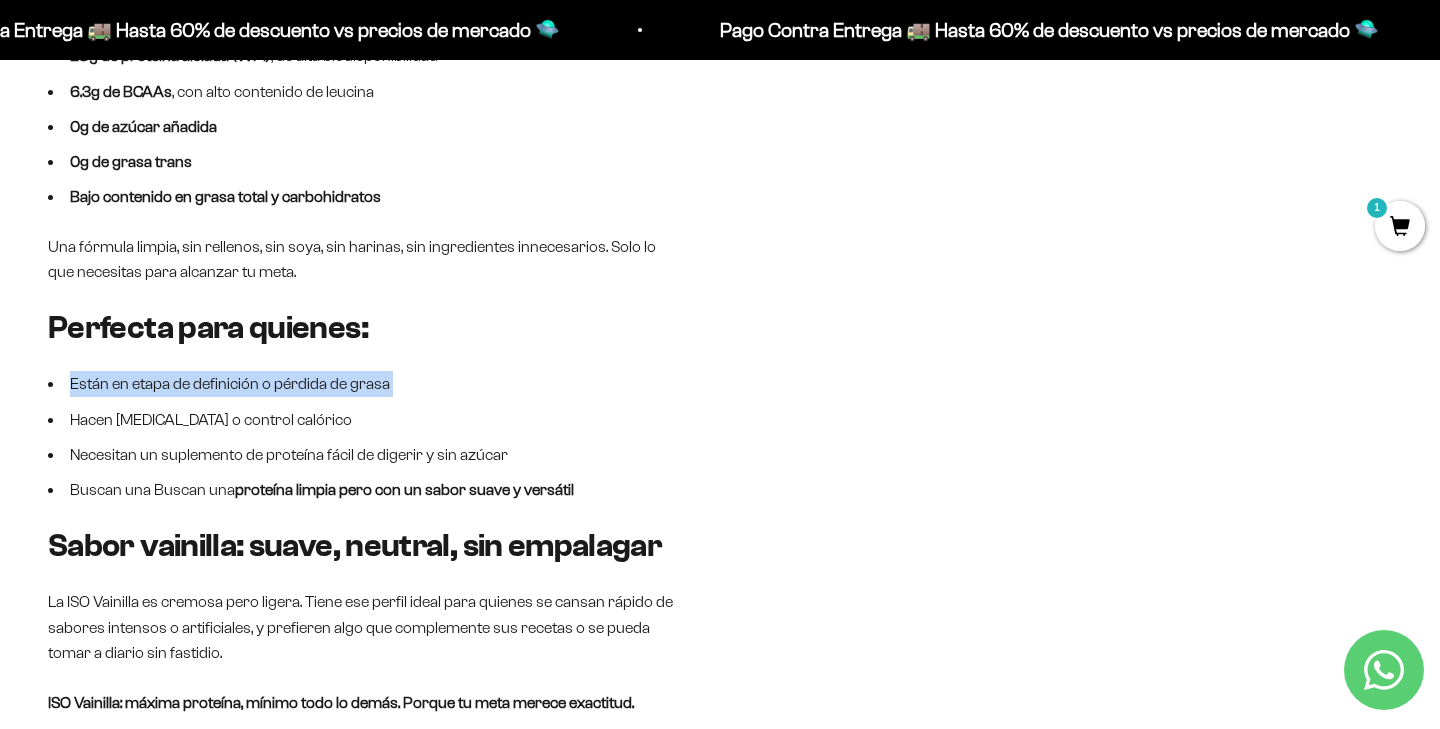 click on "Están en etapa de definición o pérdida de grasa" at bounding box center (366, 384) 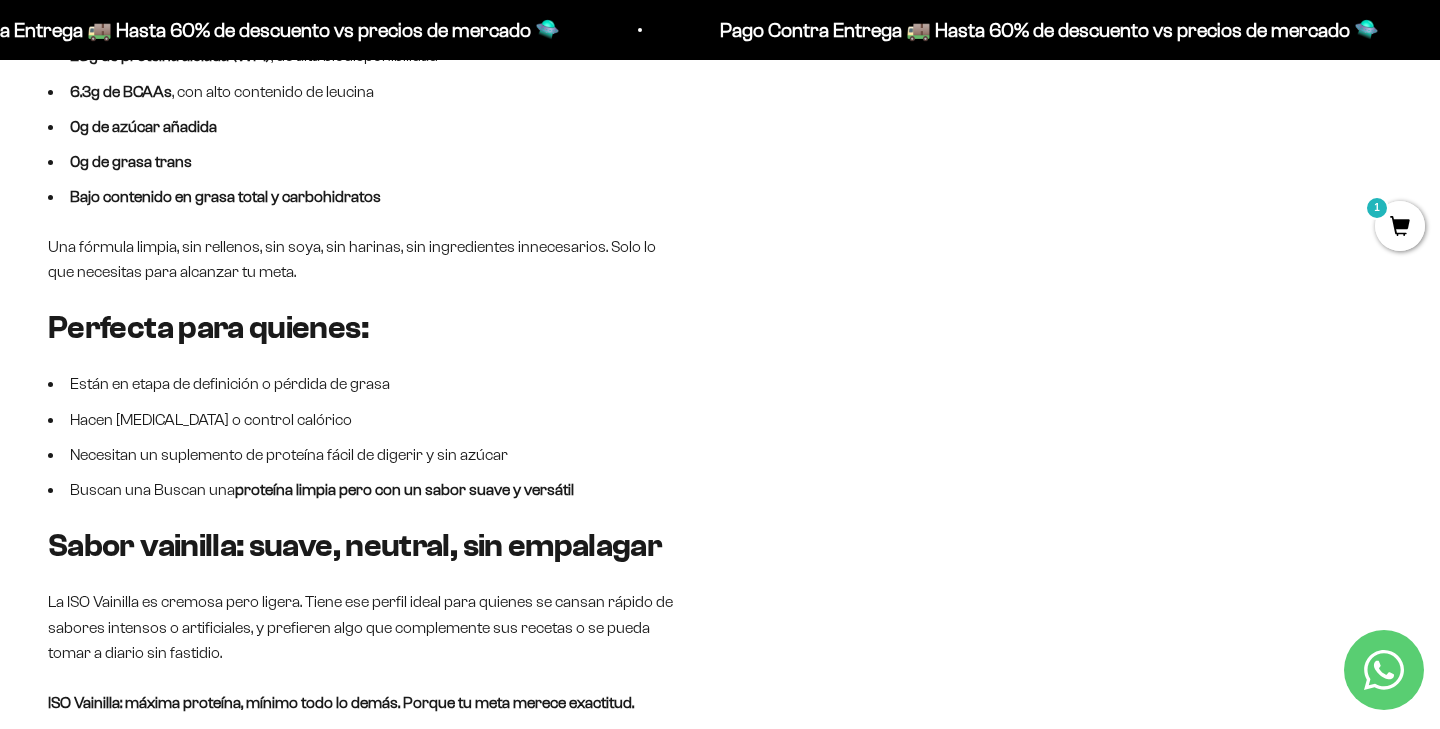 click on "Están en etapa de definición o pérdida de grasa" at bounding box center (366, 384) 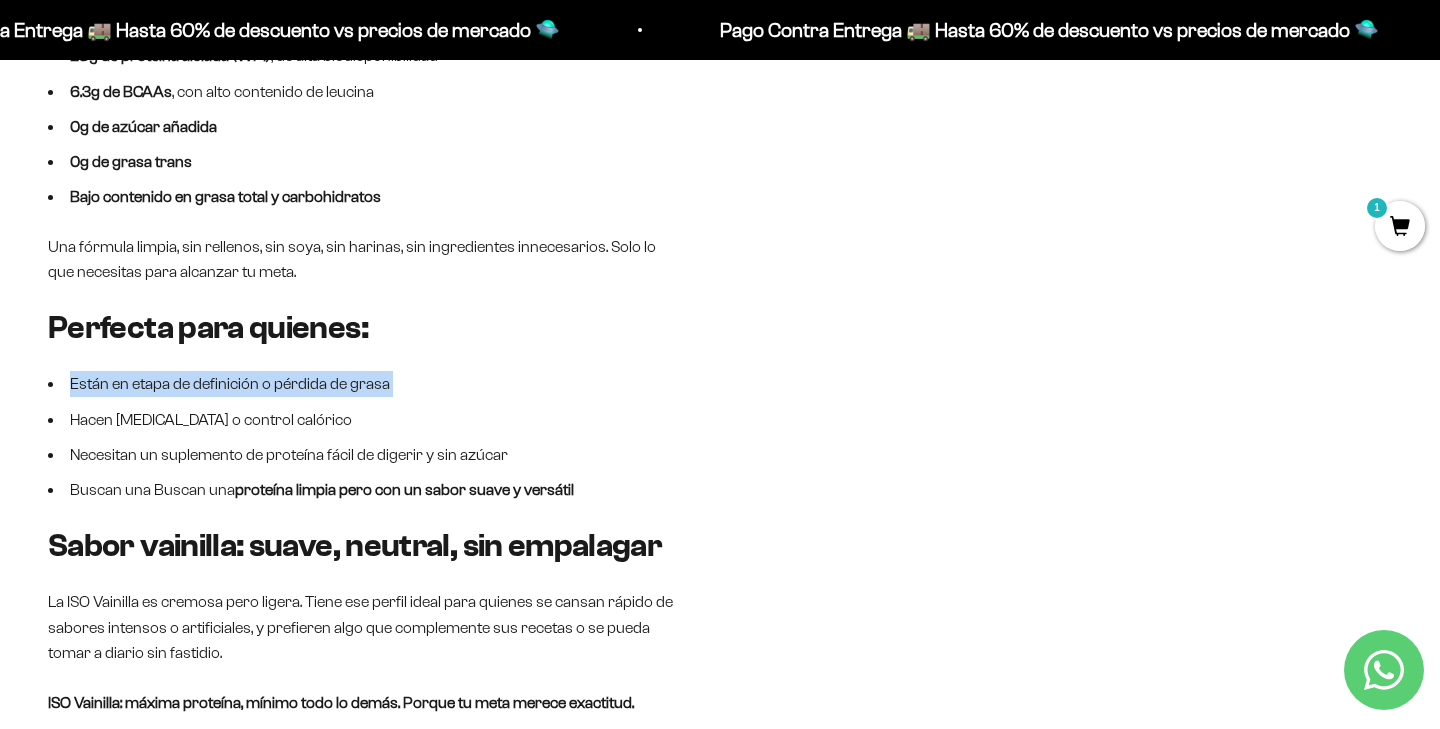 click on "Están en etapa de definición o pérdida de grasa" at bounding box center [366, 384] 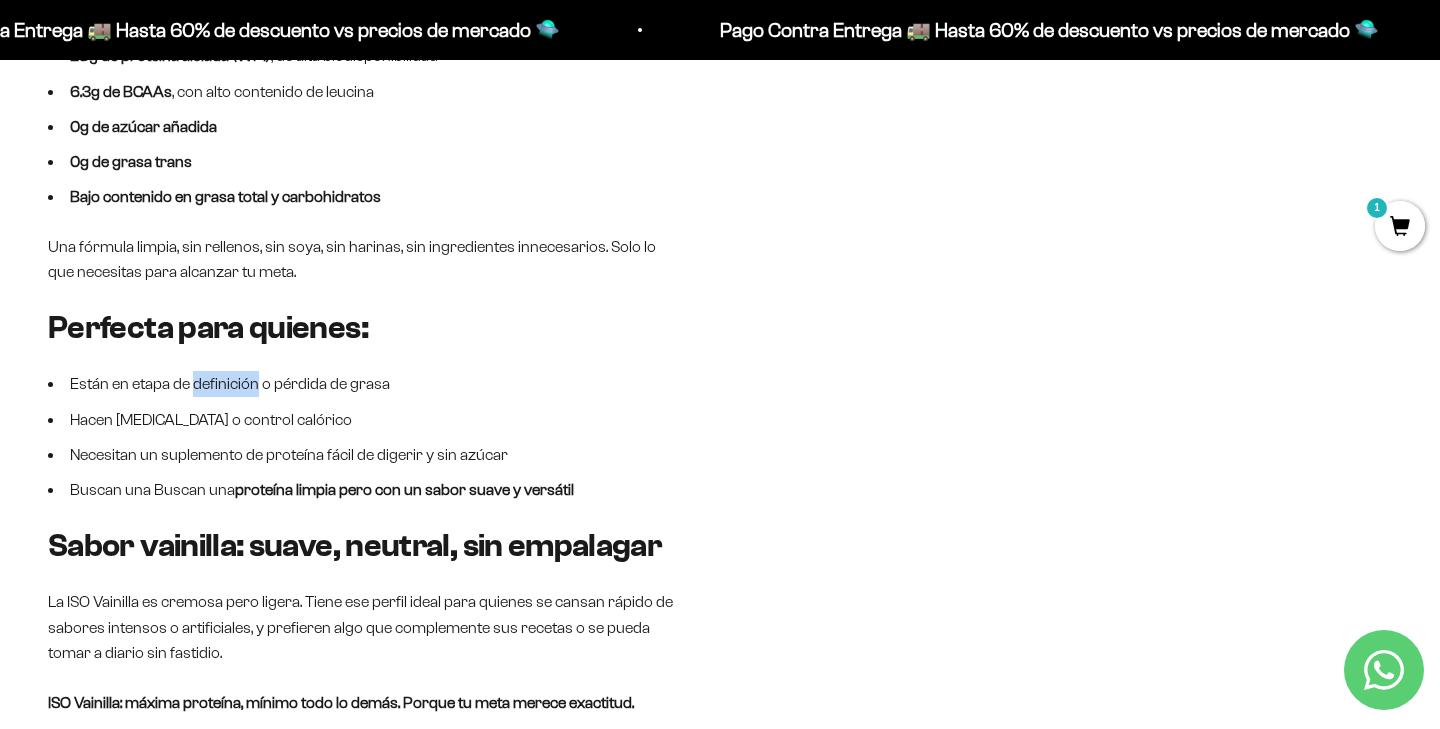 click on "Están en etapa de definición o pérdida de grasa" at bounding box center (366, 384) 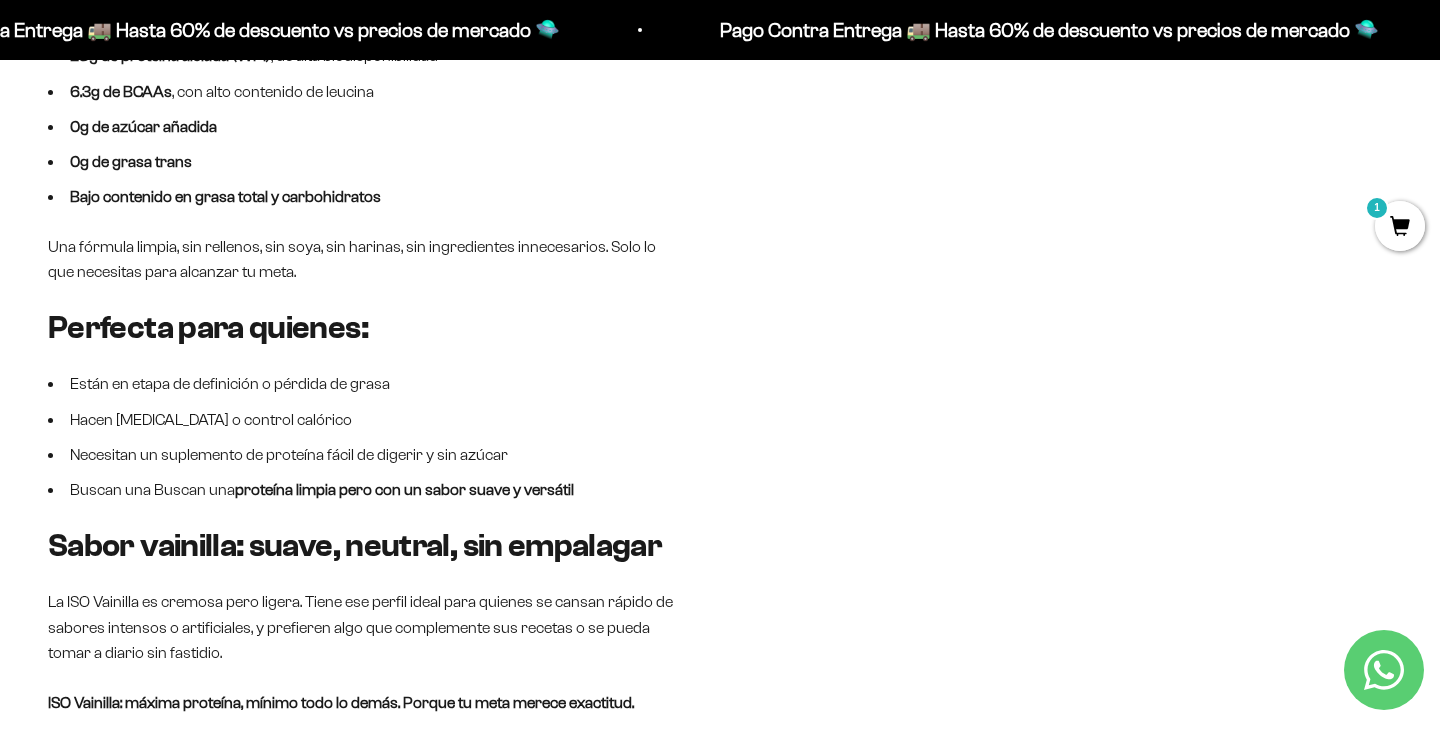 click on "Hacen dieta baja en carbohidratos o control calórico" at bounding box center [366, 420] 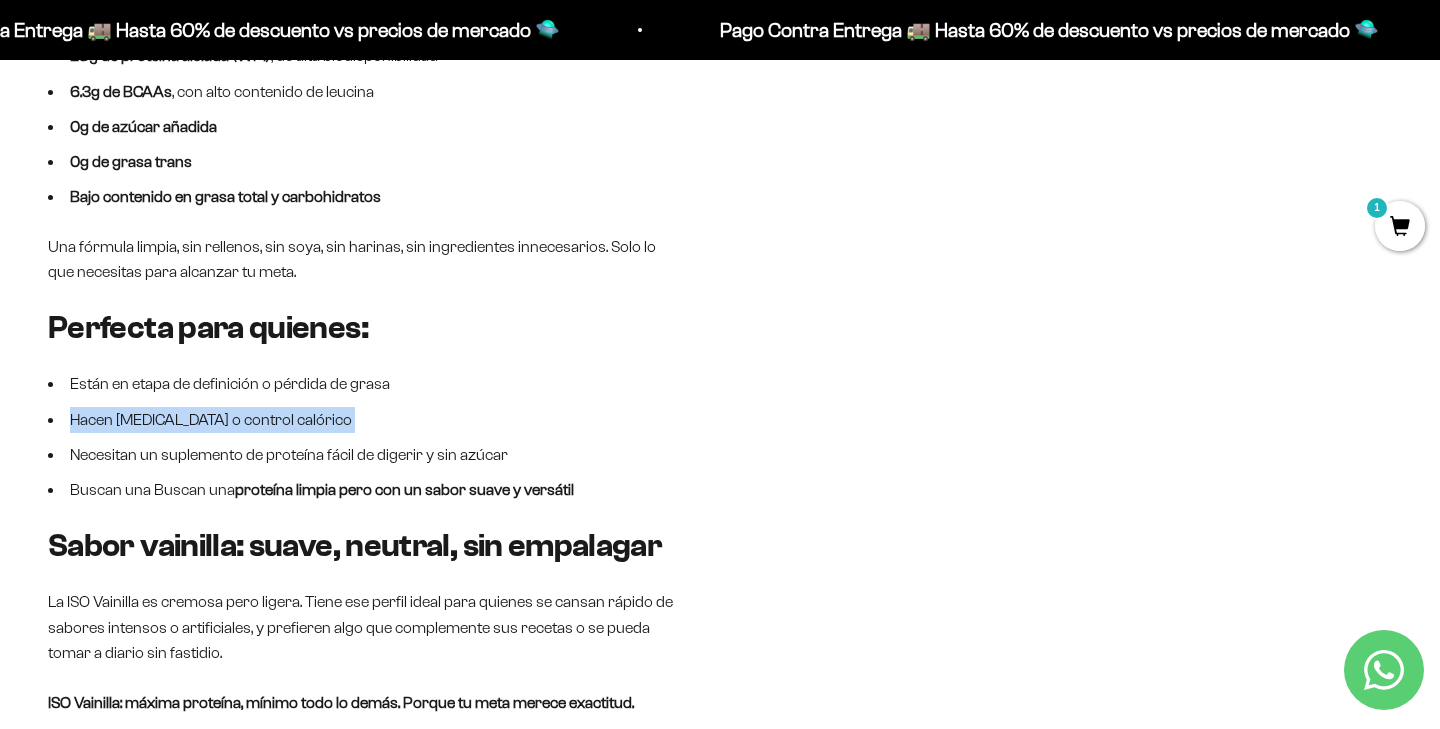 click on "Hacen dieta baja en carbohidratos o control calórico" at bounding box center [366, 420] 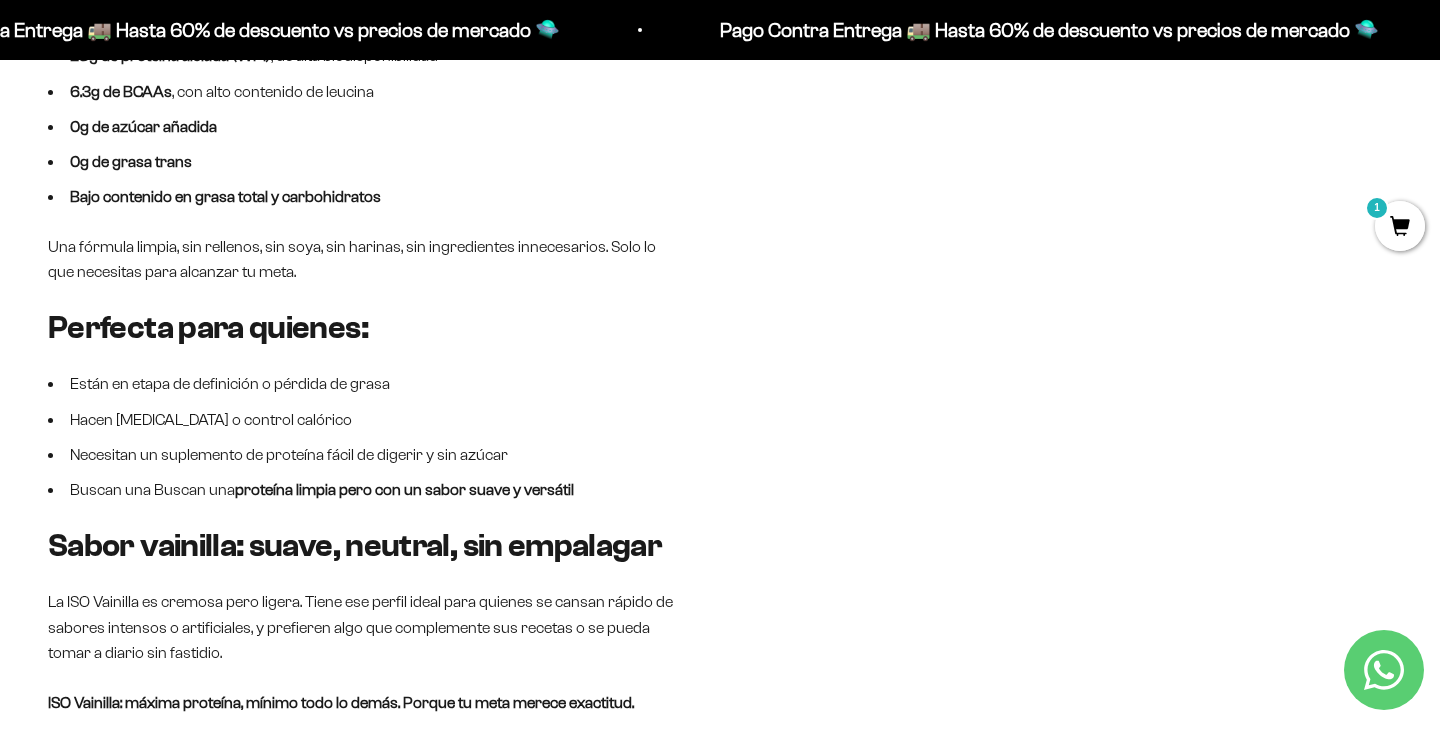 click on "Hacen dieta baja en carbohidratos o control calórico" at bounding box center [366, 420] 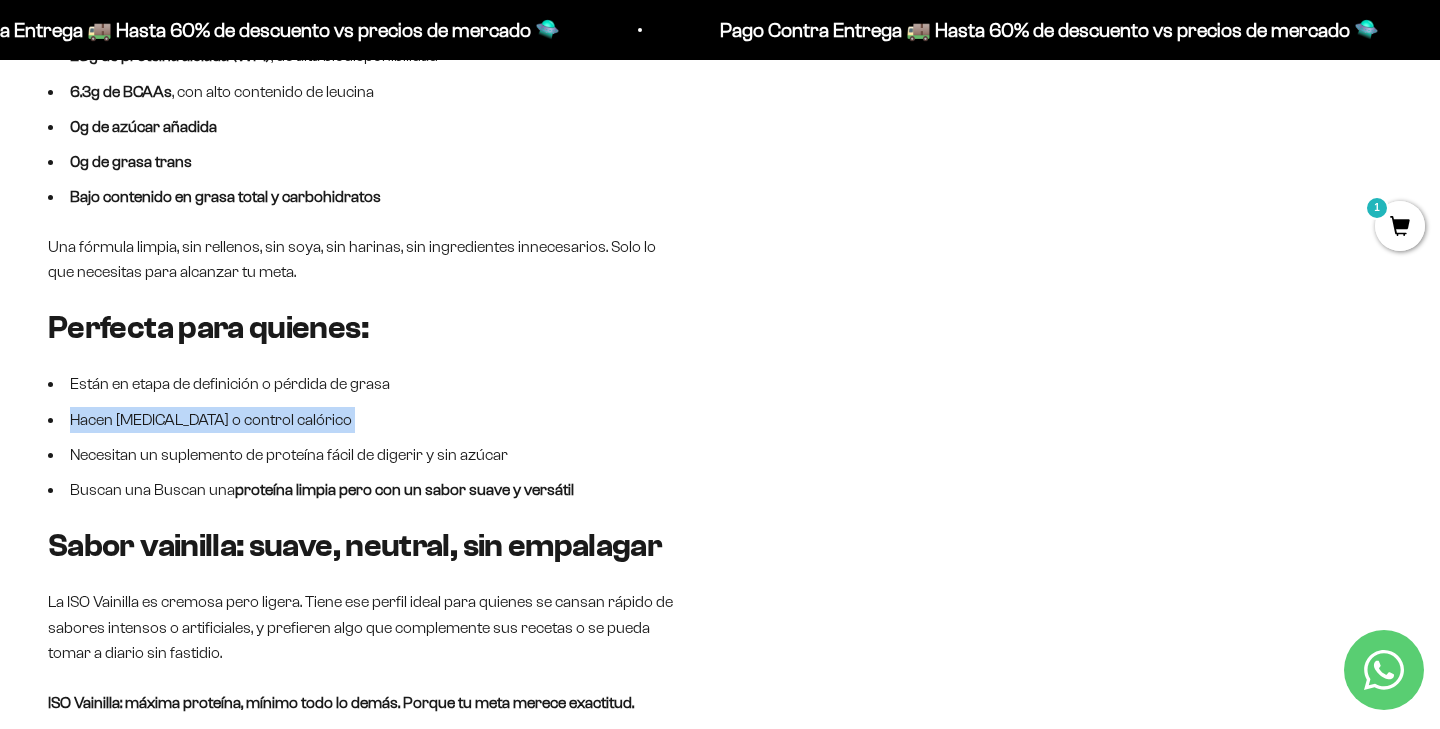 click on "Hacen dieta baja en carbohidratos o control calórico" at bounding box center (366, 420) 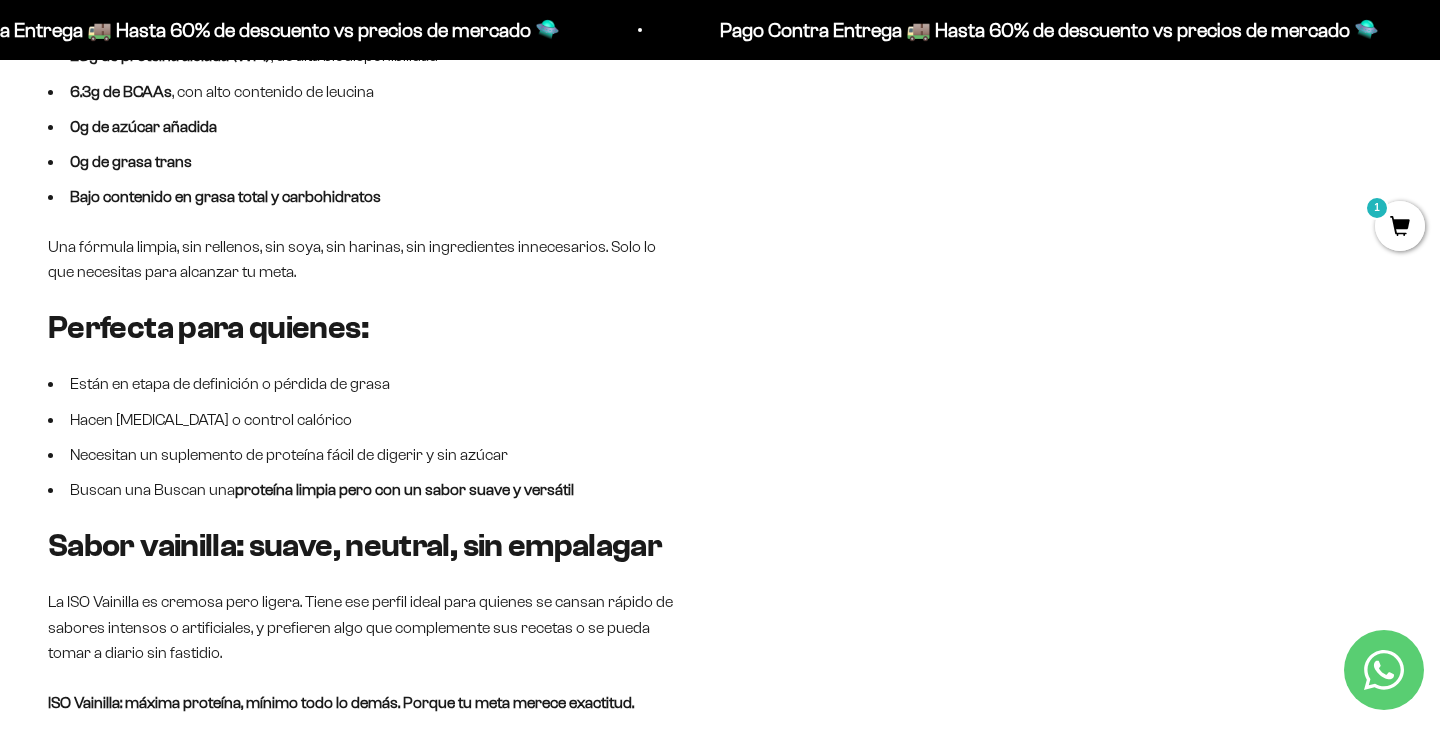 click on "Necesitan un suplemento de proteína fácil de digerir y sin azúcar" at bounding box center (366, 455) 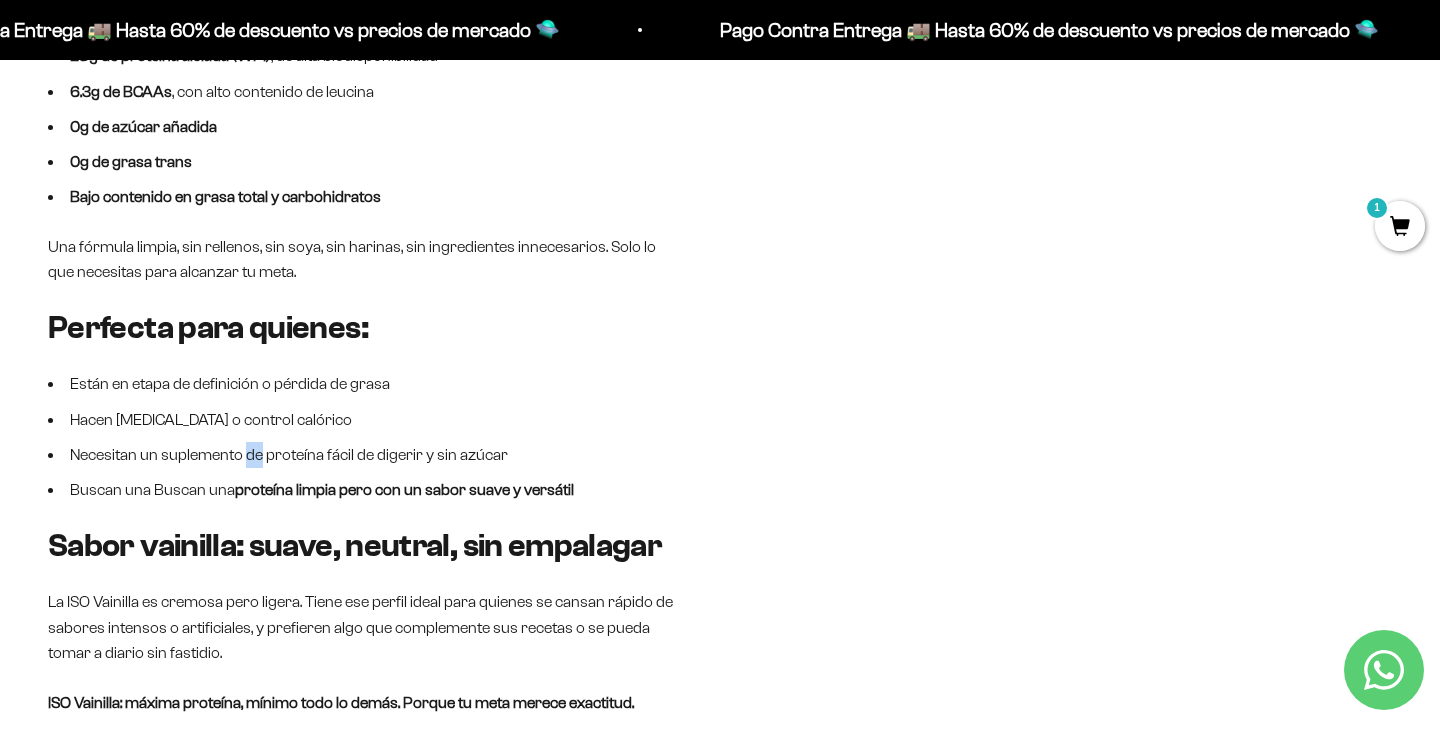 click on "Necesitan un suplemento de proteína fácil de digerir y sin azúcar" at bounding box center [366, 455] 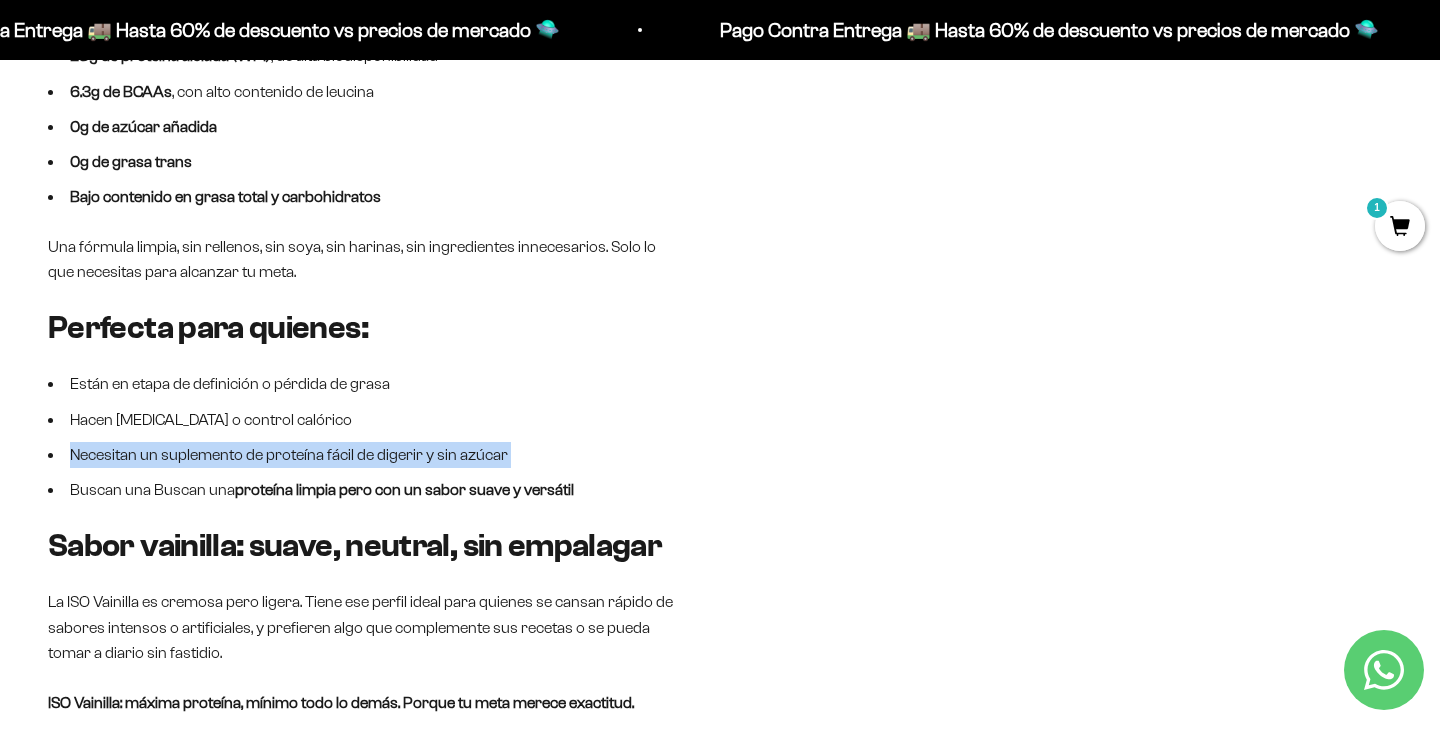 click on "Necesitan un suplemento de proteína fácil de digerir y sin azúcar" at bounding box center [366, 455] 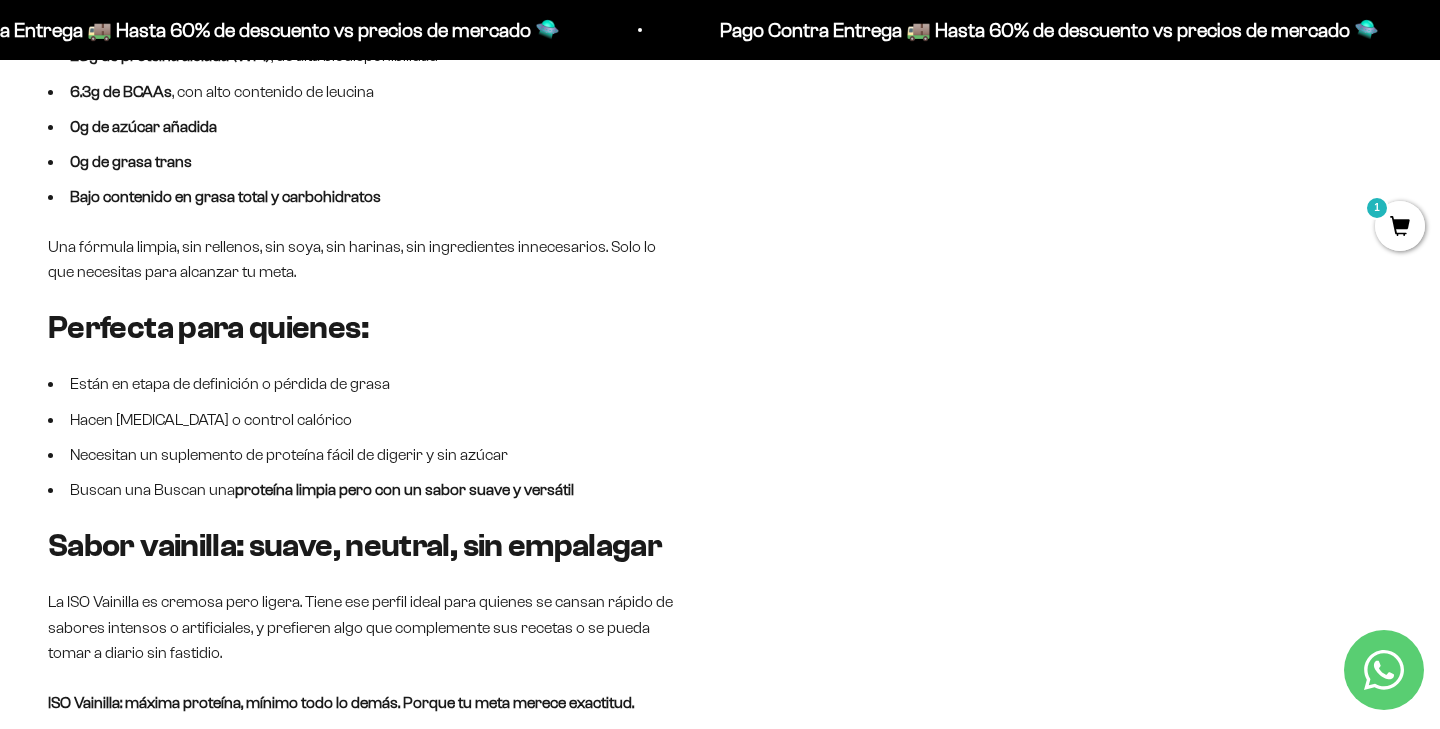 click on "Están en etapa de definición o pérdida de grasa Hacen dieta baja en carbohidratos o control calórico Necesitan un suplemento de proteína fácil de digerir y sin azúcar Buscan una Buscan una  proteína limpia pero con un sabor suave y versátil" at bounding box center [366, 436] 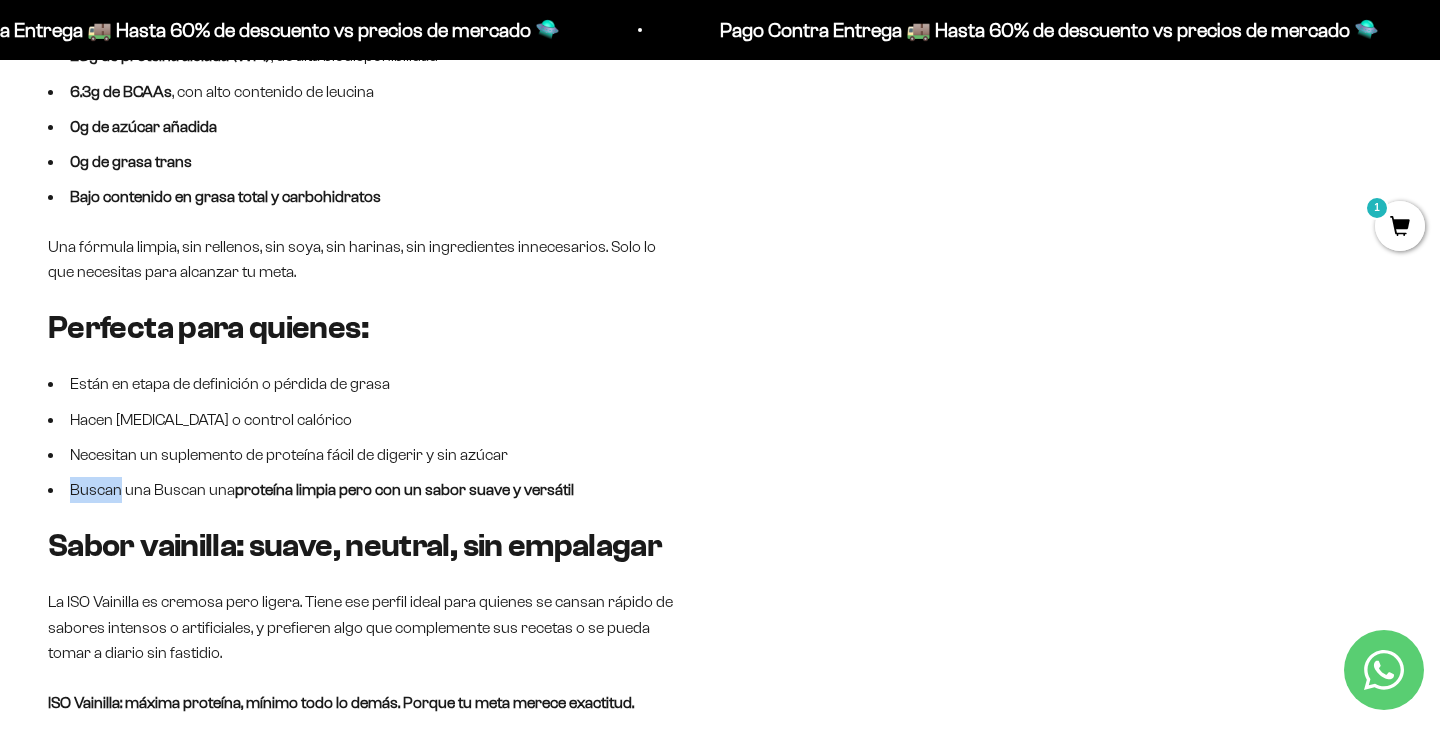 click on "Están en etapa de definición o pérdida de grasa Hacen dieta baja en carbohidratos o control calórico Necesitan un suplemento de proteína fácil de digerir y sin azúcar Buscan una Buscan una  proteína limpia pero con un sabor suave y versátil" at bounding box center [366, 436] 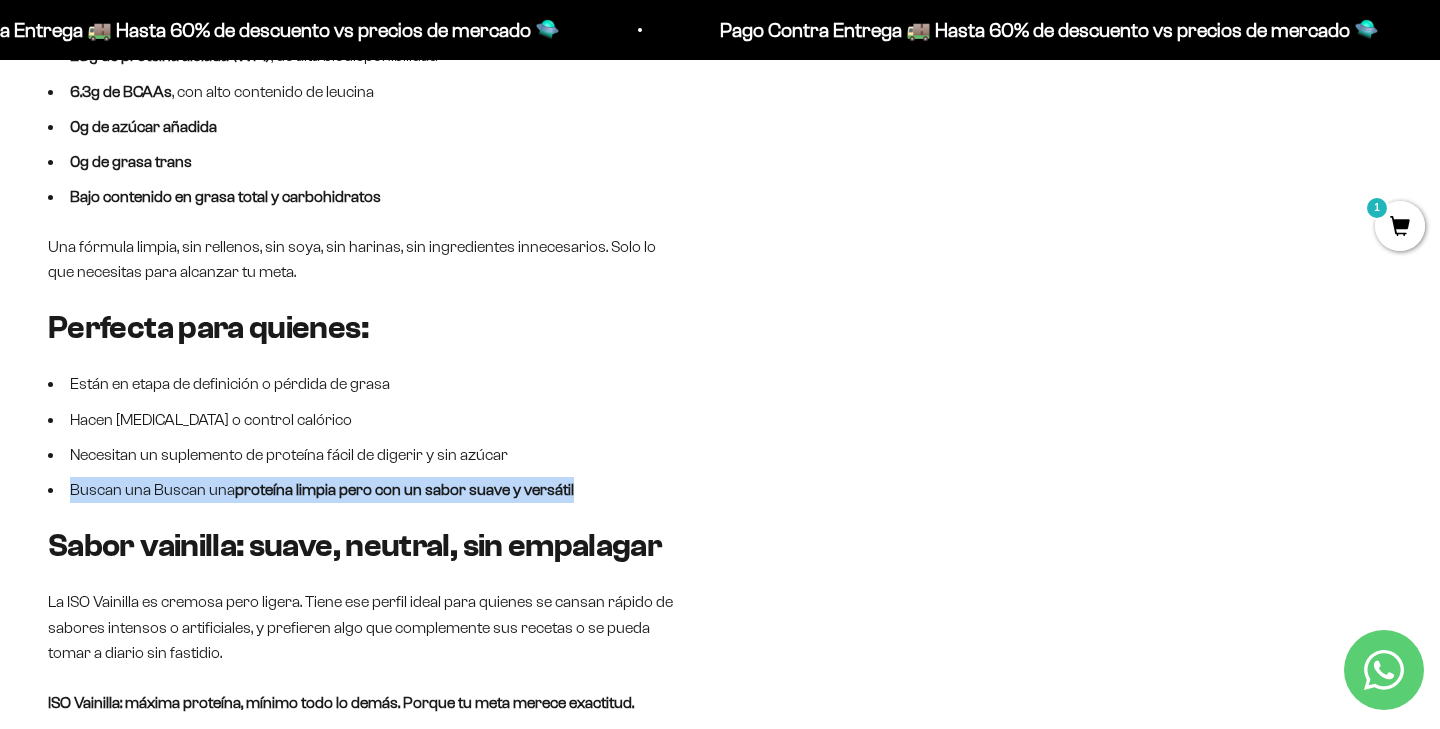 click on "Están en etapa de definición o pérdida de grasa Hacen dieta baja en carbohidratos o control calórico Necesitan un suplemento de proteína fácil de digerir y sin azúcar Buscan una Buscan una  proteína limpia pero con un sabor suave y versátil" at bounding box center (366, 436) 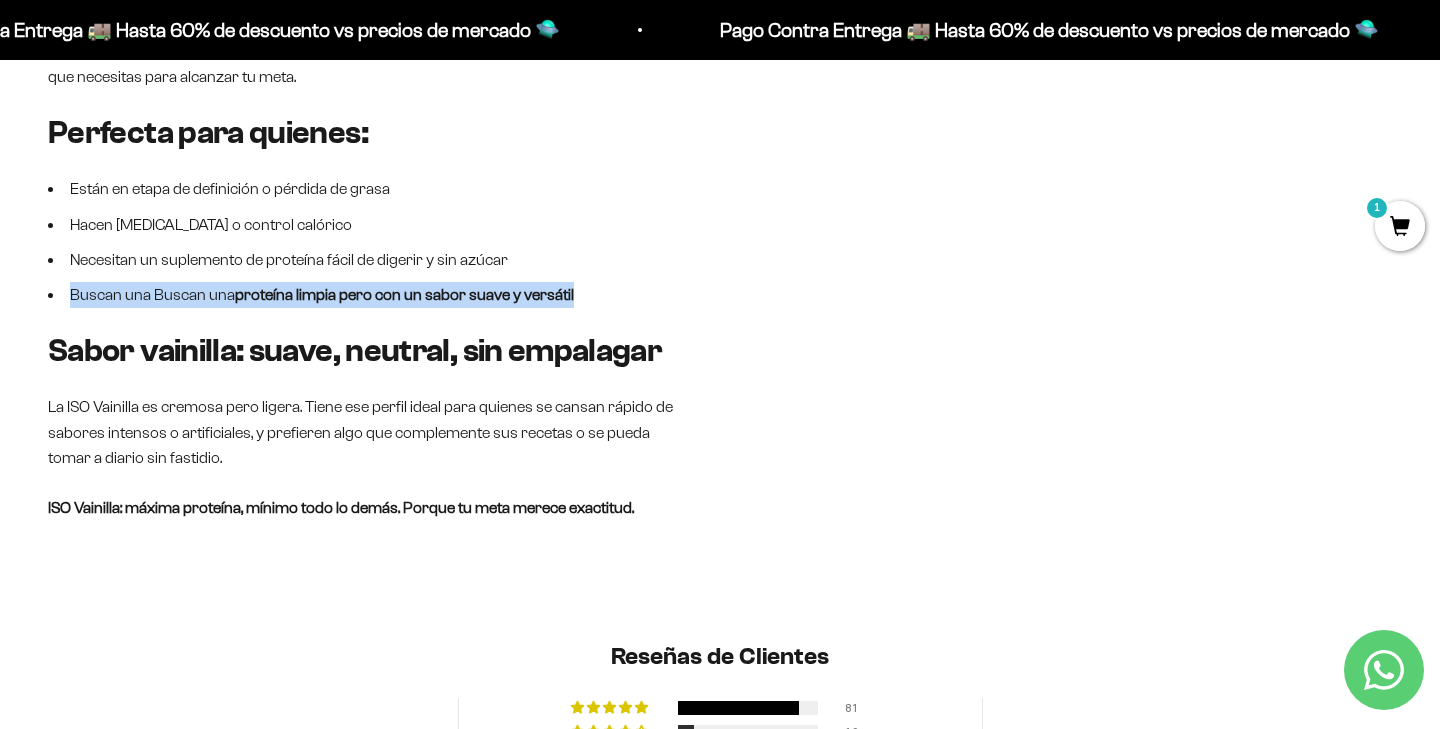 scroll, scrollTop: 1440, scrollLeft: 0, axis: vertical 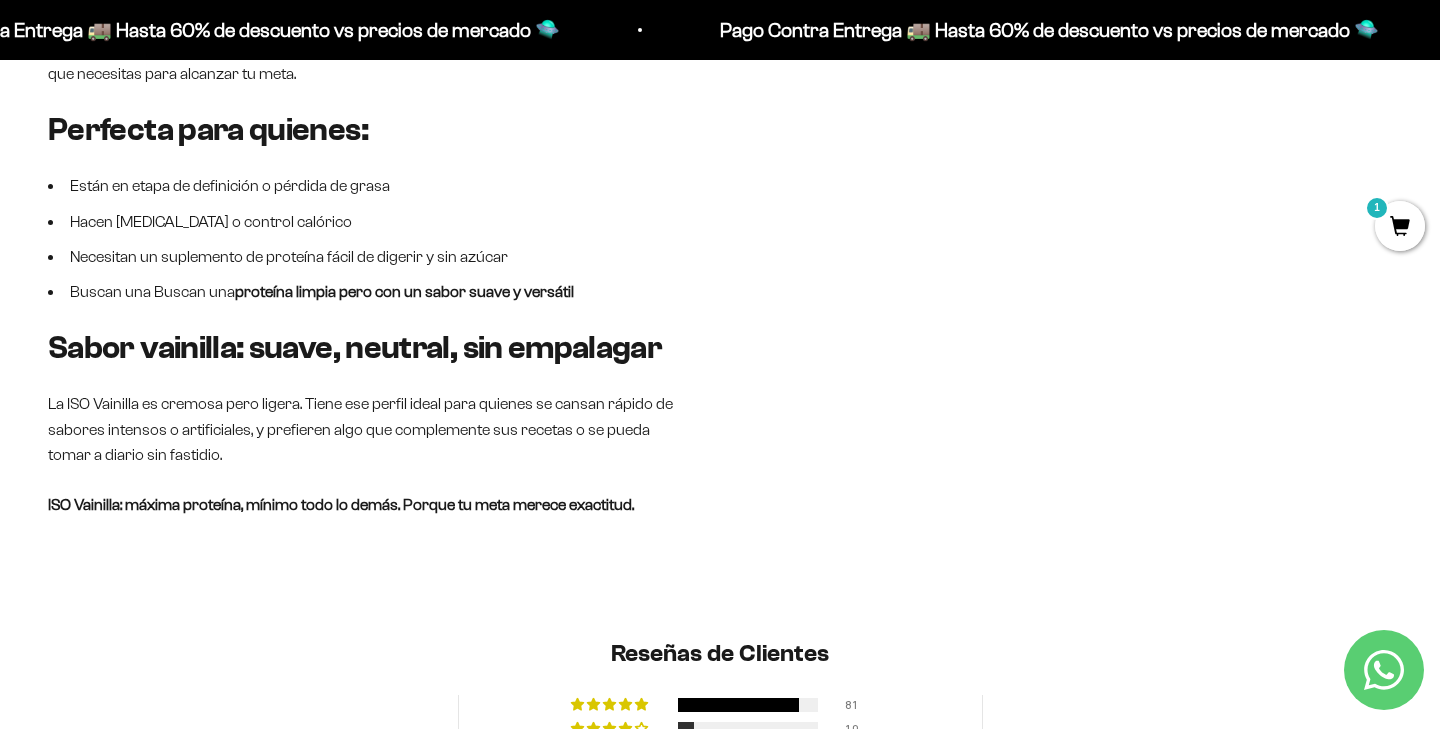 click on "La ISO Vainilla es cremosa pero ligera. Tiene ese perfil ideal para quienes se cansan rápido de sabores intensos o artificiales, y prefieren algo que complemente sus recetas o se pueda tomar a diario sin fastidio." at bounding box center (366, 429) 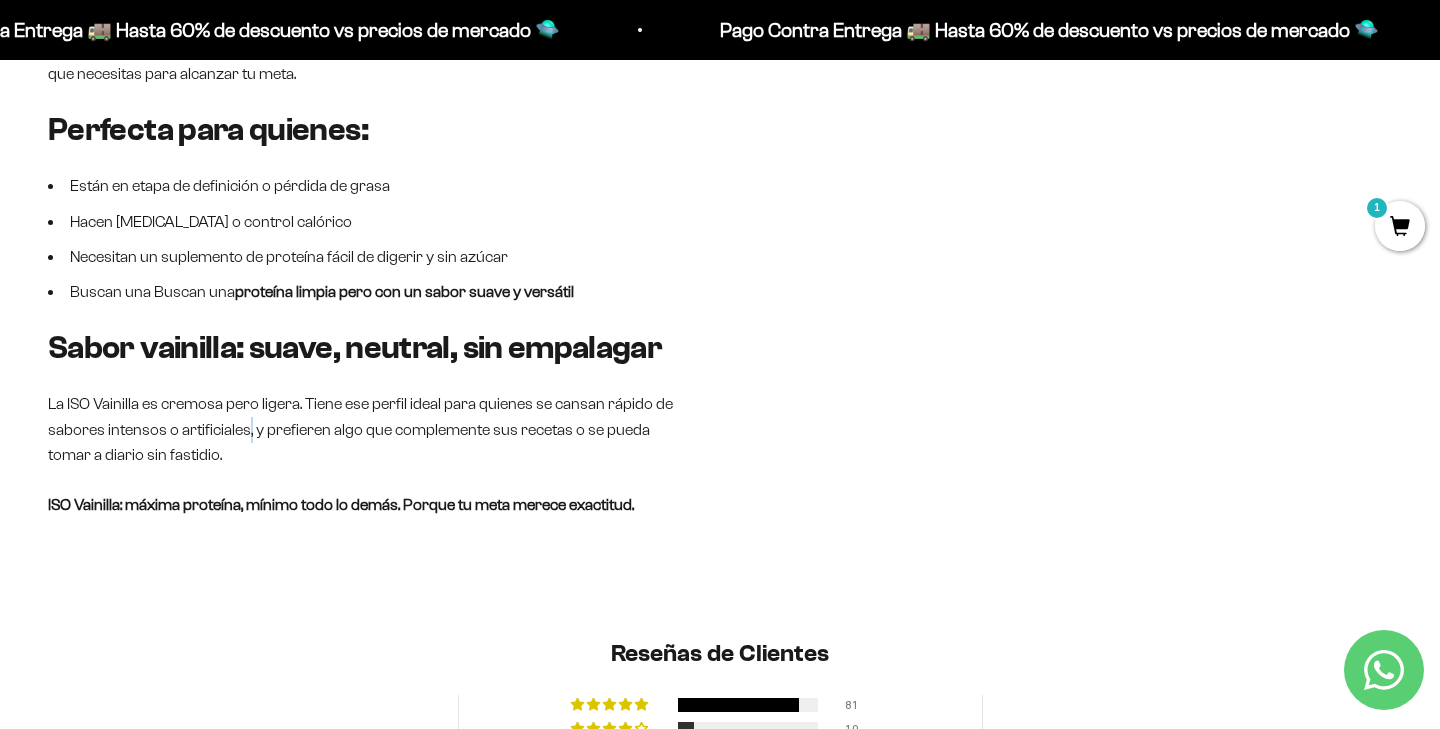 click on "La ISO Vainilla es cremosa pero ligera. Tiene ese perfil ideal para quienes se cansan rápido de sabores intensos o artificiales, y prefieren algo que complemente sus recetas o se pueda tomar a diario sin fastidio." at bounding box center (366, 429) 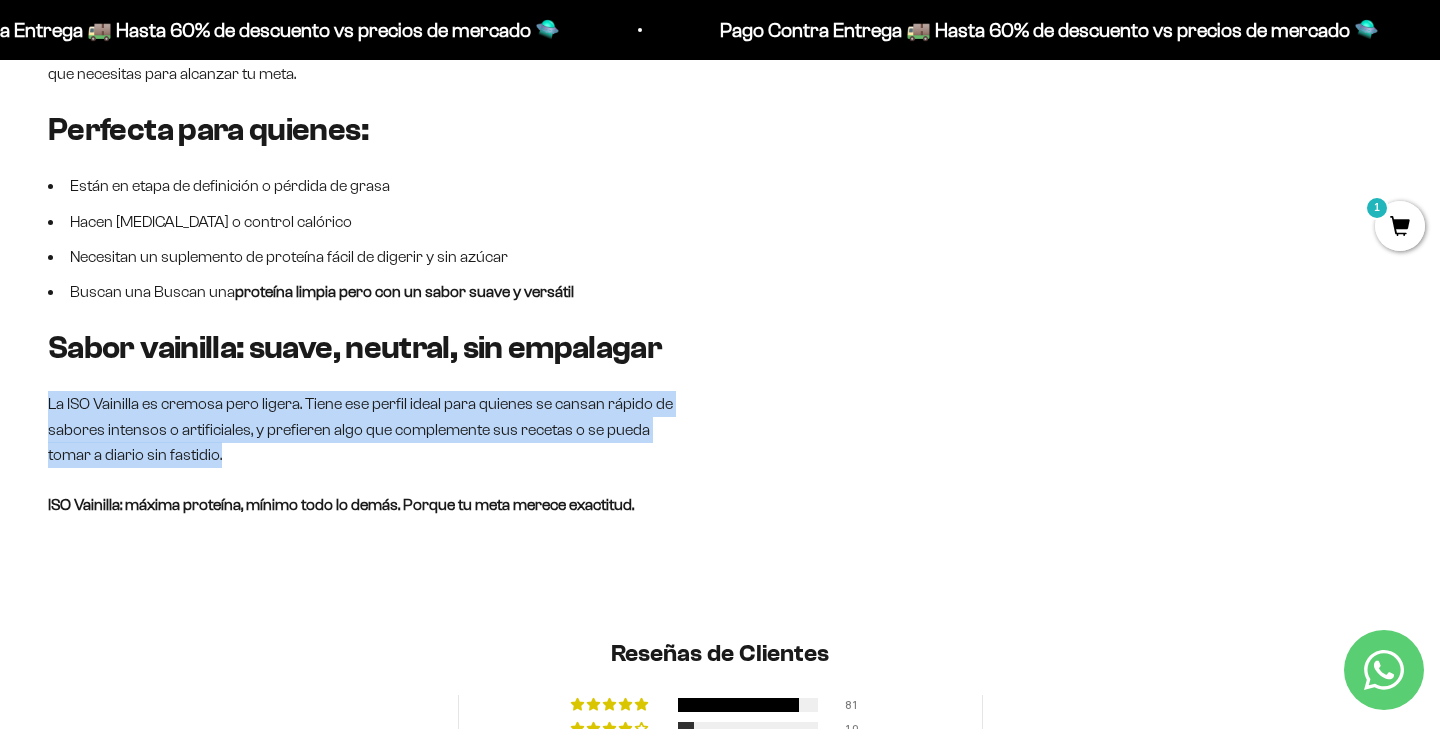 click on "La ISO Vainilla es cremosa pero ligera. Tiene ese perfil ideal para quienes se cansan rápido de sabores intensos o artificiales, y prefieren algo que complemente sus recetas o se pueda tomar a diario sin fastidio." at bounding box center [366, 429] 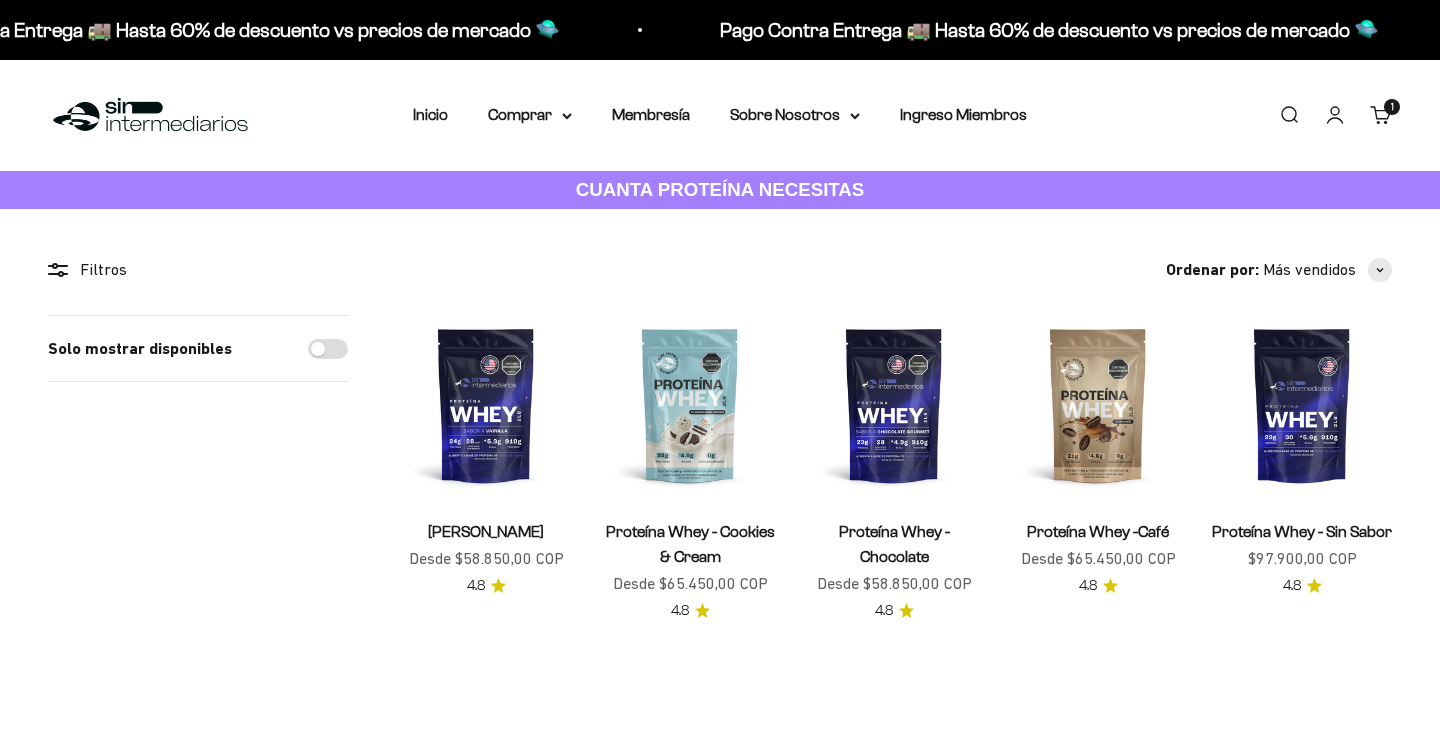 scroll, scrollTop: 0, scrollLeft: 0, axis: both 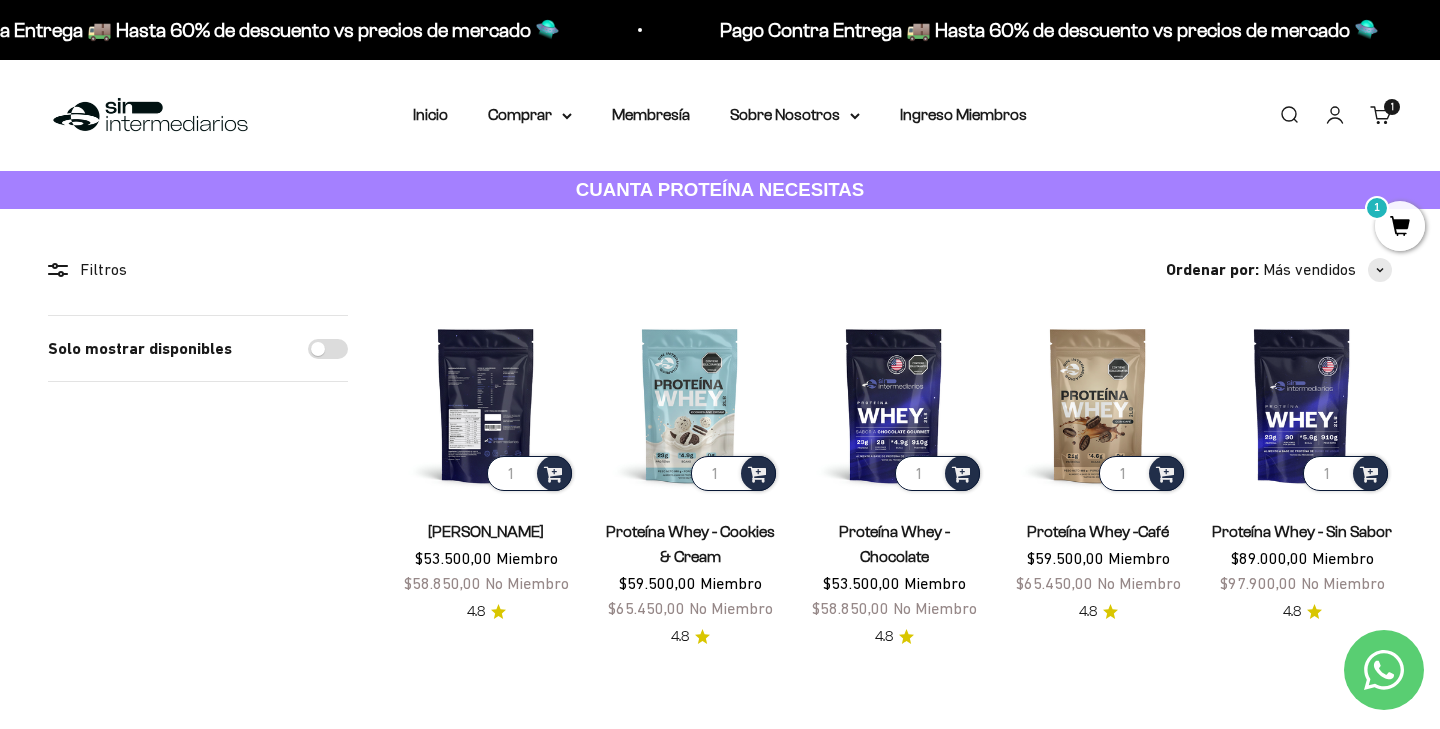 click at bounding box center (486, 405) 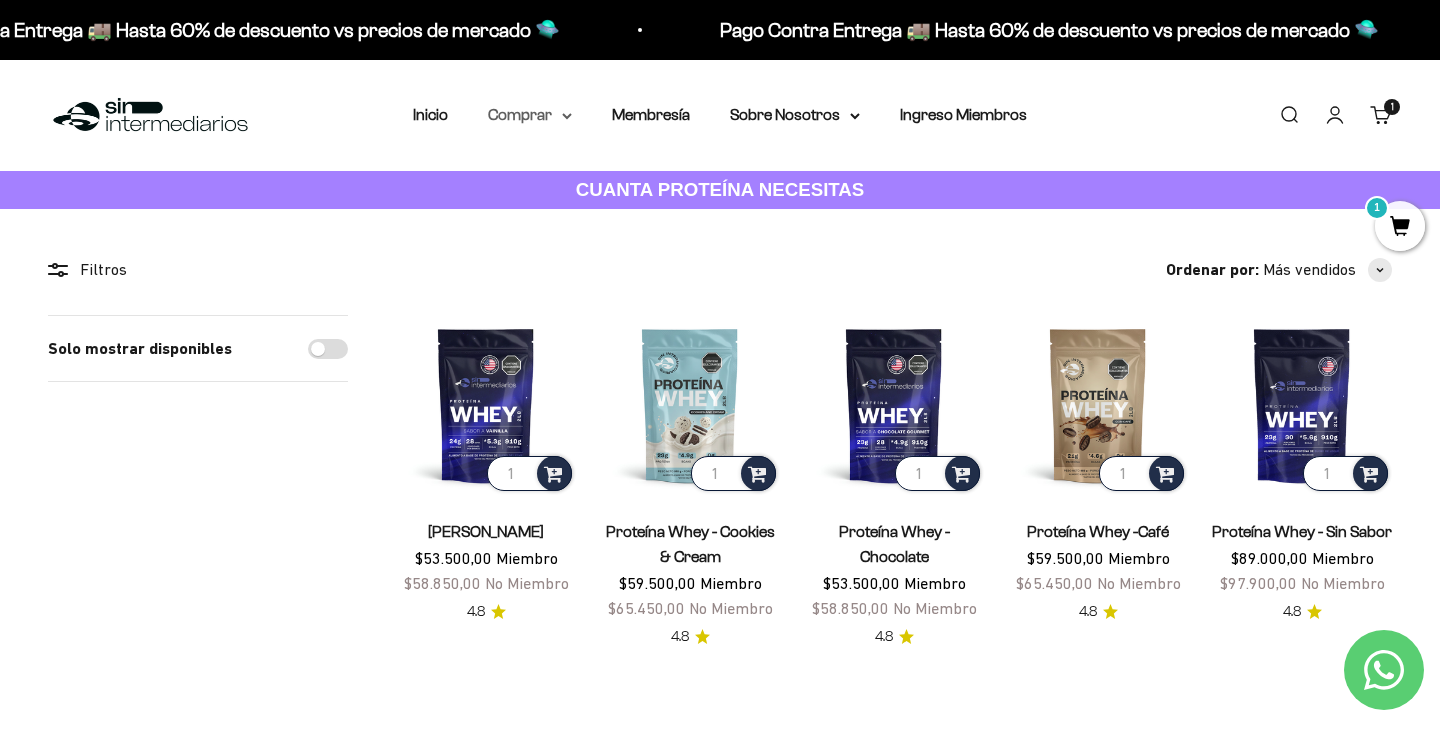 click on "Comprar" at bounding box center [530, 115] 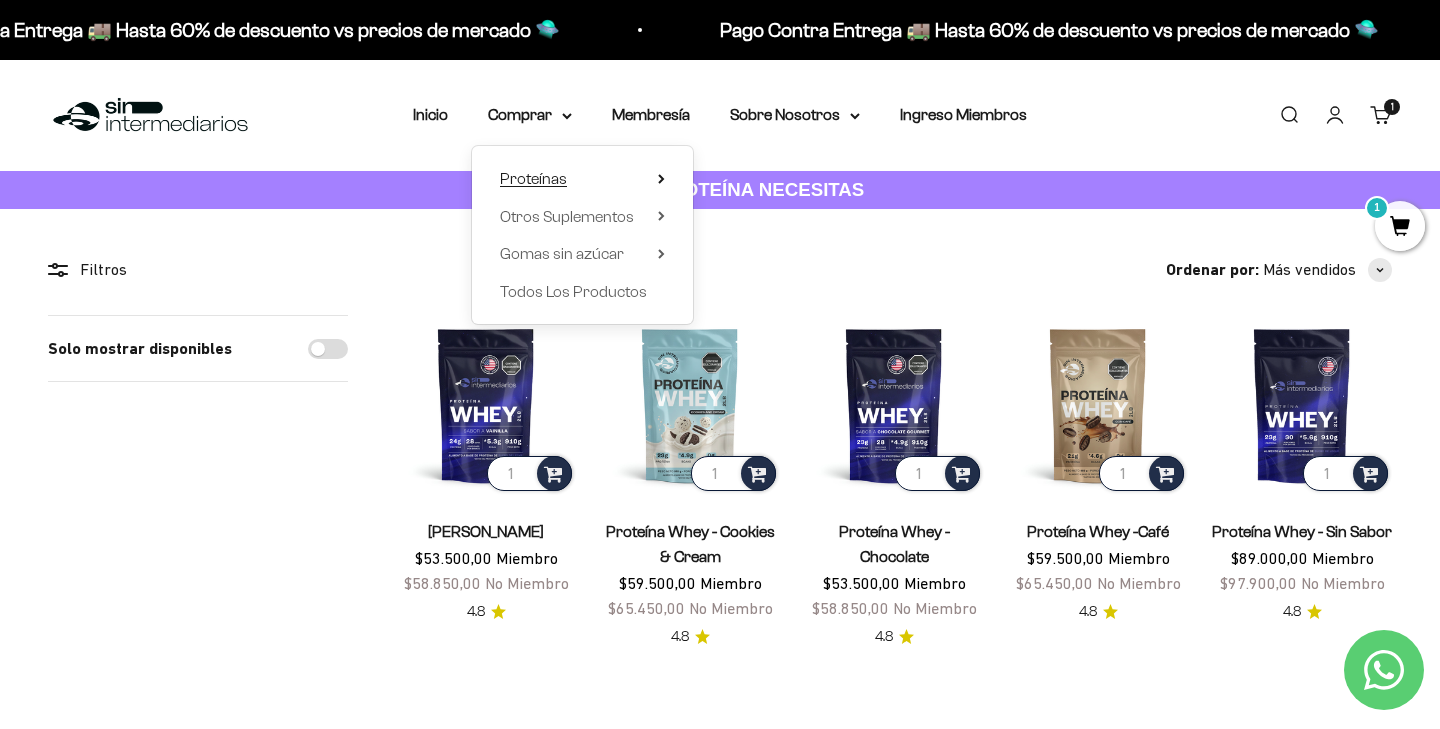 click on "Proteínas" at bounding box center [582, 179] 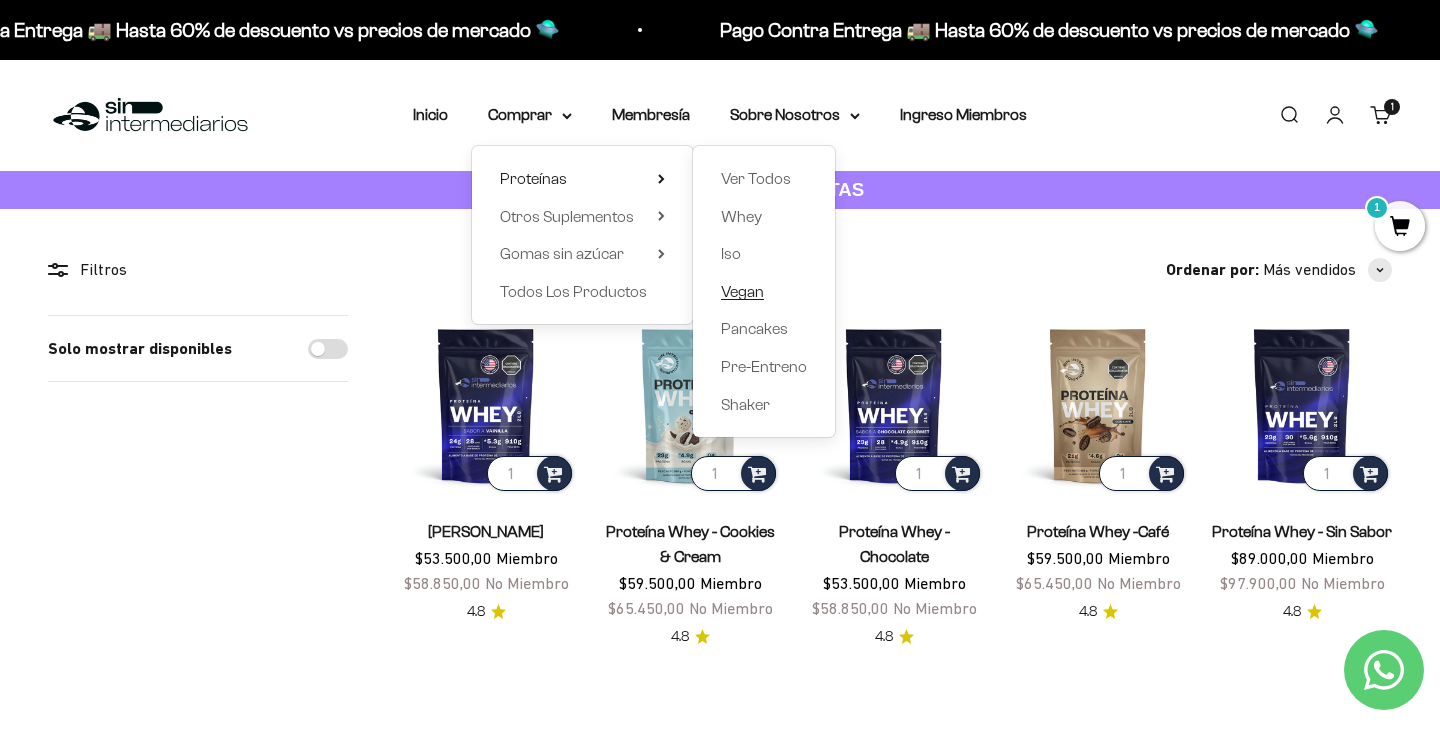 click on "Vegan" at bounding box center (742, 292) 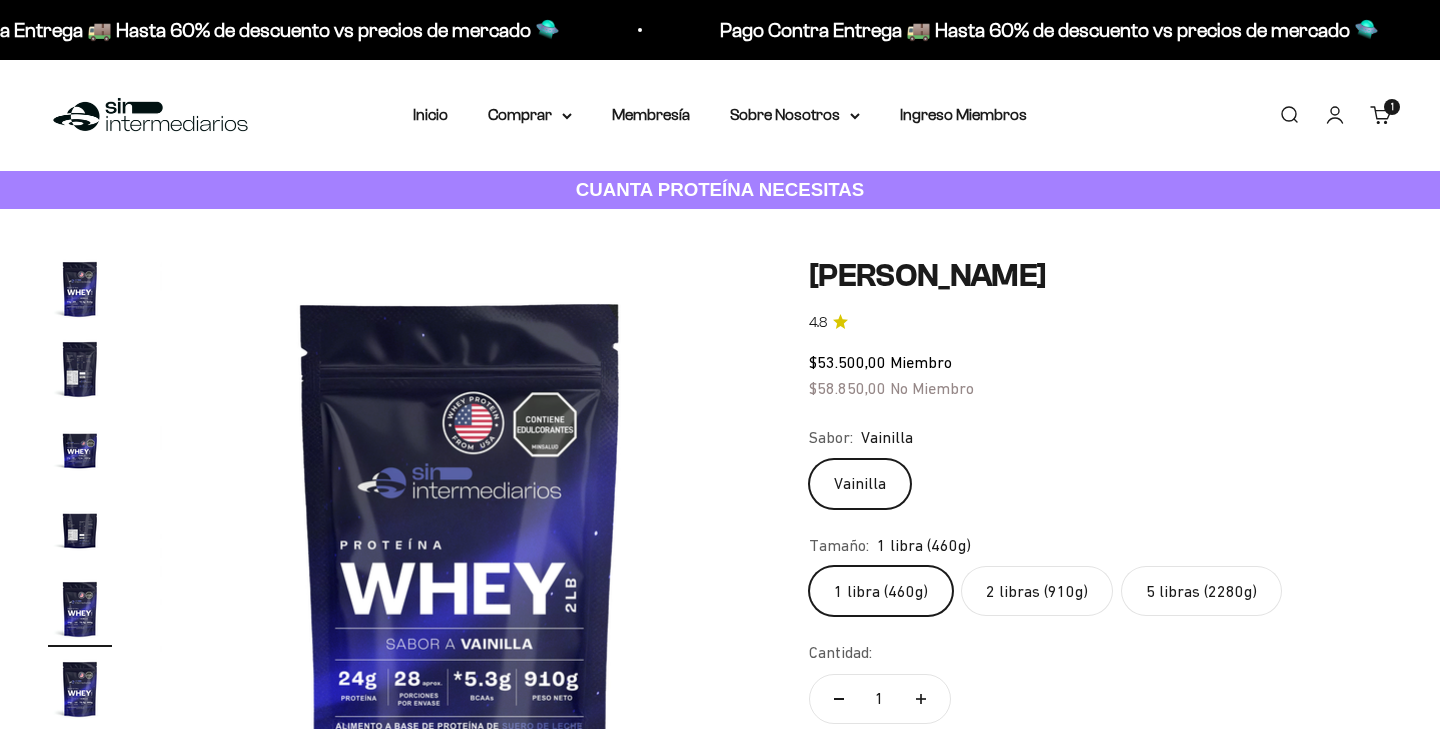 scroll, scrollTop: 216, scrollLeft: 0, axis: vertical 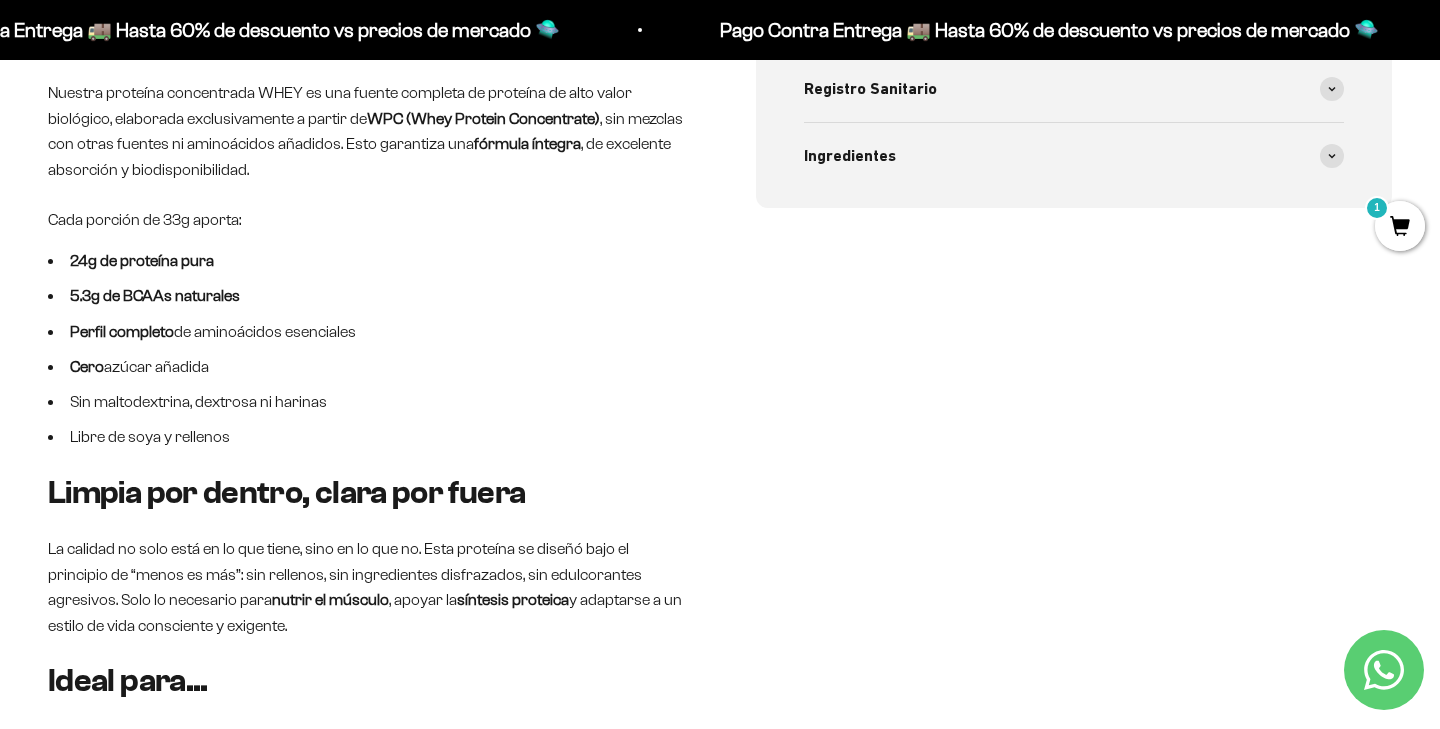 click on "Whey Vainilla – Proteína limpia, eficaz y con respaldo nutricional Nuestra proteína concentrada WHEY es una fuente completa de proteína de alto valor biológico, elaborada exclusivamente a partir de  WPC (Whey Protein Concentrate) , sin mezclas con otras fuentes ni aminoácidos añadidos. Esto garantiza una  fórmula íntegra , de excelente absorción y biodisponibilidad. Cada porción de 33g aporta: 24g de proteína pura 5.3g de BCAAs naturales Perfil completo  de aminoácidos esenciales Cero  azúcar añadida Sin maltodextrina, dextrosa ni harinas Libre de soya y rellenos Limpia por dentro, clara por fuera La calidad no solo está en lo que tiene, sino en lo que no. Esta proteína se diseñó bajo el principio de “menos es más”: sin rellenos, sin ingredientes disfrazados, sin edulcorantes agresivos. Solo lo necesario para  nutrir el músculo , apoyar la  síntesis proteica  y adaptarse a un estilo de vida consciente y exigente. Ideal para... aumento o mantenimiento de masa muscular" at bounding box center (366, 468) 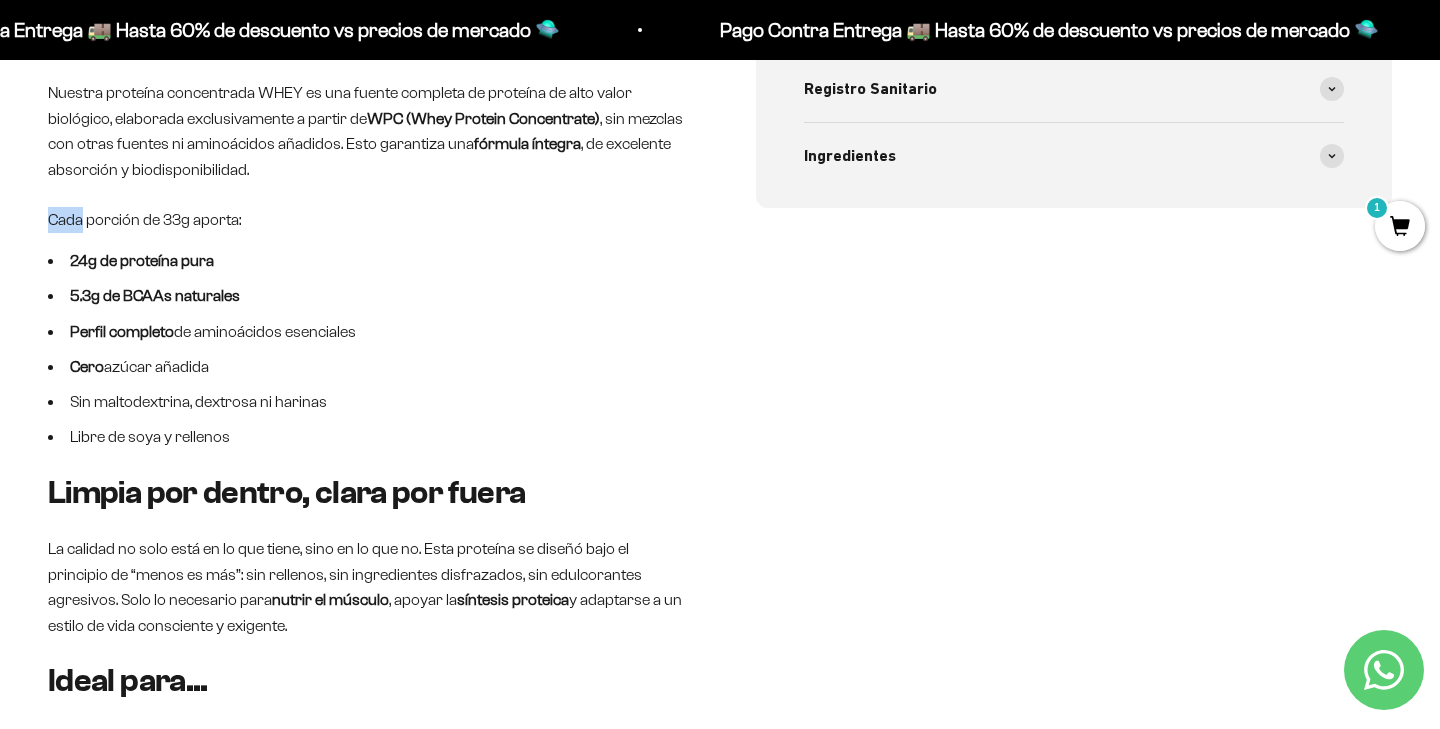 click on "Whey Vainilla – Proteína limpia, eficaz y con respaldo nutricional Nuestra proteína concentrada WHEY es una fuente completa de proteína de alto valor biológico, elaborada exclusivamente a partir de  WPC (Whey Protein Concentrate) , sin mezclas con otras fuentes ni aminoácidos añadidos. Esto garantiza una  fórmula íntegra , de excelente absorción y biodisponibilidad. Cada porción de 33g aporta: 24g de proteína pura 5.3g de BCAAs naturales Perfil completo  de aminoácidos esenciales Cero  azúcar añadida Sin maltodextrina, dextrosa ni harinas Libre de soya y rellenos Limpia por dentro, clara por fuera La calidad no solo está en lo que tiene, sino en lo que no. Esta proteína se diseñó bajo el principio de “menos es más”: sin rellenos, sin ingredientes disfrazados, sin edulcorantes agresivos. Solo lo necesario para  nutrir el músculo , apoyar la  síntesis proteica  y adaptarse a un estilo de vida consciente y exigente. Ideal para... aumento o mantenimiento de masa muscular" at bounding box center [366, 468] 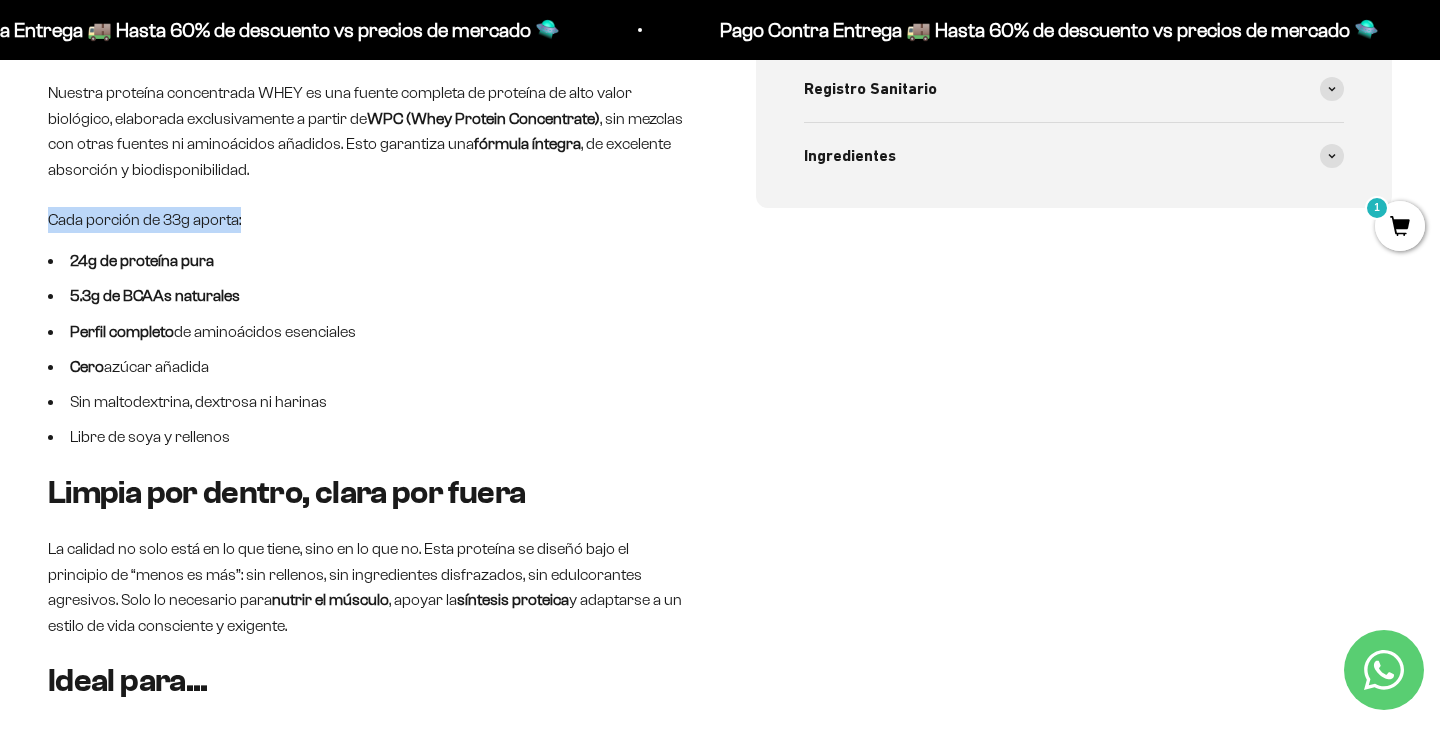 click on "Whey Vainilla – Proteína limpia, eficaz y con respaldo nutricional Nuestra proteína concentrada WHEY es una fuente completa de proteína de alto valor biológico, elaborada exclusivamente a partir de  WPC (Whey Protein Concentrate) , sin mezclas con otras fuentes ni aminoácidos añadidos. Esto garantiza una  fórmula íntegra , de excelente absorción y biodisponibilidad. Cada porción de 33g aporta: 24g de proteína pura 5.3g de BCAAs naturales Perfil completo  de aminoácidos esenciales Cero  azúcar añadida Sin maltodextrina, dextrosa ni harinas Libre de soya y rellenos Limpia por dentro, clara por fuera La calidad no solo está en lo que tiene, sino en lo que no. Esta proteína se diseñó bajo el principio de “menos es más”: sin rellenos, sin ingredientes disfrazados, sin edulcorantes agresivos. Solo lo necesario para  nutrir el músculo , apoyar la  síntesis proteica  y adaptarse a un estilo de vida consciente y exigente. Ideal para... aumento o mantenimiento de masa muscular" at bounding box center (366, 468) 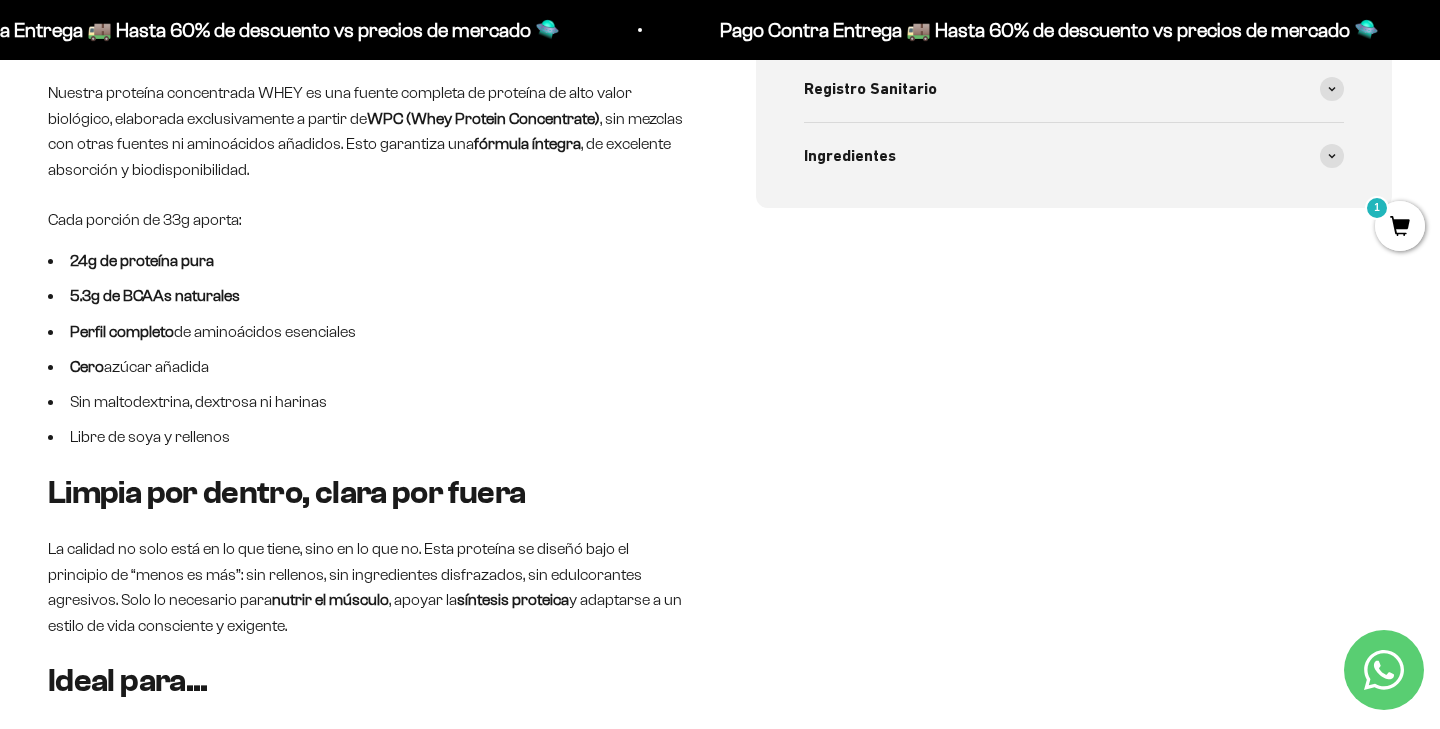 click on "Nuestra proteína concentrada WHEY es una fuente completa de proteína de alto valor biológico, elaborada exclusivamente a partir de  WPC (Whey Protein Concentrate) , sin mezclas con otras fuentes ni aminoácidos añadidos. Esto garantiza una  fórmula íntegra , de excelente absorción y biodisponibilidad." at bounding box center [366, 131] 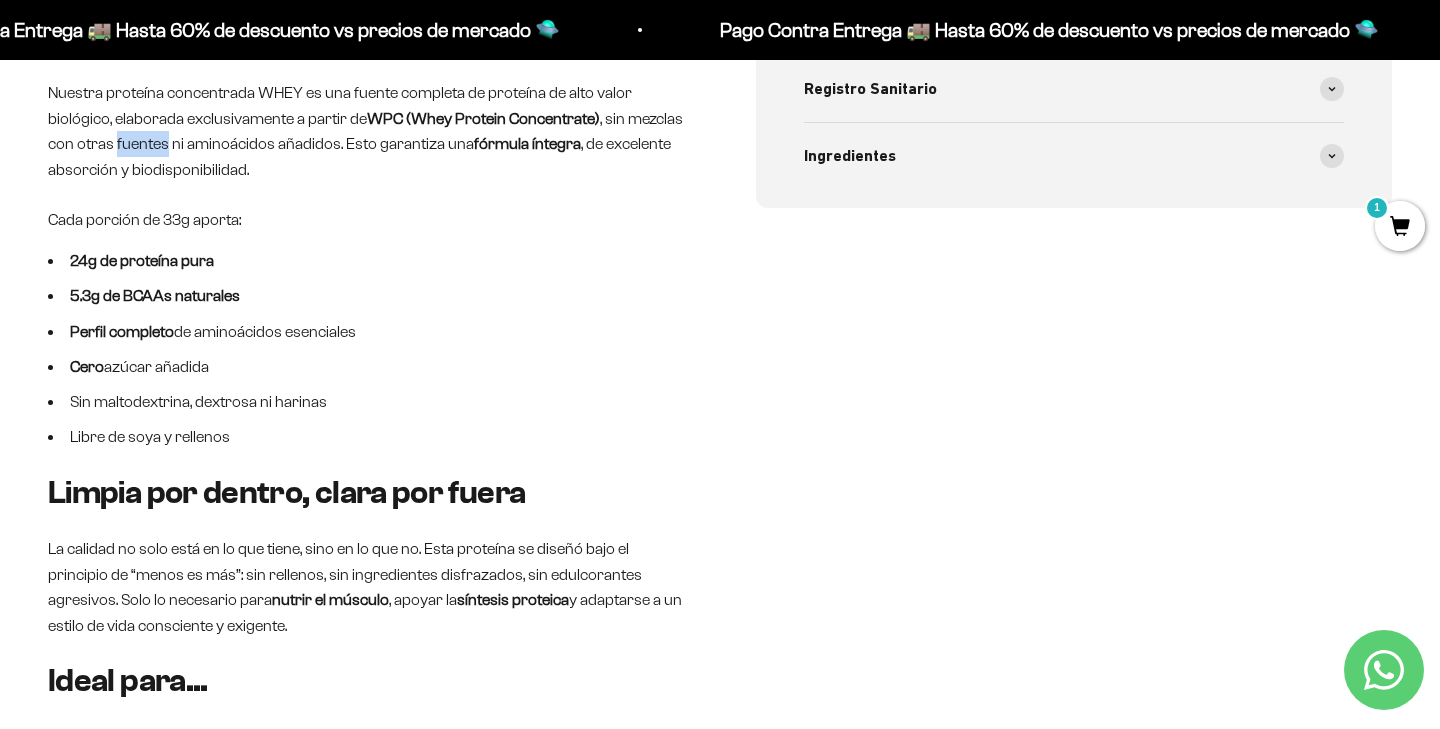 click on "Nuestra proteína concentrada WHEY es una fuente completa de proteína de alto valor biológico, elaborada exclusivamente a partir de  WPC (Whey Protein Concentrate) , sin mezclas con otras fuentes ni aminoácidos añadidos. Esto garantiza una  fórmula íntegra , de excelente absorción y biodisponibilidad." at bounding box center (366, 131) 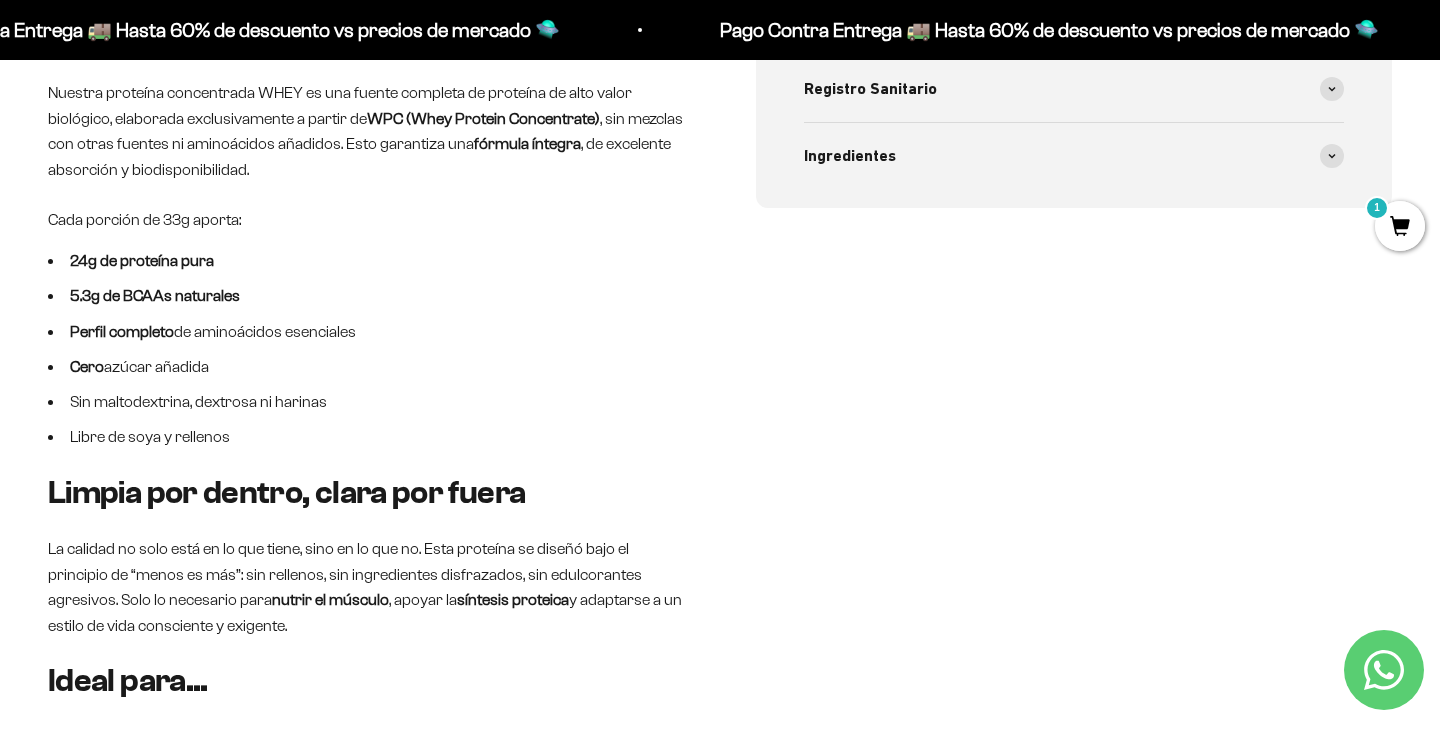 click on "5.3g de BCAAs naturales" at bounding box center (366, 296) 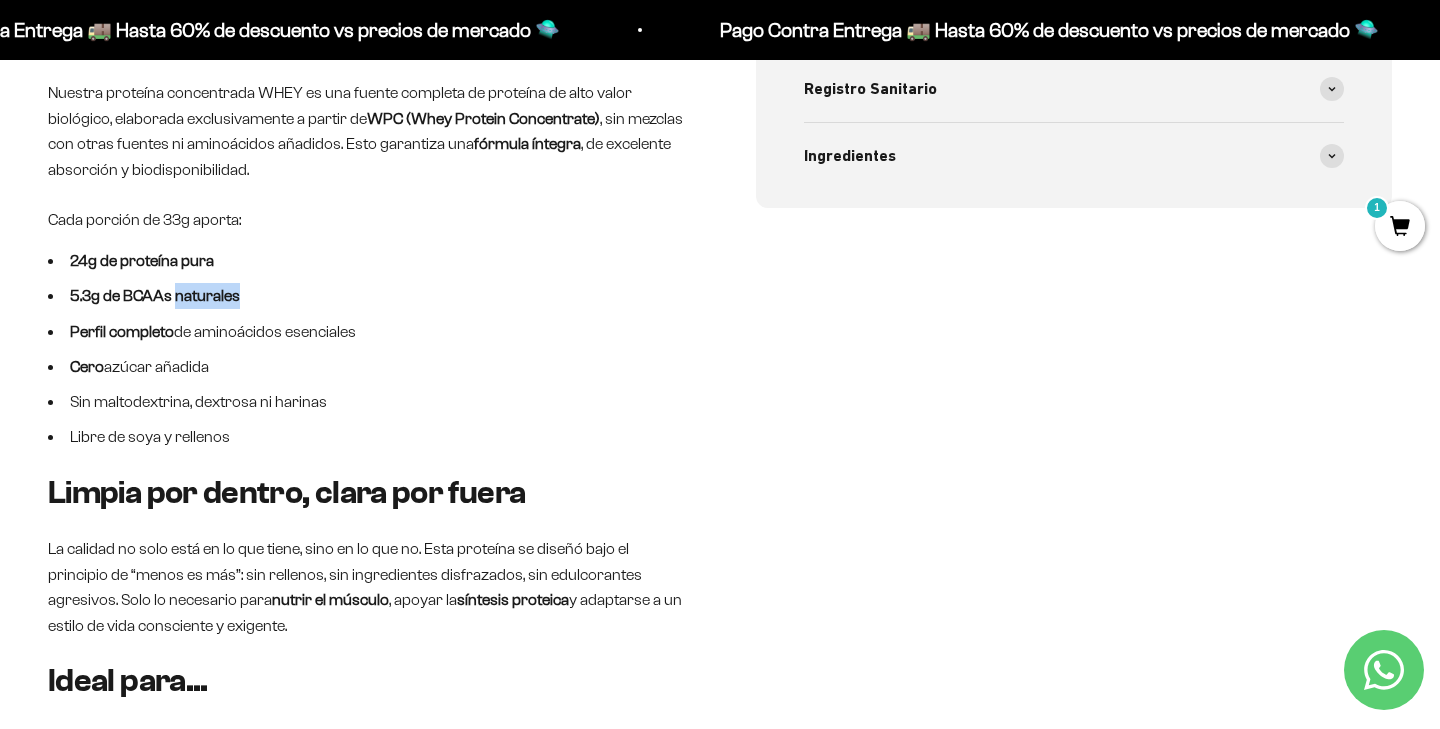 click on "5.3g de BCAAs naturales" at bounding box center (155, 295) 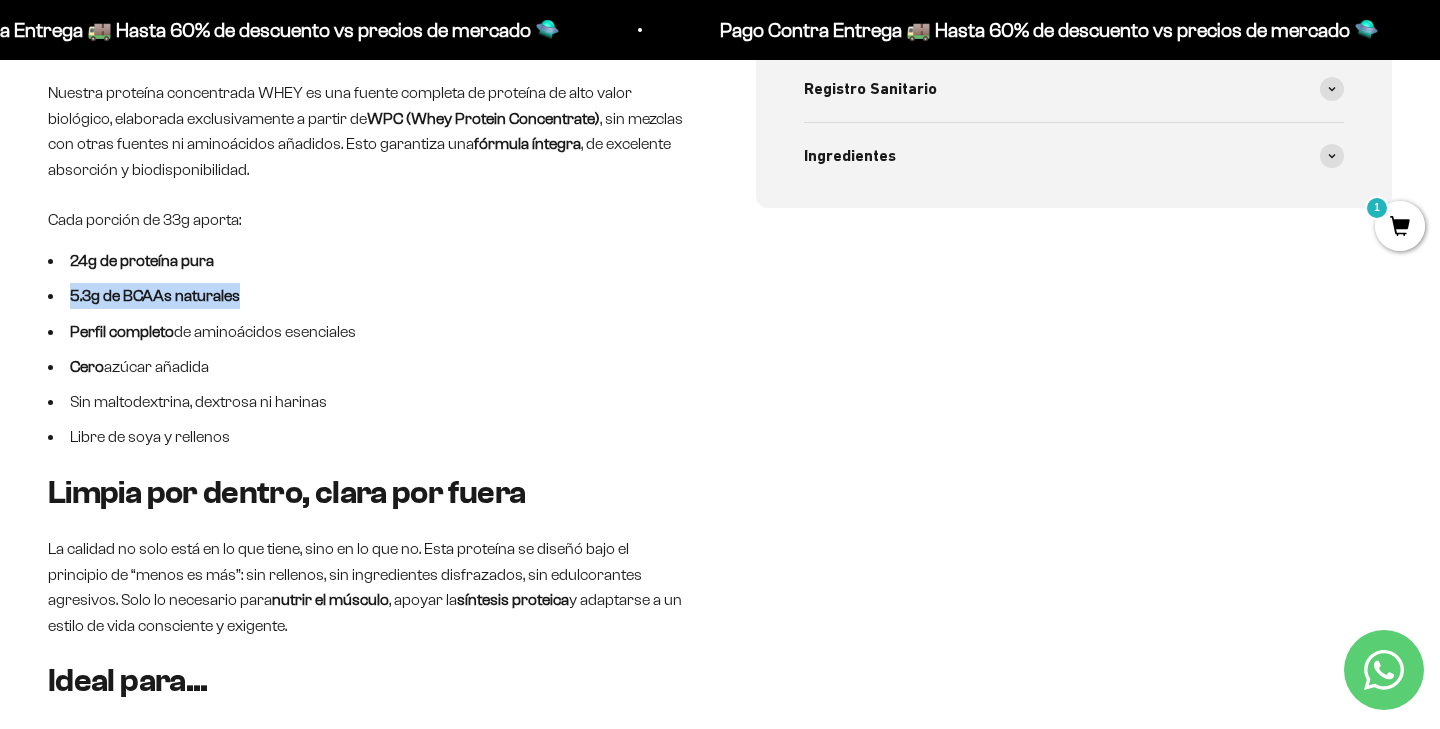 click on "5.3g de BCAAs naturales" at bounding box center [155, 295] 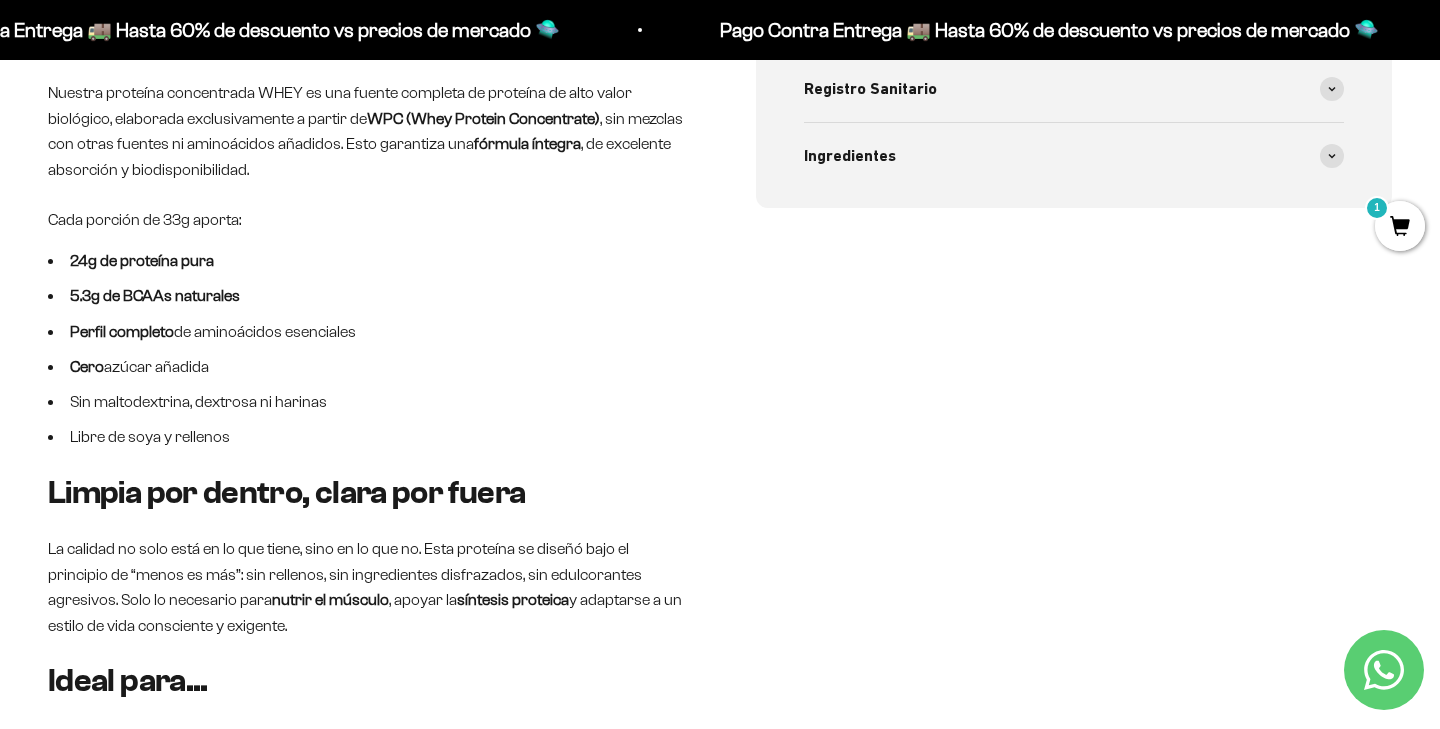 click on "Nuestra proteína concentrada WHEY es una fuente completa de proteína de alto valor biológico, elaborada exclusivamente a partir de  WPC (Whey Protein Concentrate) , sin mezclas con otras fuentes ni aminoácidos añadidos. Esto garantiza una  fórmula íntegra , de excelente absorción y biodisponibilidad." at bounding box center (366, 131) 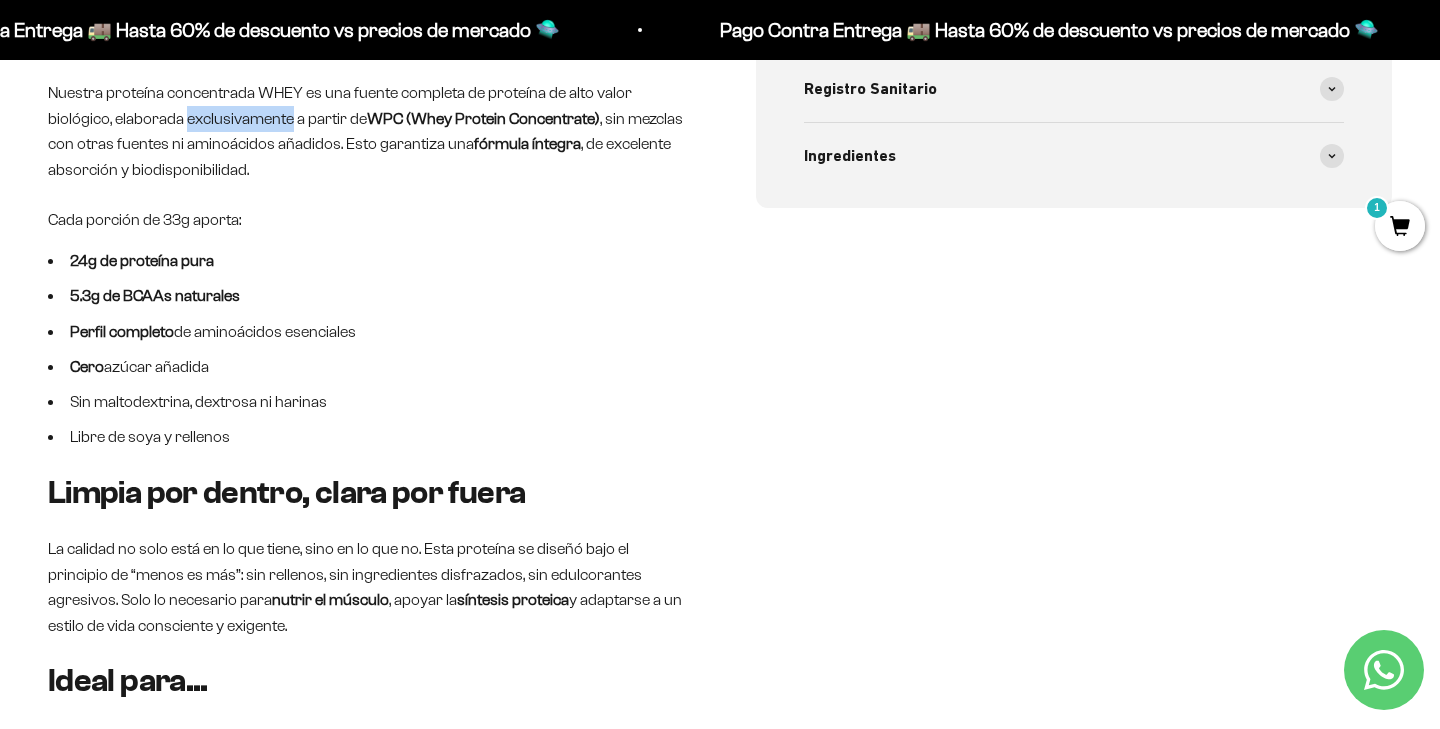 click on "Nuestra proteína concentrada WHEY es una fuente completa de proteína de alto valor biológico, elaborada exclusivamente a partir de  WPC (Whey Protein Concentrate) , sin mezclas con otras fuentes ni aminoácidos añadidos. Esto garantiza una  fórmula íntegra , de excelente absorción y biodisponibilidad." at bounding box center [366, 131] 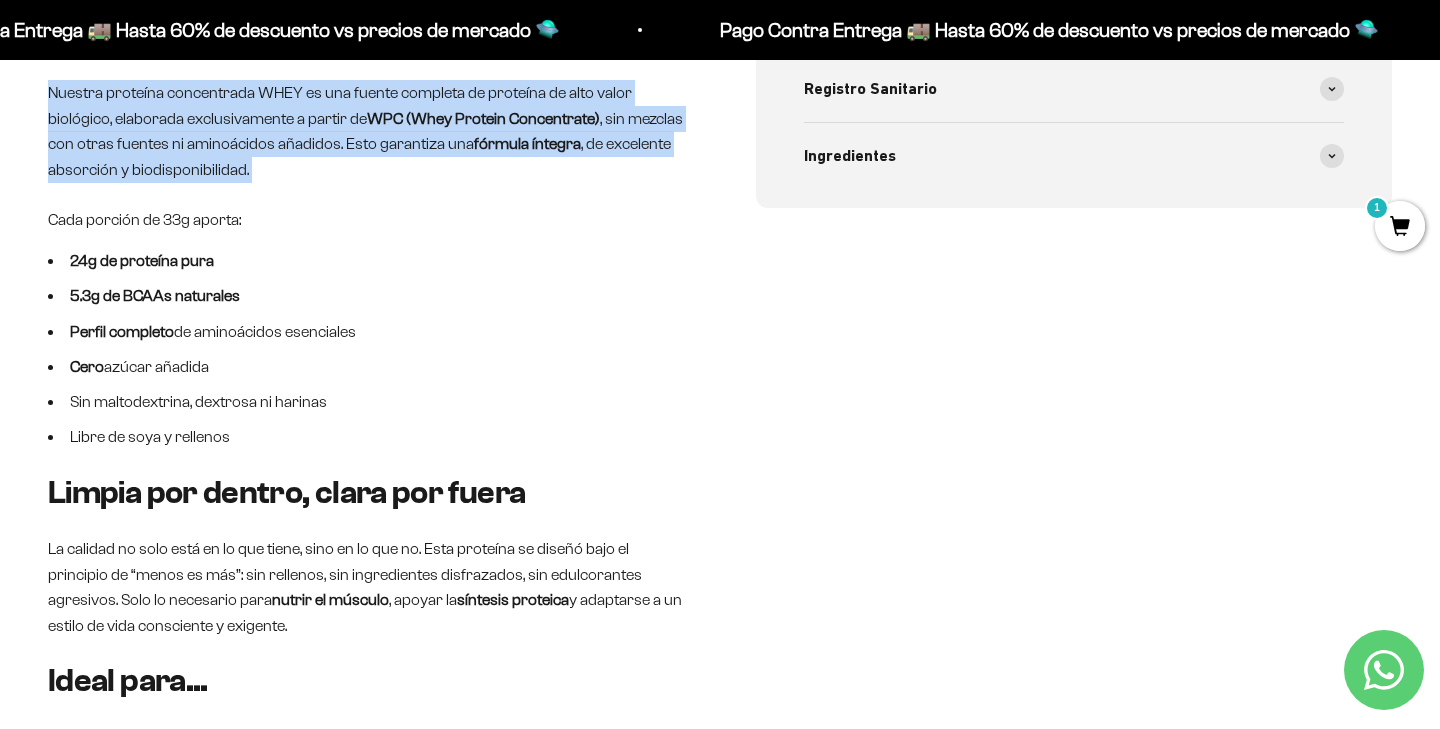 click on "Nuestra proteína concentrada WHEY es una fuente completa de proteína de alto valor biológico, elaborada exclusivamente a partir de  WPC (Whey Protein Concentrate) , sin mezclas con otras fuentes ni aminoácidos añadidos. Esto garantiza una  fórmula íntegra , de excelente absorción y biodisponibilidad." at bounding box center [366, 131] 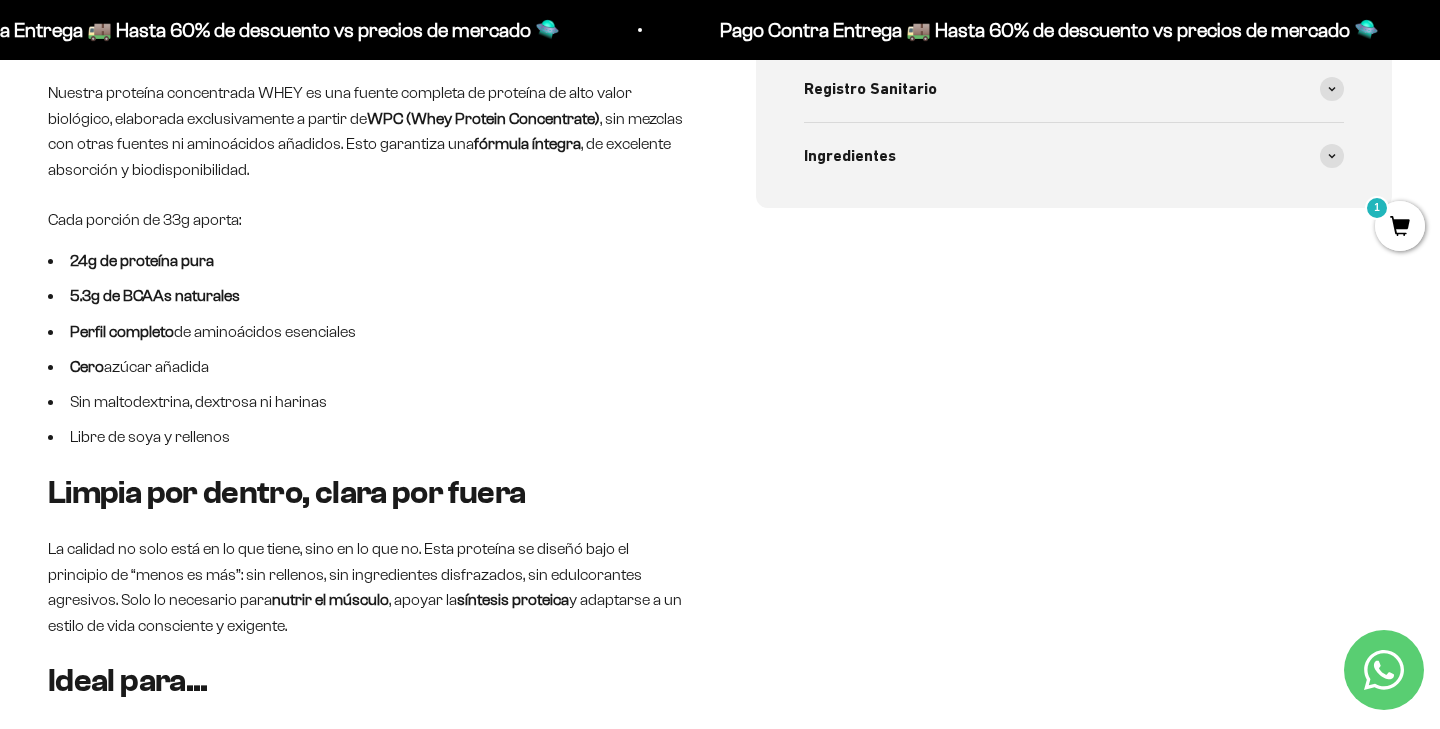 click on "Perfil completo  de aminoácidos esenciales" at bounding box center (366, 332) 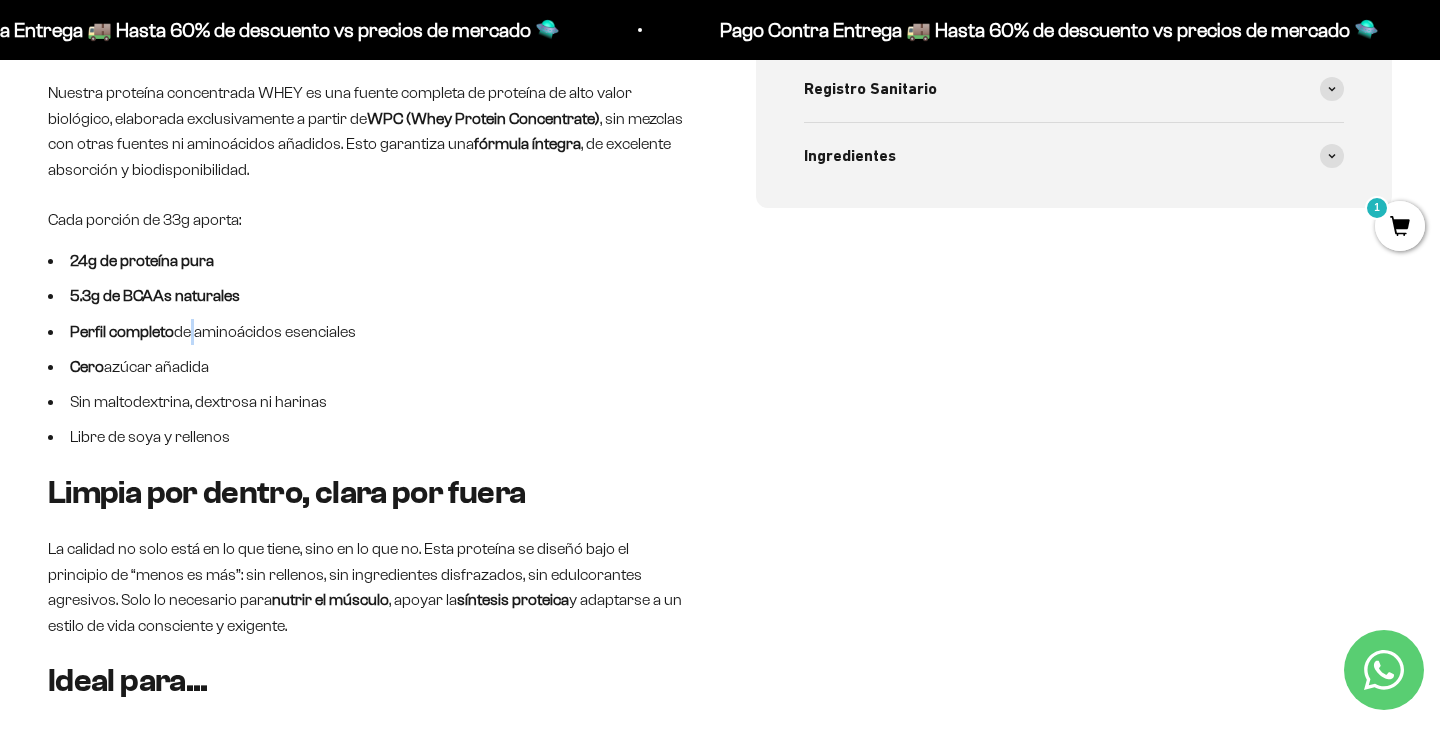 click on "Perfil completo  de aminoácidos esenciales" at bounding box center (366, 332) 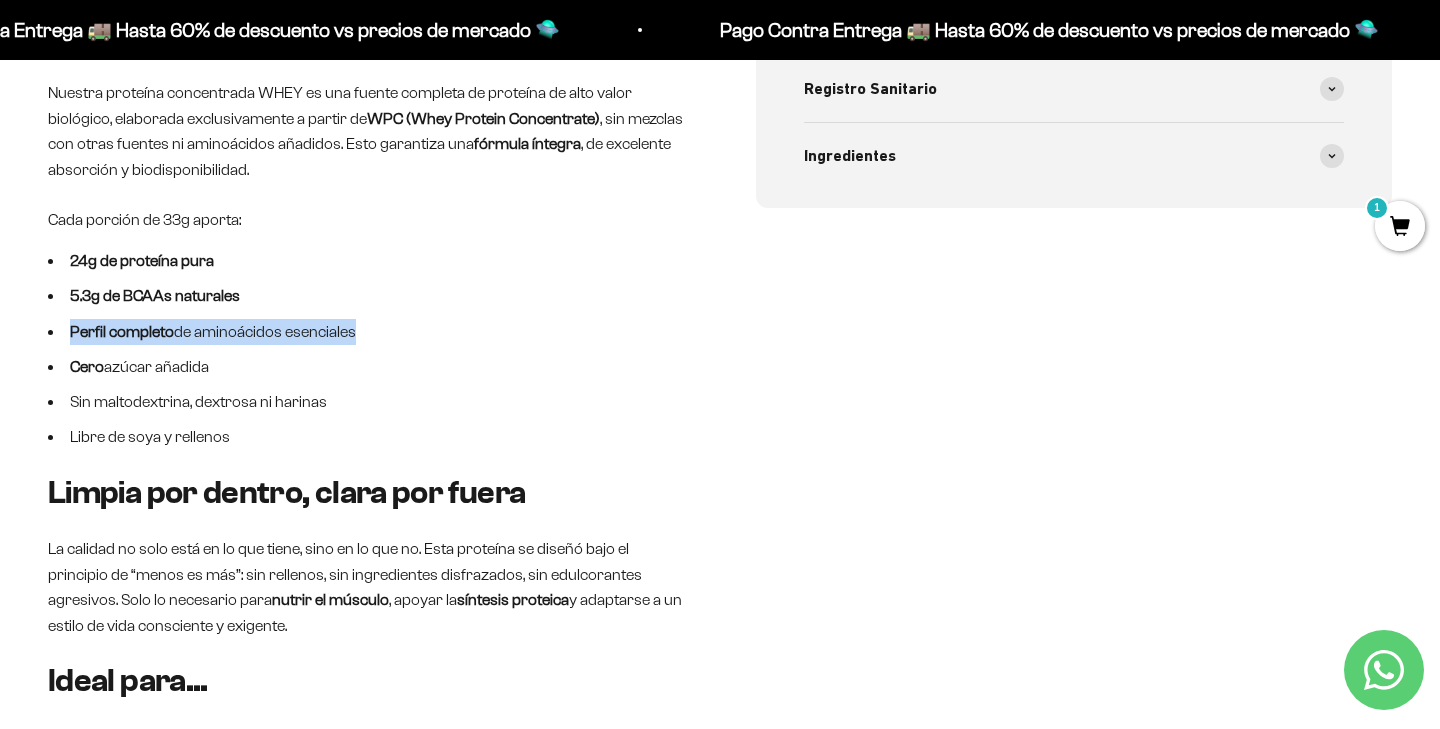 click on "Perfil completo  de aminoácidos esenciales" at bounding box center (366, 332) 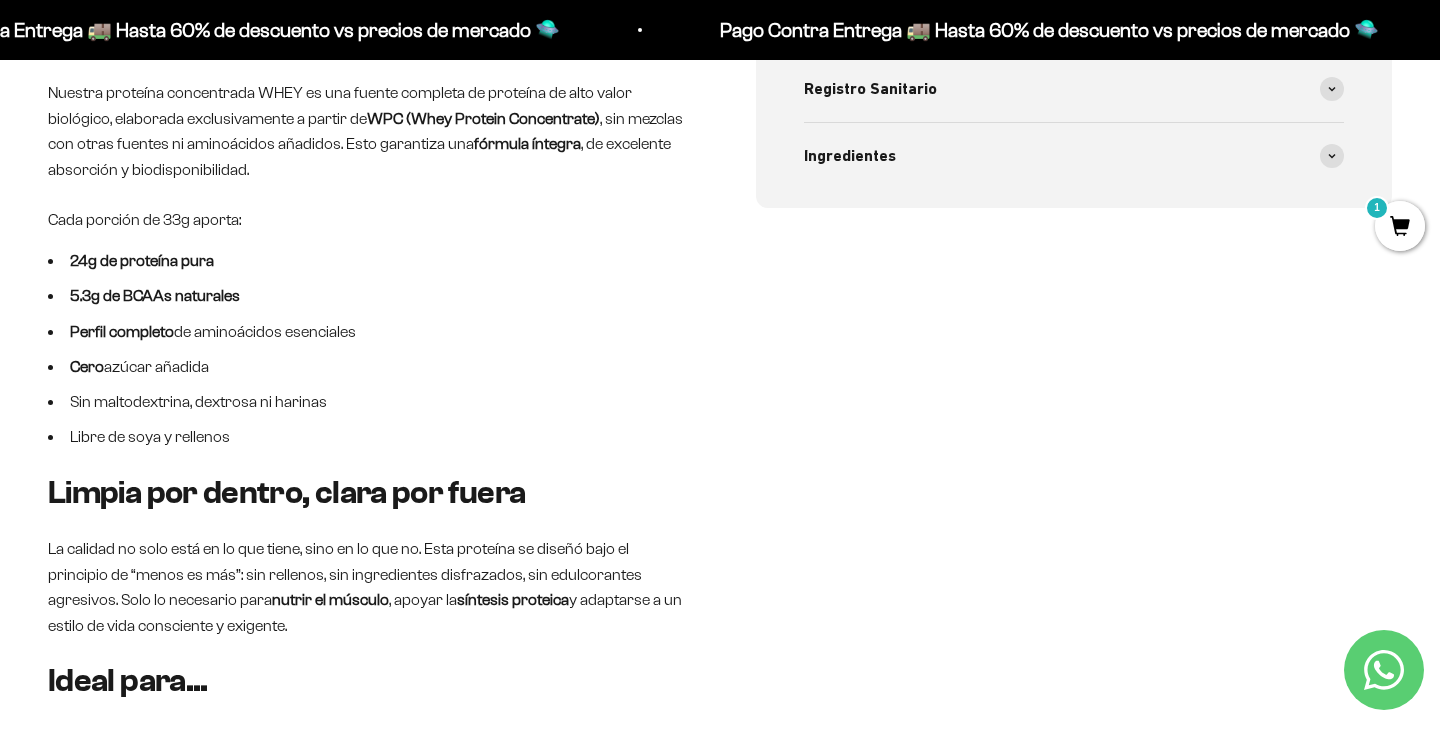click on "24g de proteína pura 5.3g de BCAAs naturales Perfil completo  de aminoácidos esenciales Cero  azúcar añadida Sin maltodextrina, dextrosa ni harinas Libre de soya y rellenos" at bounding box center (366, 349) 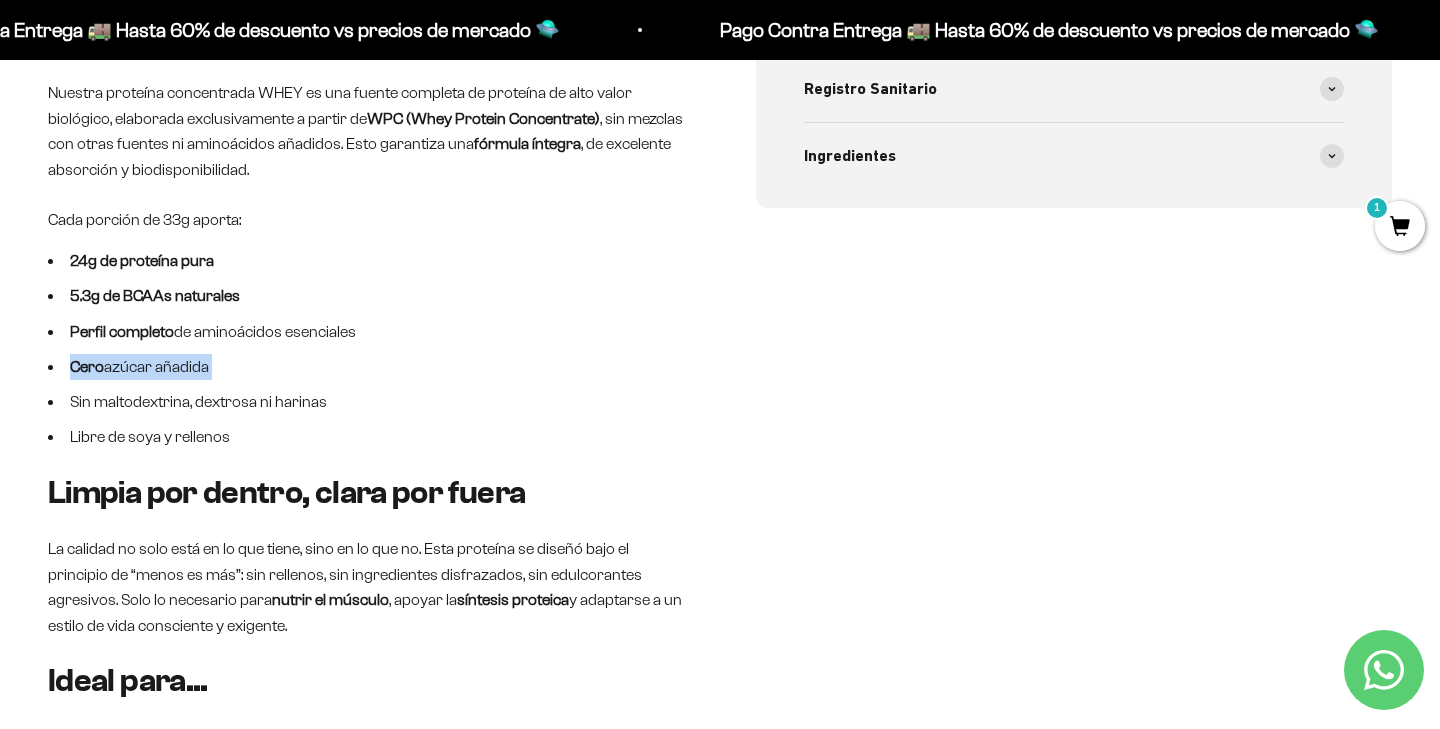 click on "24g de proteína pura 5.3g de BCAAs naturales Perfil completo  de aminoácidos esenciales Cero  azúcar añadida Sin maltodextrina, dextrosa ni harinas Libre de soya y rellenos" at bounding box center (366, 349) 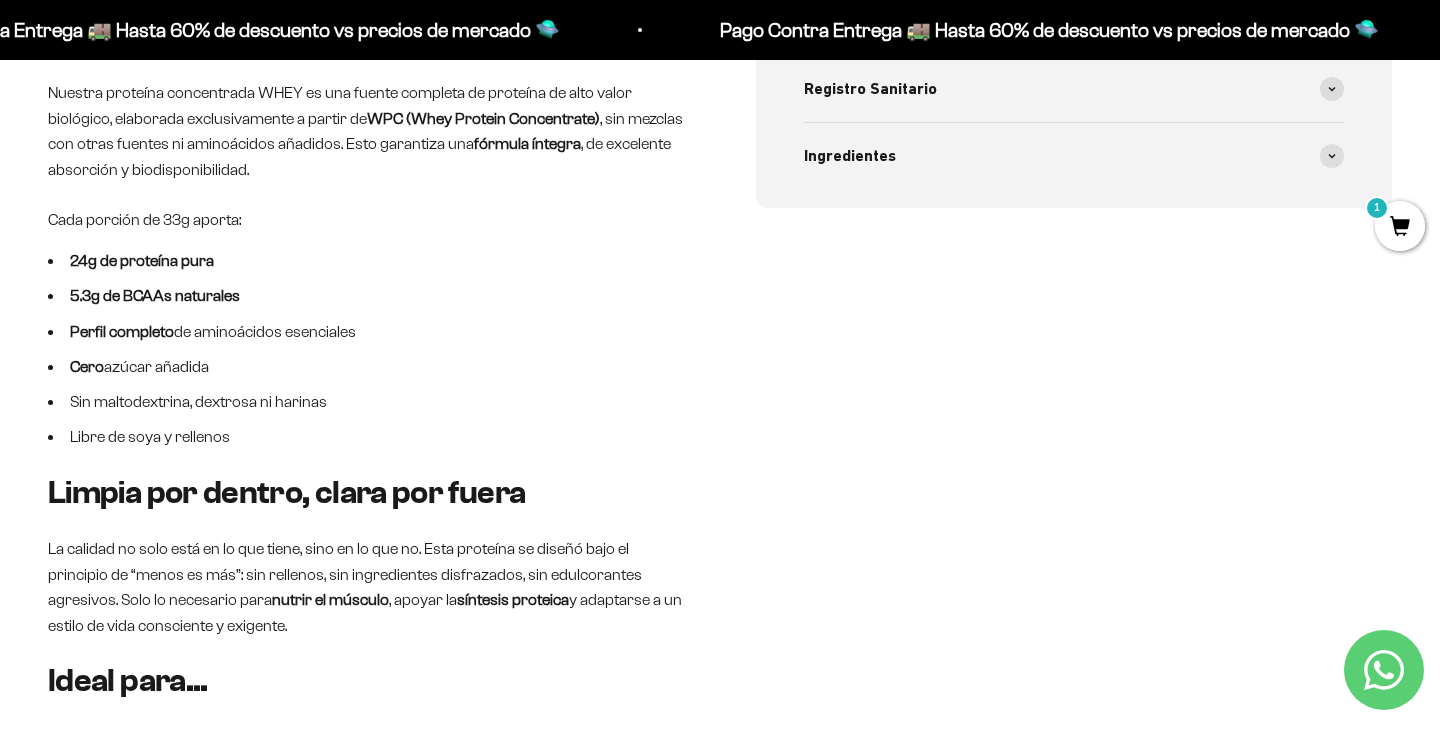 click on "Sin maltodextrina, dextrosa ni harinas" at bounding box center [366, 402] 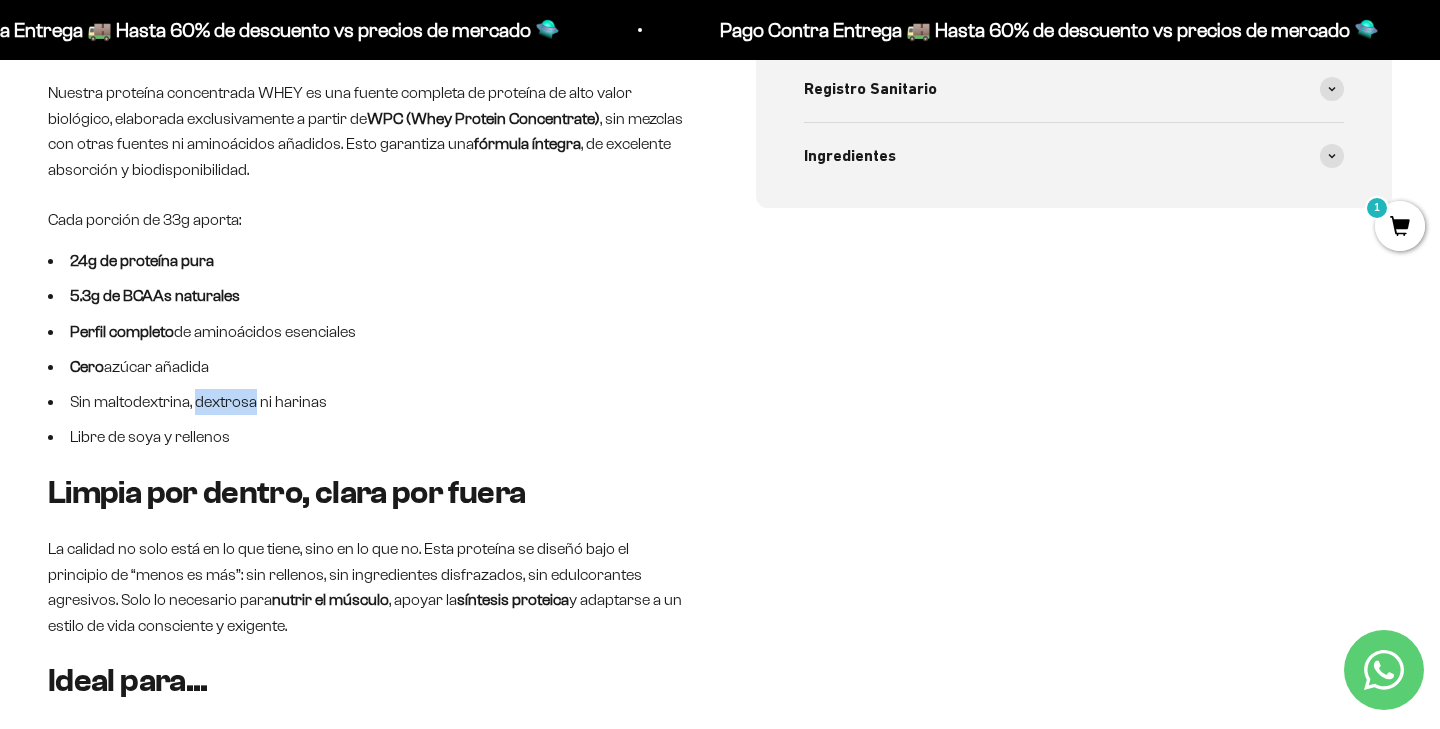 click on "Sin maltodextrina, dextrosa ni harinas" at bounding box center [366, 402] 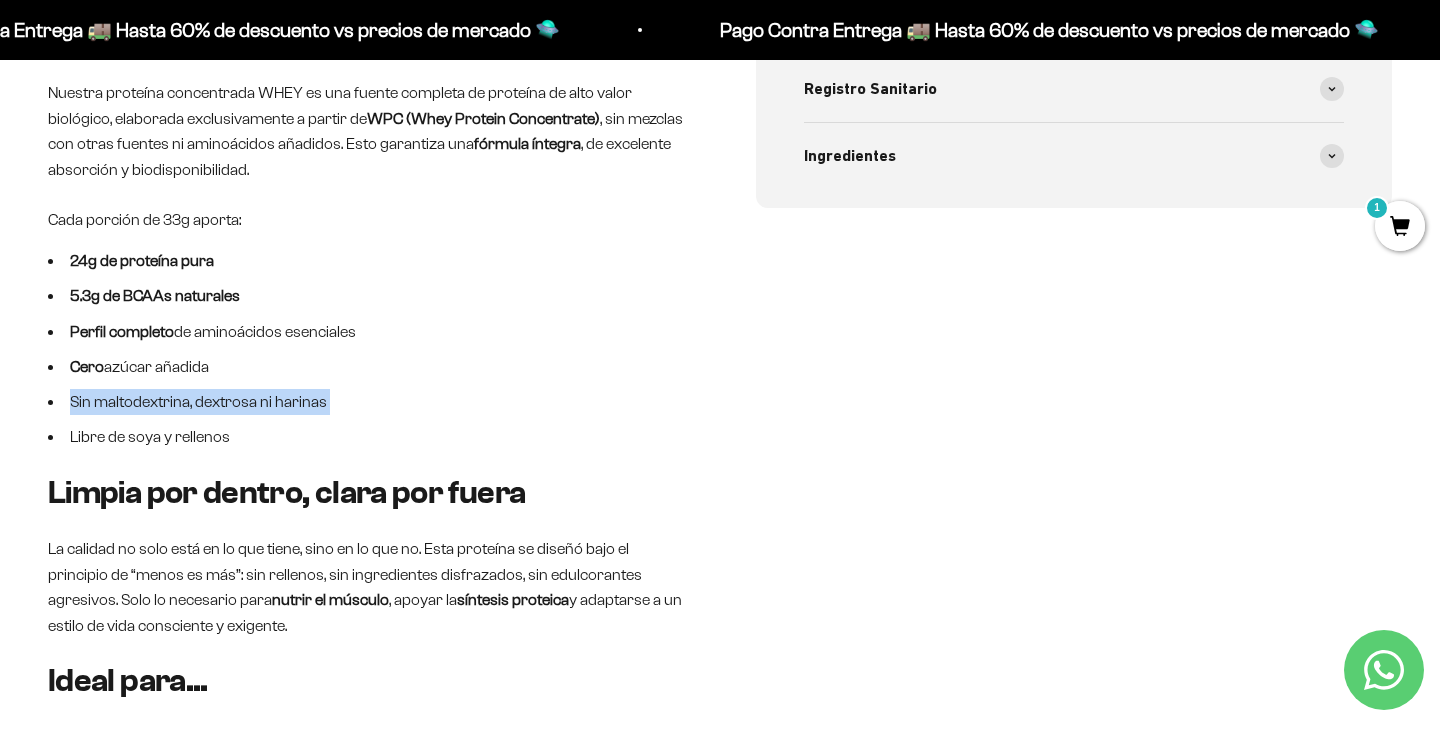click on "Sin maltodextrina, dextrosa ni harinas" at bounding box center [366, 402] 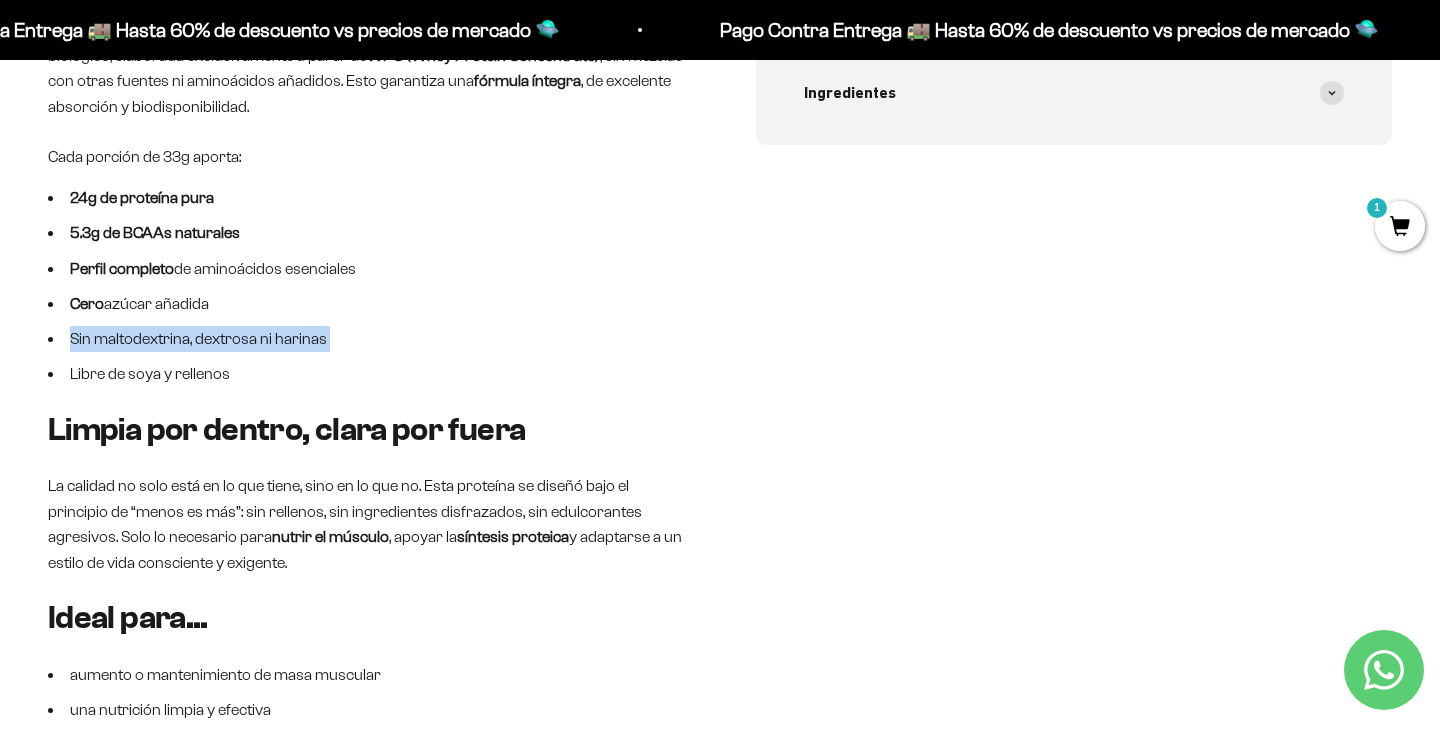 scroll, scrollTop: 1078, scrollLeft: 0, axis: vertical 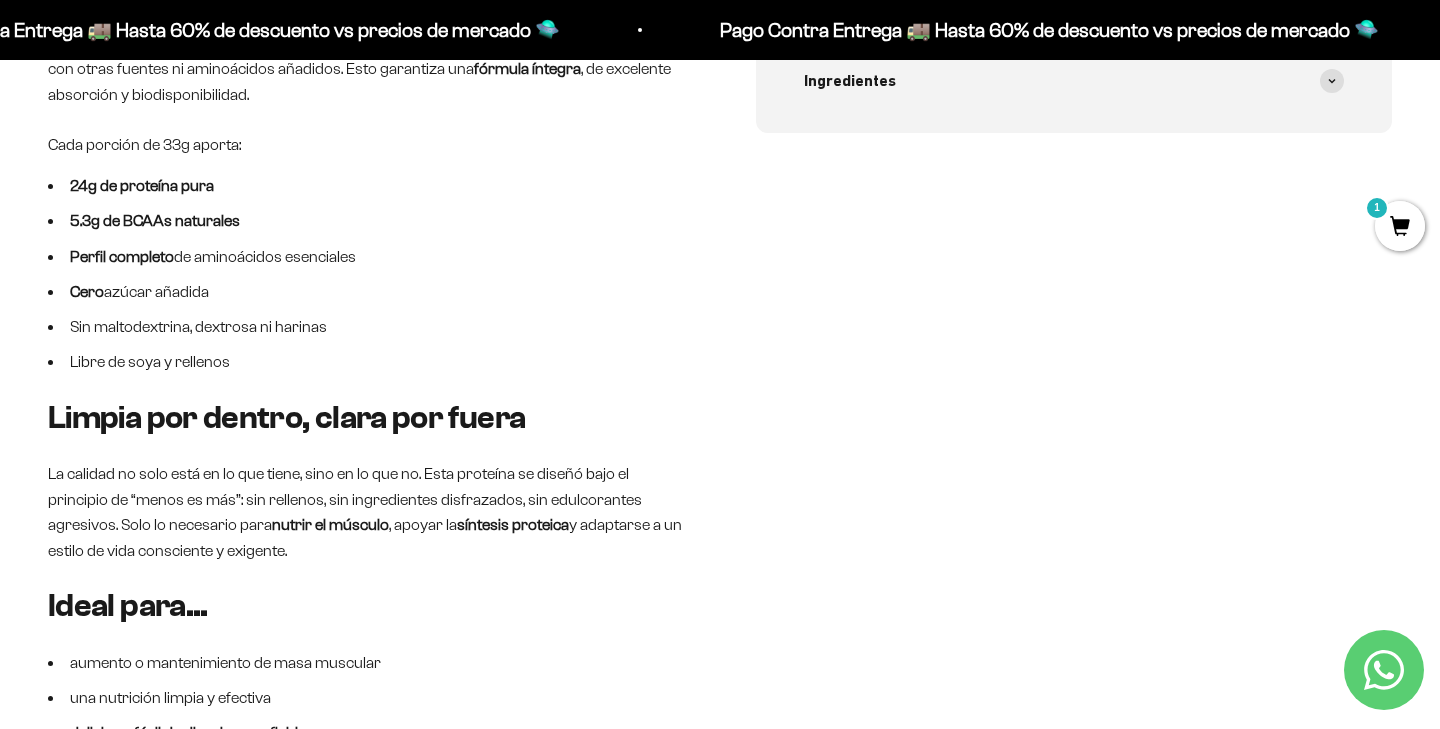 click on "La calidad no solo está en lo que tiene, sino en lo que no. Esta proteína se diseñó bajo el principio de “menos es más”: sin rellenos, sin ingredientes disfrazados, sin edulcorantes agresivos. Solo lo necesario para  nutrir el músculo , apoyar la  síntesis proteica  y adaptarse a un estilo de vida consciente y exigente." at bounding box center [366, 512] 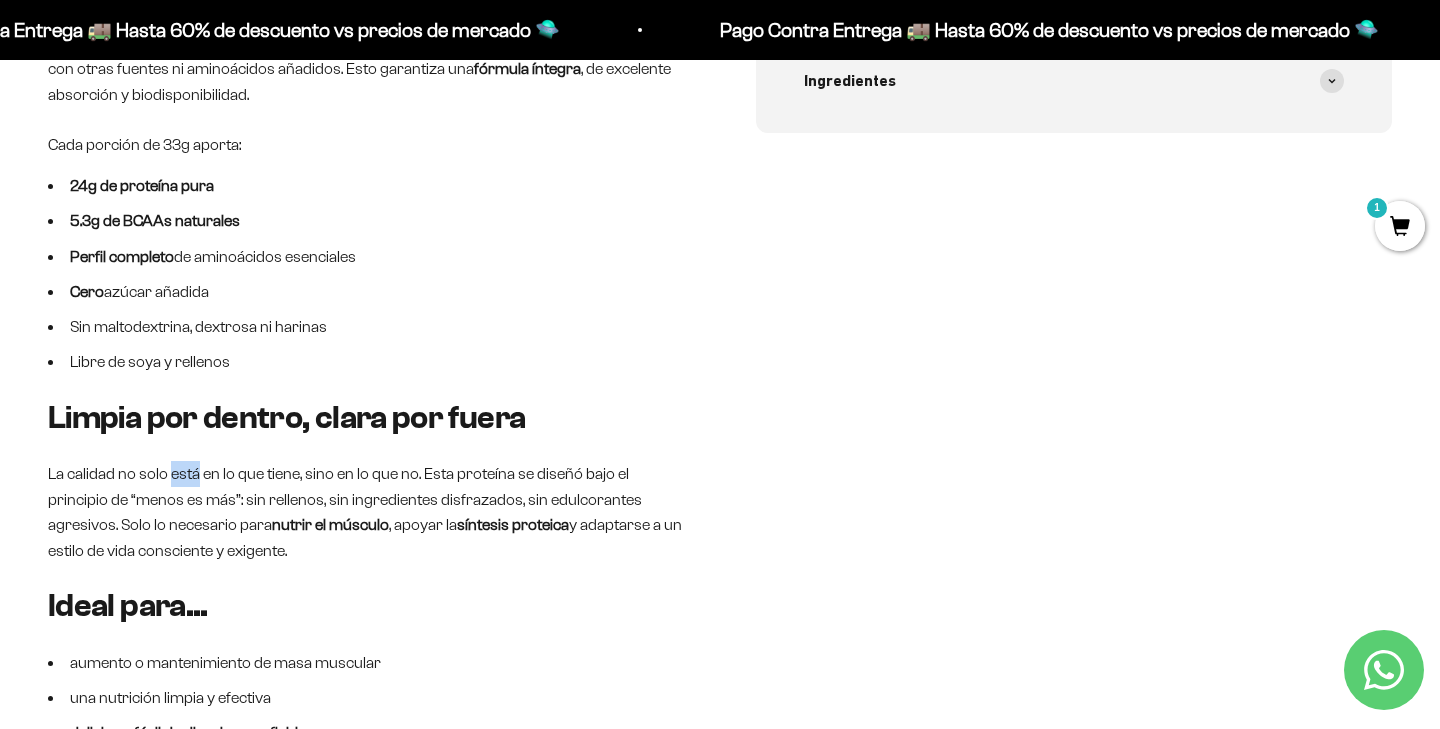 click on "La calidad no solo está en lo que tiene, sino en lo que no. Esta proteína se diseñó bajo el principio de “menos es más”: sin rellenos, sin ingredientes disfrazados, sin edulcorantes agresivos. Solo lo necesario para  nutrir el músculo , apoyar la  síntesis proteica  y adaptarse a un estilo de vida consciente y exigente." at bounding box center [366, 512] 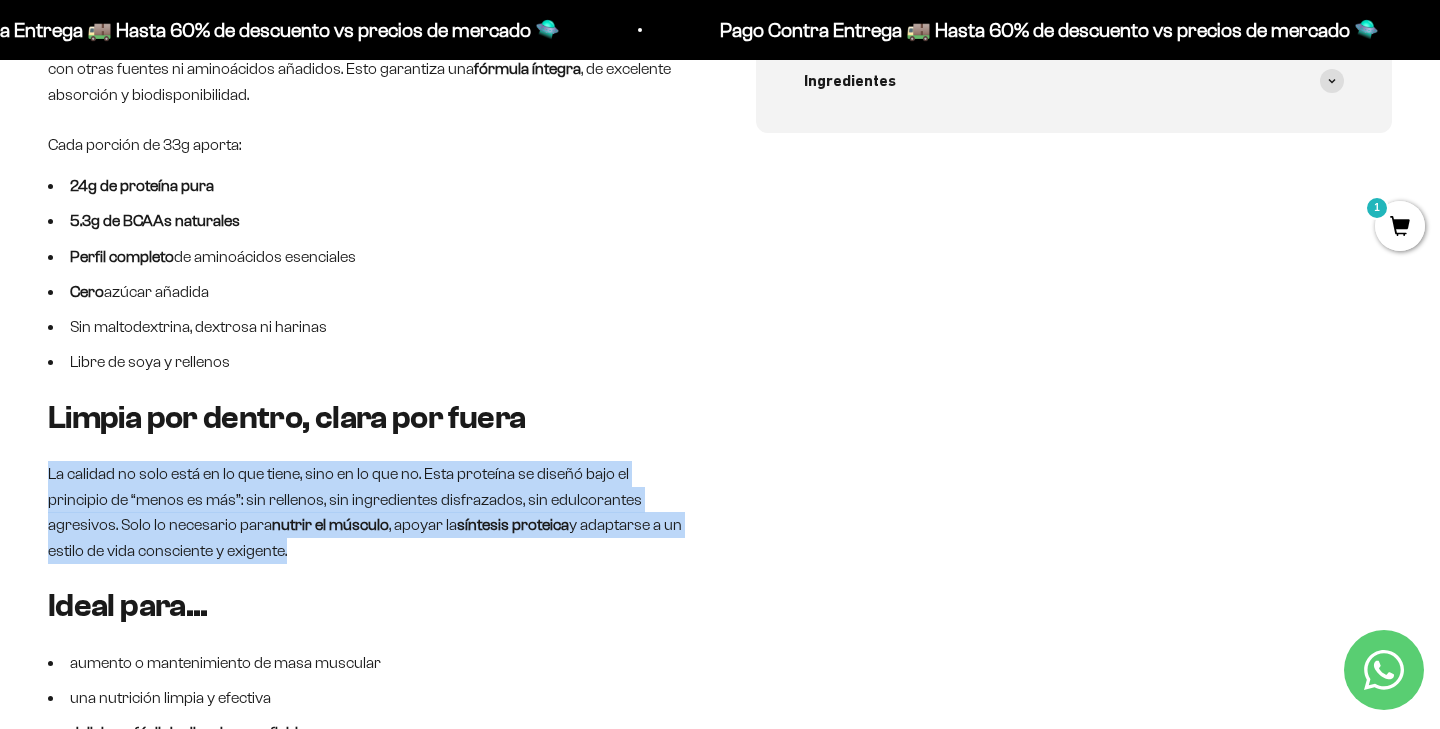 click on "La calidad no solo está en lo que tiene, sino en lo que no. Esta proteína se diseñó bajo el principio de “menos es más”: sin rellenos, sin ingredientes disfrazados, sin edulcorantes agresivos. Solo lo necesario para  nutrir el músculo , apoyar la  síntesis proteica  y adaptarse a un estilo de vida consciente y exigente." at bounding box center [366, 512] 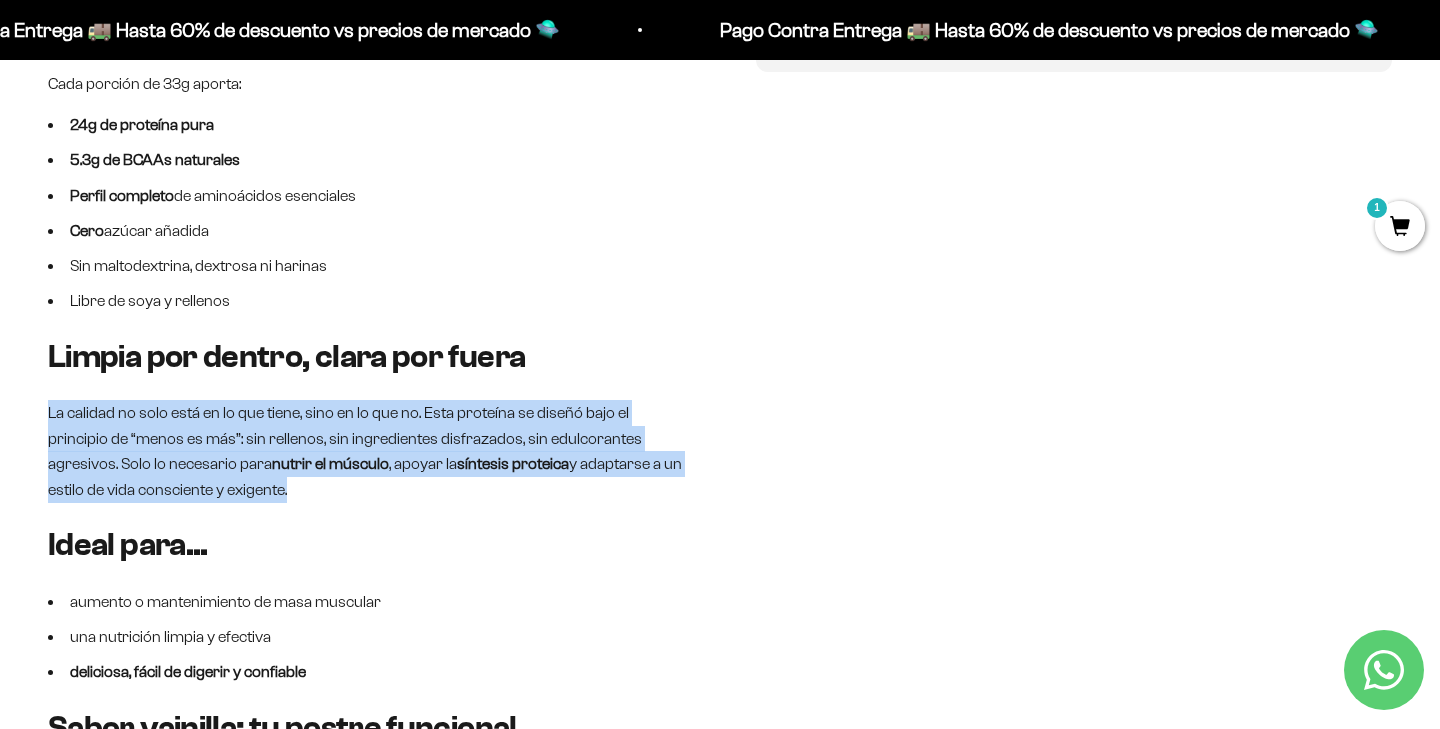 scroll, scrollTop: 1147, scrollLeft: 0, axis: vertical 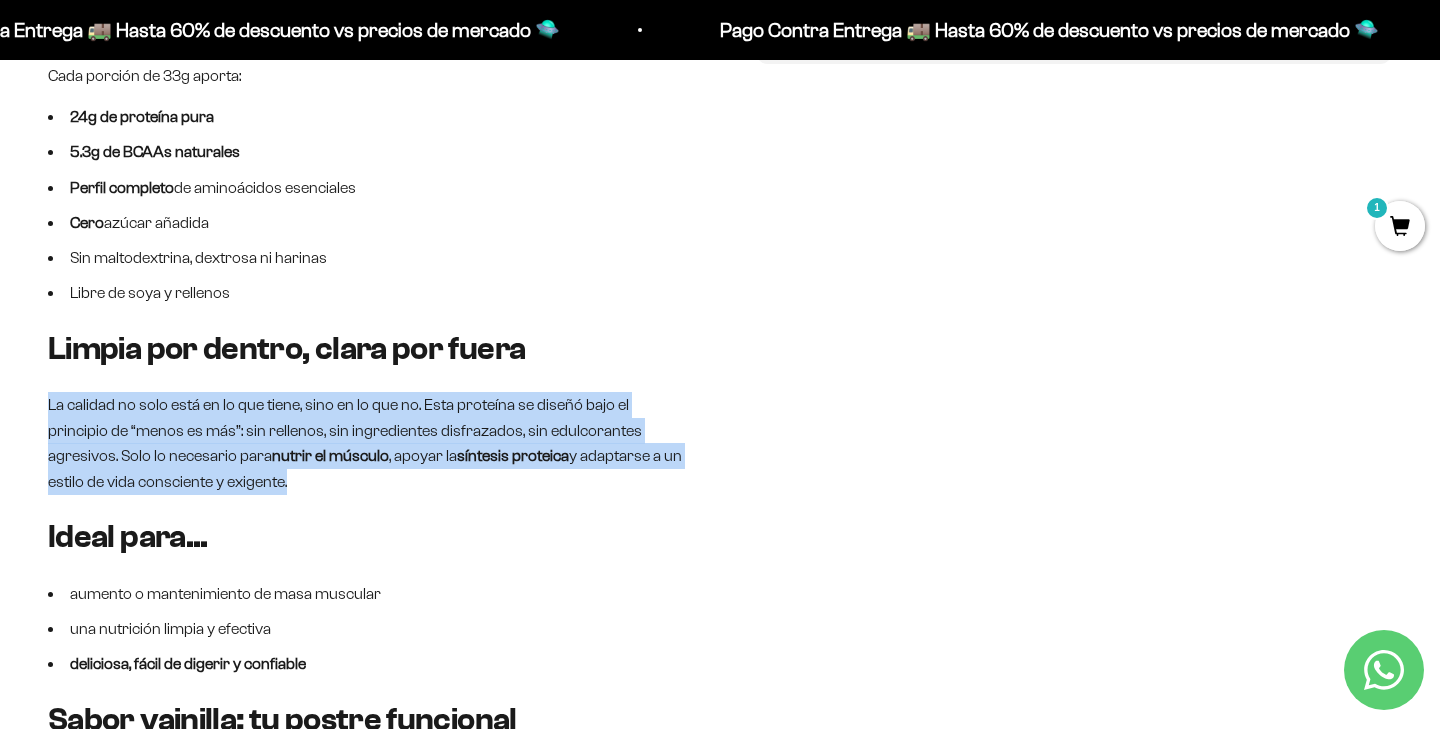 click on "La calidad no solo está en lo que tiene, sino en lo que no. Esta proteína se diseñó bajo el principio de “menos es más”: sin rellenos, sin ingredientes disfrazados, sin edulcorantes agresivos. Solo lo necesario para  nutrir el músculo , apoyar la  síntesis proteica  y adaptarse a un estilo de vida consciente y exigente." at bounding box center (366, 443) 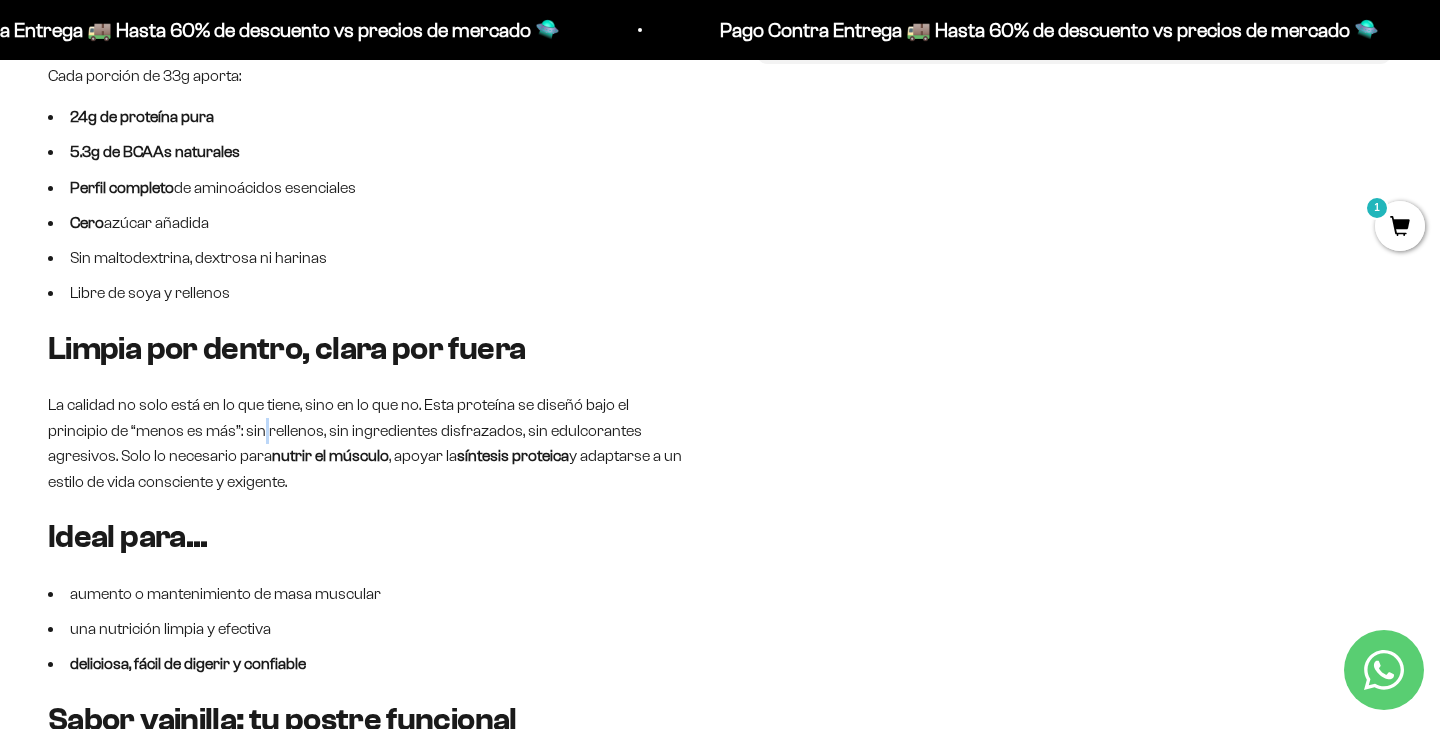 click on "La calidad no solo está en lo que tiene, sino en lo que no. Esta proteína se diseñó bajo el principio de “menos es más”: sin rellenos, sin ingredientes disfrazados, sin edulcorantes agresivos. Solo lo necesario para  nutrir el músculo , apoyar la  síntesis proteica  y adaptarse a un estilo de vida consciente y exigente." at bounding box center [366, 443] 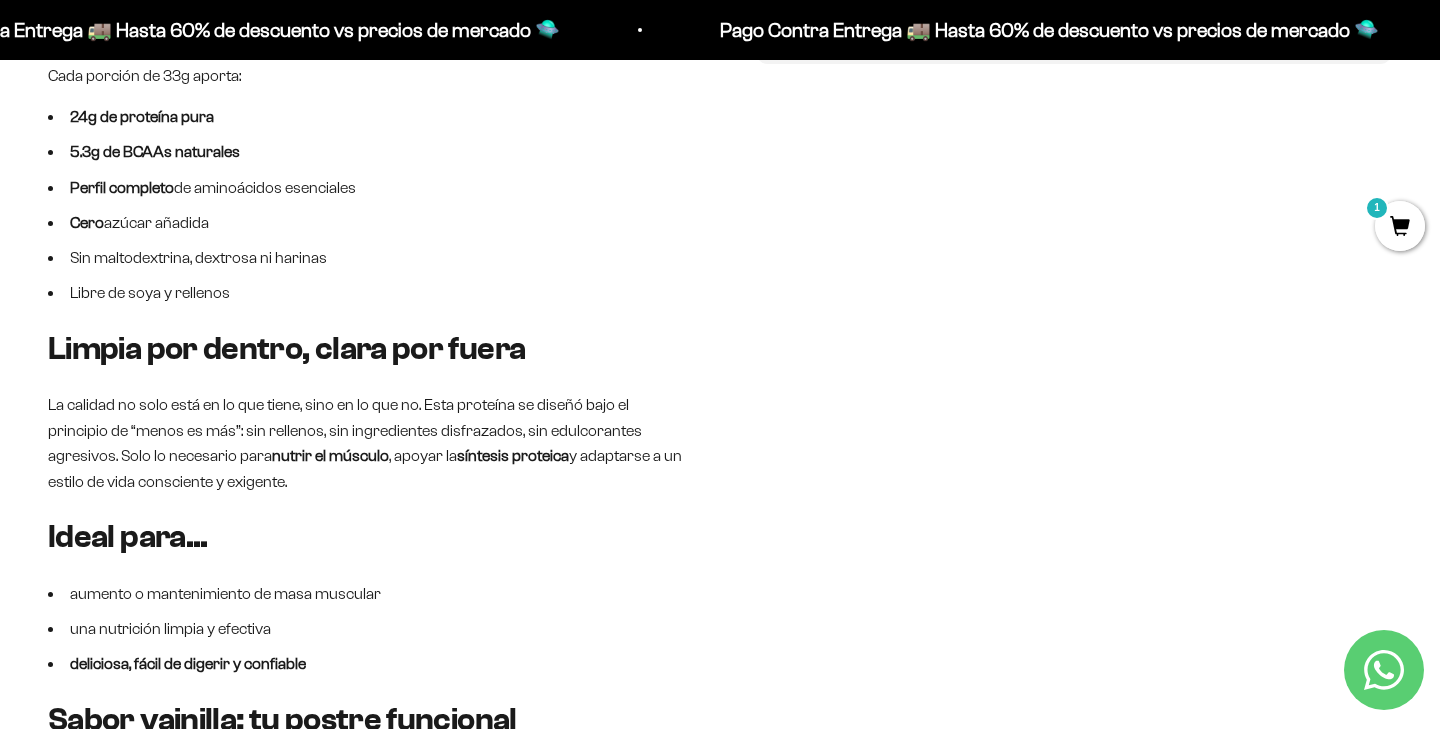 click on "La calidad no solo está en lo que tiene, sino en lo que no. Esta proteína se diseñó bajo el principio de “menos es más”: sin rellenos, sin ingredientes disfrazados, sin edulcorantes agresivos. Solo lo necesario para  nutrir el músculo , apoyar la  síntesis proteica  y adaptarse a un estilo de vida consciente y exigente." at bounding box center (366, 443) 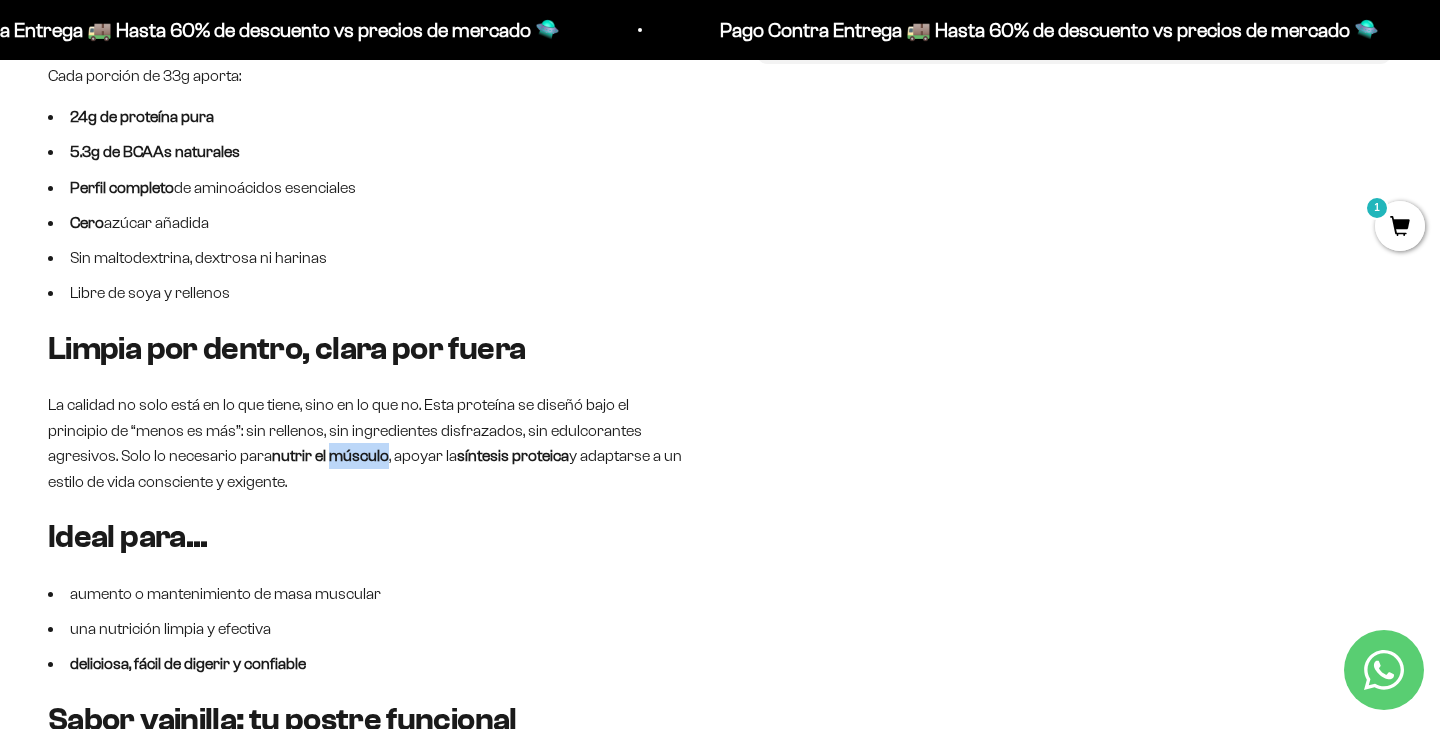 click on "La calidad no solo está en lo que tiene, sino en lo que no. Esta proteína se diseñó bajo el principio de “menos es más”: sin rellenos, sin ingredientes disfrazados, sin edulcorantes agresivos. Solo lo necesario para  nutrir el músculo , apoyar la  síntesis proteica  y adaptarse a un estilo de vida consciente y exigente." at bounding box center [366, 443] 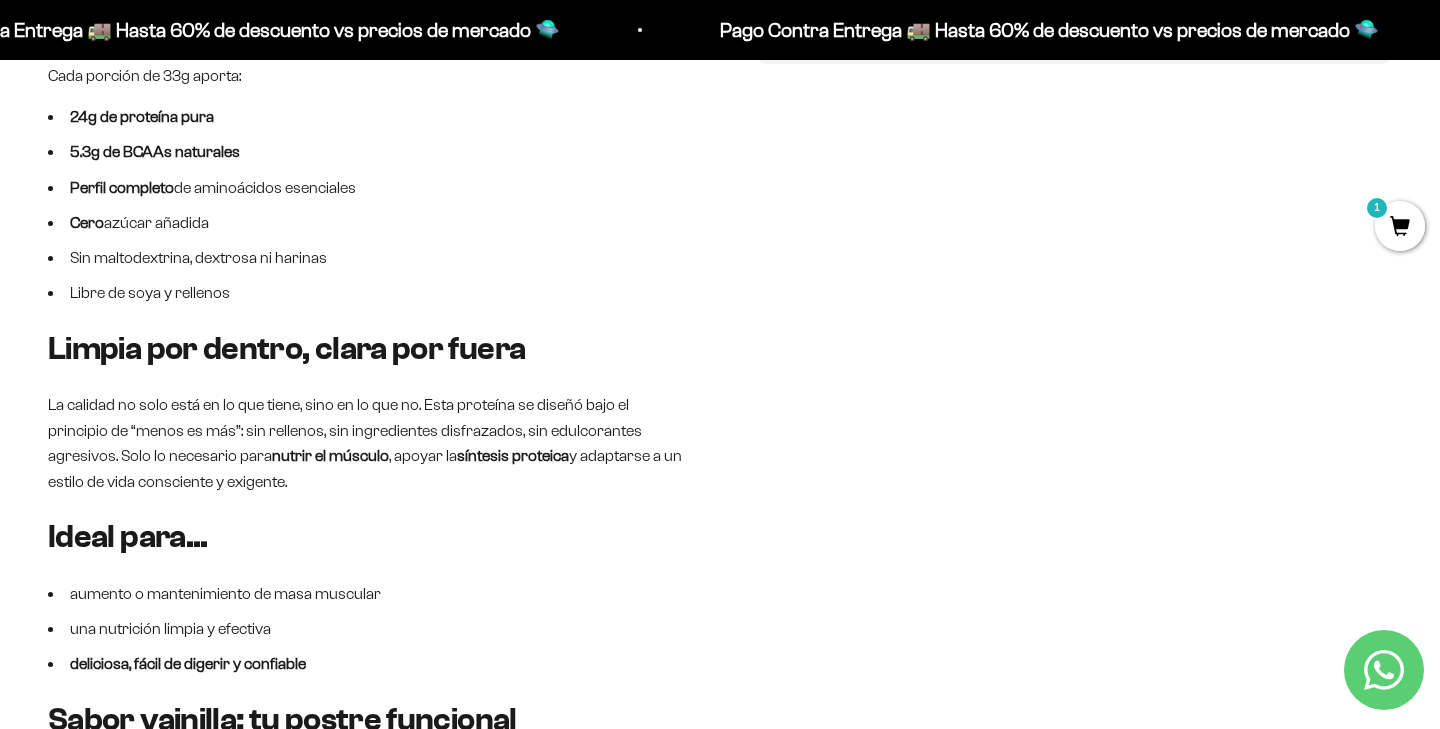 click on "La calidad no solo está en lo que tiene, sino en lo que no. Esta proteína se diseñó bajo el principio de “menos es más”: sin rellenos, sin ingredientes disfrazados, sin edulcorantes agresivos. Solo lo necesario para  nutrir el músculo , apoyar la  síntesis proteica  y adaptarse a un estilo de vida consciente y exigente." at bounding box center (366, 443) 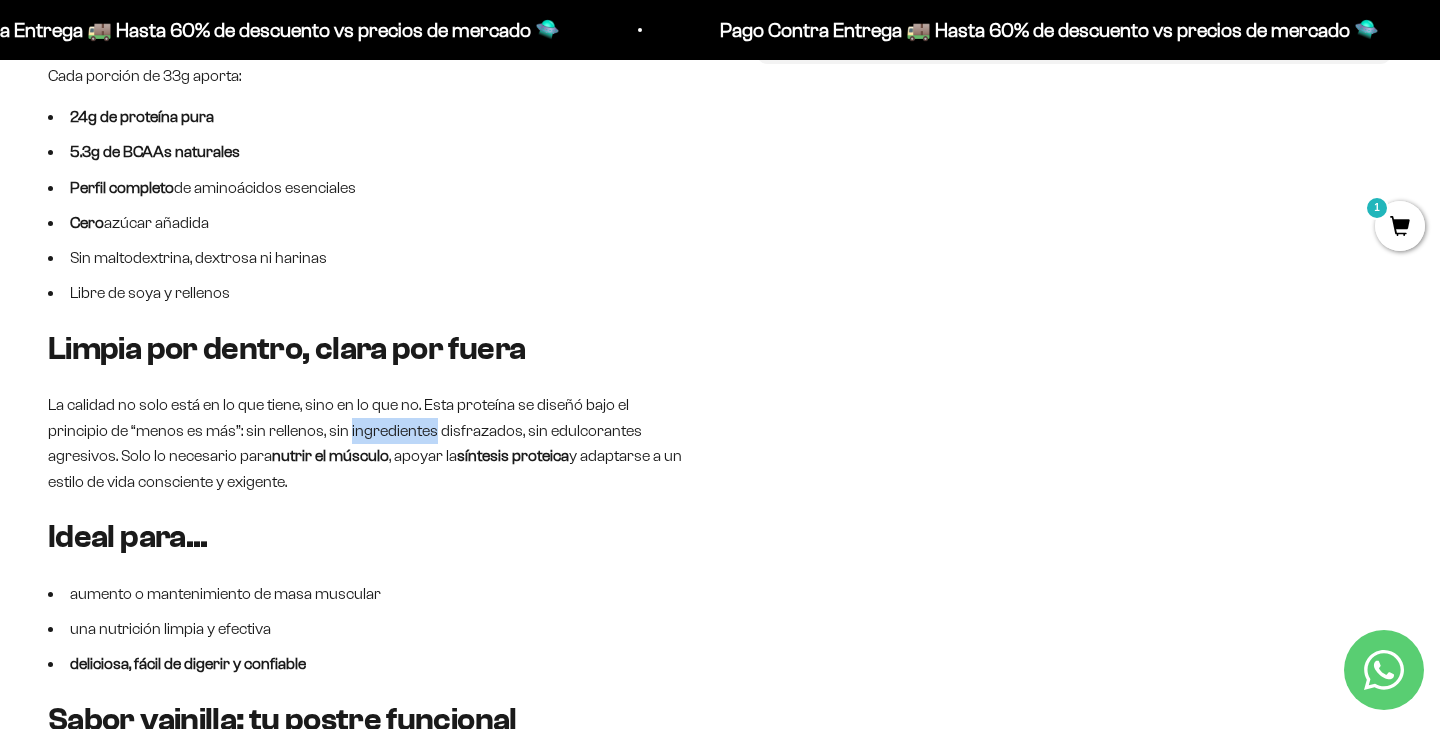 click on "La calidad no solo está en lo que tiene, sino en lo que no. Esta proteína se diseñó bajo el principio de “menos es más”: sin rellenos, sin ingredientes disfrazados, sin edulcorantes agresivos. Solo lo necesario para  nutrir el músculo , apoyar la  síntesis proteica  y adaptarse a un estilo de vida consciente y exigente." at bounding box center [366, 443] 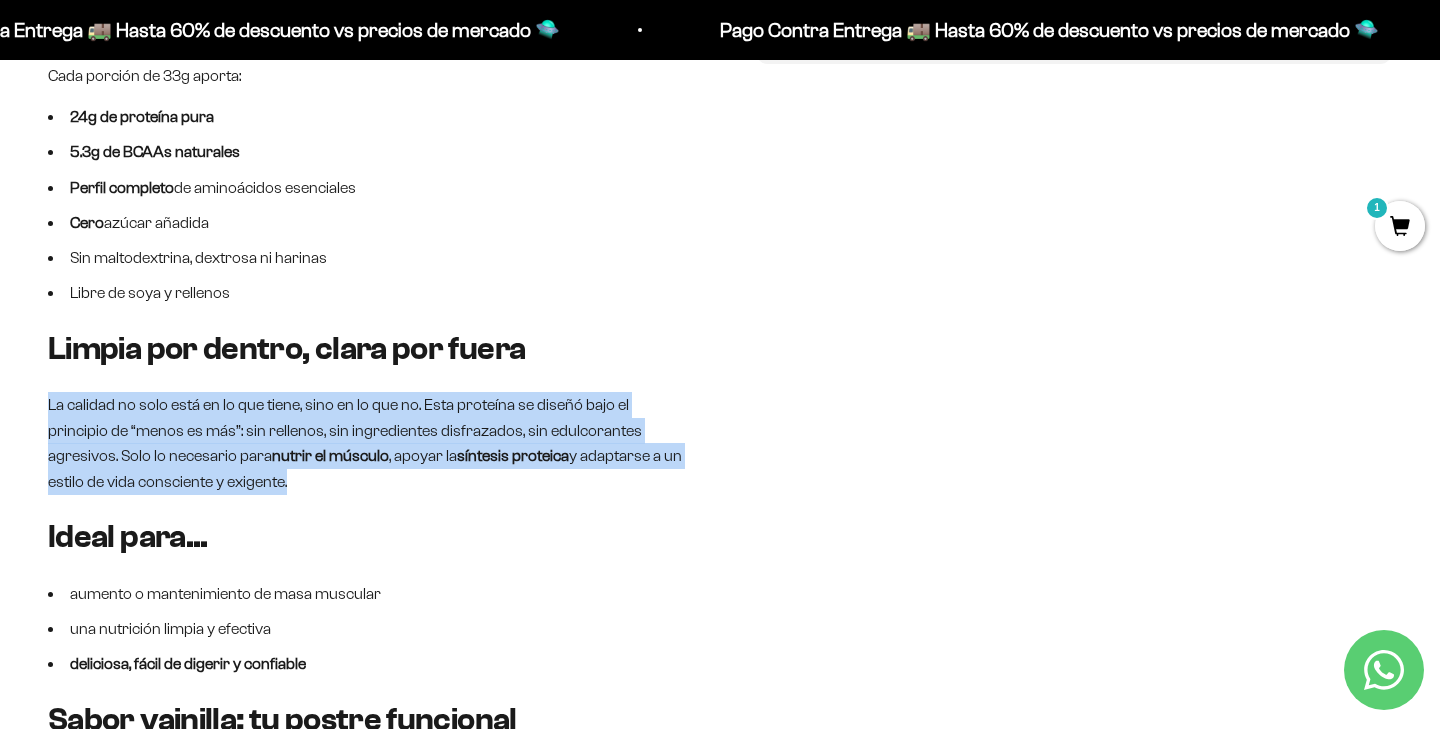 click on "La calidad no solo está en lo que tiene, sino en lo que no. Esta proteína se diseñó bajo el principio de “menos es más”: sin rellenos, sin ingredientes disfrazados, sin edulcorantes agresivos. Solo lo necesario para  nutrir el músculo , apoyar la  síntesis proteica  y adaptarse a un estilo de vida consciente y exigente." at bounding box center [366, 443] 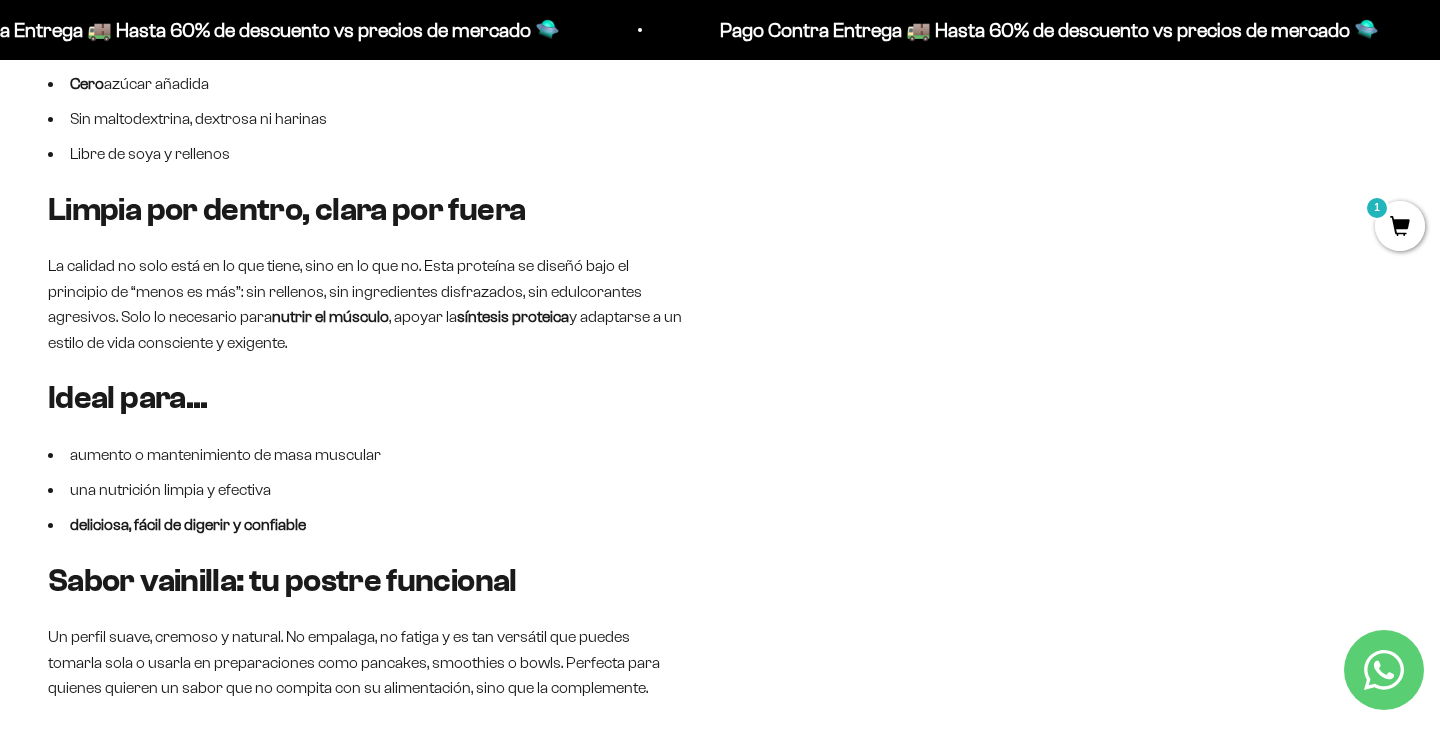 scroll, scrollTop: 1290, scrollLeft: 0, axis: vertical 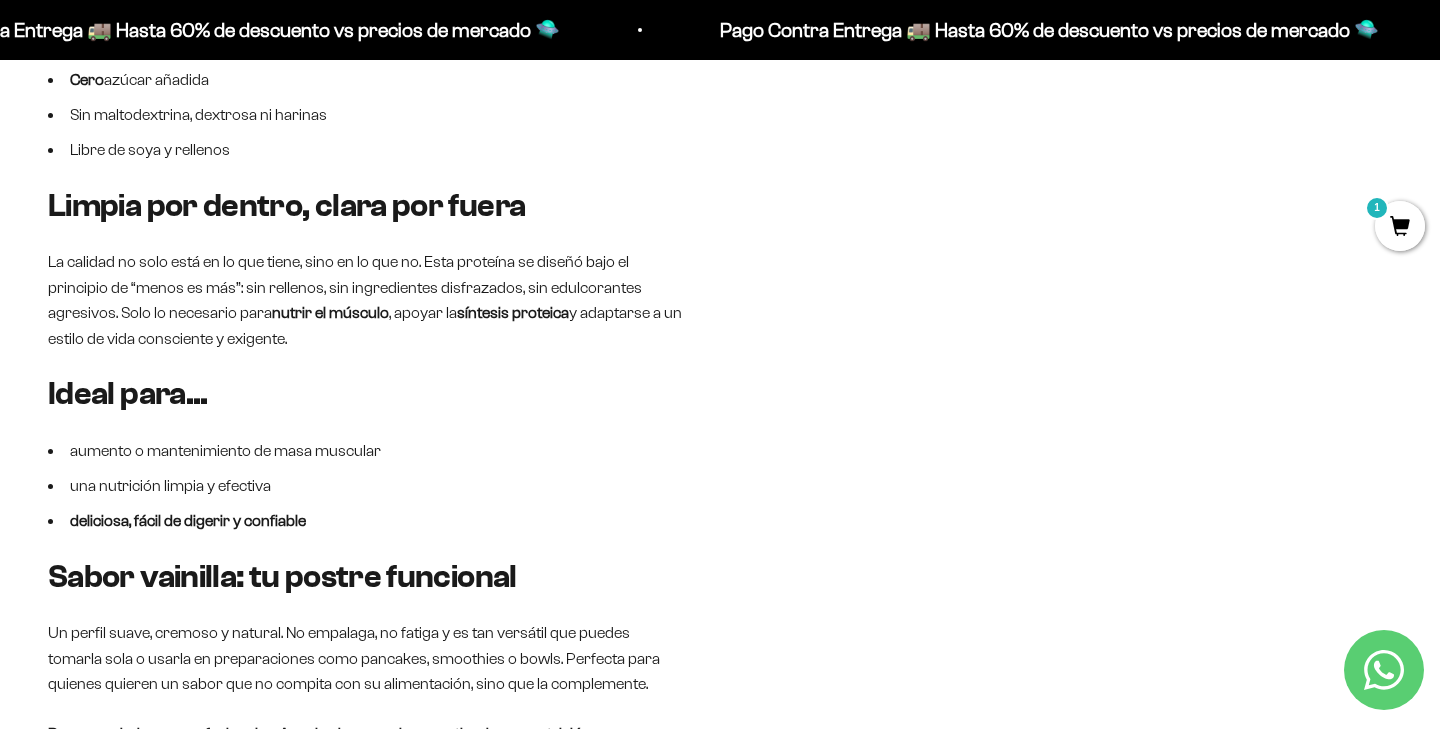 click on "aumento o mantenimiento de masa muscular" at bounding box center [366, 451] 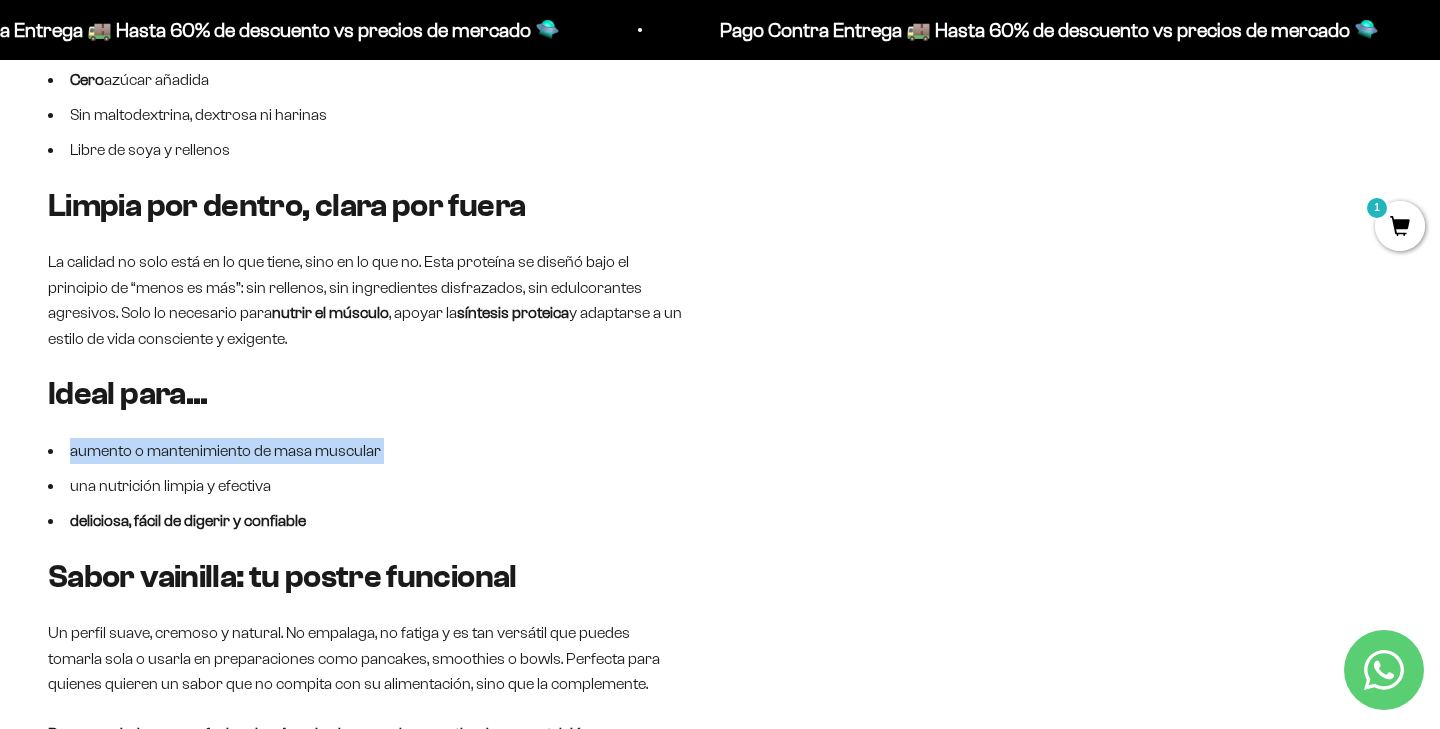 click on "aumento o mantenimiento de masa muscular" at bounding box center [366, 451] 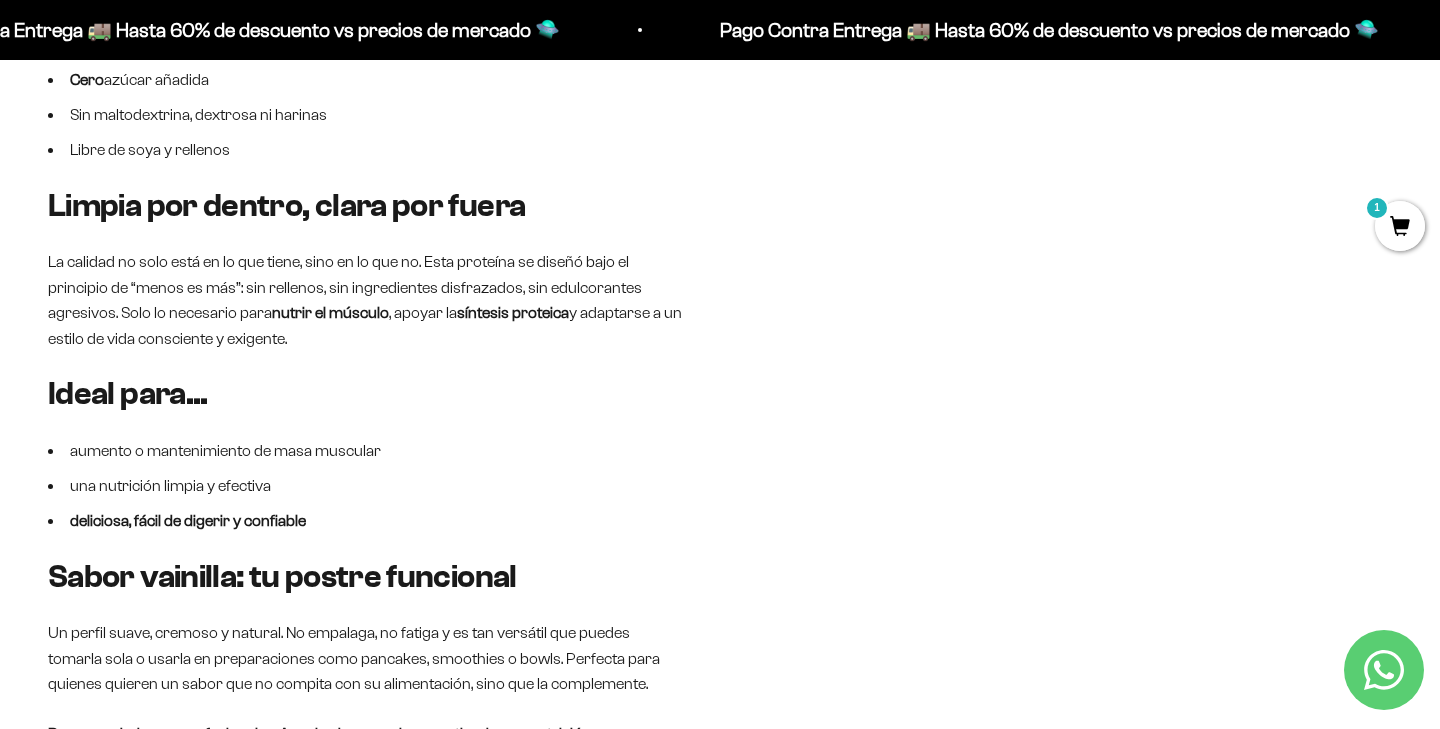 click on "aumento o mantenimiento de masa muscular" at bounding box center (366, 451) 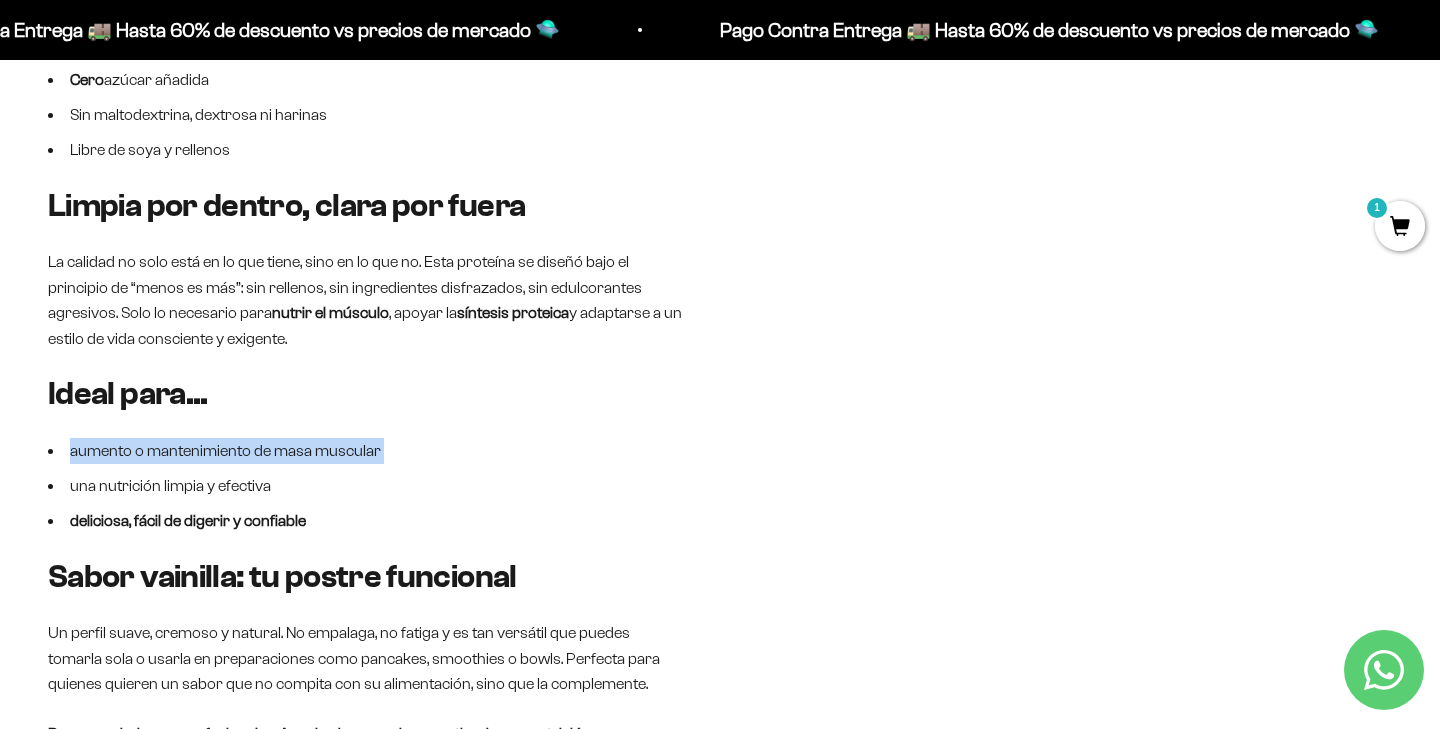 click on "aumento o mantenimiento de masa muscular" at bounding box center [366, 451] 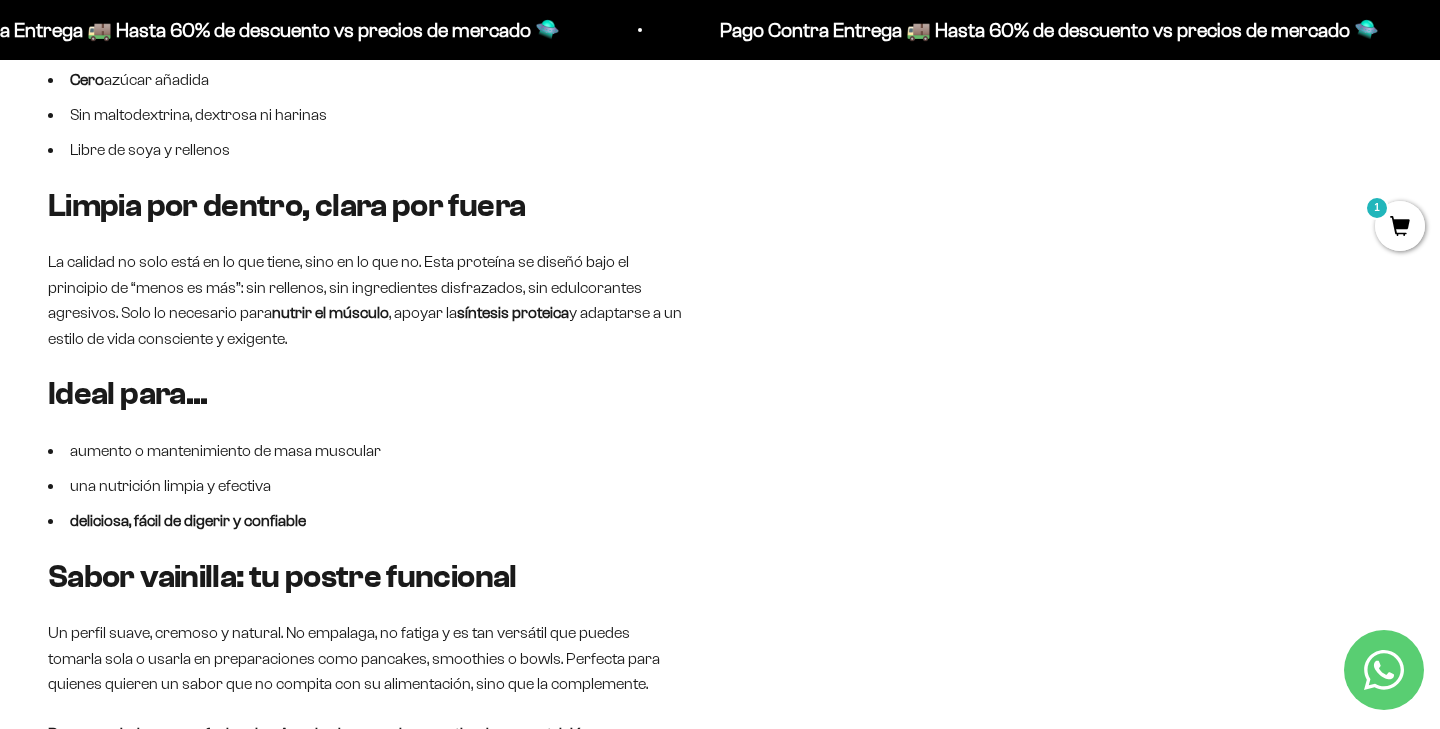 click on "una nutrición limpia y efectiva" at bounding box center (366, 486) 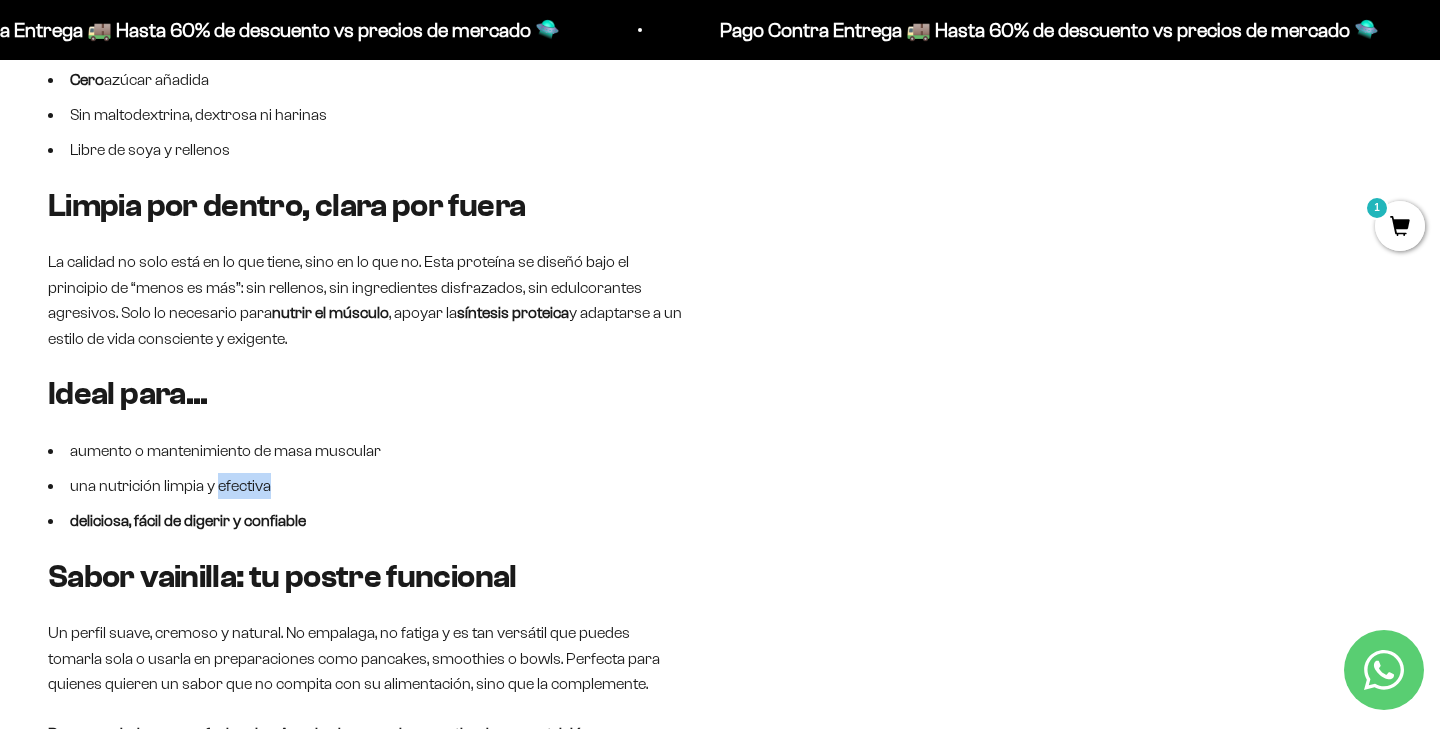 click on "una nutrición limpia y efectiva" at bounding box center (366, 486) 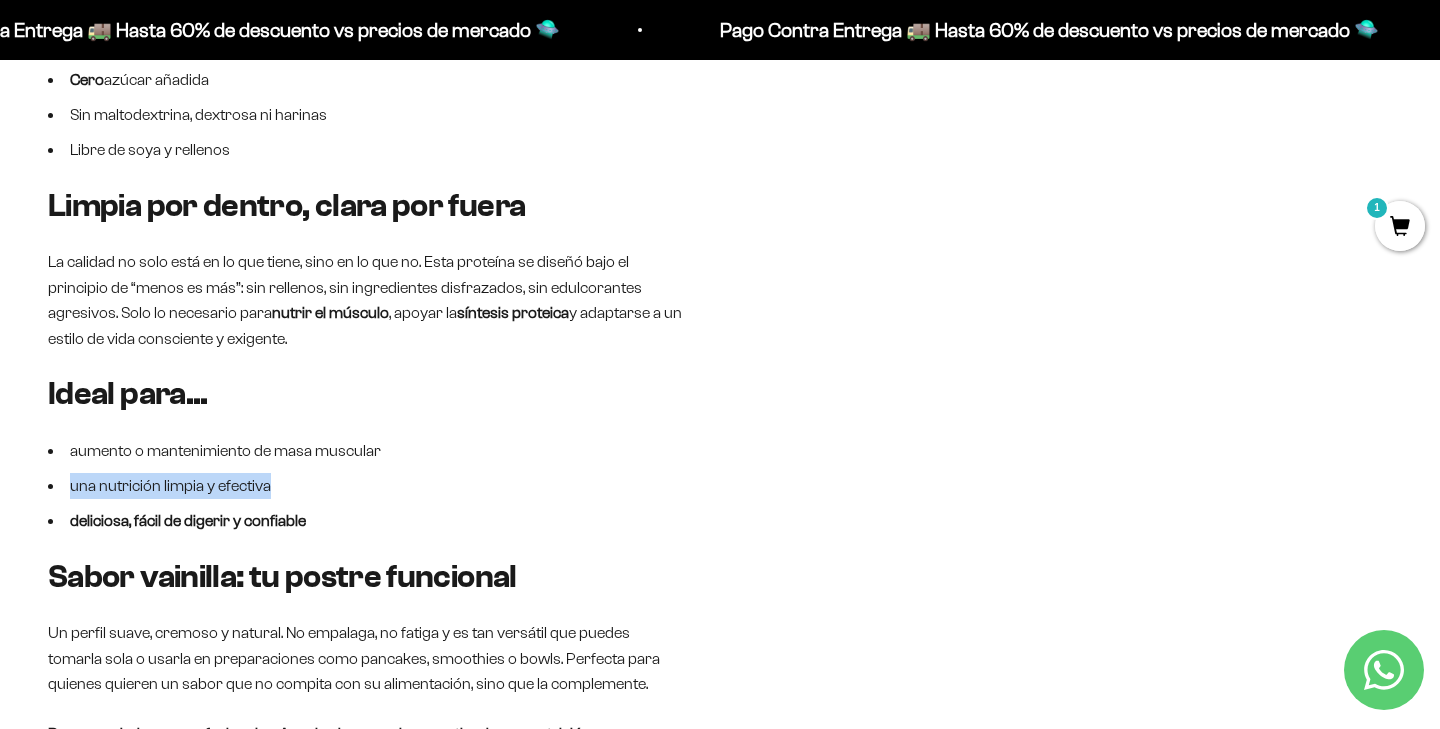 click on "una nutrición limpia y efectiva" at bounding box center (366, 486) 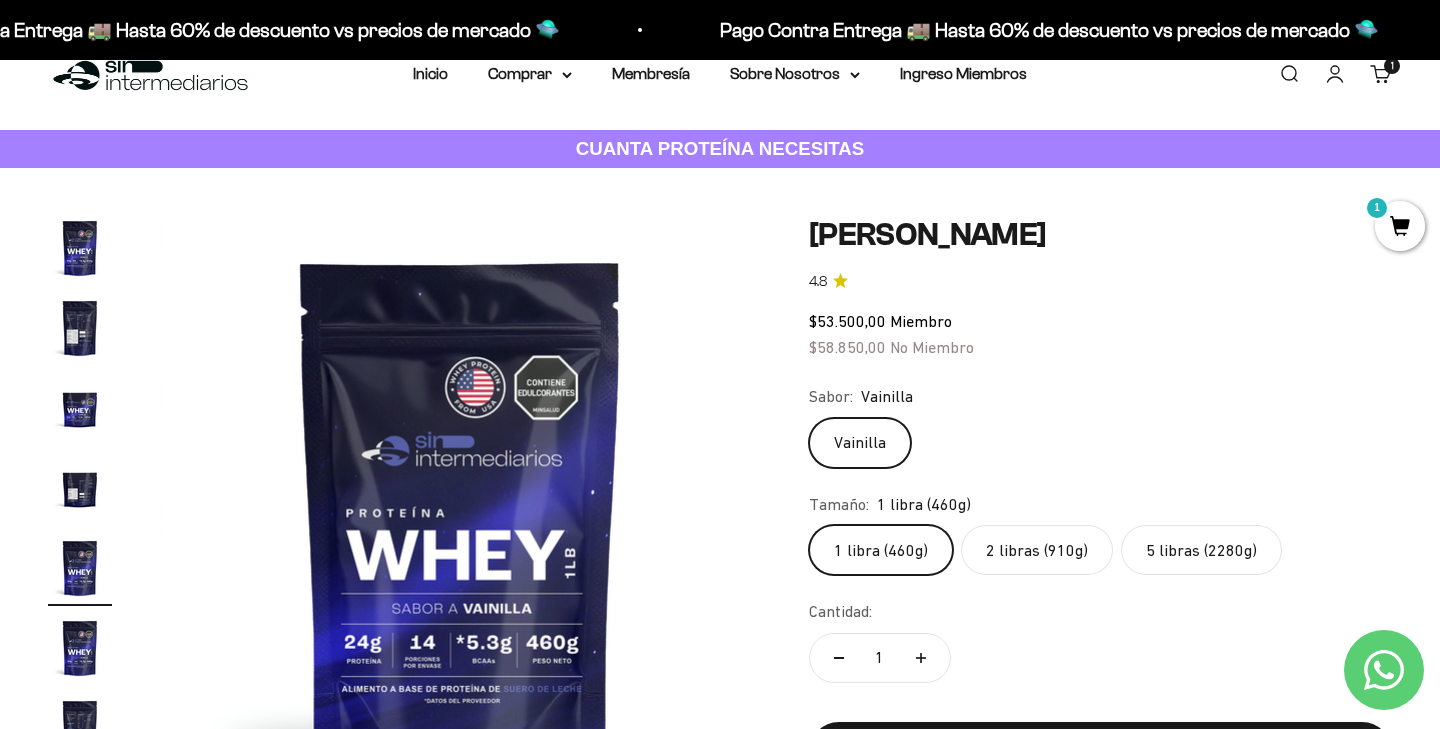 scroll, scrollTop: 25, scrollLeft: 0, axis: vertical 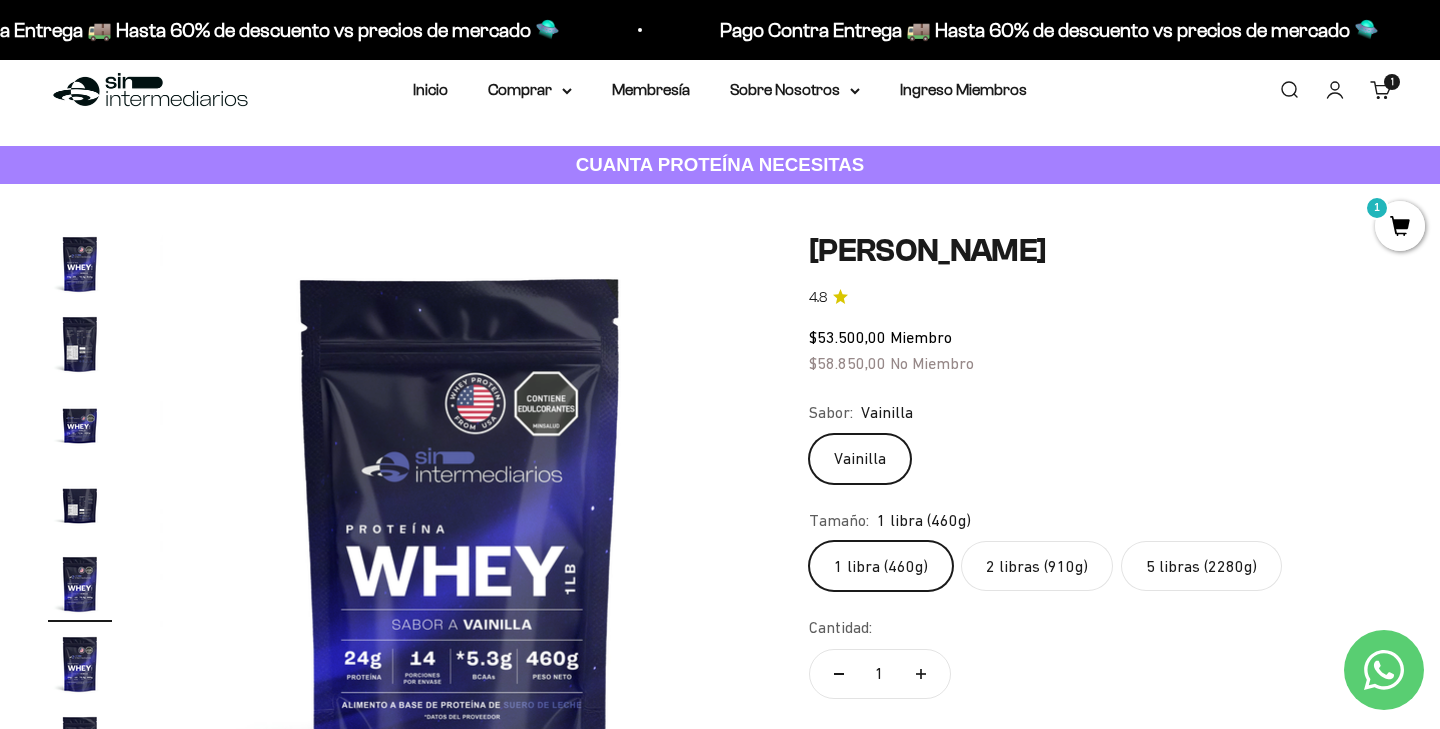 click at bounding box center [80, 344] 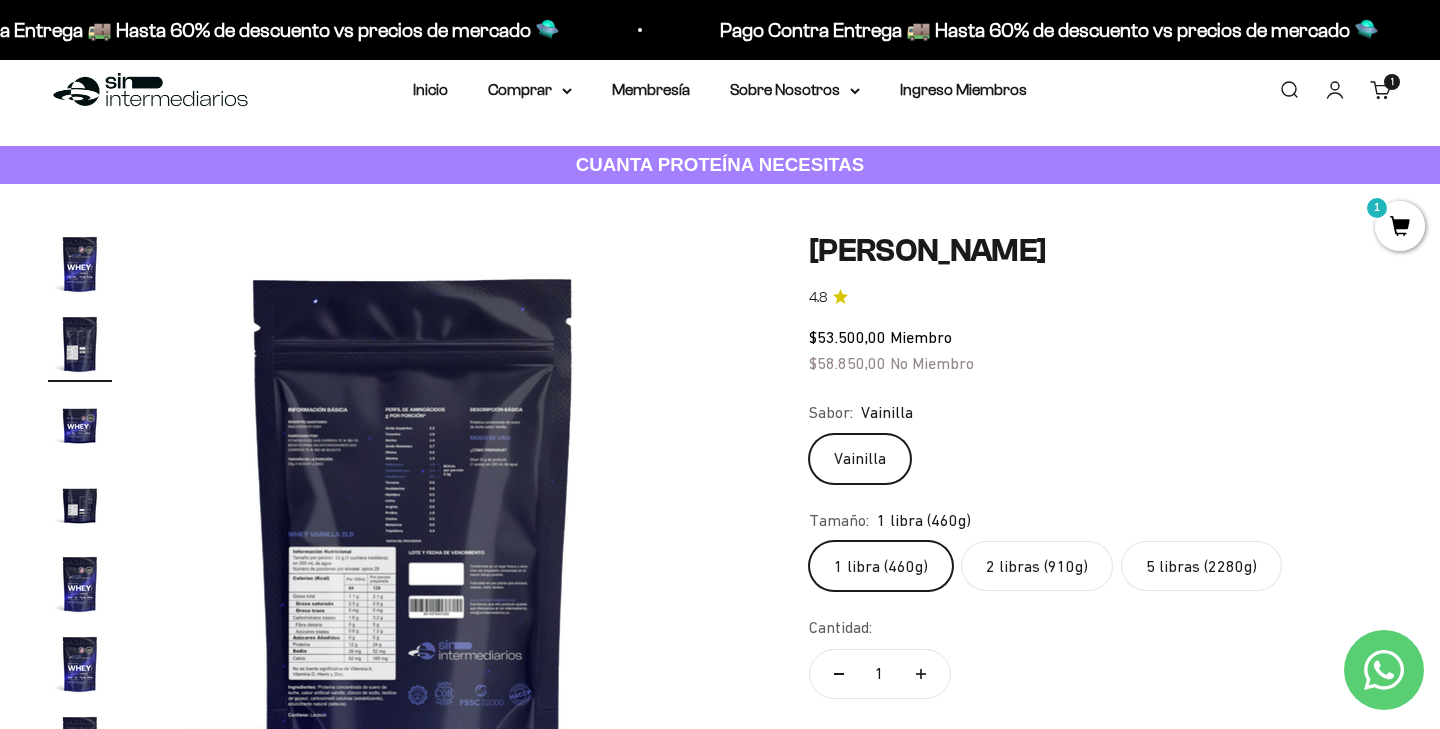 scroll, scrollTop: 0, scrollLeft: 625, axis: horizontal 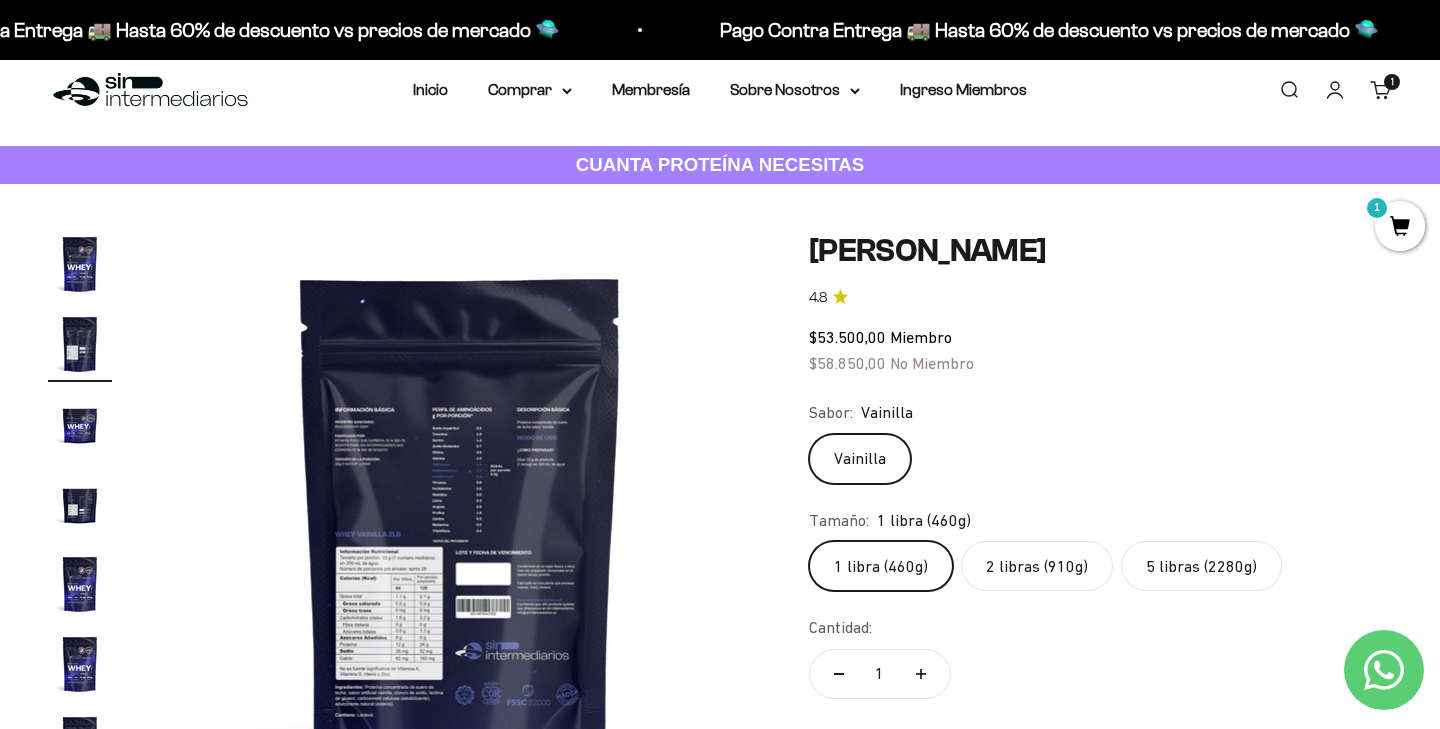 click at bounding box center [460, 532] 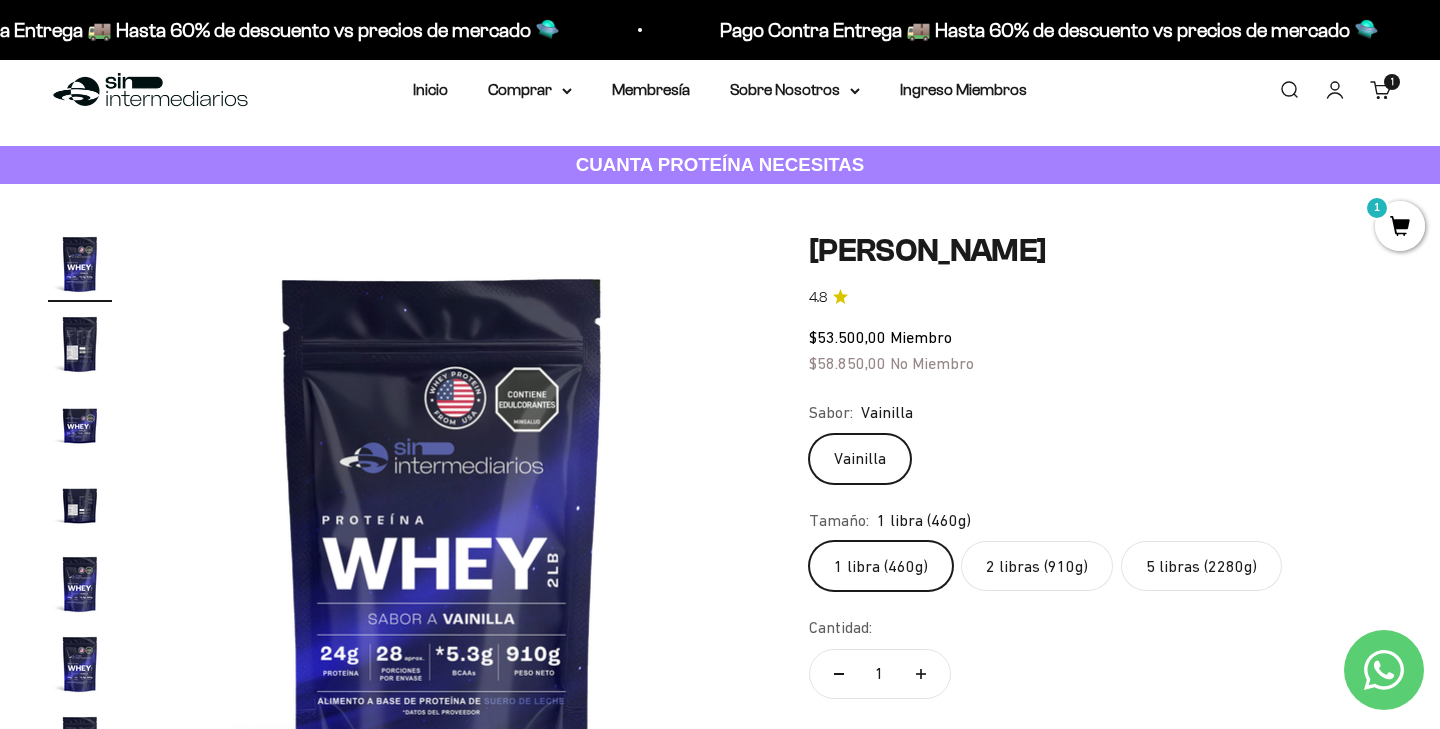 scroll, scrollTop: 0, scrollLeft: 0, axis: both 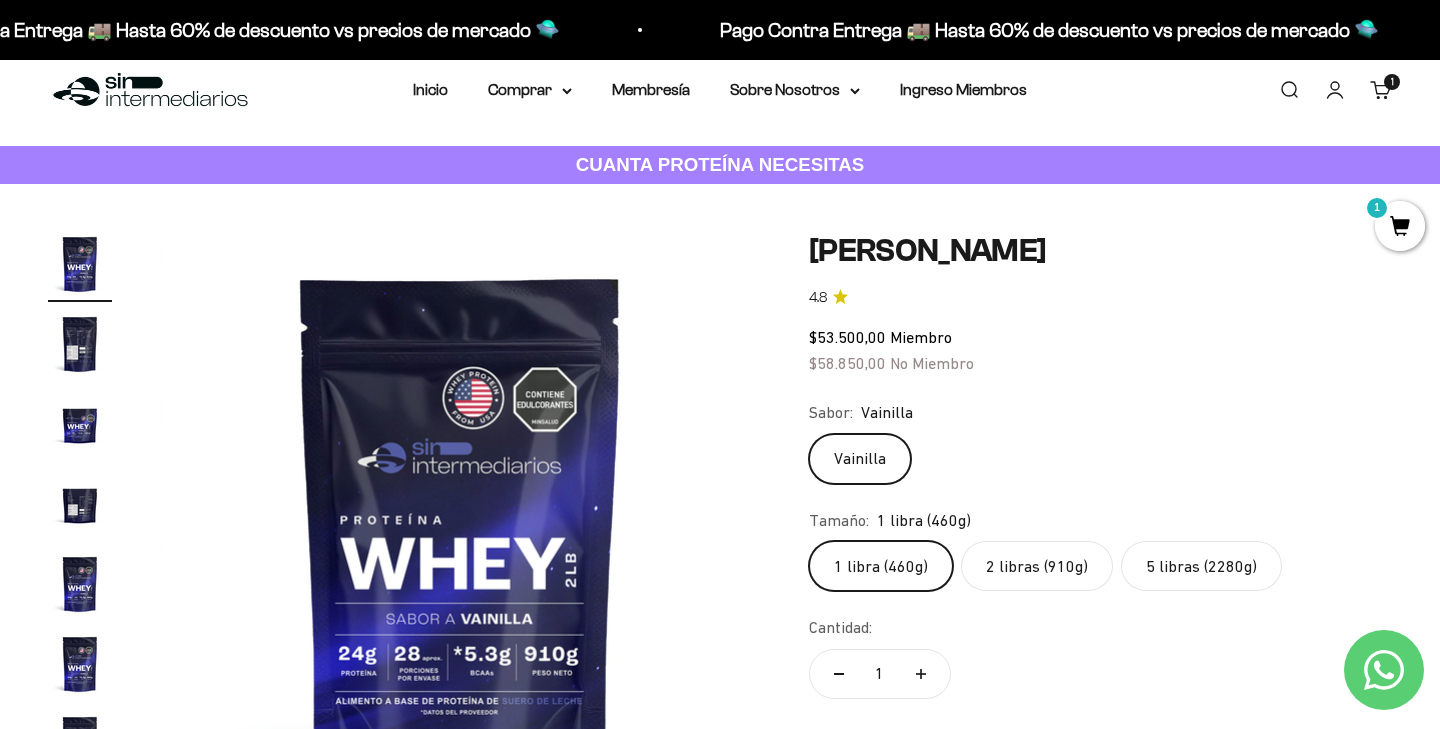 click at bounding box center (460, 532) 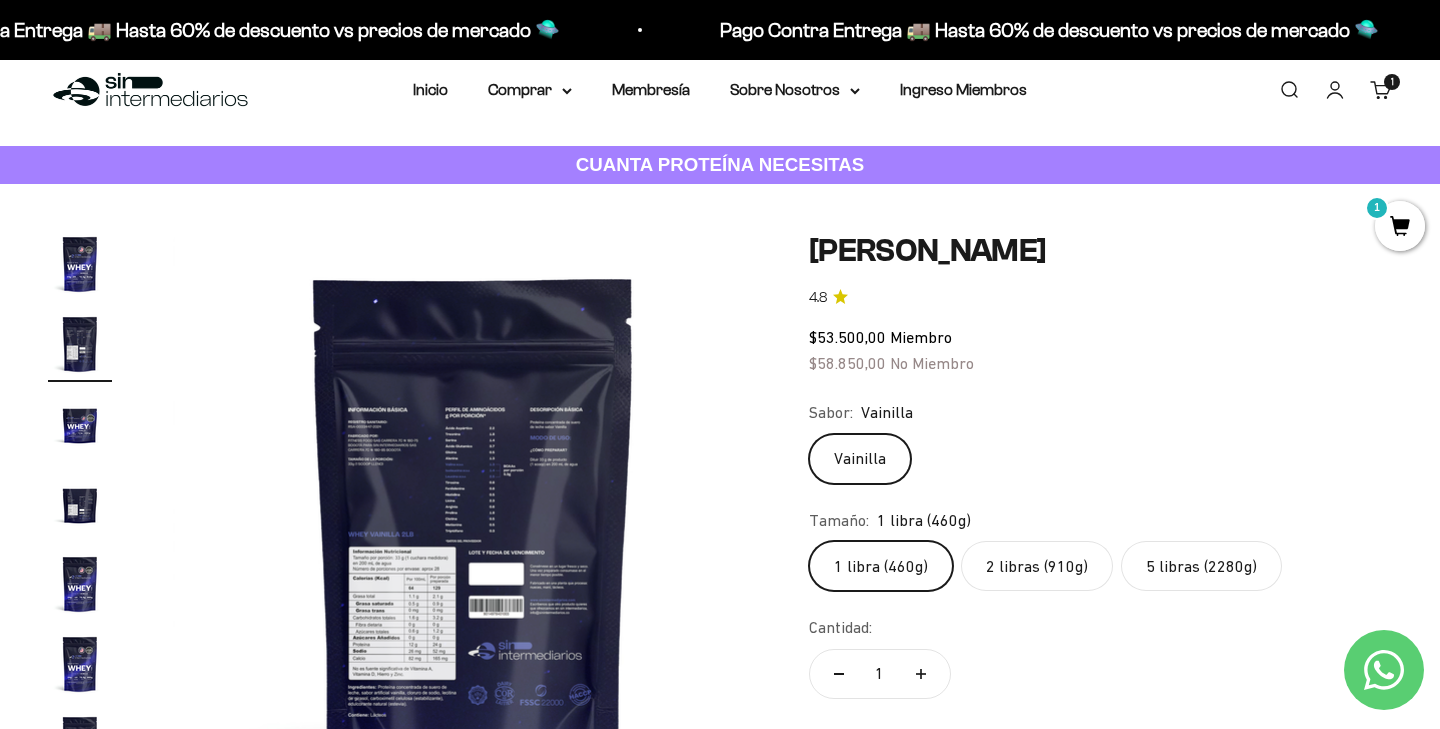 scroll, scrollTop: 0, scrollLeft: 625, axis: horizontal 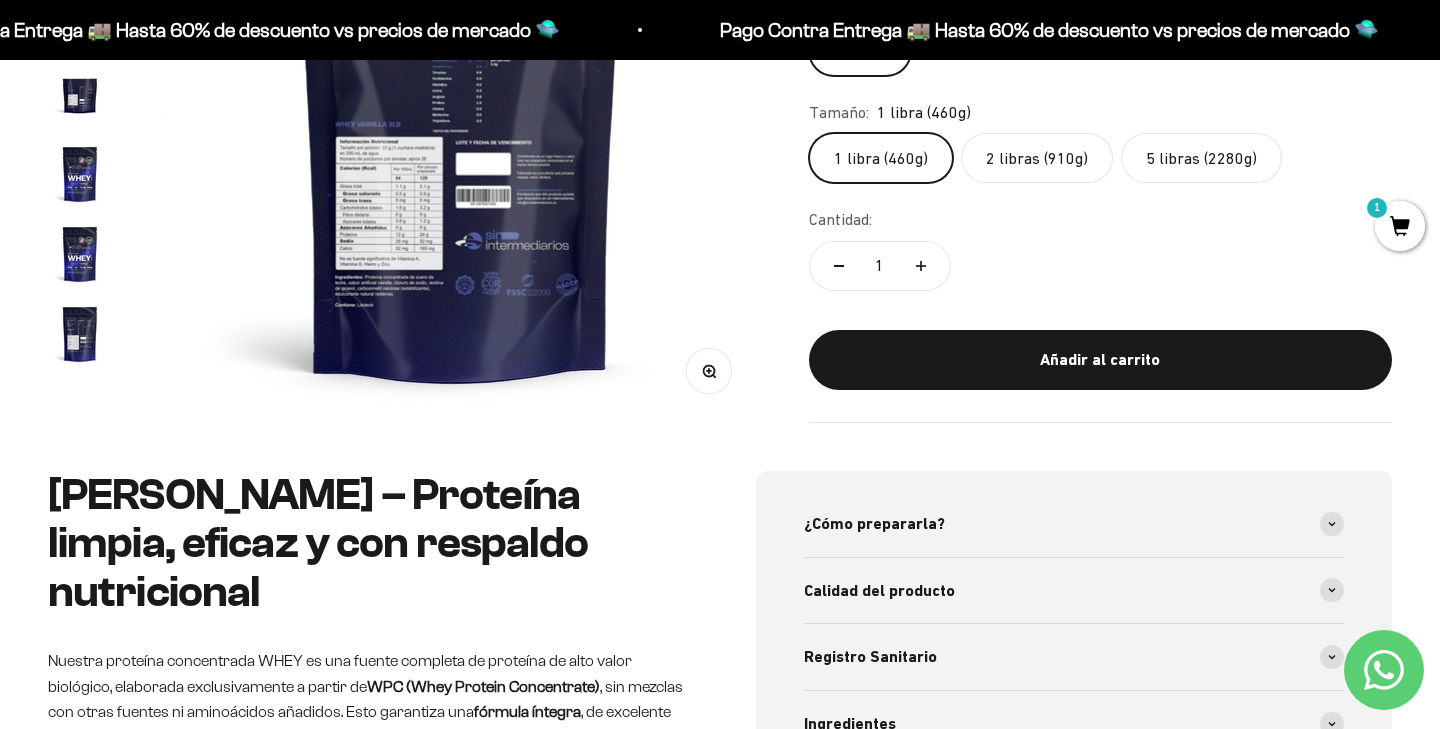 click on "Zoom" at bounding box center (708, 371) 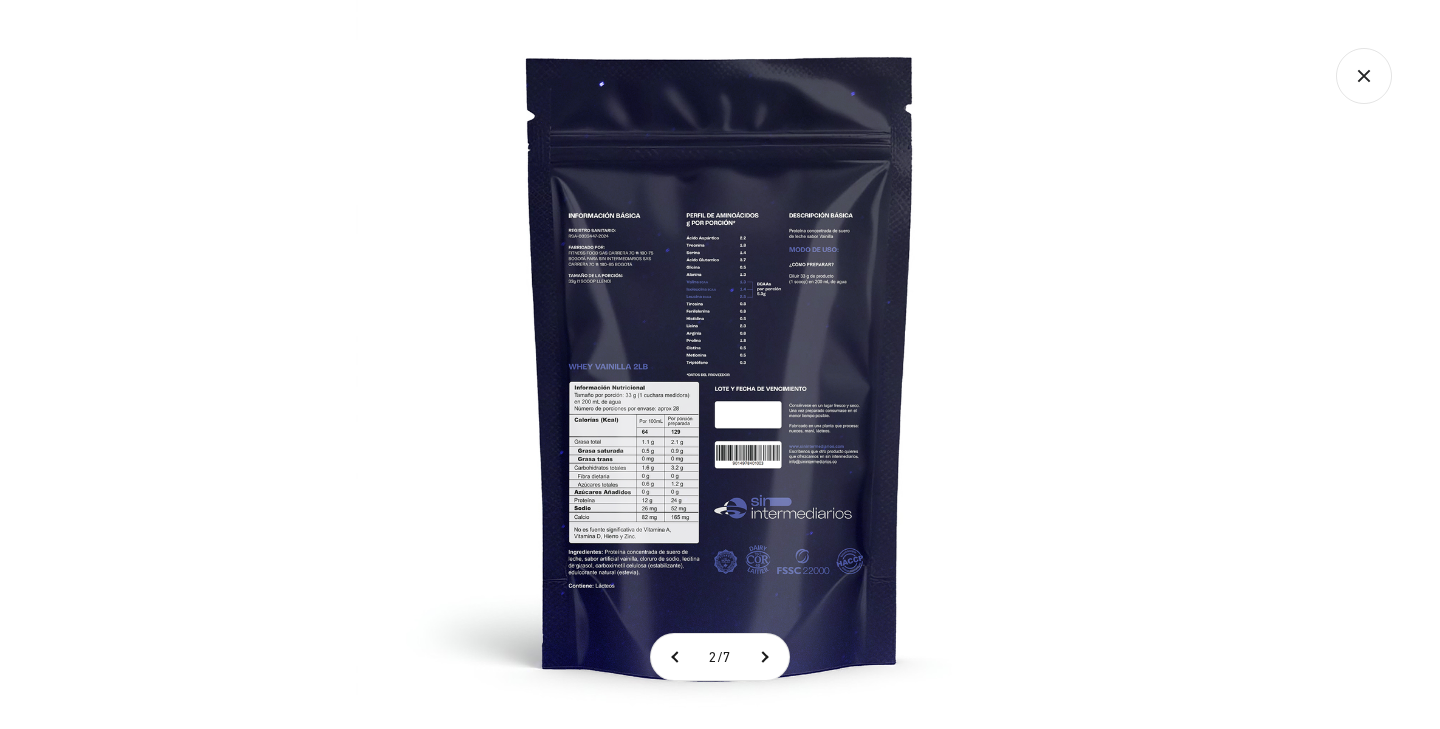 click at bounding box center (720, 364) 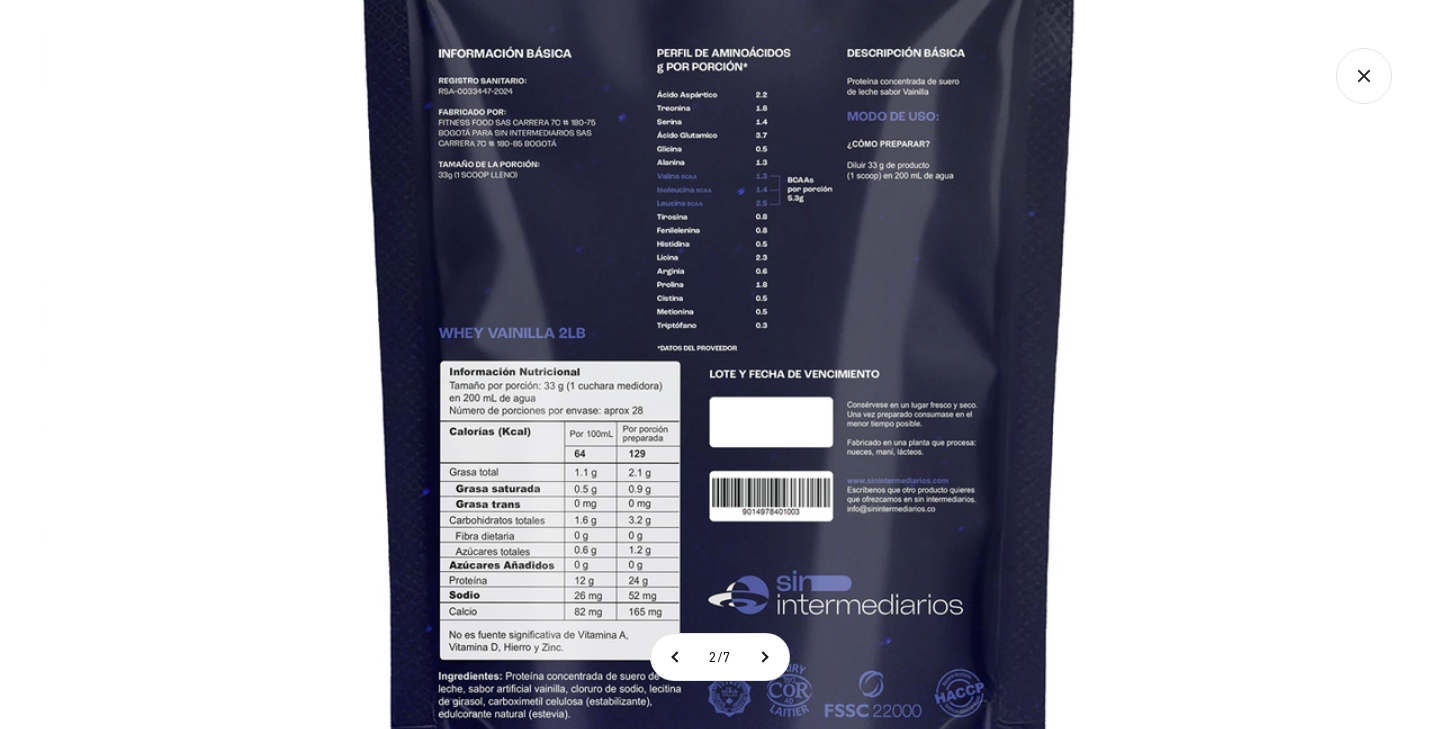 click 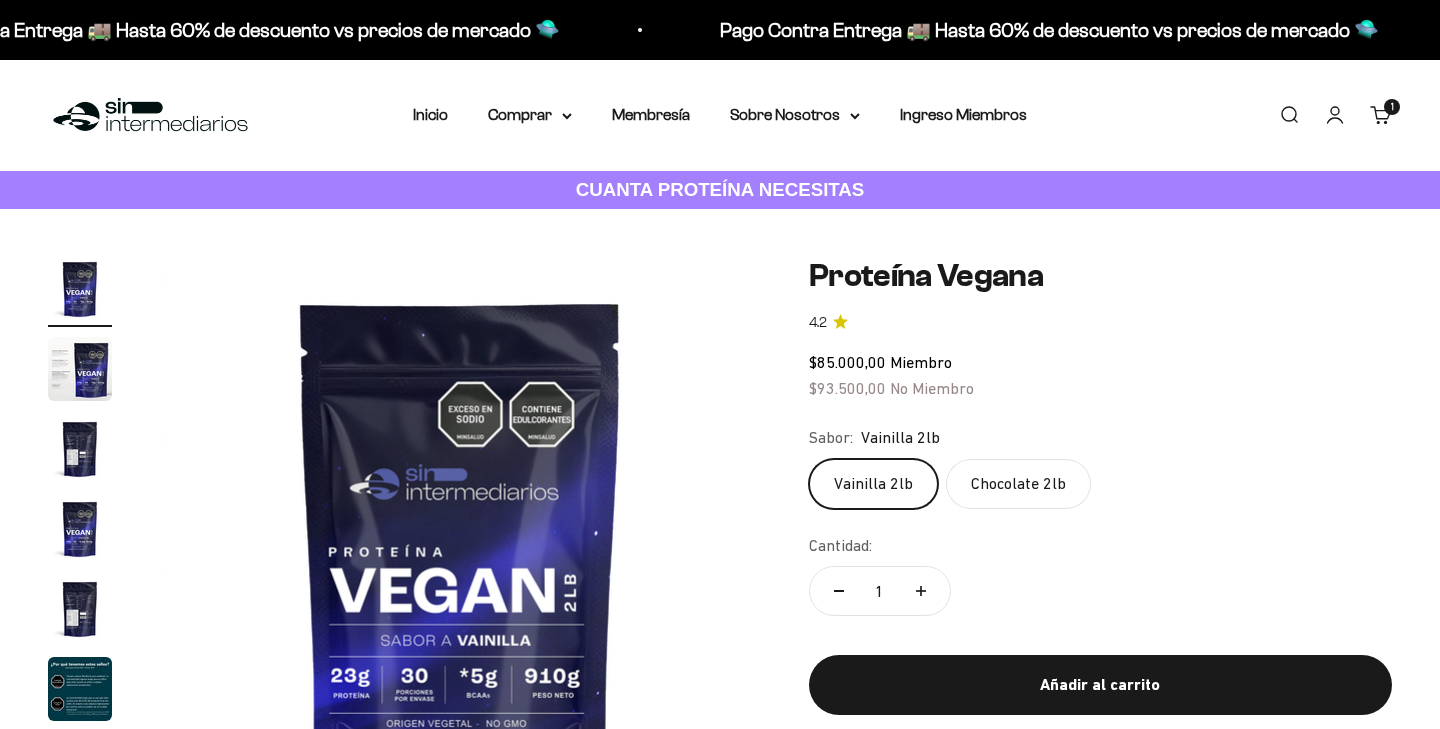 scroll, scrollTop: 0, scrollLeft: 0, axis: both 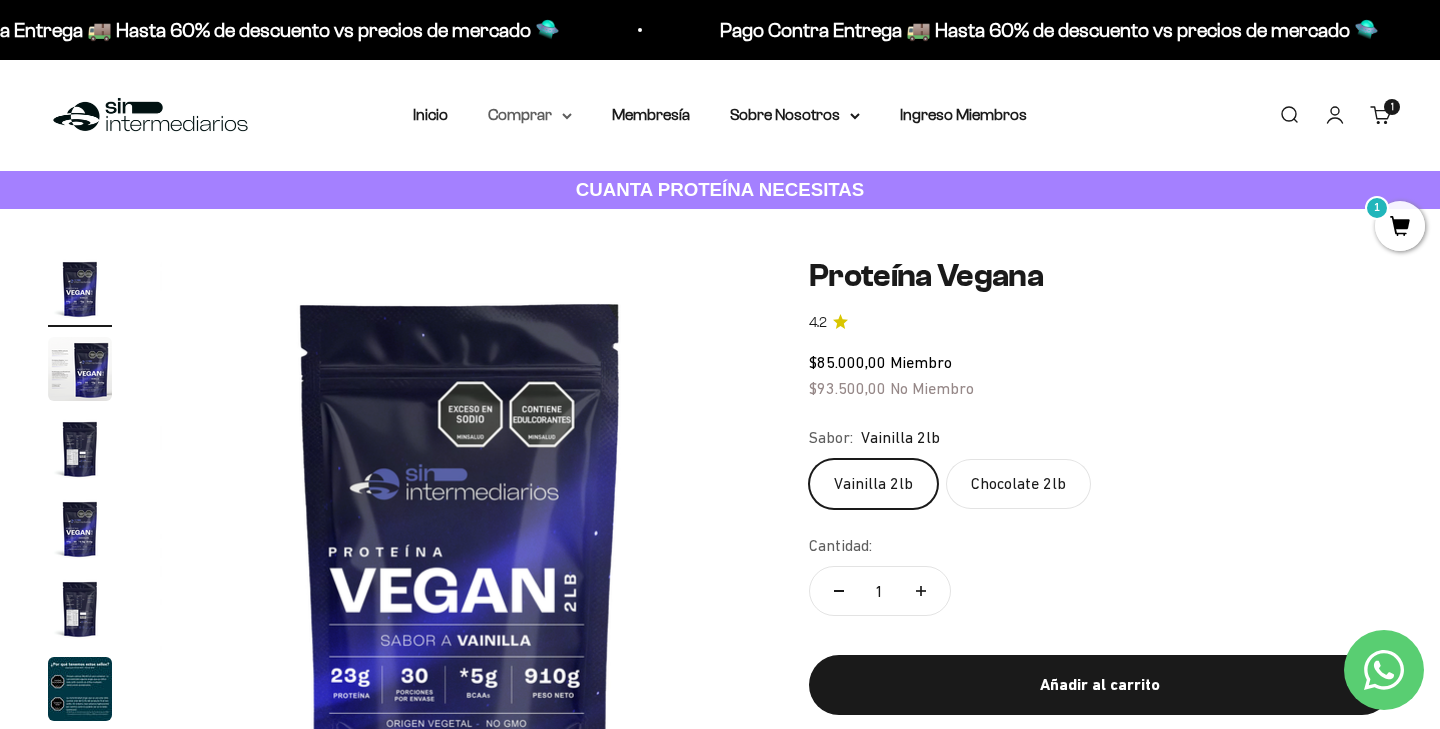 click on "Comprar" at bounding box center (530, 115) 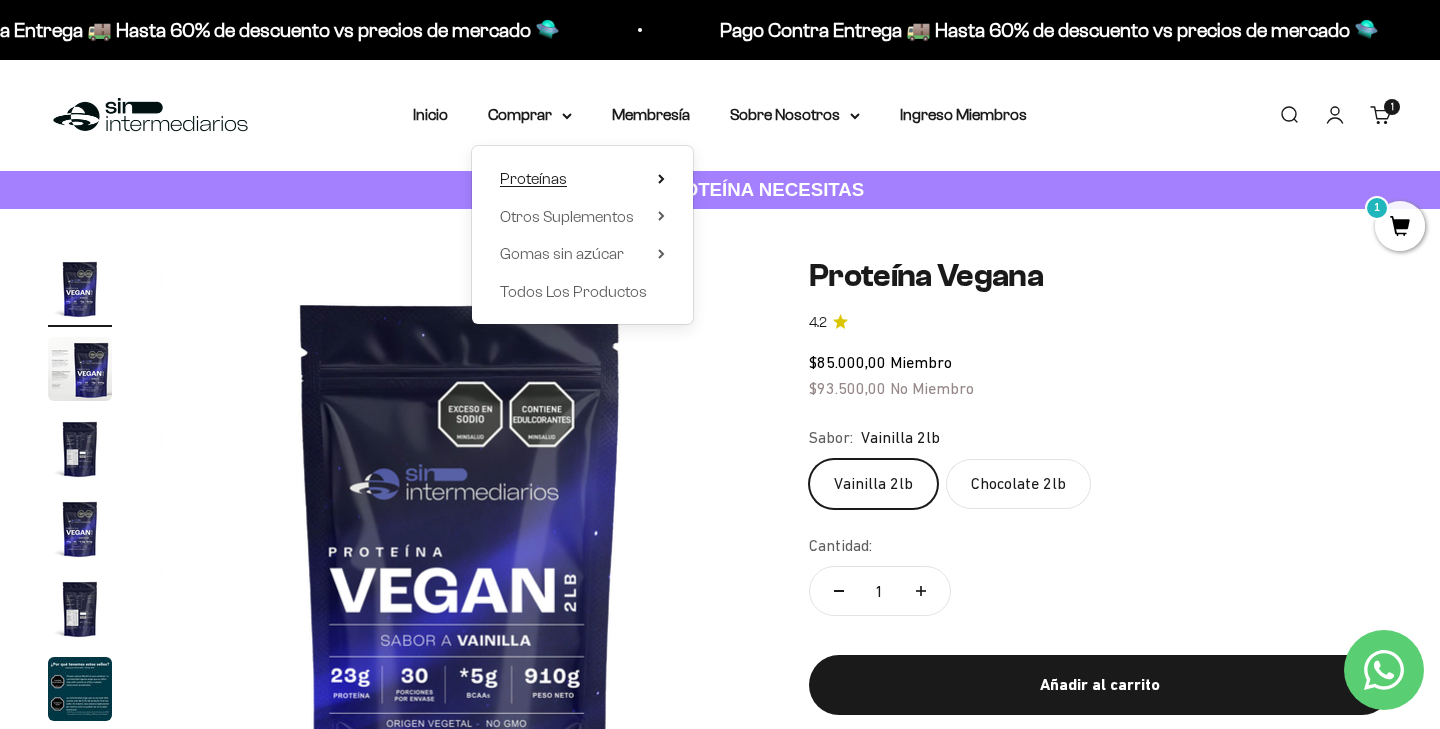click on "Proteínas" at bounding box center [582, 179] 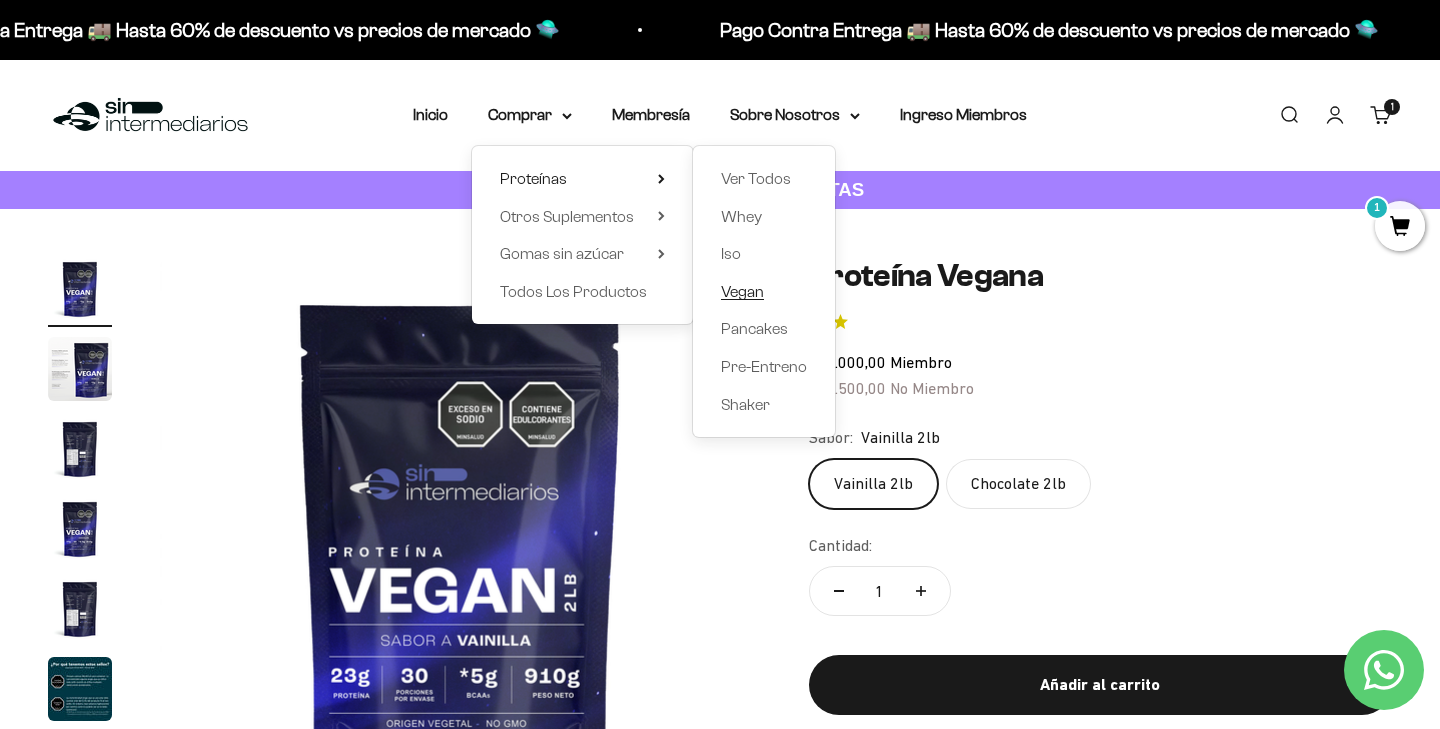 click on "Vegan" at bounding box center (742, 291) 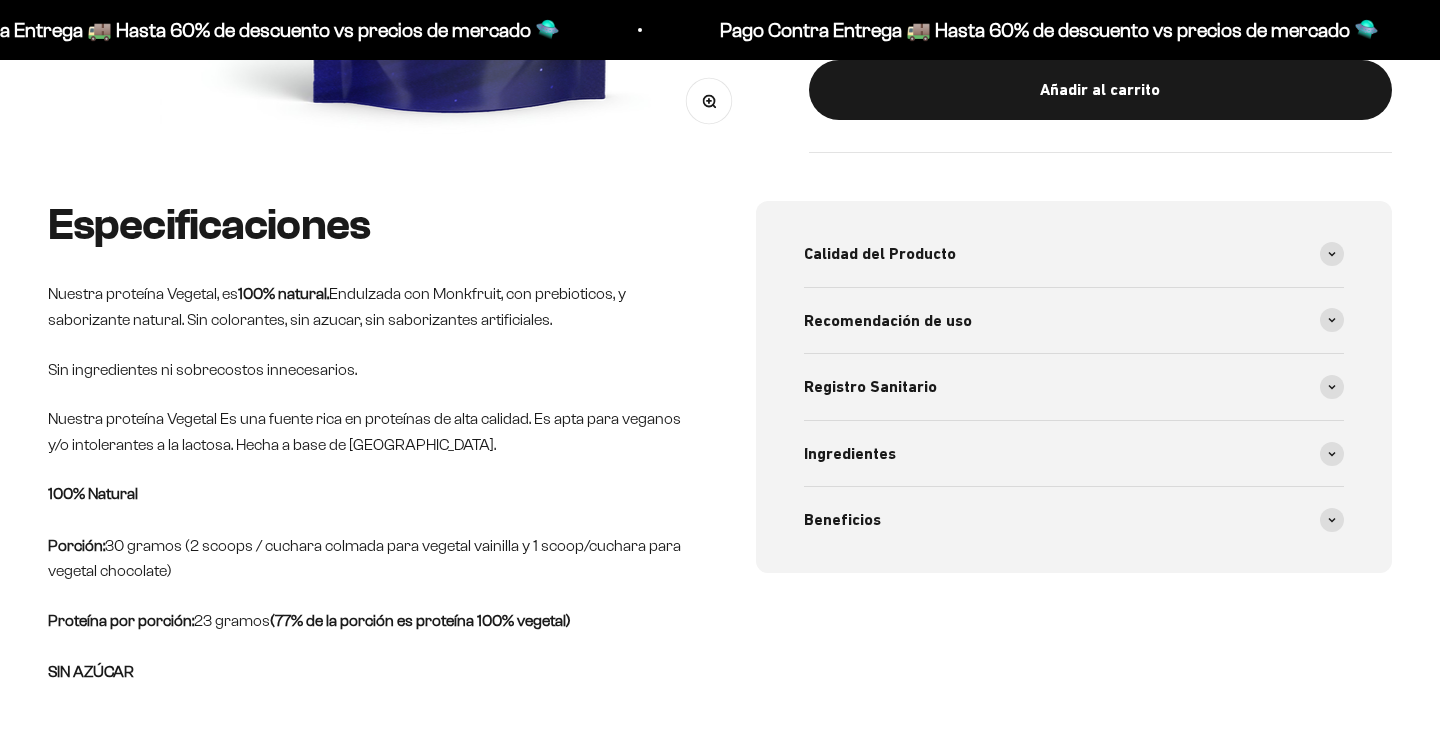 scroll, scrollTop: 0, scrollLeft: 0, axis: both 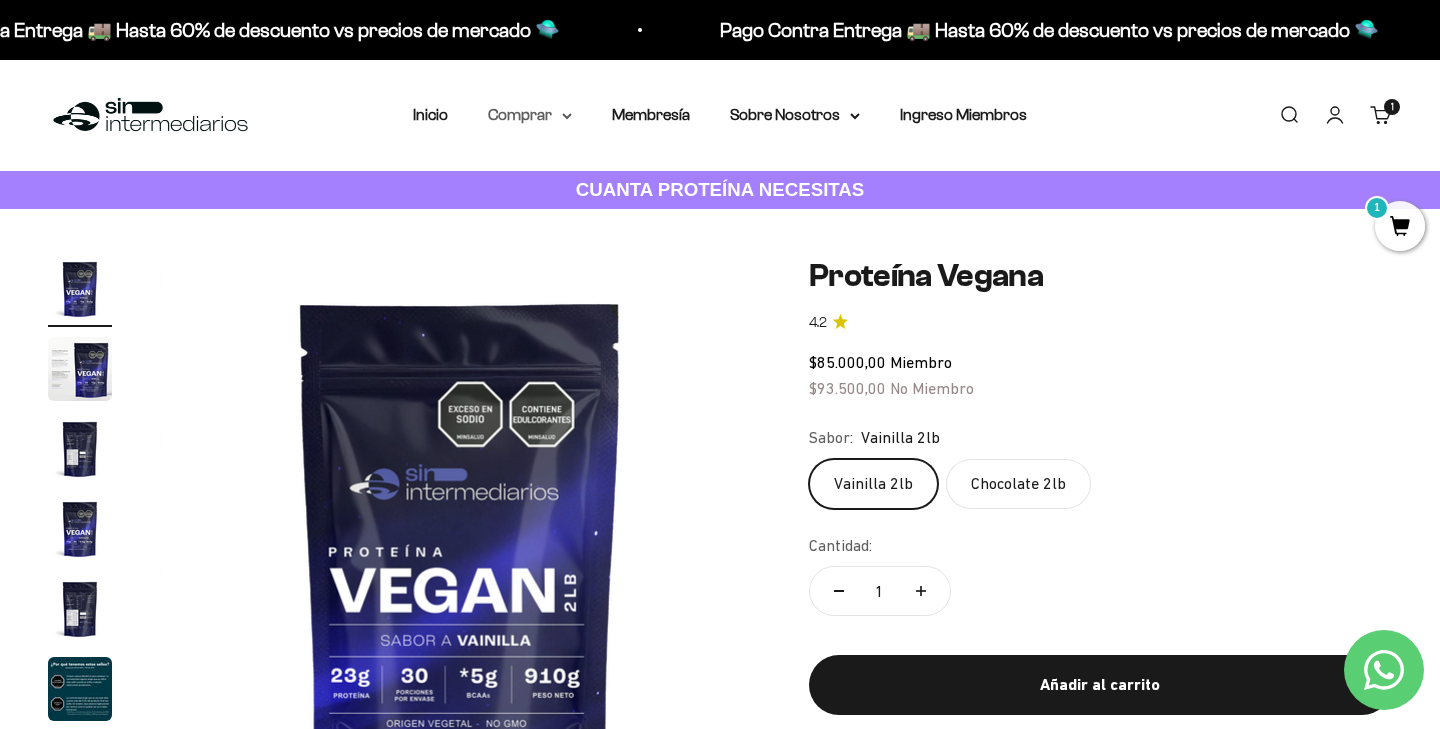 click on "Comprar" at bounding box center [530, 115] 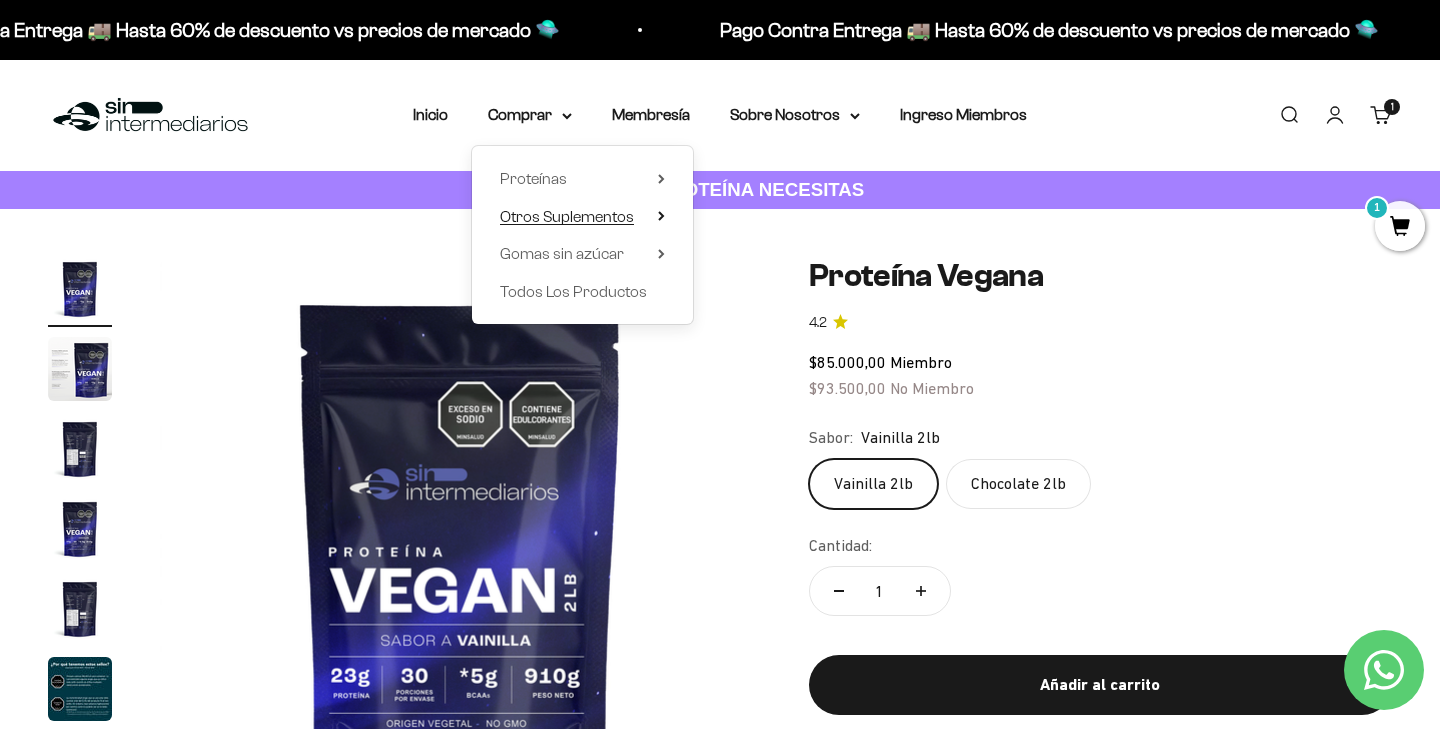 click on "Otros Suplementos" at bounding box center [567, 216] 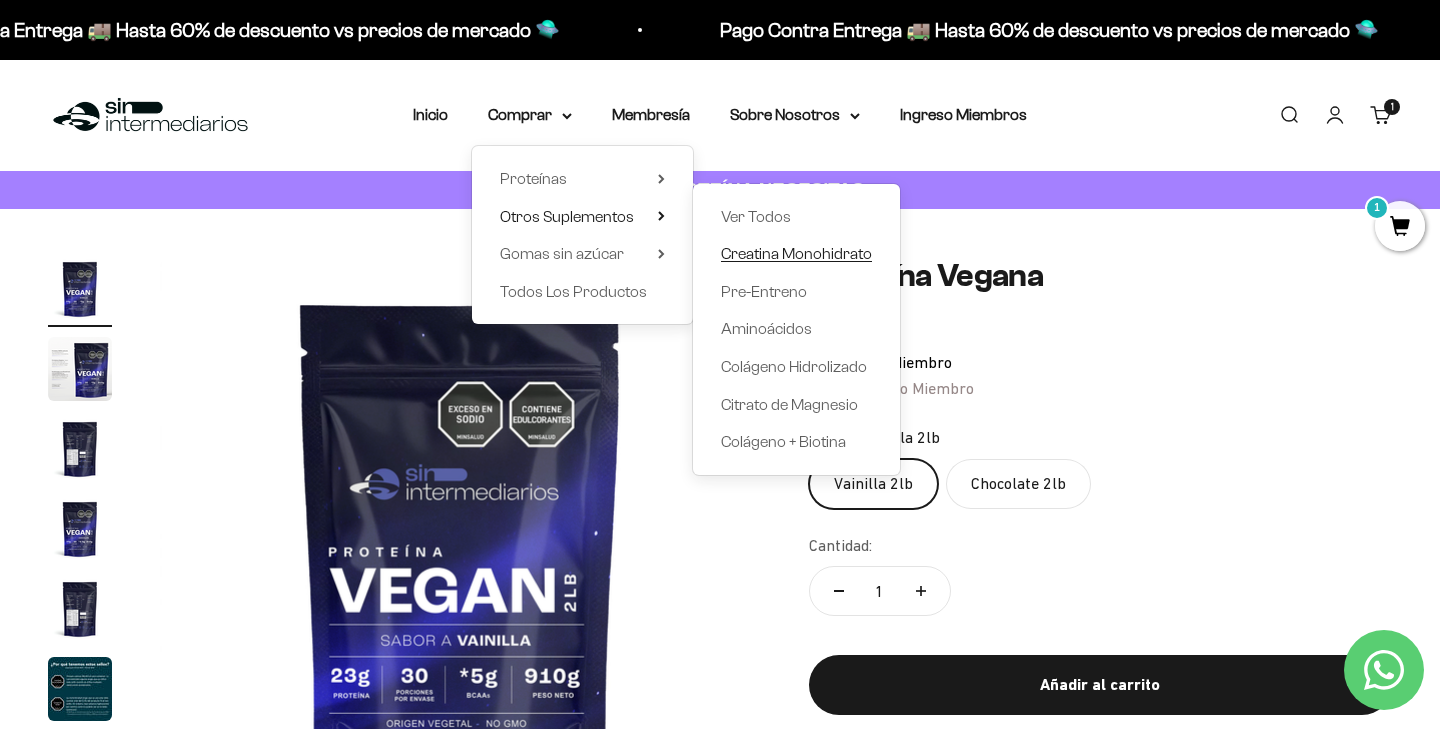 click on "Creatina Monohidrato" at bounding box center [796, 253] 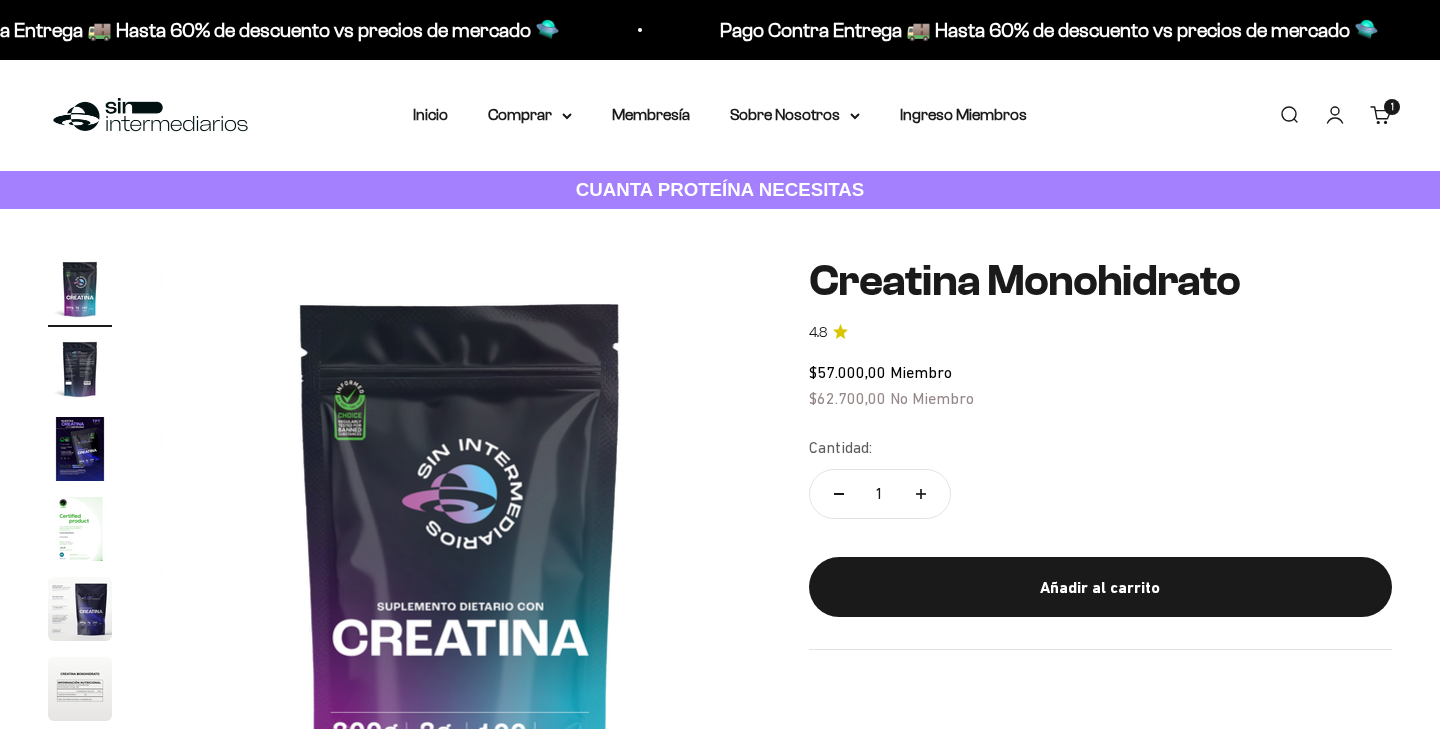 scroll, scrollTop: 0, scrollLeft: 0, axis: both 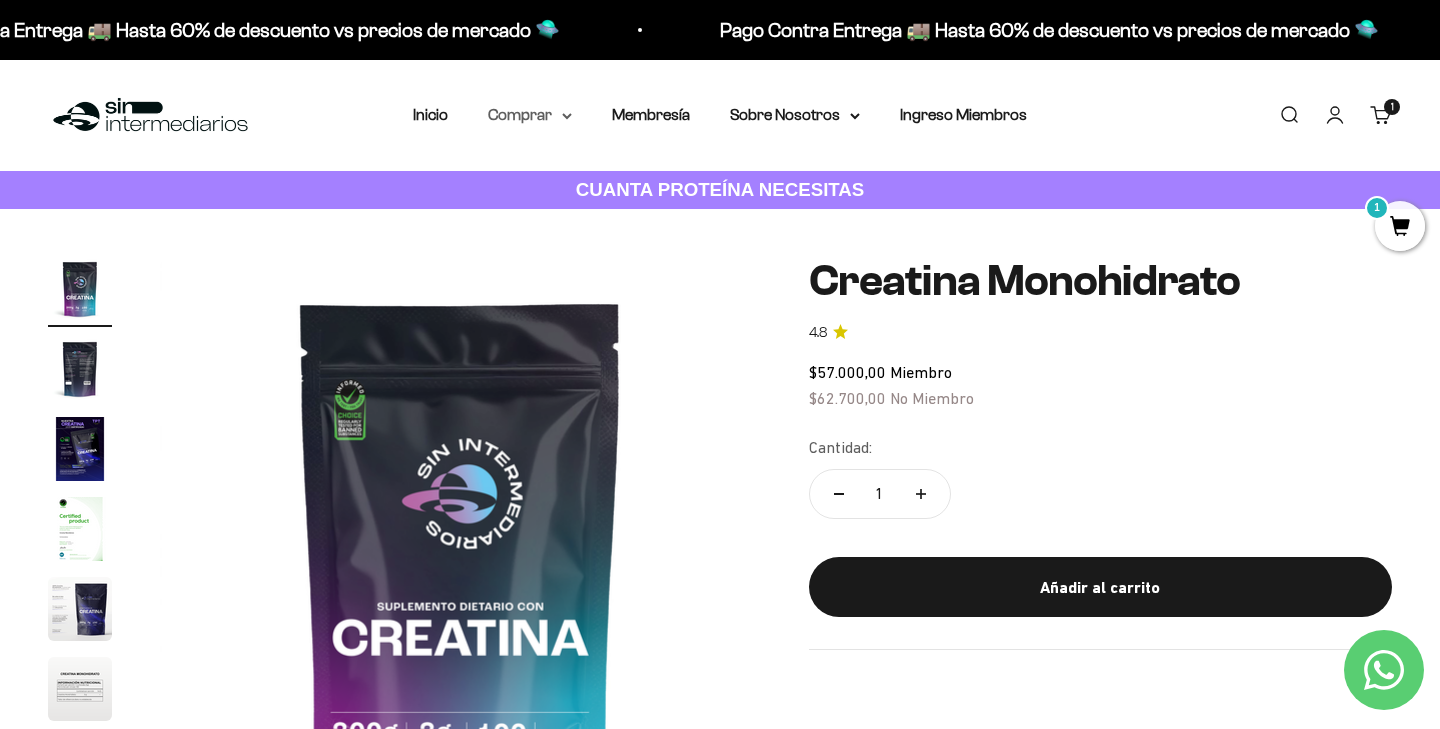 click on "Comprar" at bounding box center (530, 115) 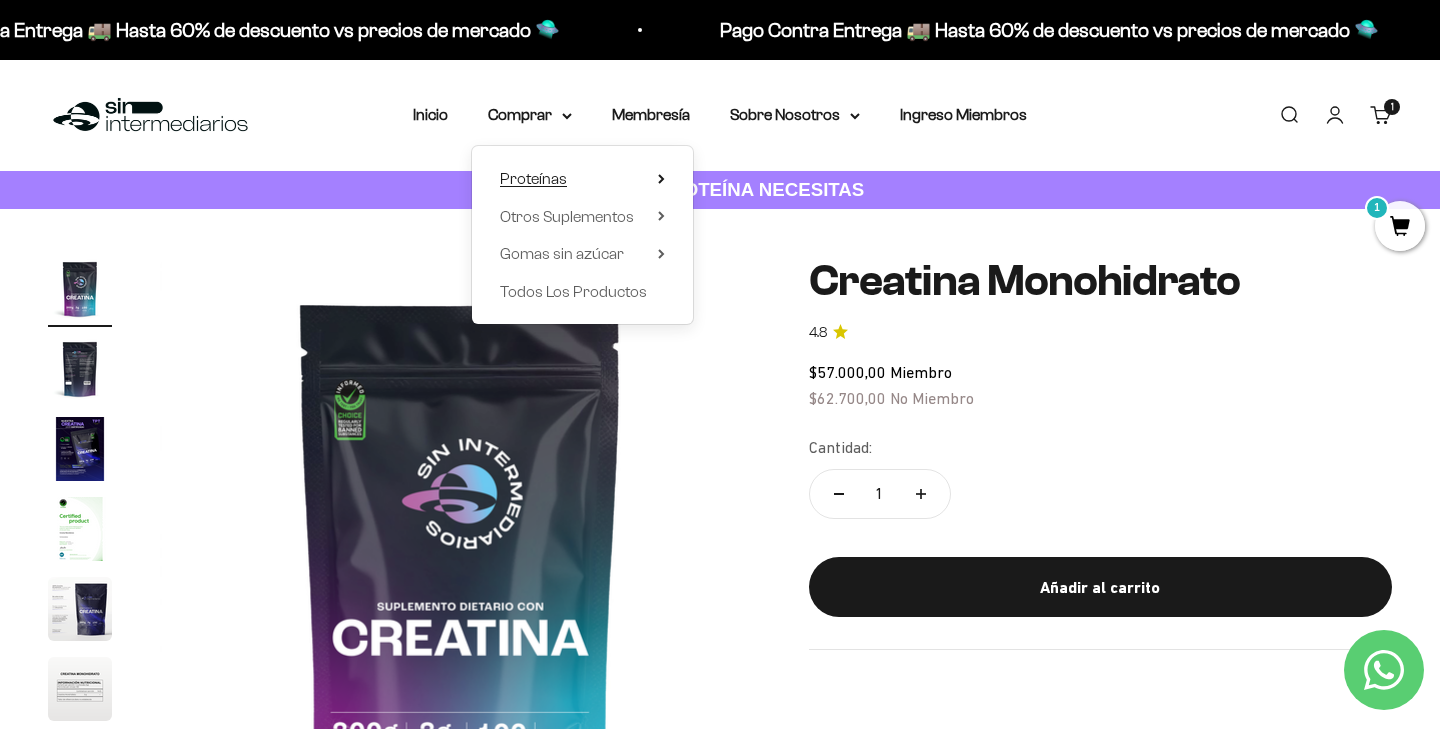 click on "Proteínas" at bounding box center (582, 179) 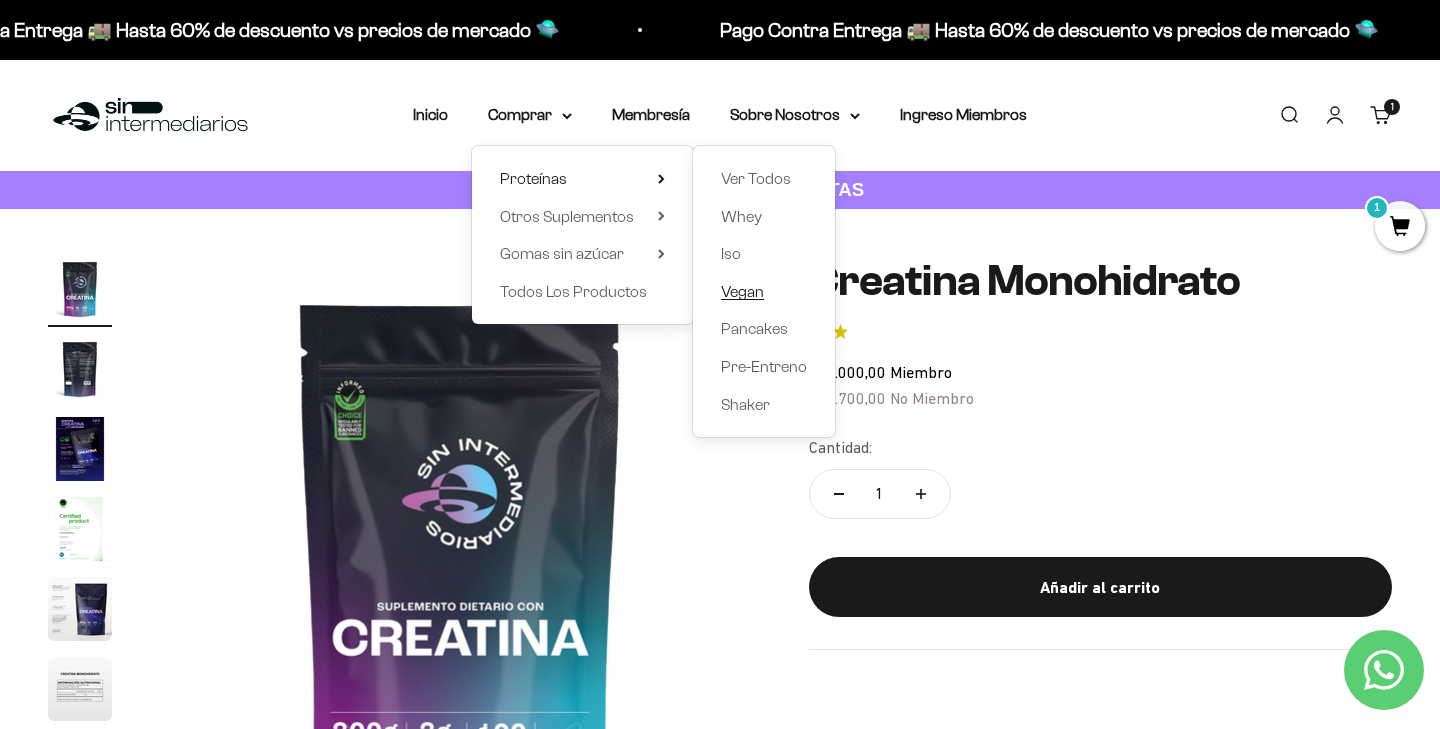 click on "Vegan" at bounding box center [742, 291] 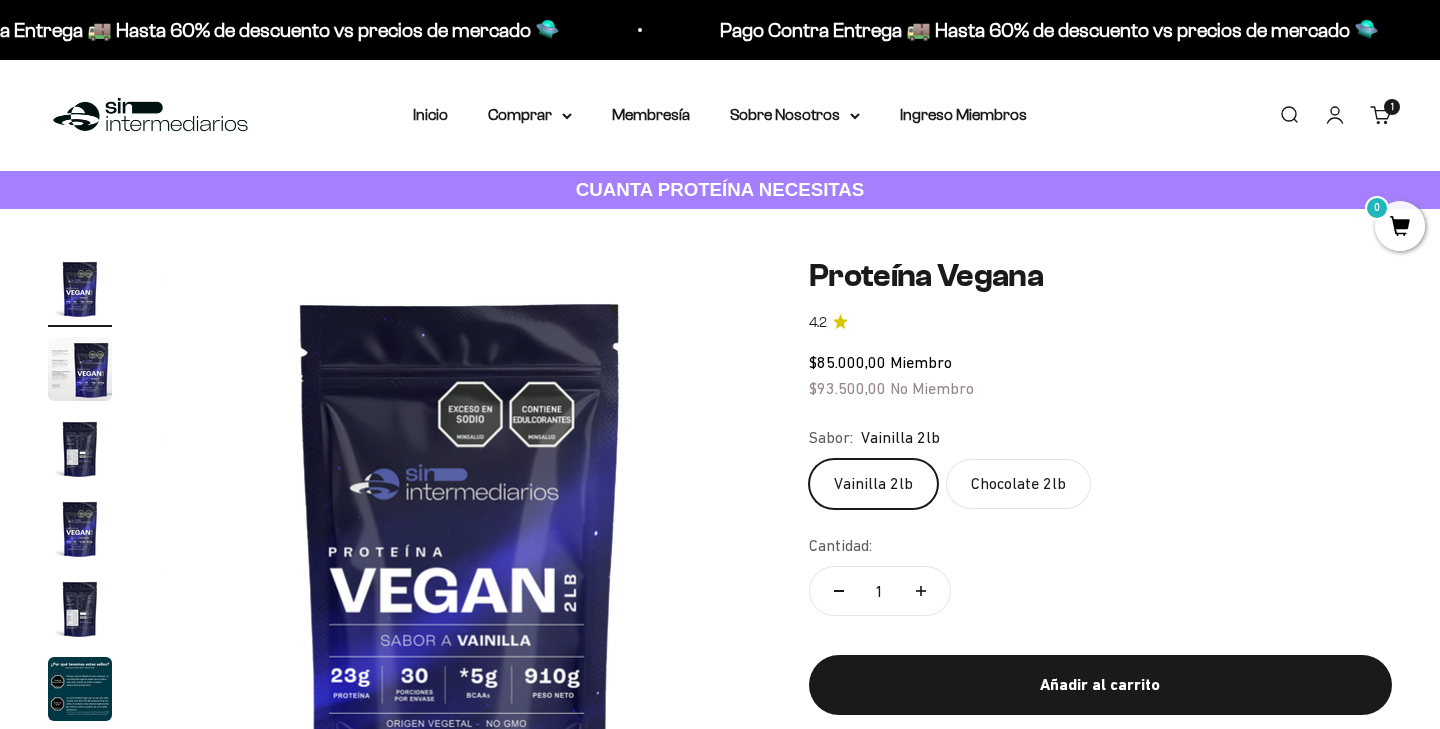 scroll, scrollTop: 0, scrollLeft: 0, axis: both 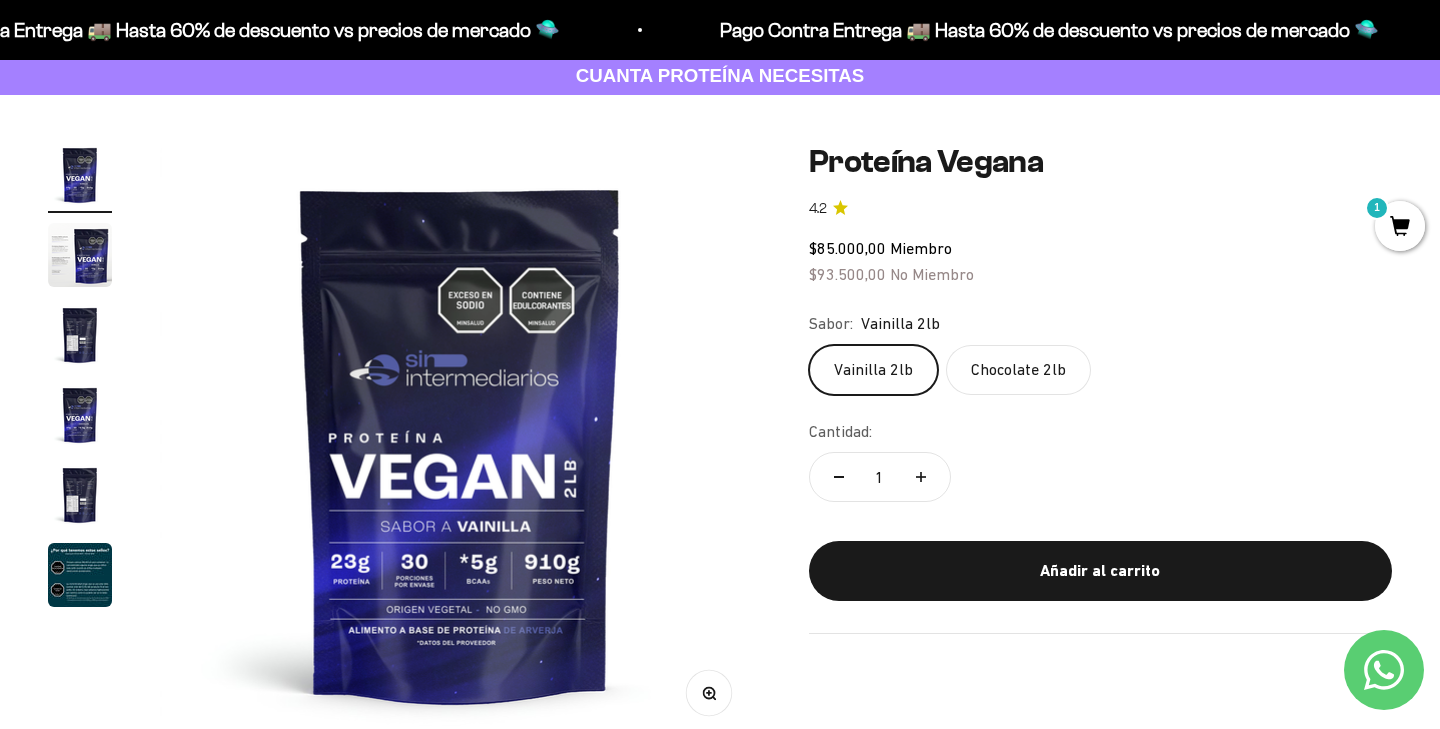 click on "Chocolate 2lb" 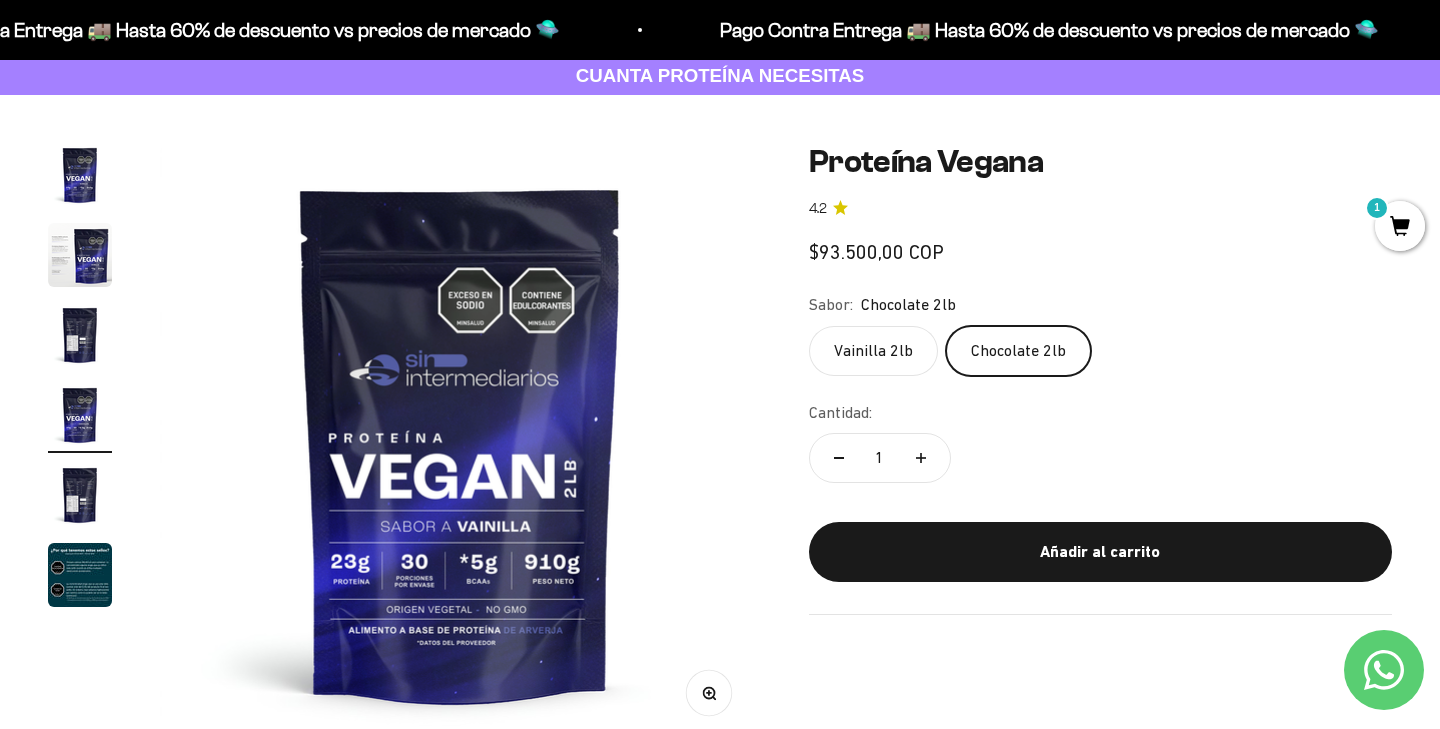 scroll, scrollTop: 0, scrollLeft: 1874, axis: horizontal 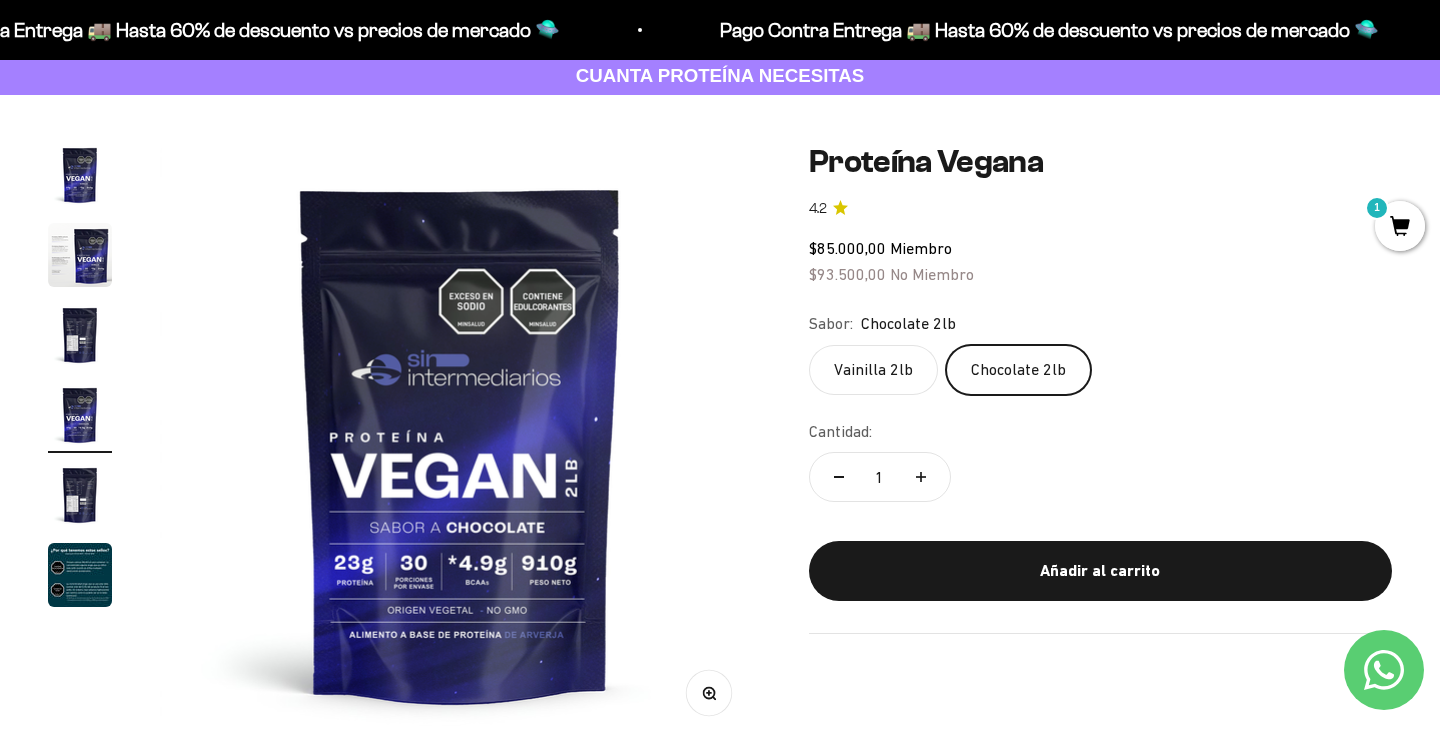 click on "Vainilla 2lb" 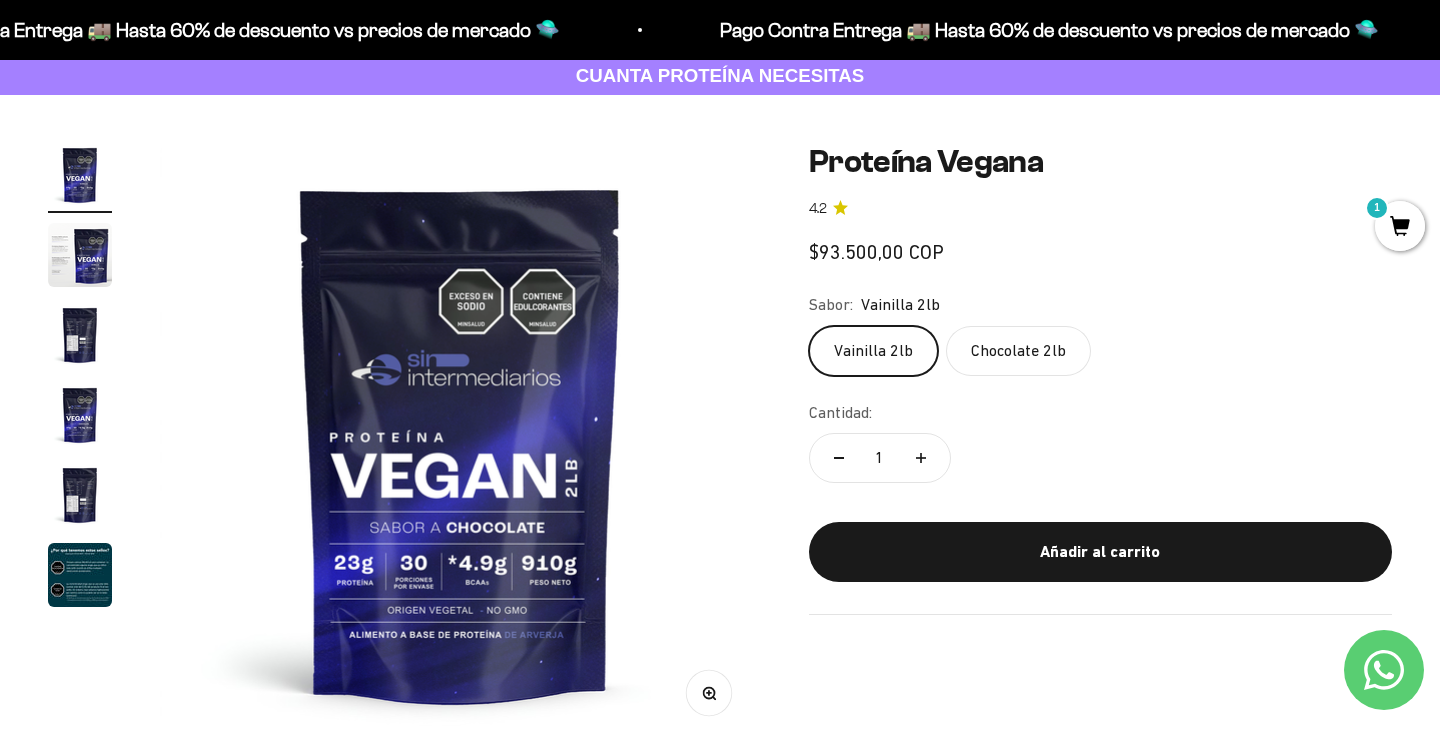 scroll, scrollTop: 0, scrollLeft: 0, axis: both 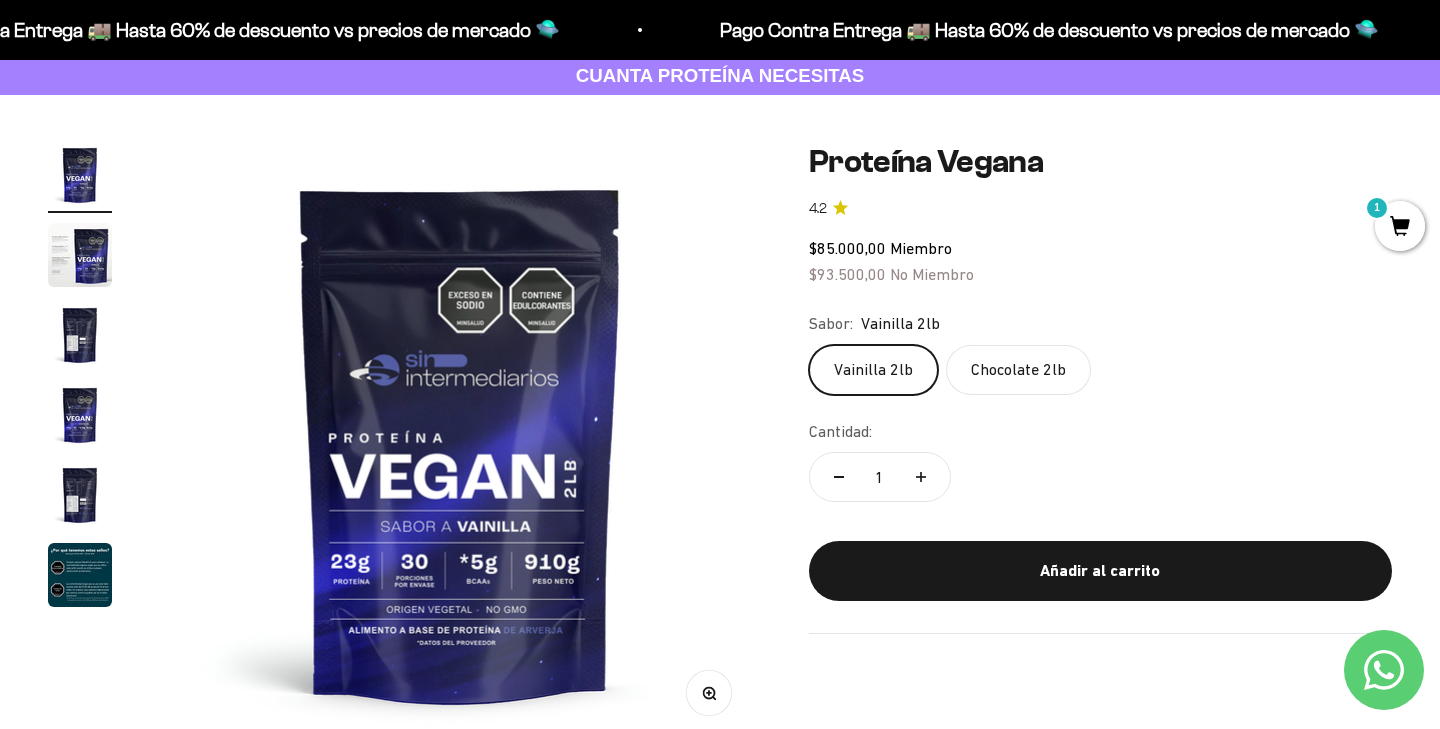 click on "Chocolate 2lb" 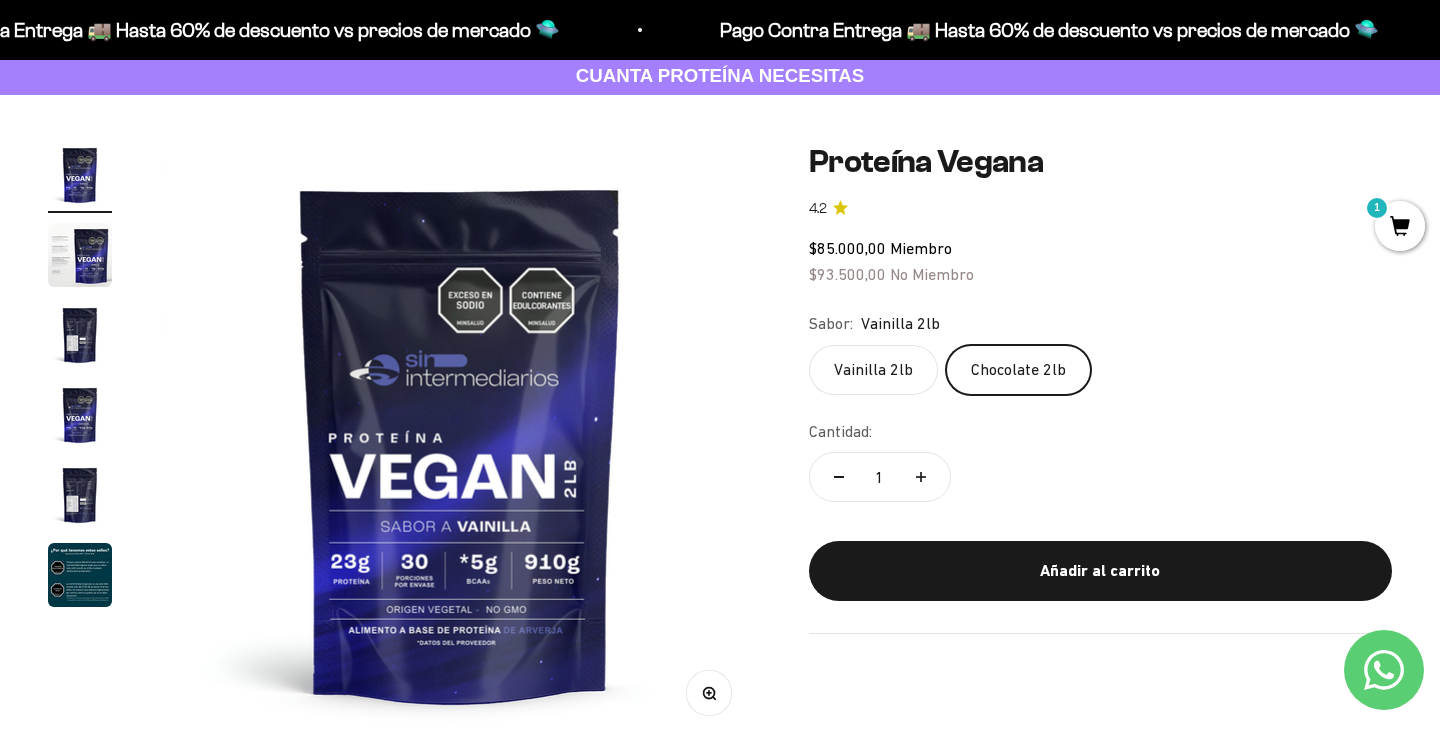 scroll, scrollTop: 0, scrollLeft: 1874, axis: horizontal 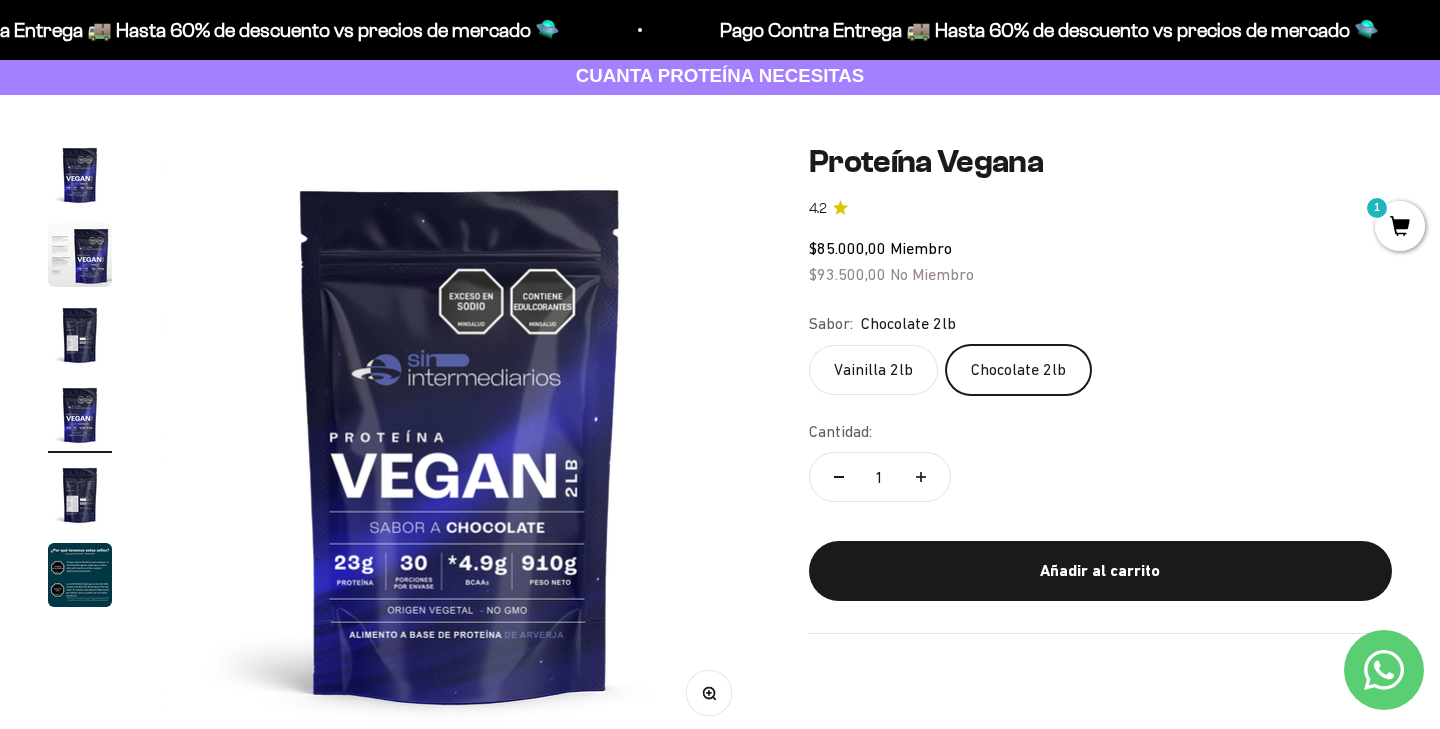 click on "Vainilla 2lb" 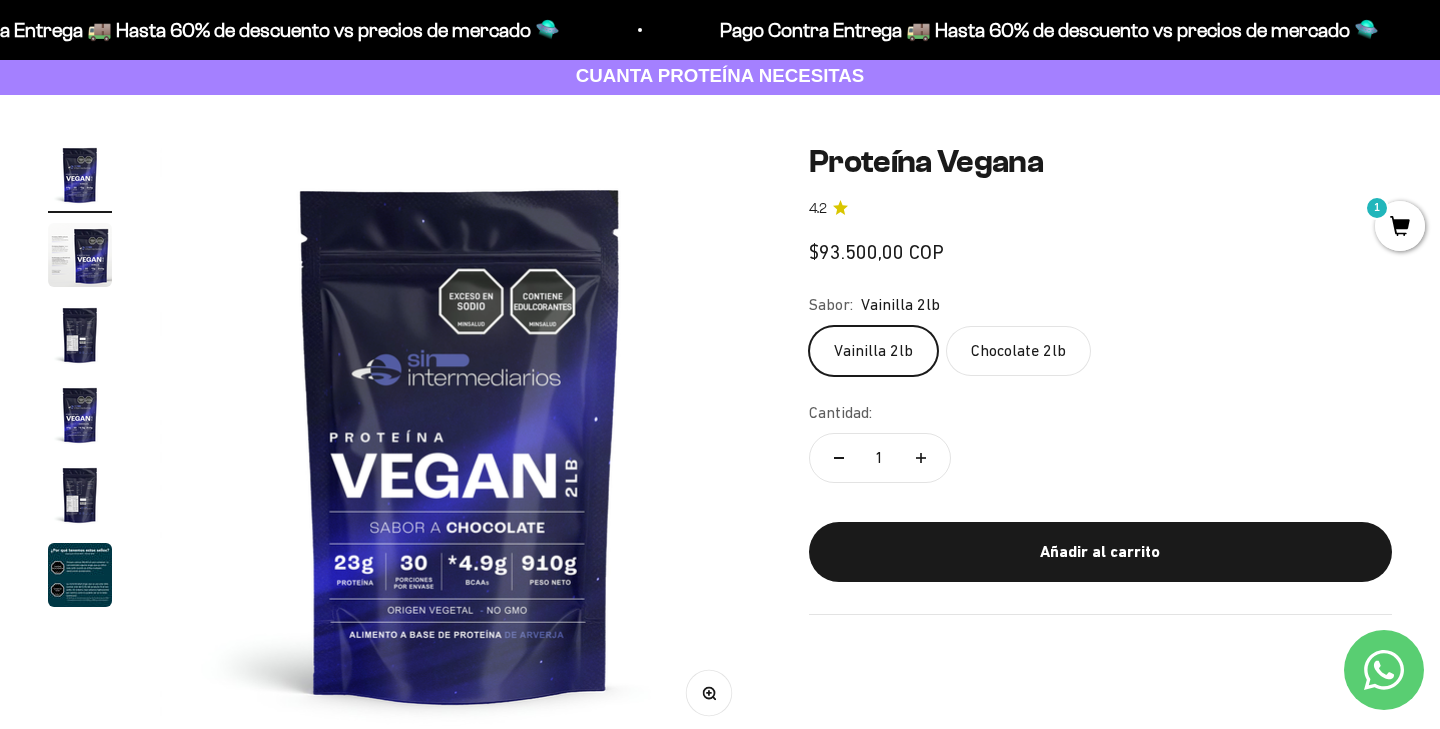 scroll, scrollTop: 0, scrollLeft: 0, axis: both 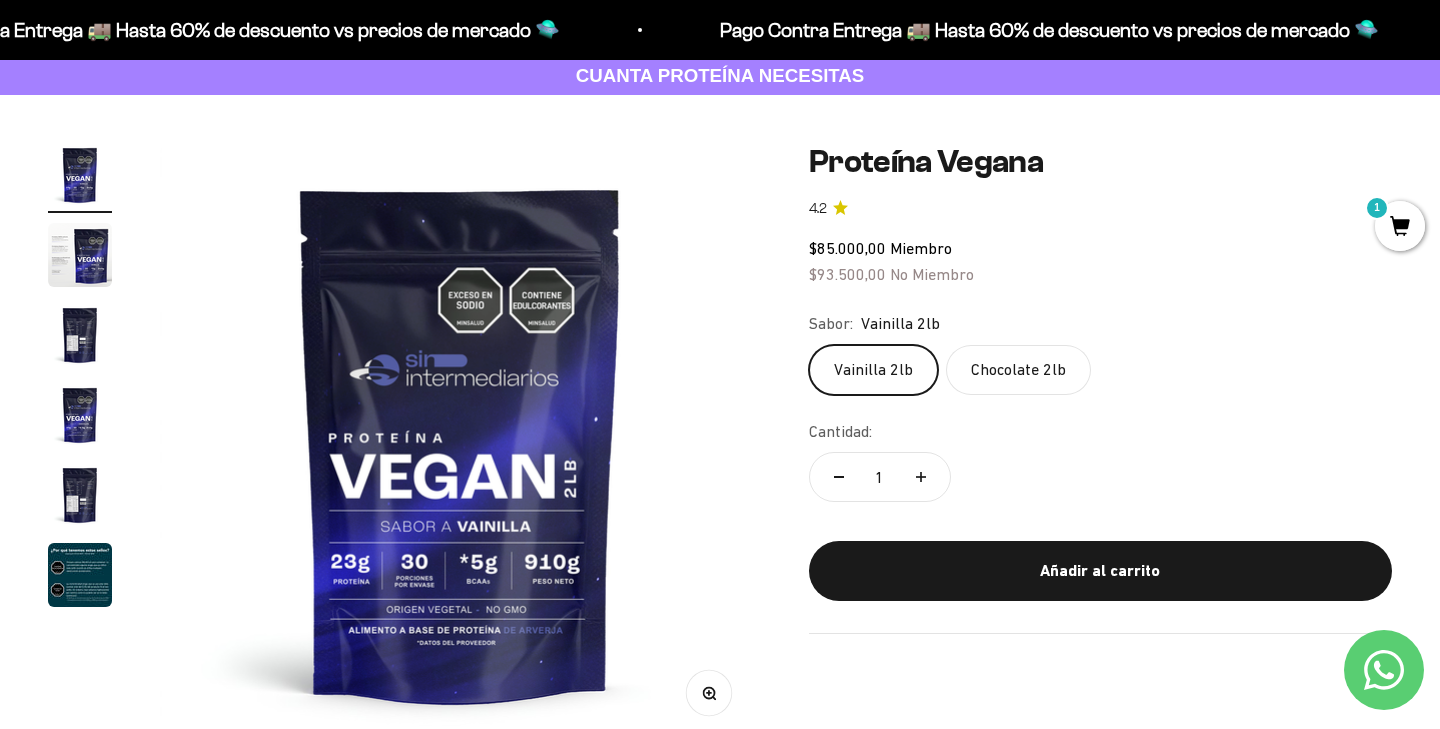 click on "Chocolate 2lb" 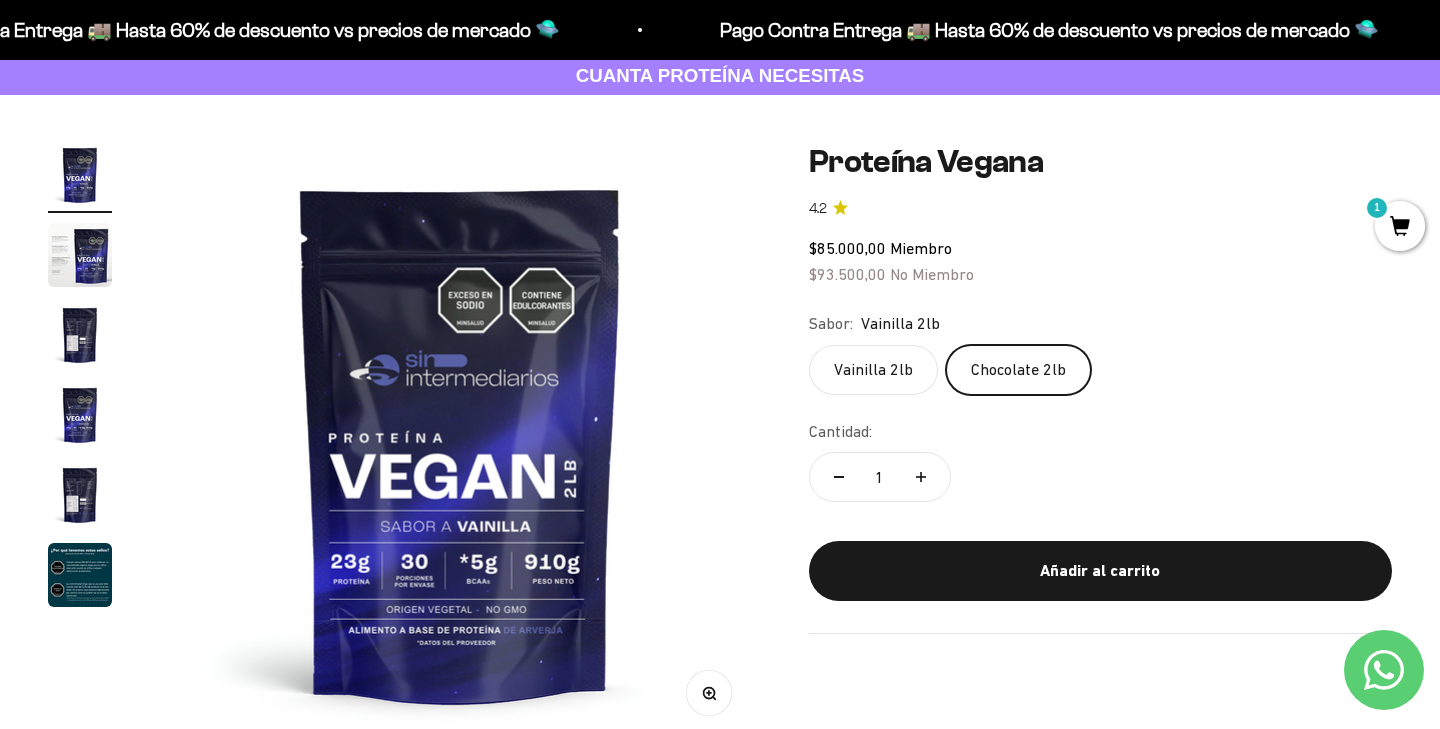 scroll, scrollTop: 0, scrollLeft: 1874, axis: horizontal 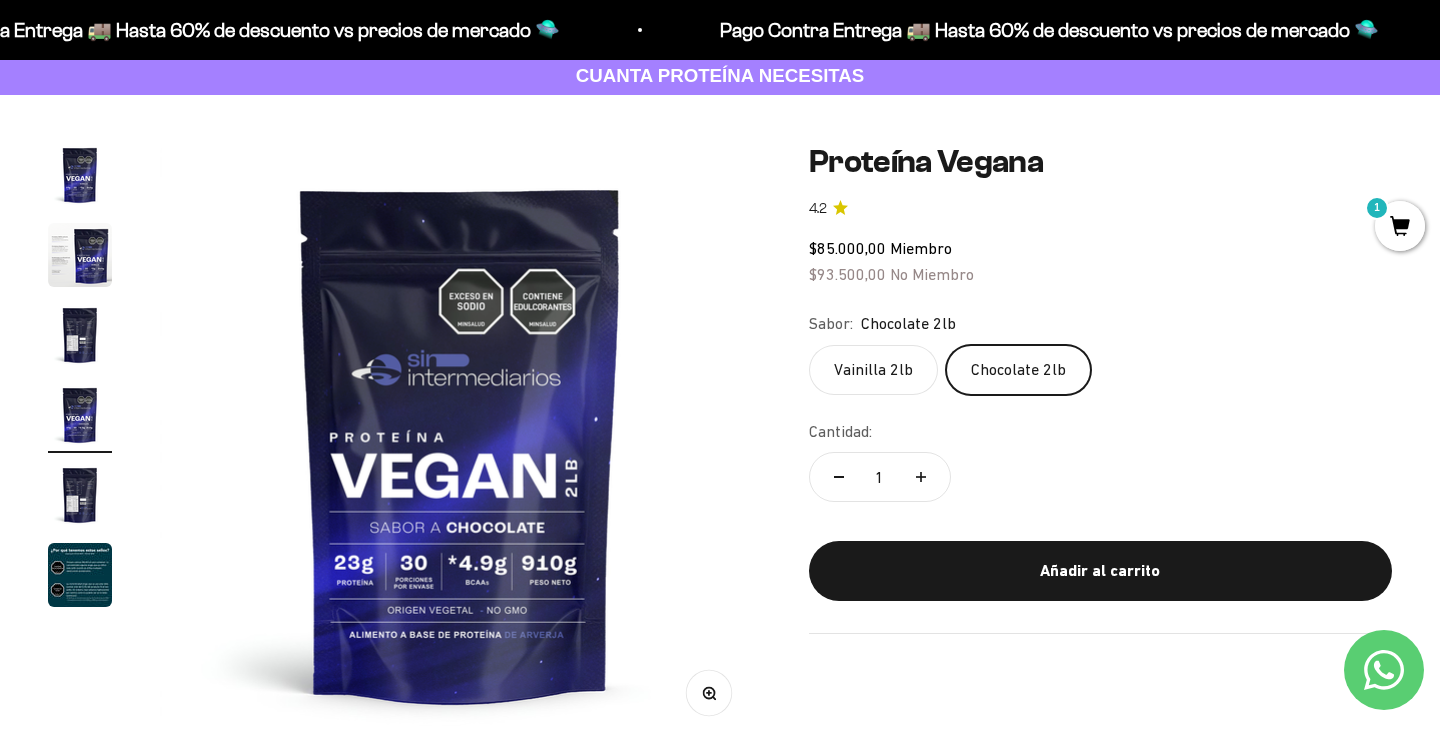 click 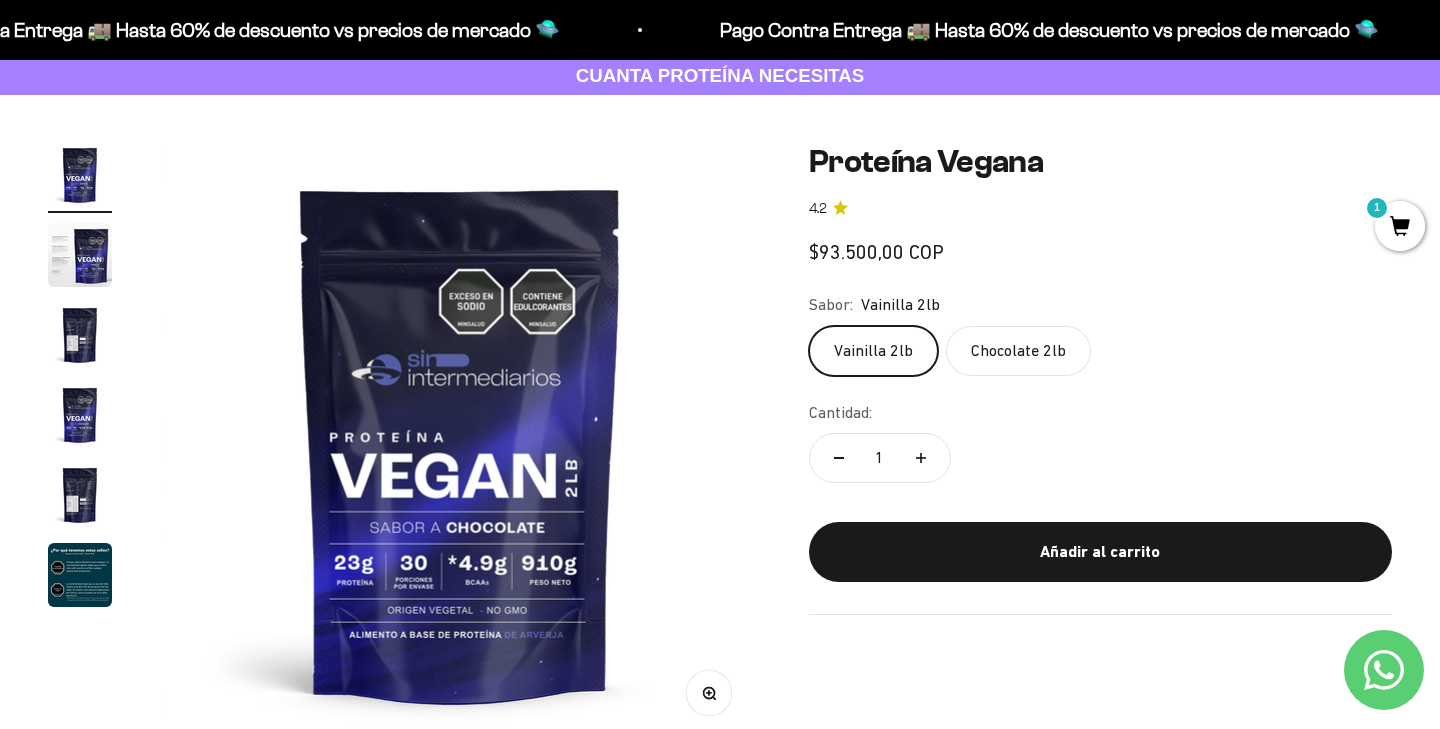 scroll, scrollTop: 0, scrollLeft: 0, axis: both 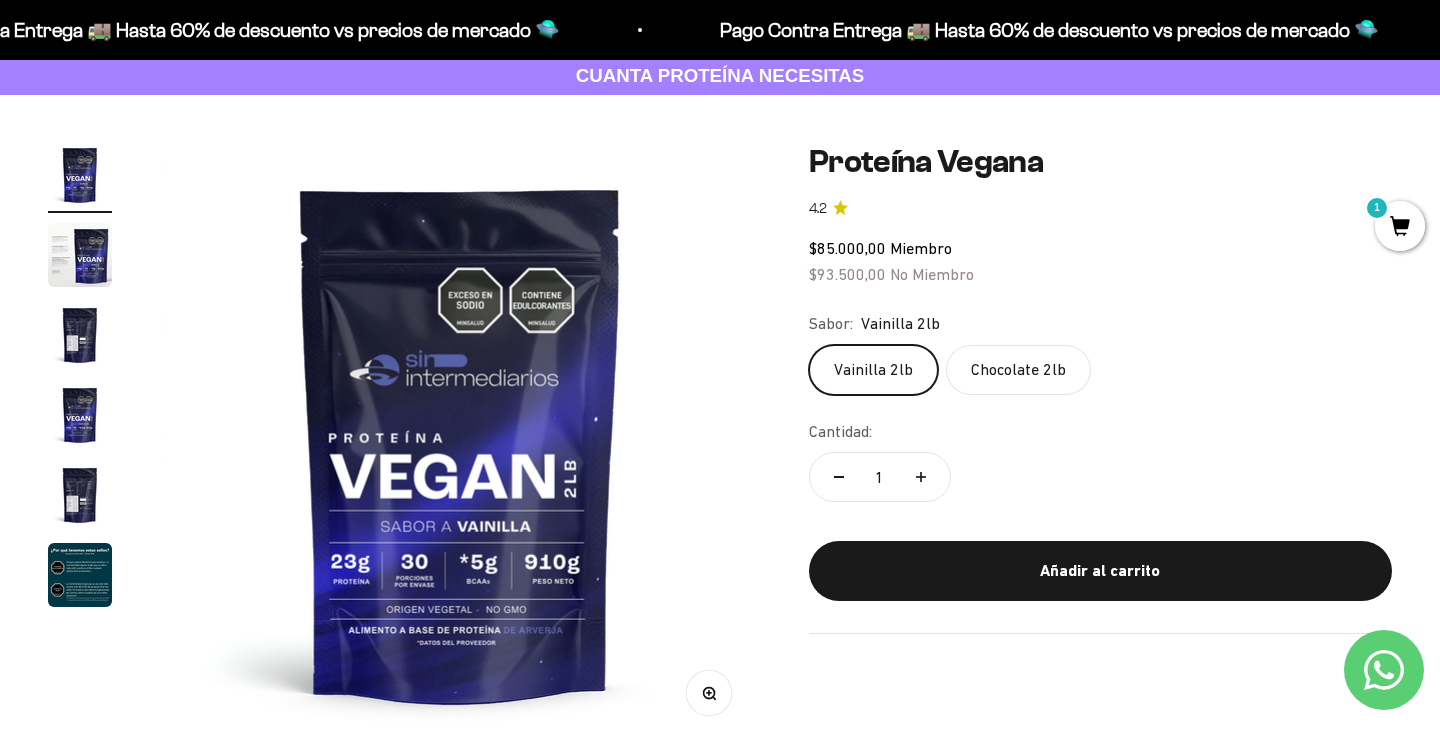 click on "Chocolate 2lb" 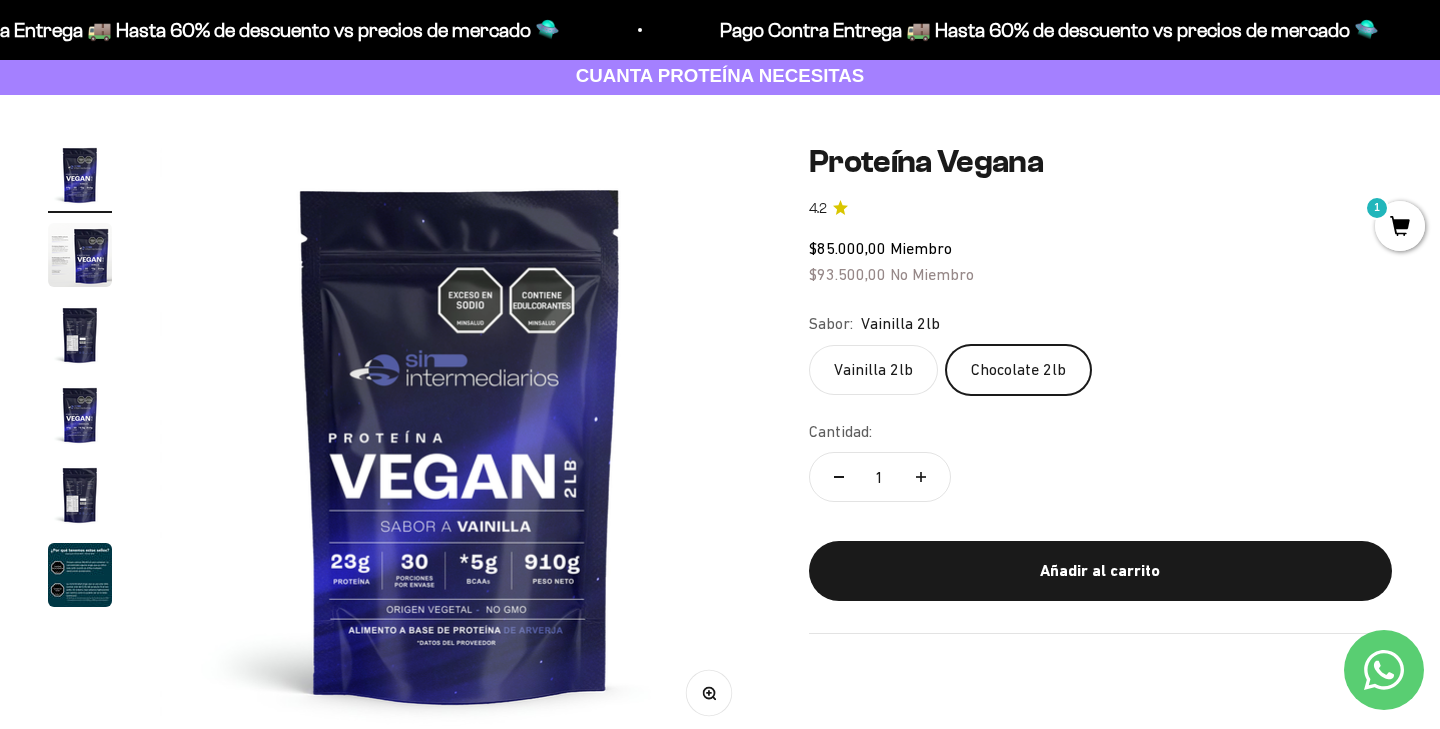 scroll, scrollTop: 0, scrollLeft: 1874, axis: horizontal 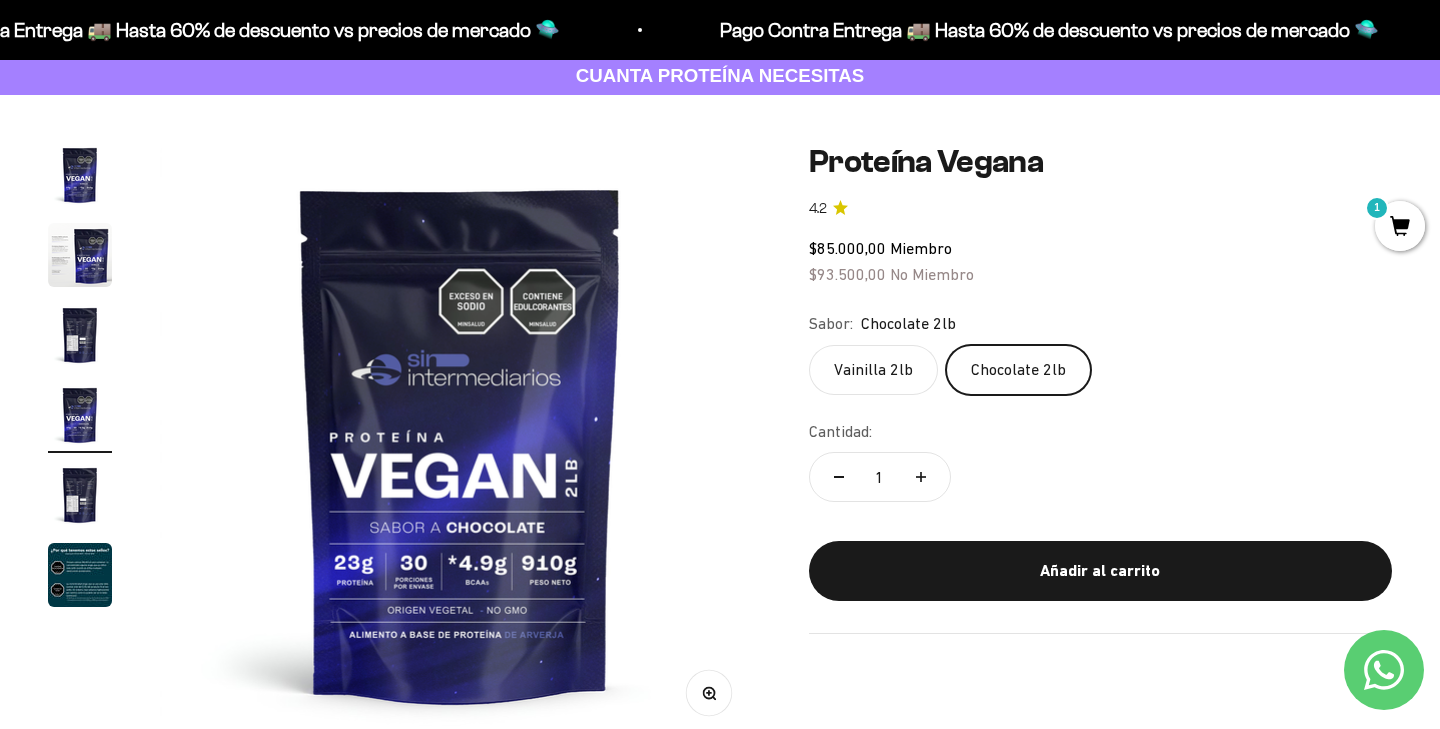 click on "Vainilla 2lb" 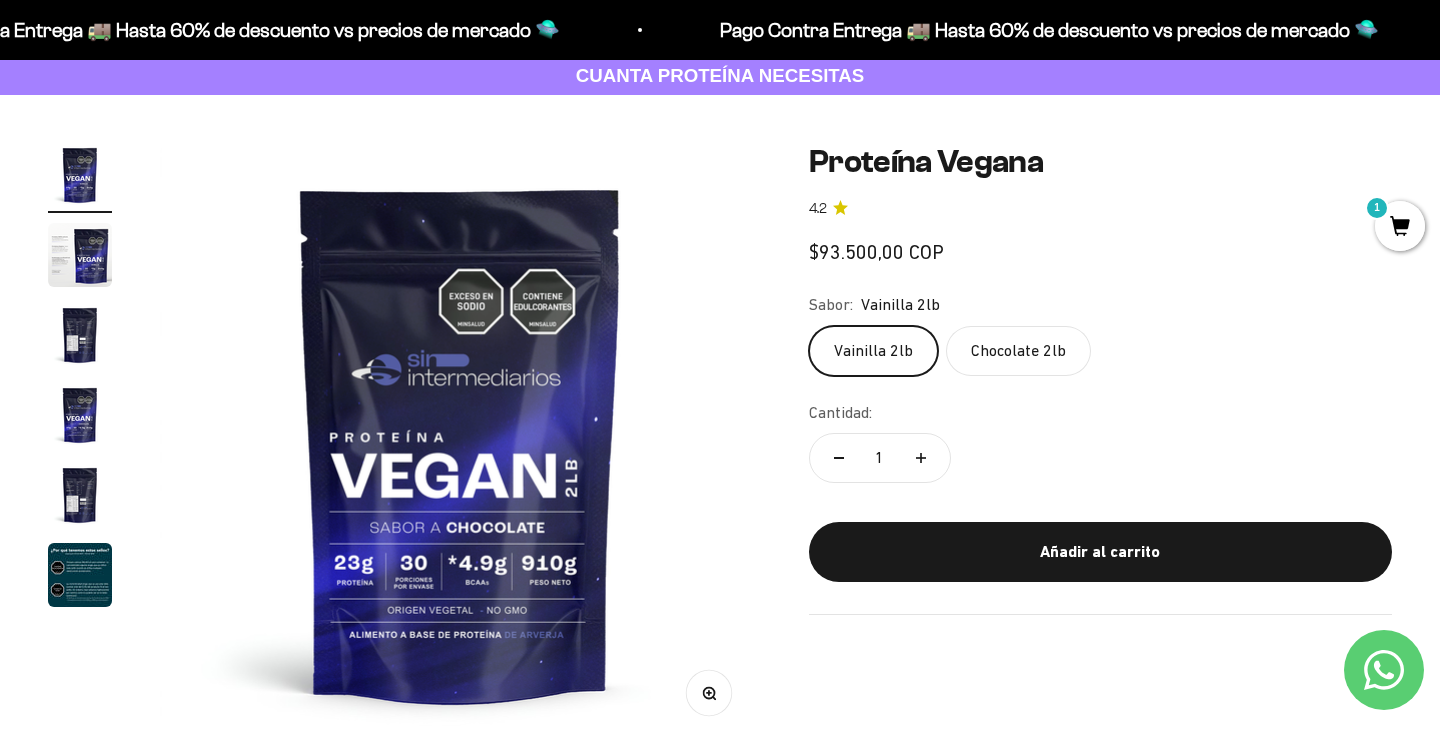 scroll, scrollTop: 0, scrollLeft: 0, axis: both 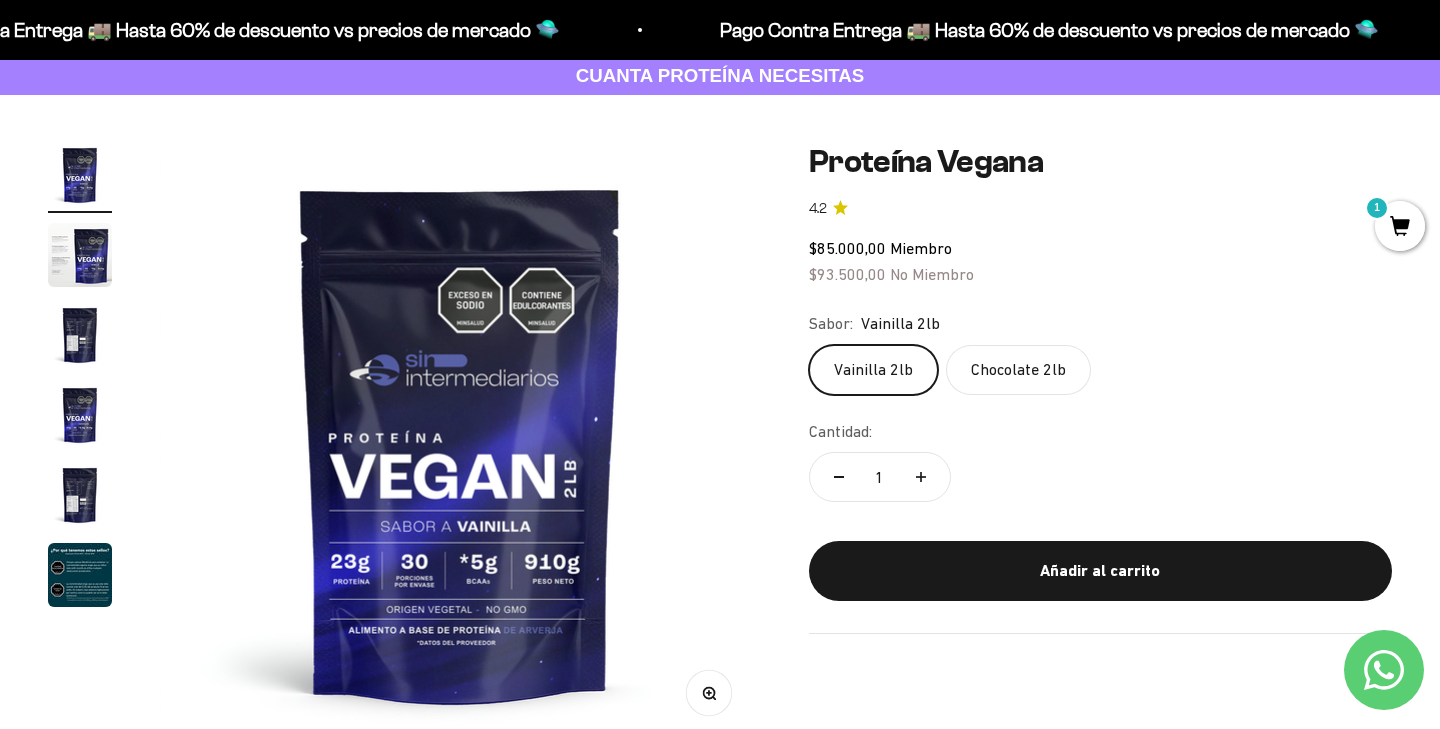click on "Chocolate 2lb" 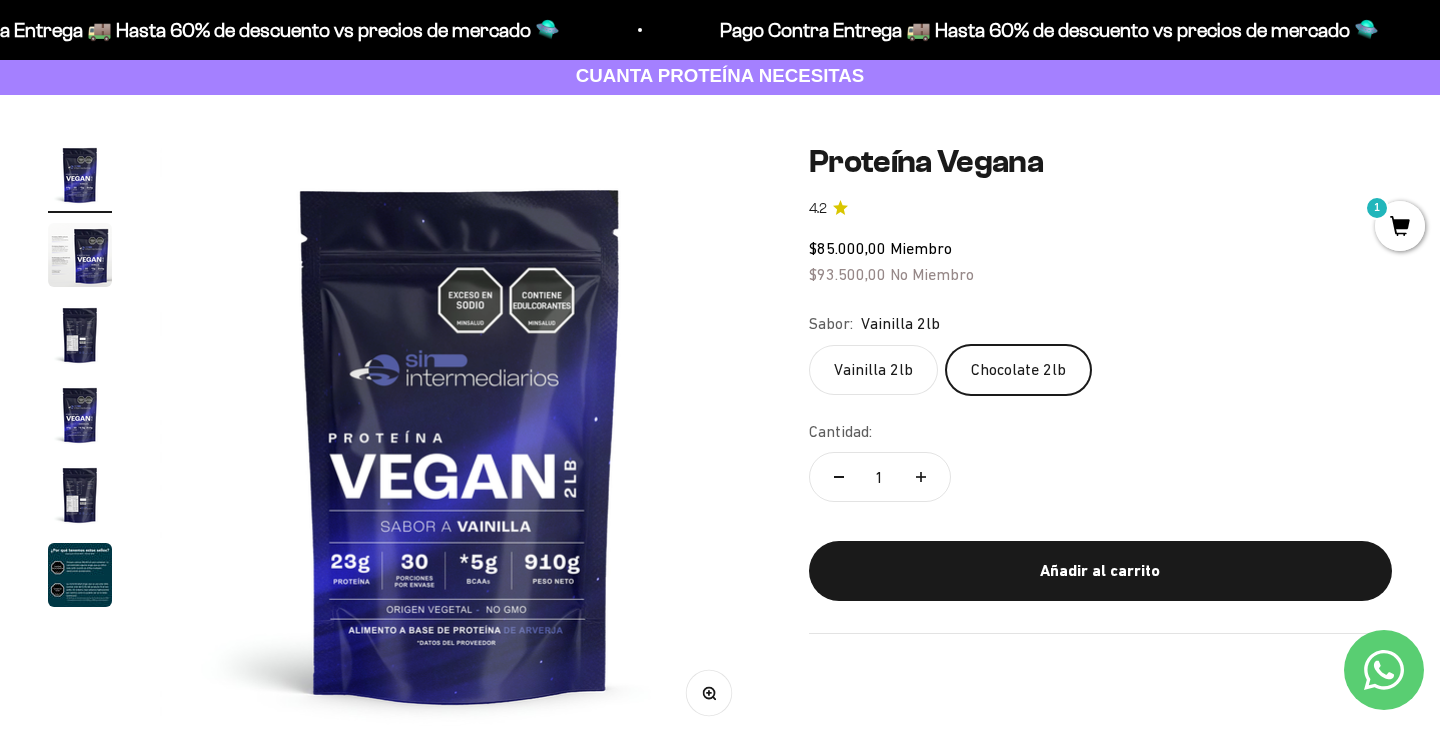 scroll, scrollTop: 0, scrollLeft: 1874, axis: horizontal 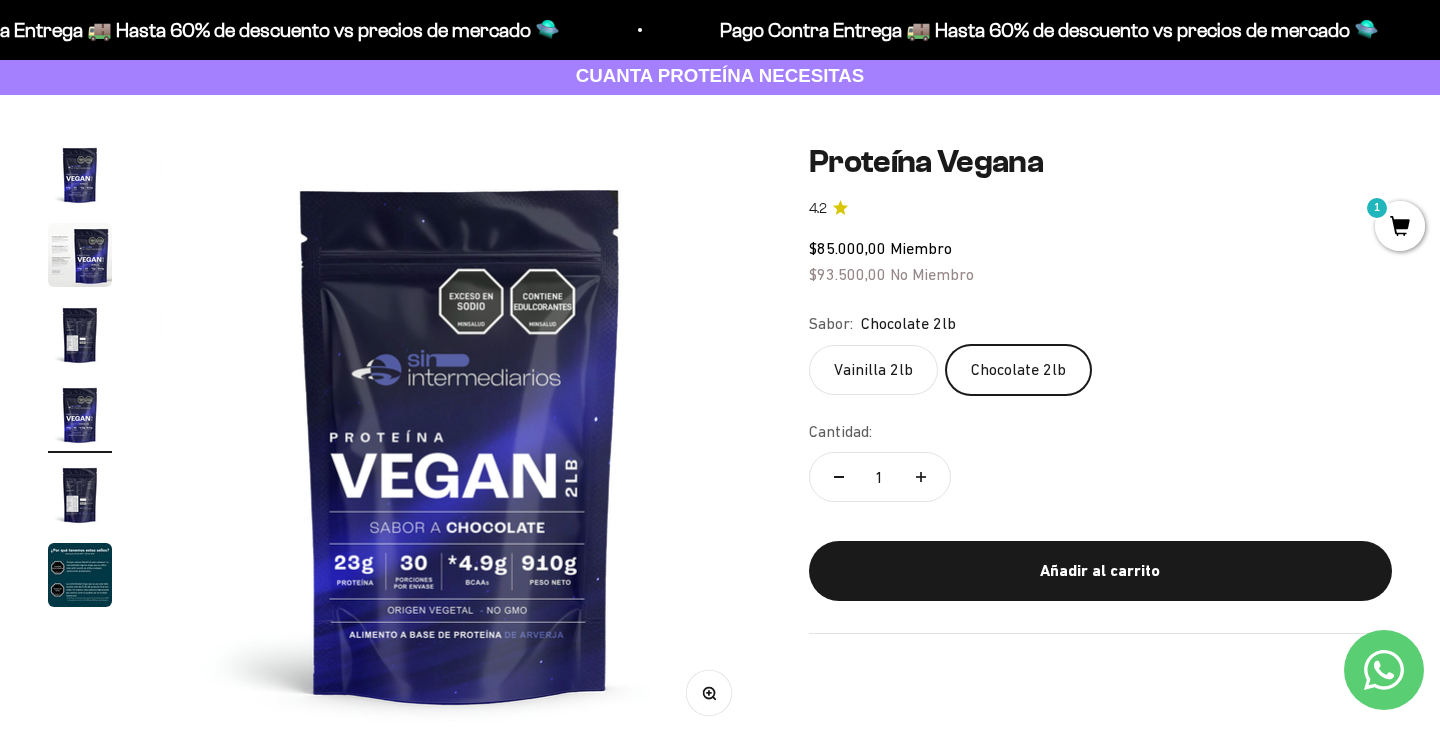 click at bounding box center [80, 255] 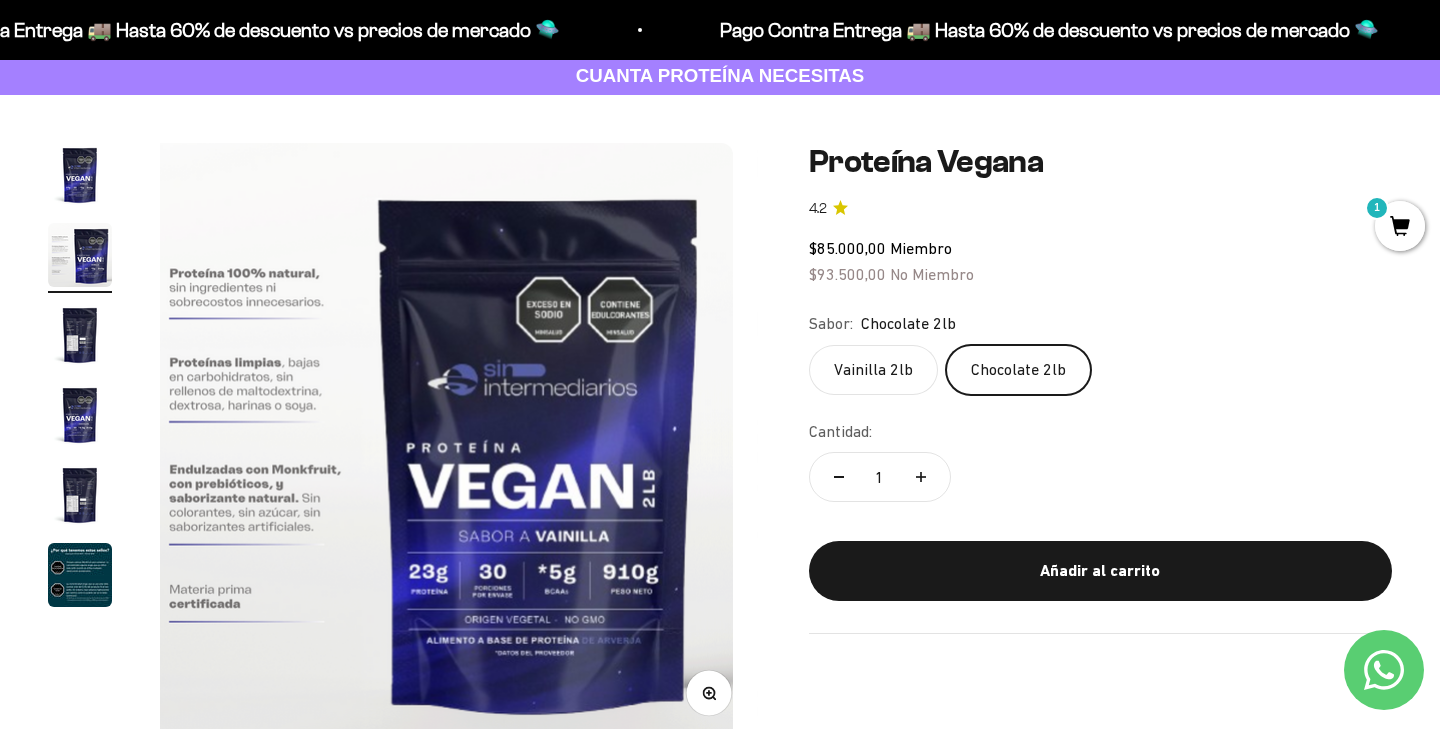 scroll, scrollTop: 0, scrollLeft: 625, axis: horizontal 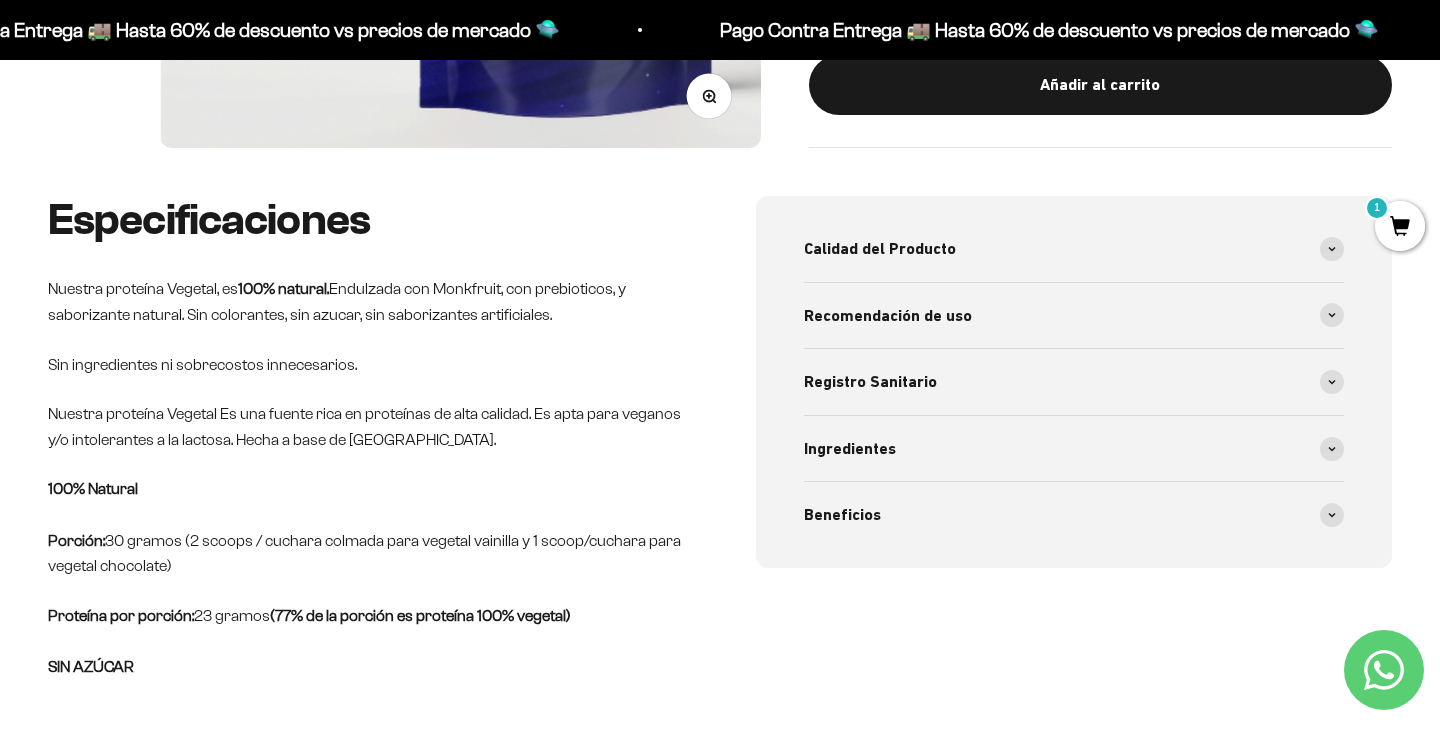 click on "100% Natural Porción:  30 gramos (2 scoops / cuchara colmada para vegetal vainilla y 1 scoop/cuchara para vegetal chocolate)" at bounding box center (366, 527) 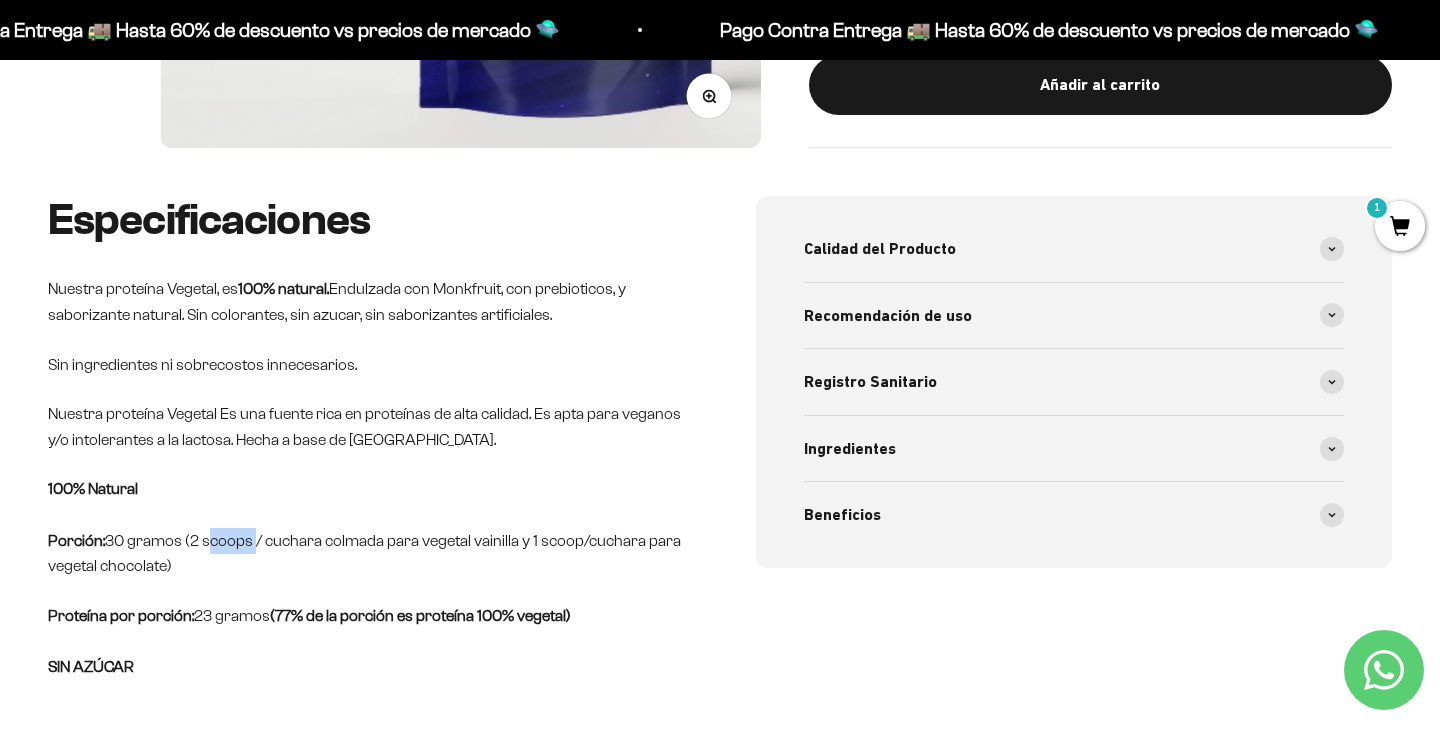 click on "100% Natural Porción:  30 gramos (2 scoops / cuchara colmada para vegetal vainilla y 1 scoop/cuchara para vegetal chocolate)" at bounding box center [366, 527] 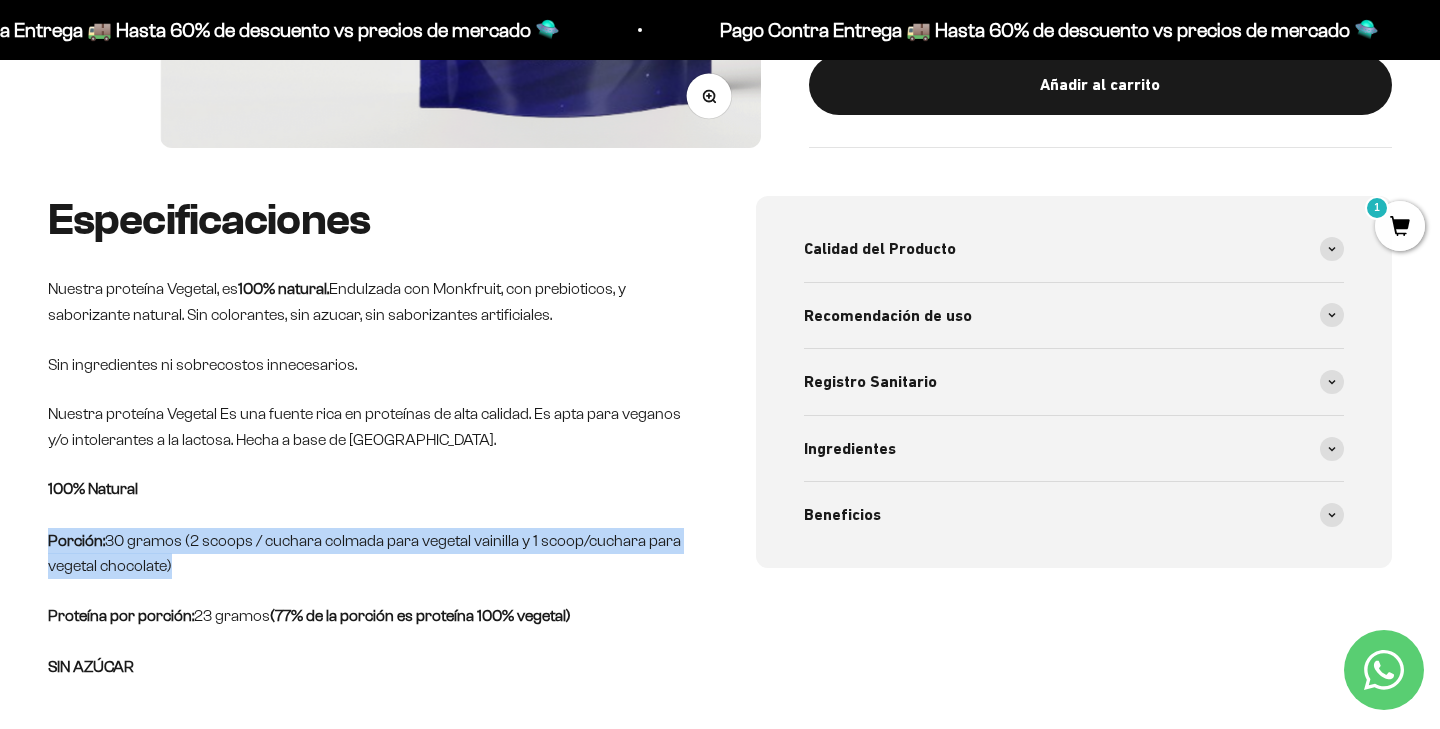 click on "100% Natural Porción:  30 gramos (2 scoops / cuchara colmada para vegetal vainilla y 1 scoop/cuchara para vegetal chocolate)" at bounding box center [366, 527] 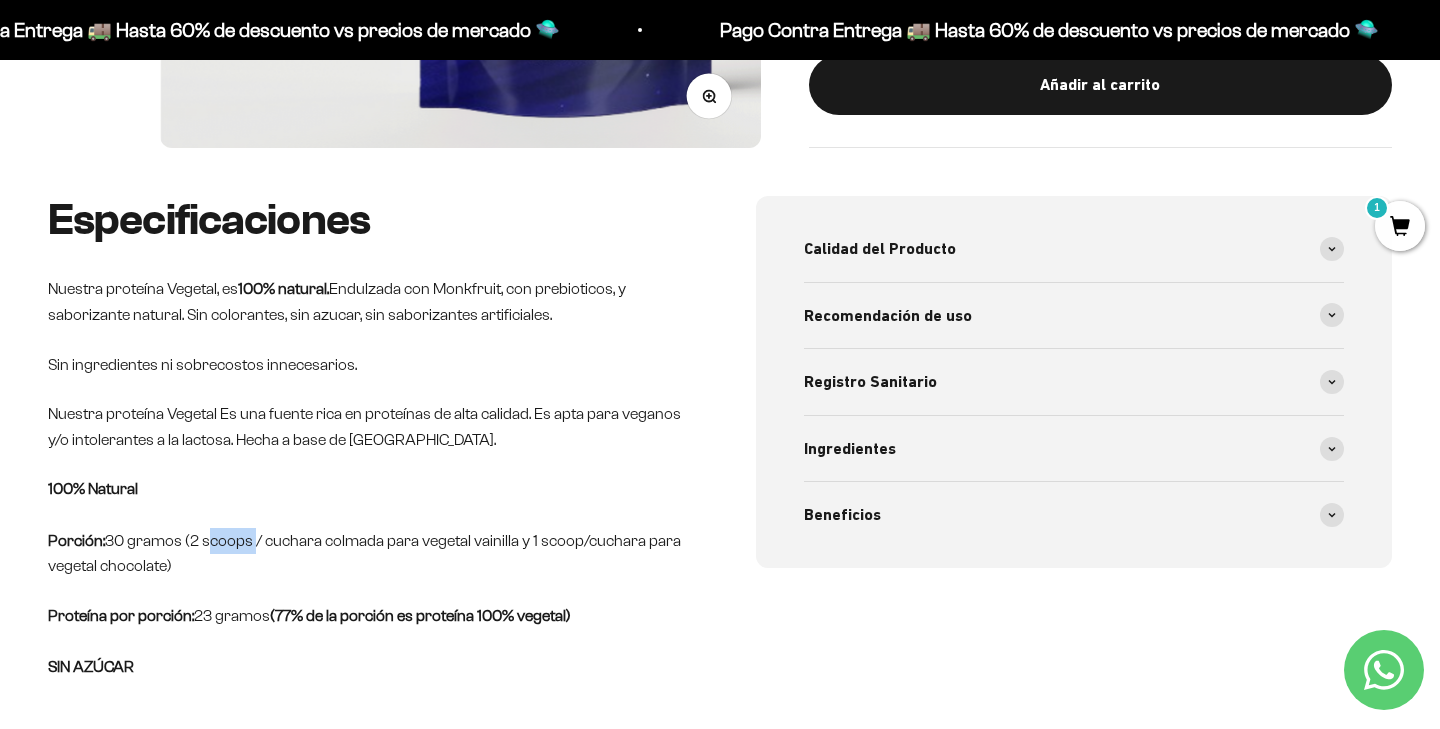 click on "100% Natural Porción:  30 gramos (2 scoops / cuchara colmada para vegetal vainilla y 1 scoop/cuchara para vegetal chocolate)" at bounding box center [366, 527] 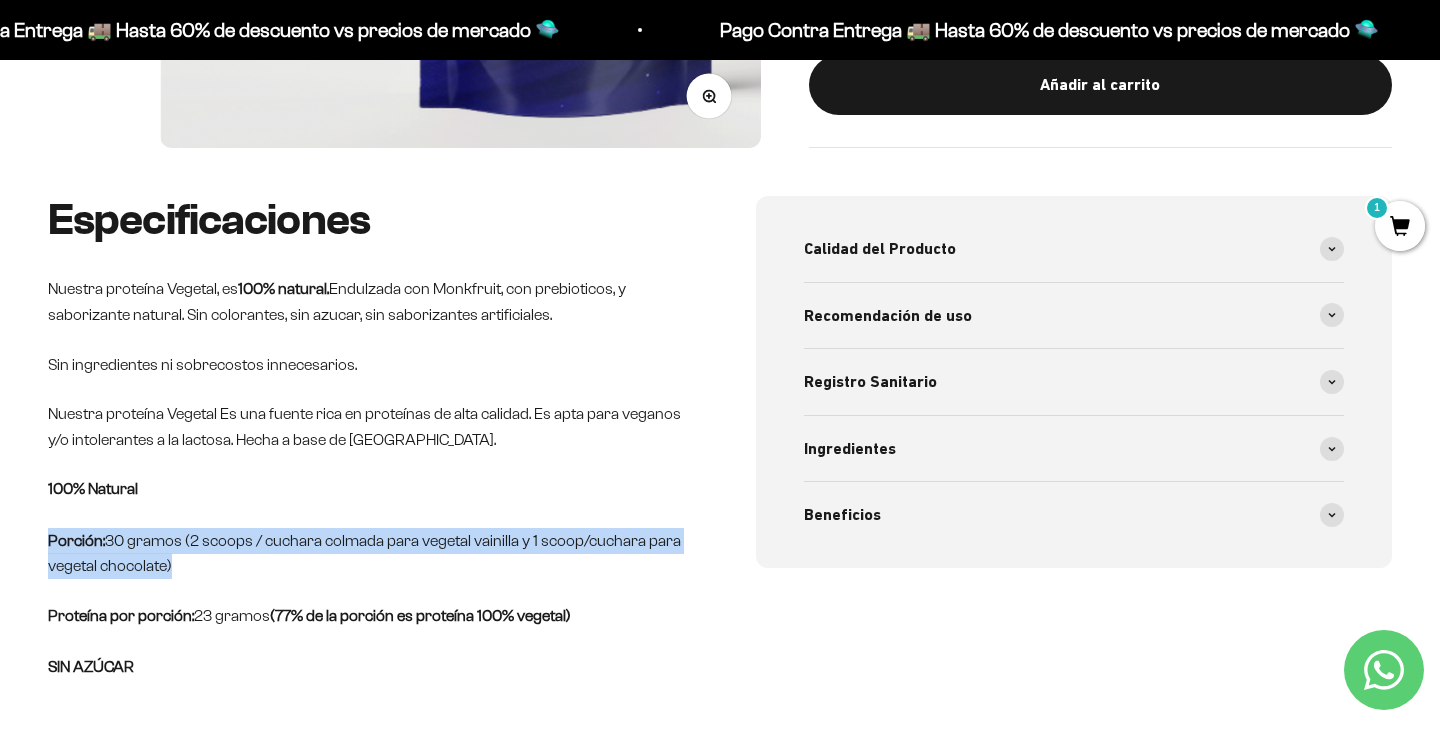 click on "100% Natural Porción:  30 gramos (2 scoops / cuchara colmada para vegetal vainilla y 1 scoop/cuchara para vegetal chocolate)" at bounding box center (366, 527) 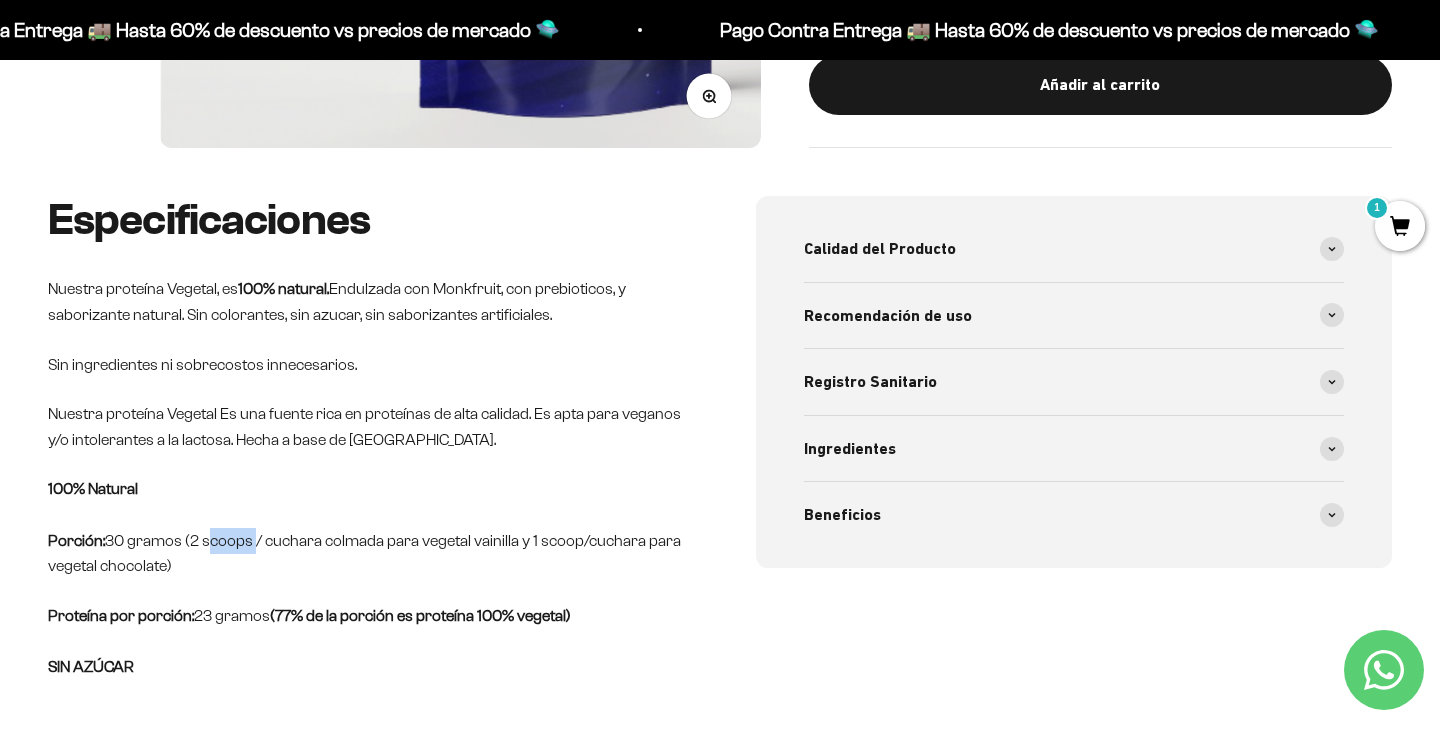 click on "100% Natural Porción:  30 gramos (2 scoops / cuchara colmada para vegetal vainilla y 1 scoop/cuchara para vegetal chocolate)" at bounding box center (366, 527) 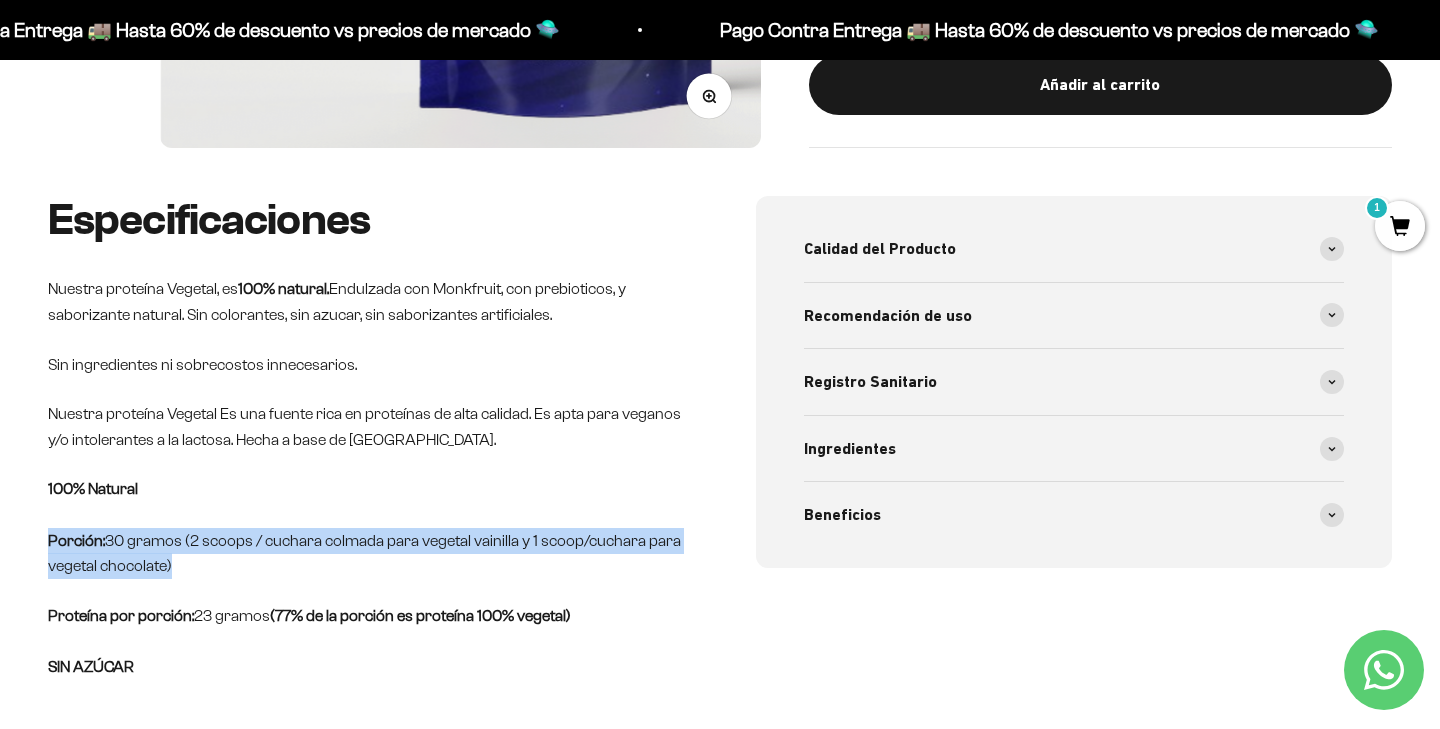 click on "100% Natural Porción:  30 gramos (2 scoops / cuchara colmada para vegetal vainilla y 1 scoop/cuchara para vegetal chocolate)" at bounding box center [366, 527] 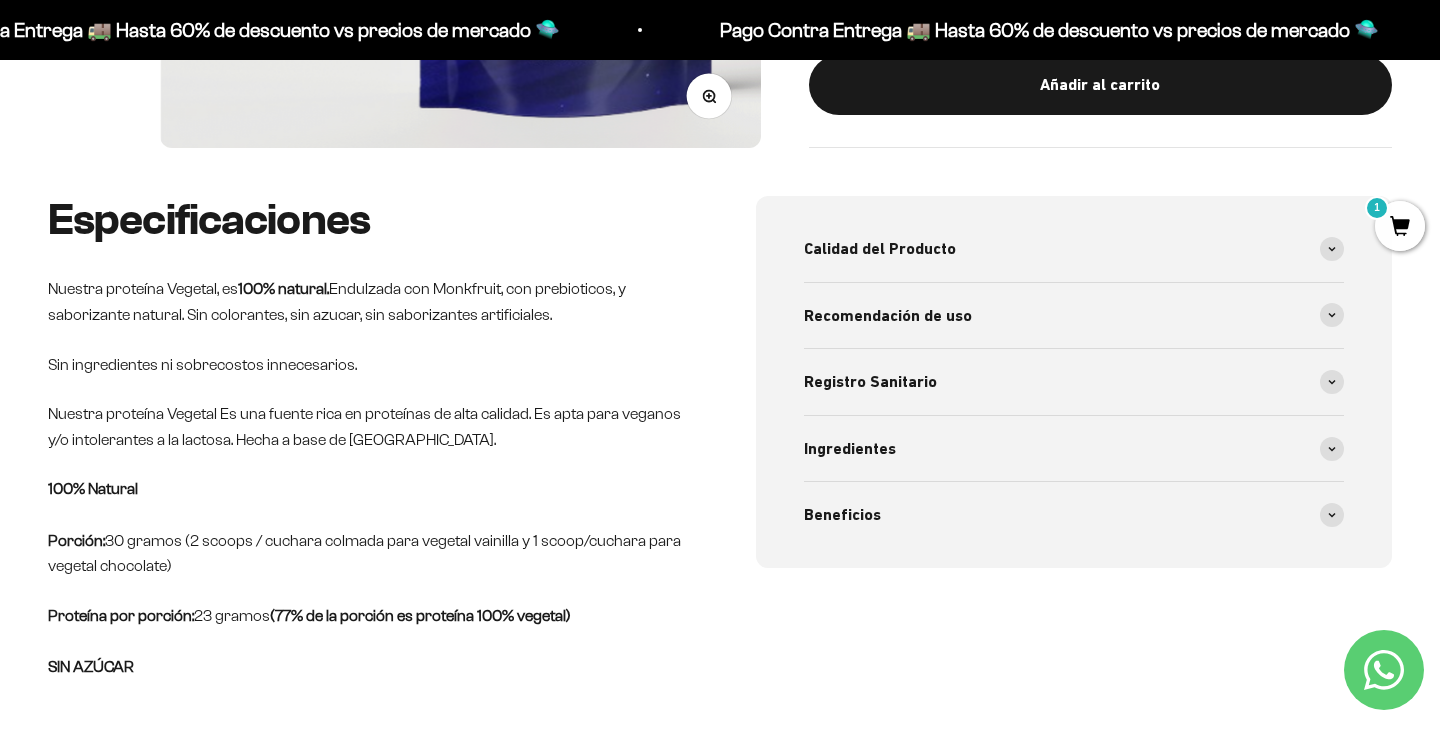 click on "100% Natural Porción:  30 gramos (2 scoops / cuchara colmada para vegetal vainilla y 1 scoop/cuchara para vegetal chocolate)" at bounding box center [366, 527] 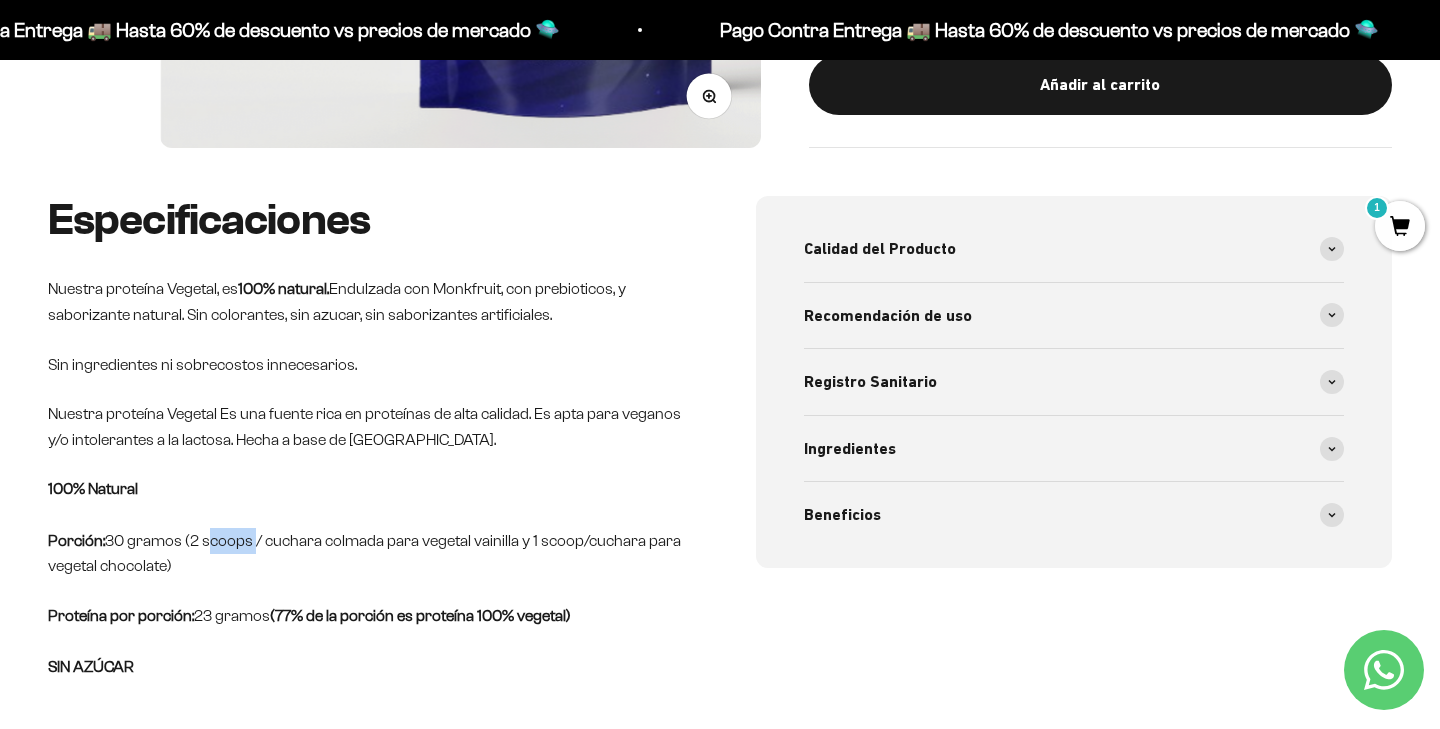 click on "100% Natural Porción:  30 gramos (2 scoops / cuchara colmada para vegetal vainilla y 1 scoop/cuchara para vegetal chocolate)" at bounding box center (366, 527) 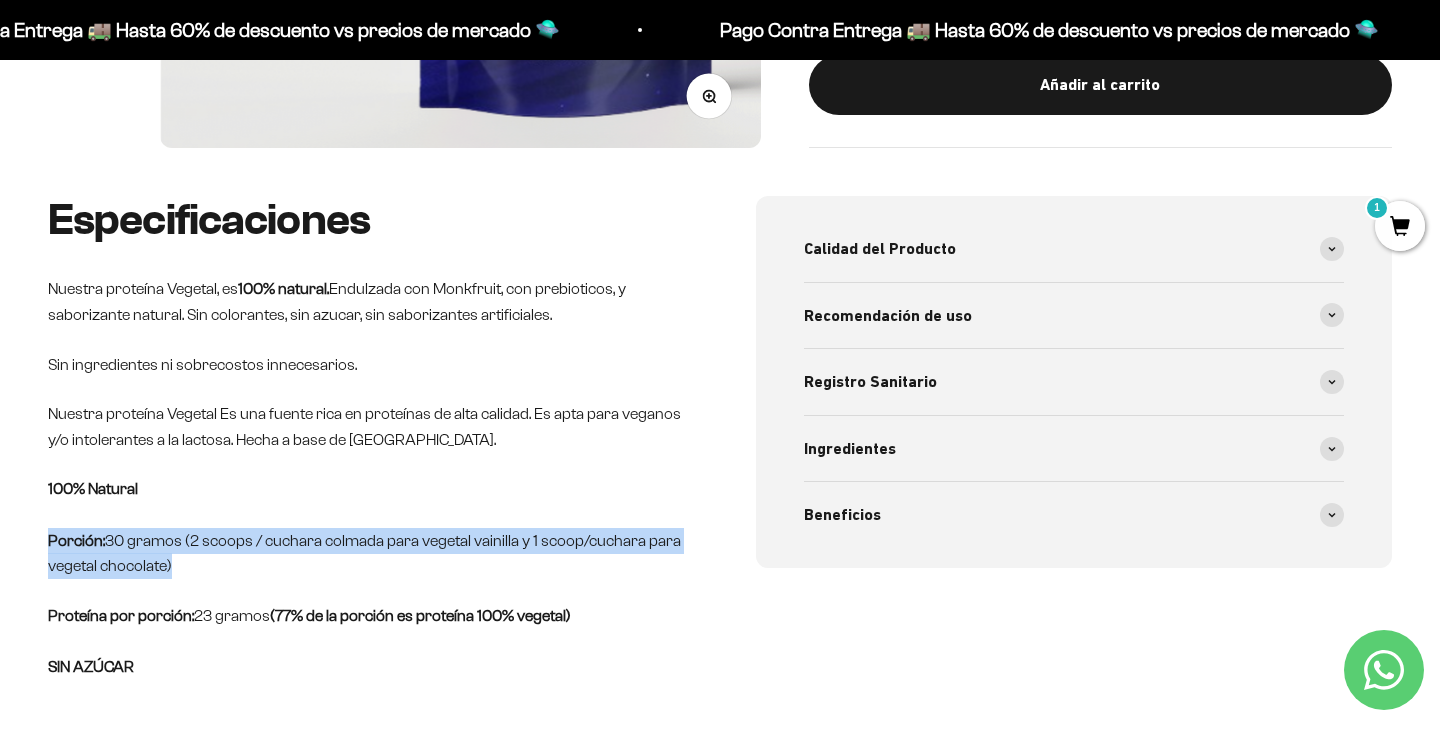 click on "100% Natural Porción:  30 gramos (2 scoops / cuchara colmada para vegetal vainilla y 1 scoop/cuchara para vegetal chocolate)" at bounding box center [366, 527] 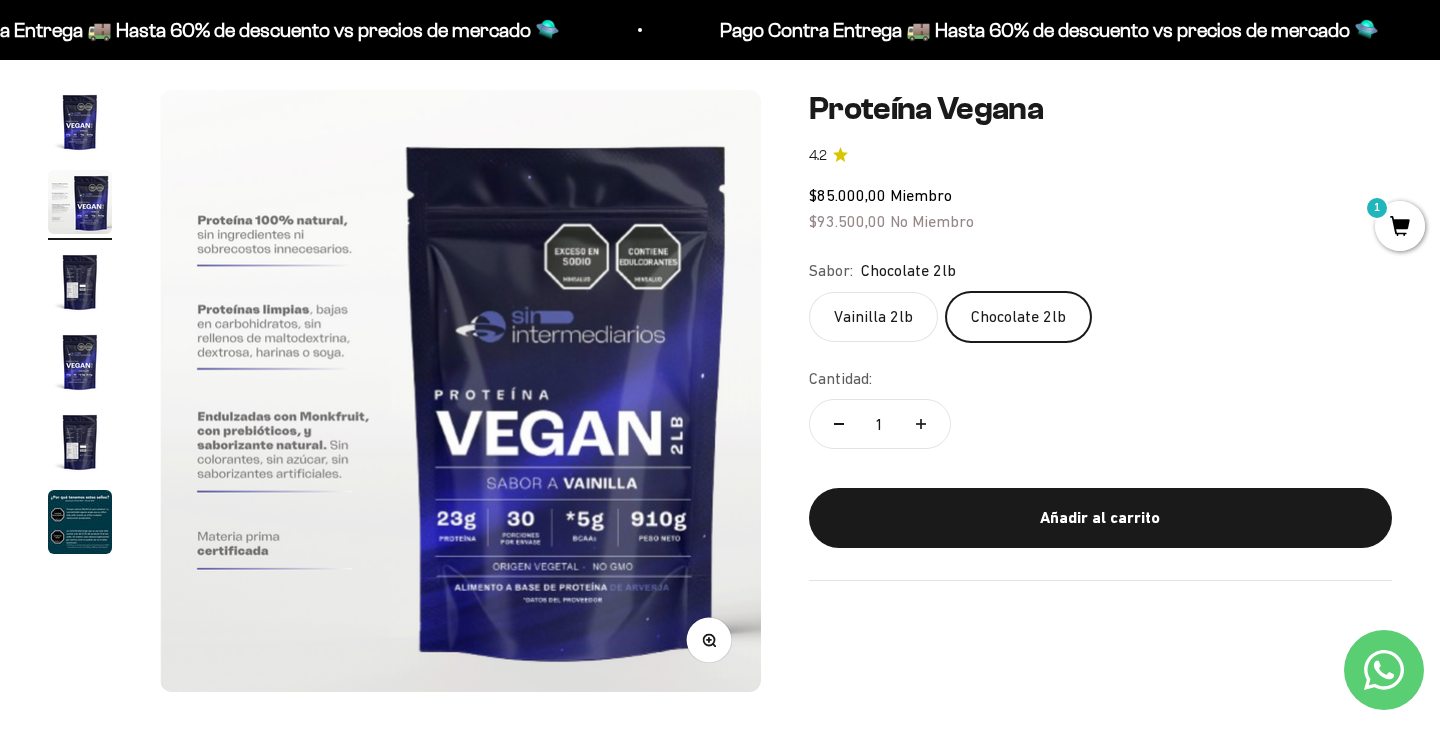 scroll, scrollTop: 0, scrollLeft: 0, axis: both 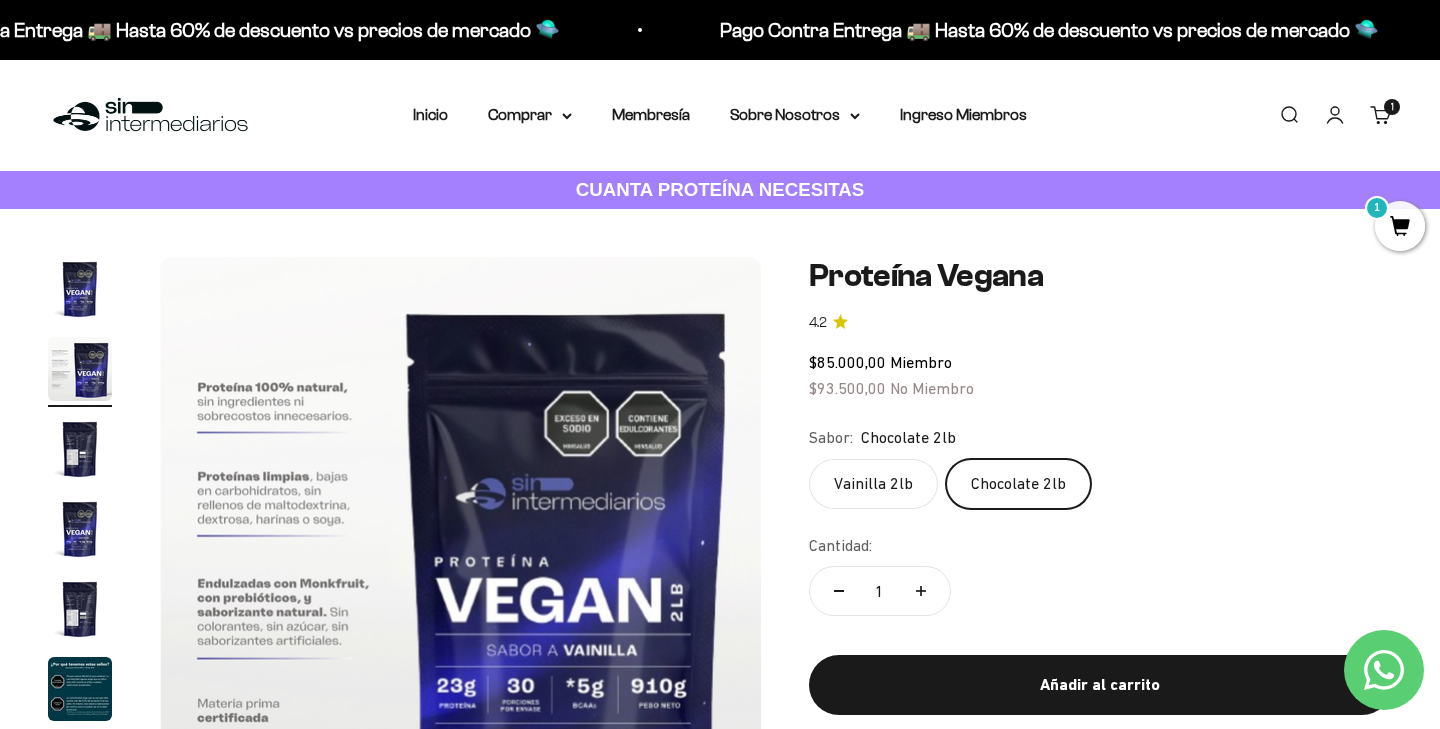 click at bounding box center (80, 449) 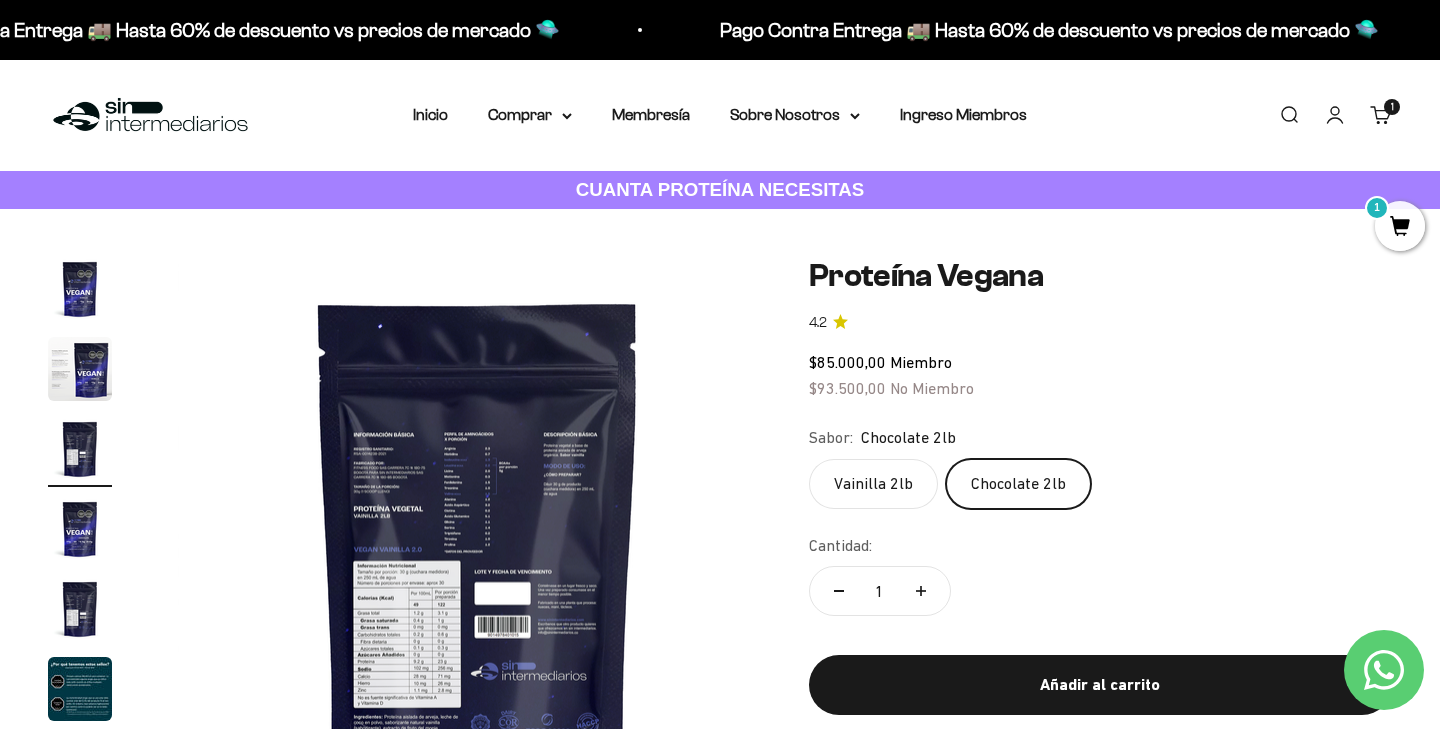 scroll, scrollTop: 0, scrollLeft: 1250, axis: horizontal 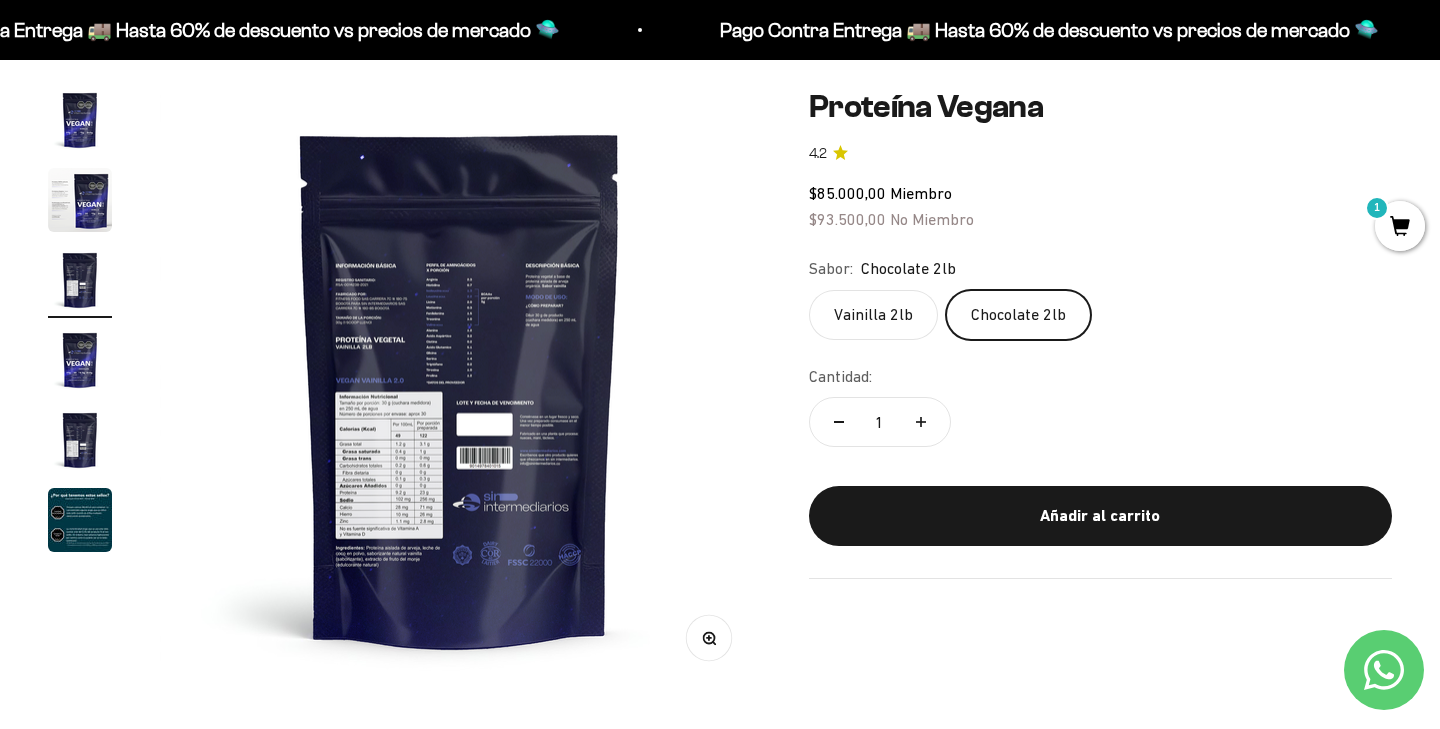 click on "Zoom" at bounding box center [708, 638] 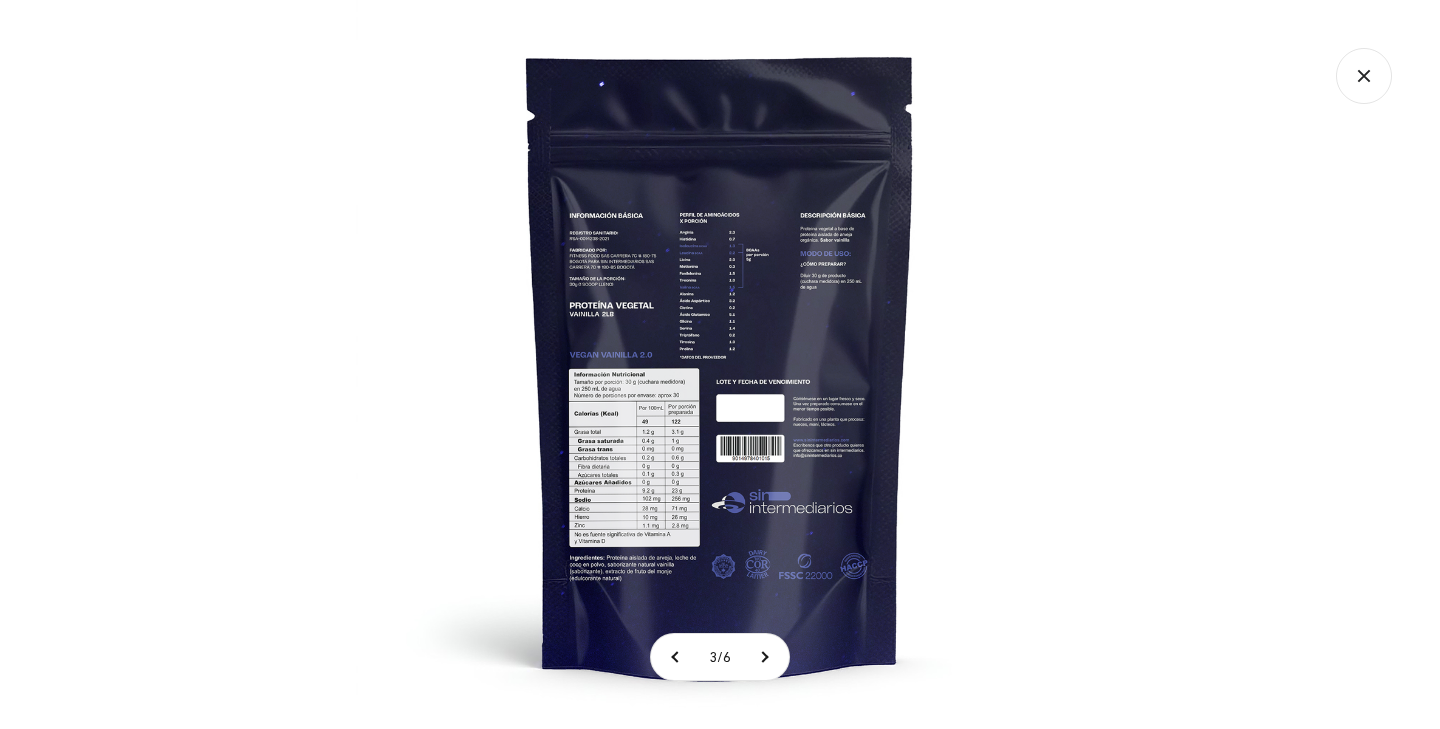 click at bounding box center (720, 364) 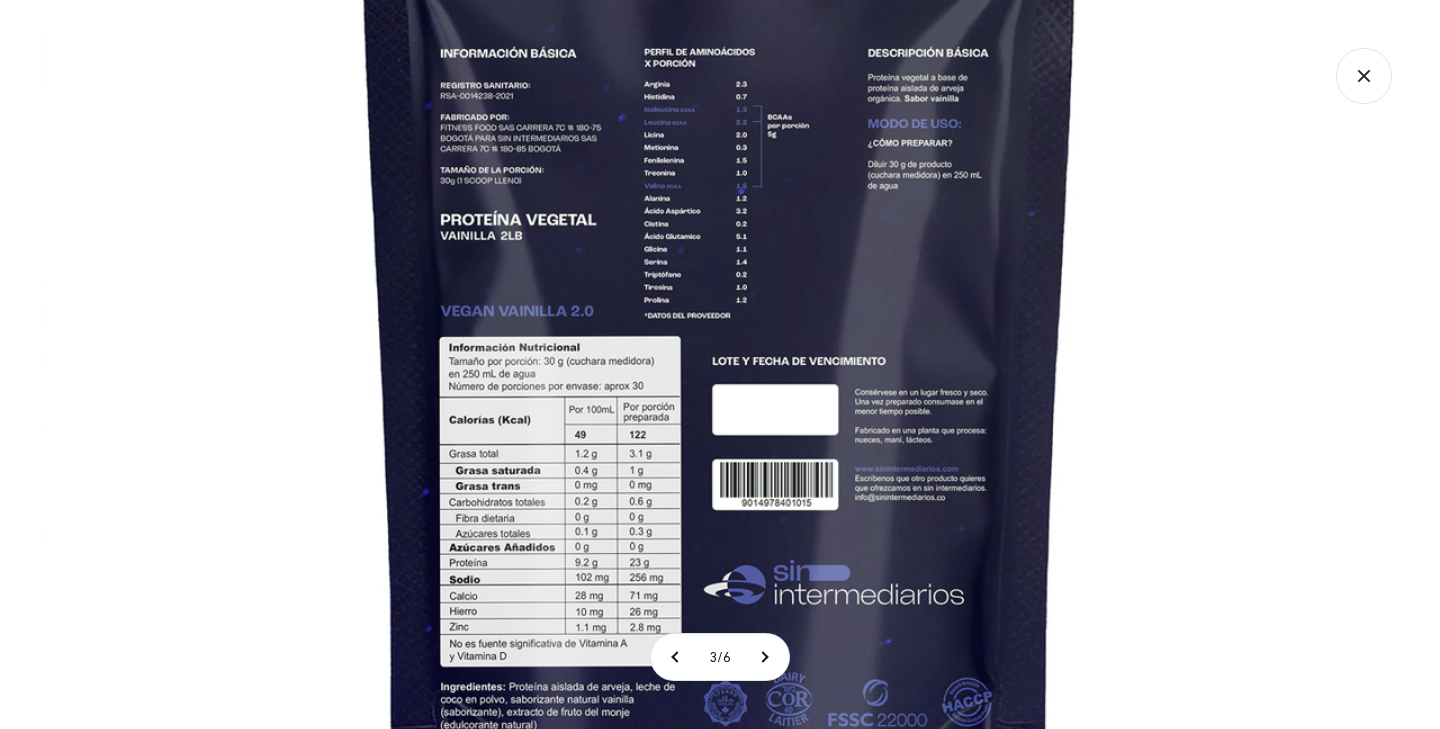 click at bounding box center [720, 329] 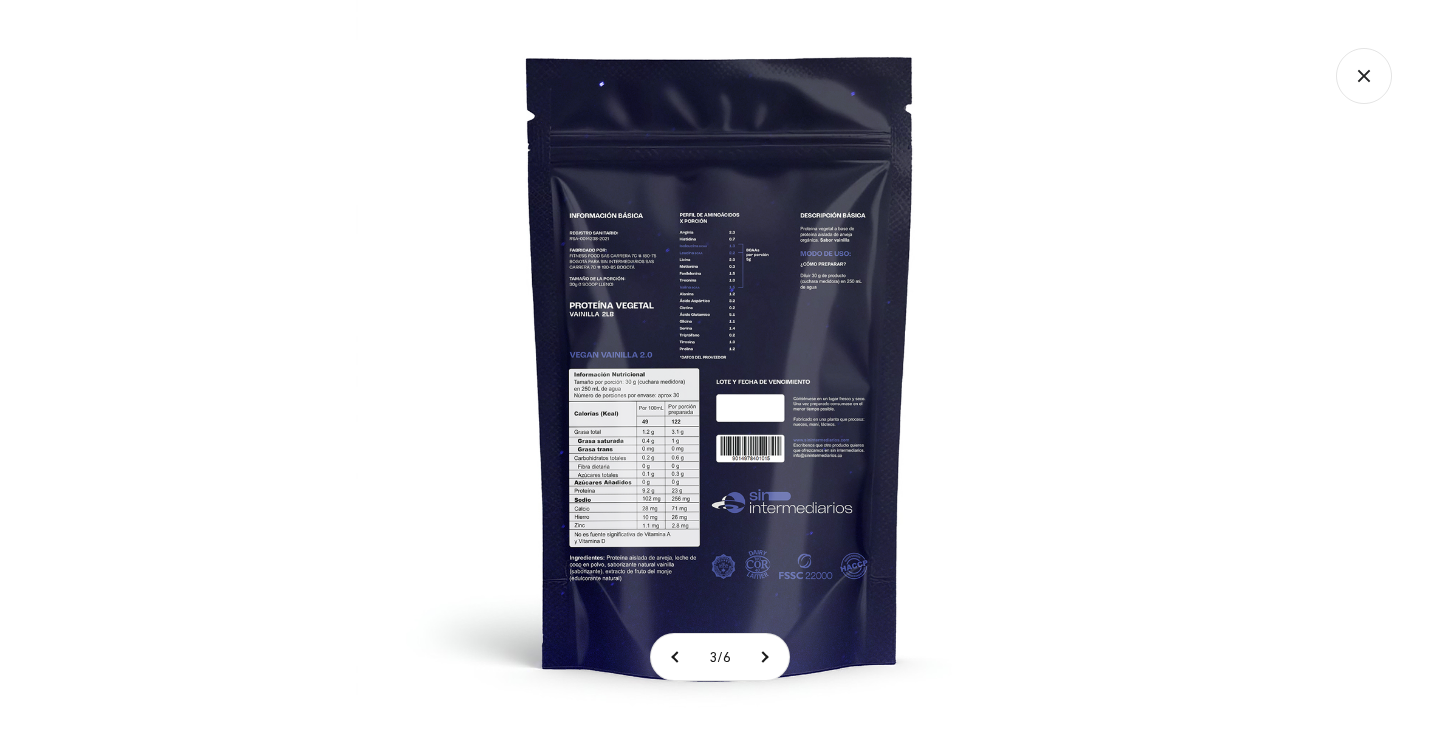 click 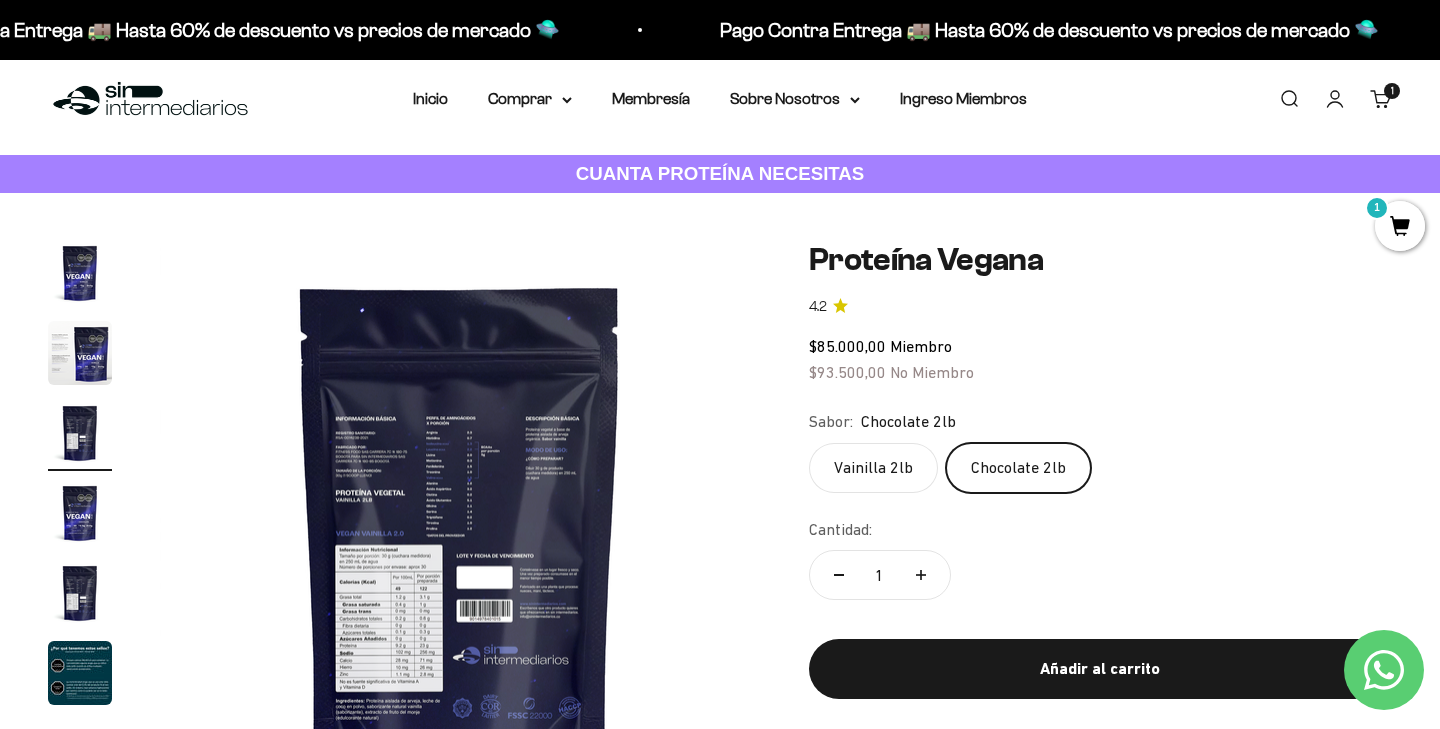 scroll, scrollTop: 13, scrollLeft: 0, axis: vertical 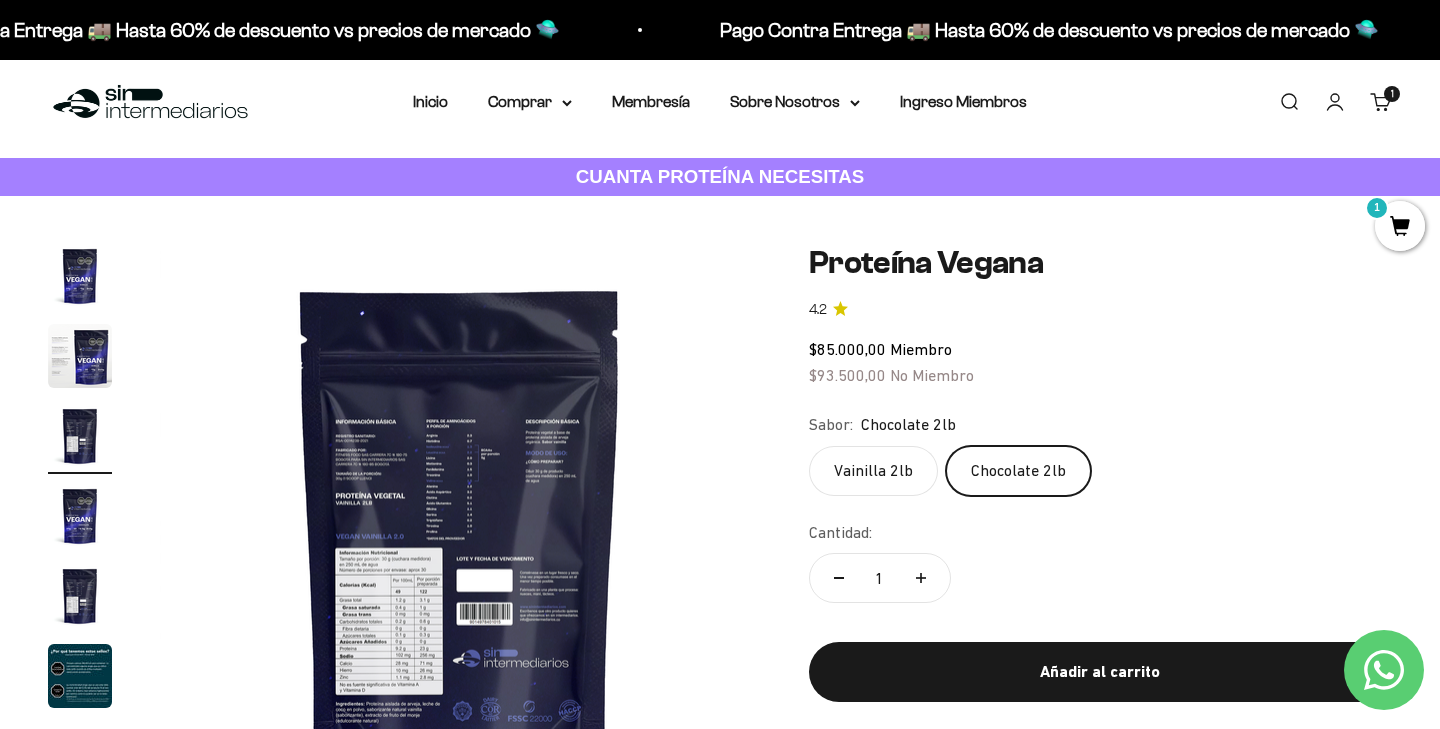 click on "1" at bounding box center [1400, 226] 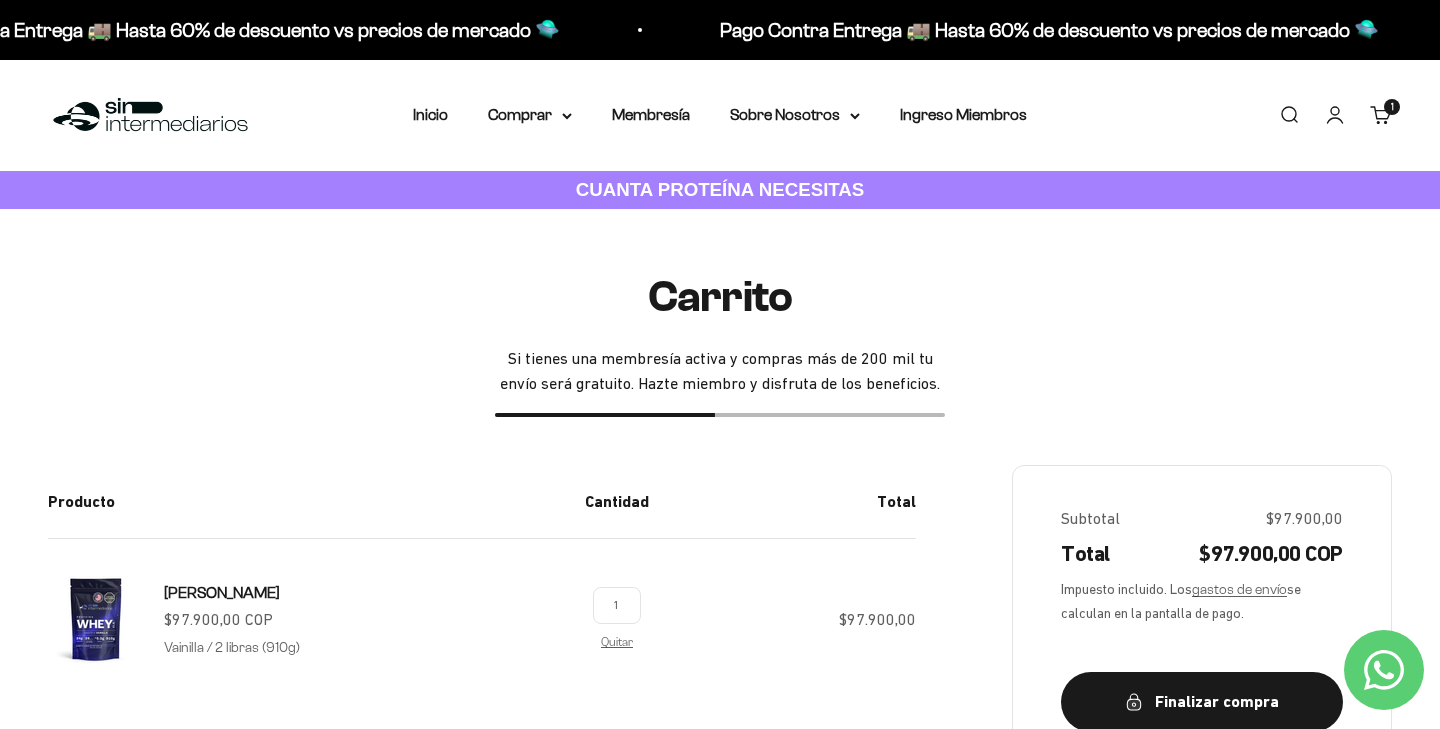 scroll, scrollTop: 0, scrollLeft: 0, axis: both 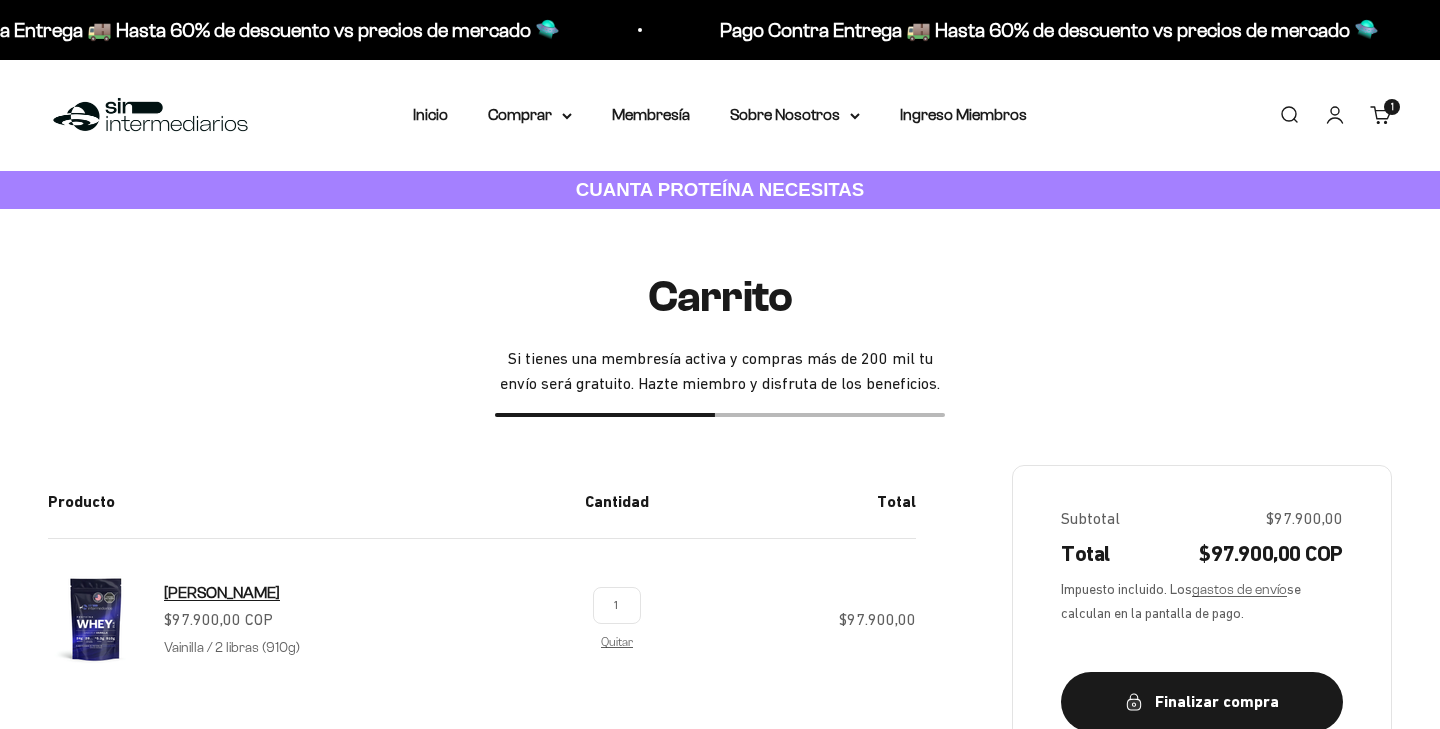 click on "[PERSON_NAME]" at bounding box center (222, 592) 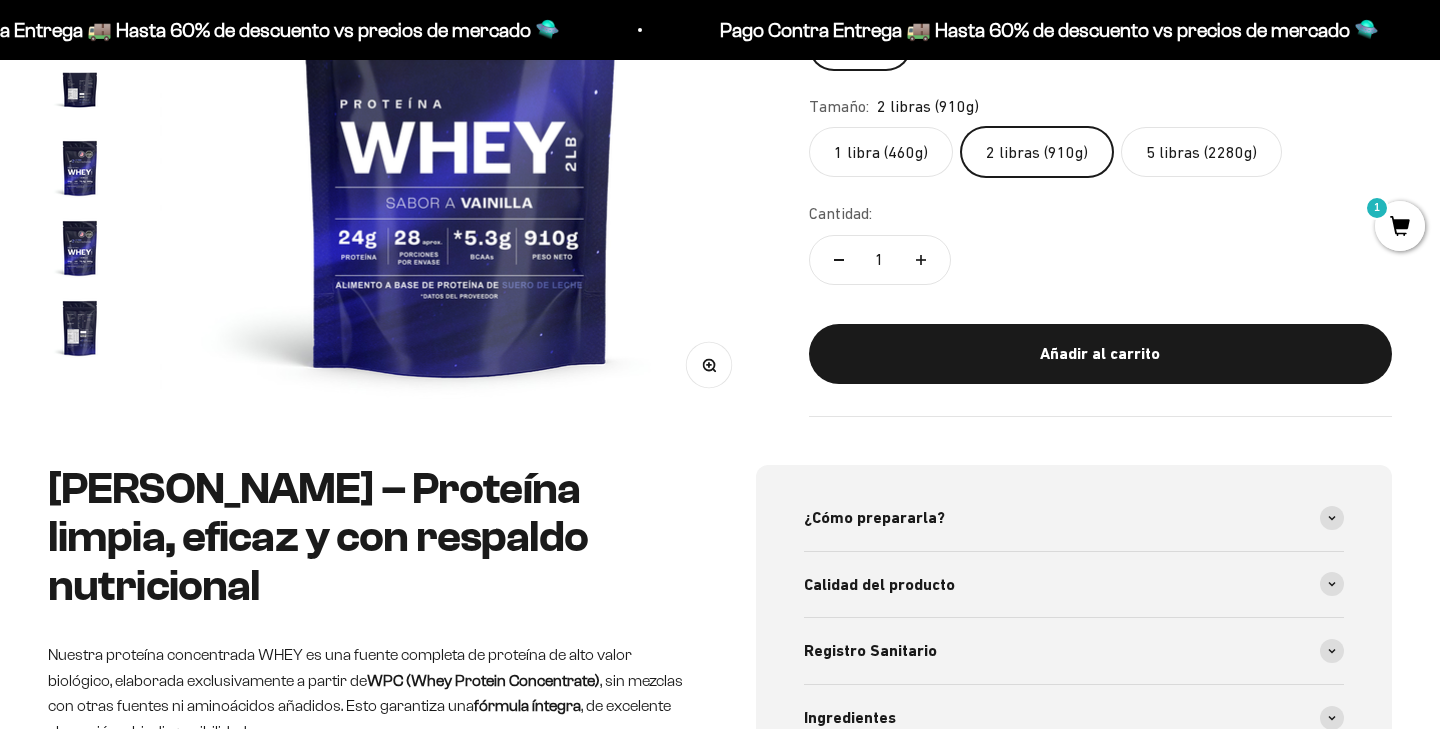 scroll, scrollTop: 488, scrollLeft: 0, axis: vertical 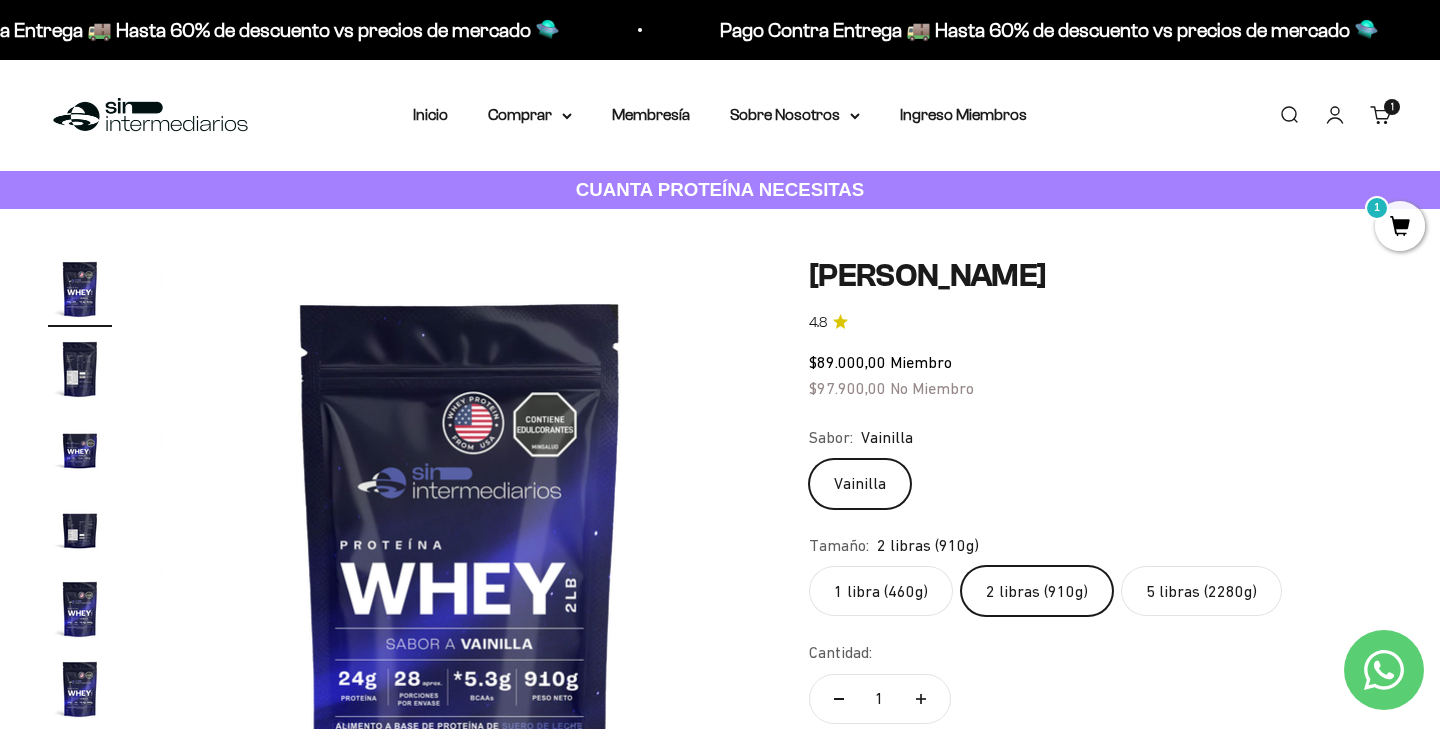 click at bounding box center (460, 557) 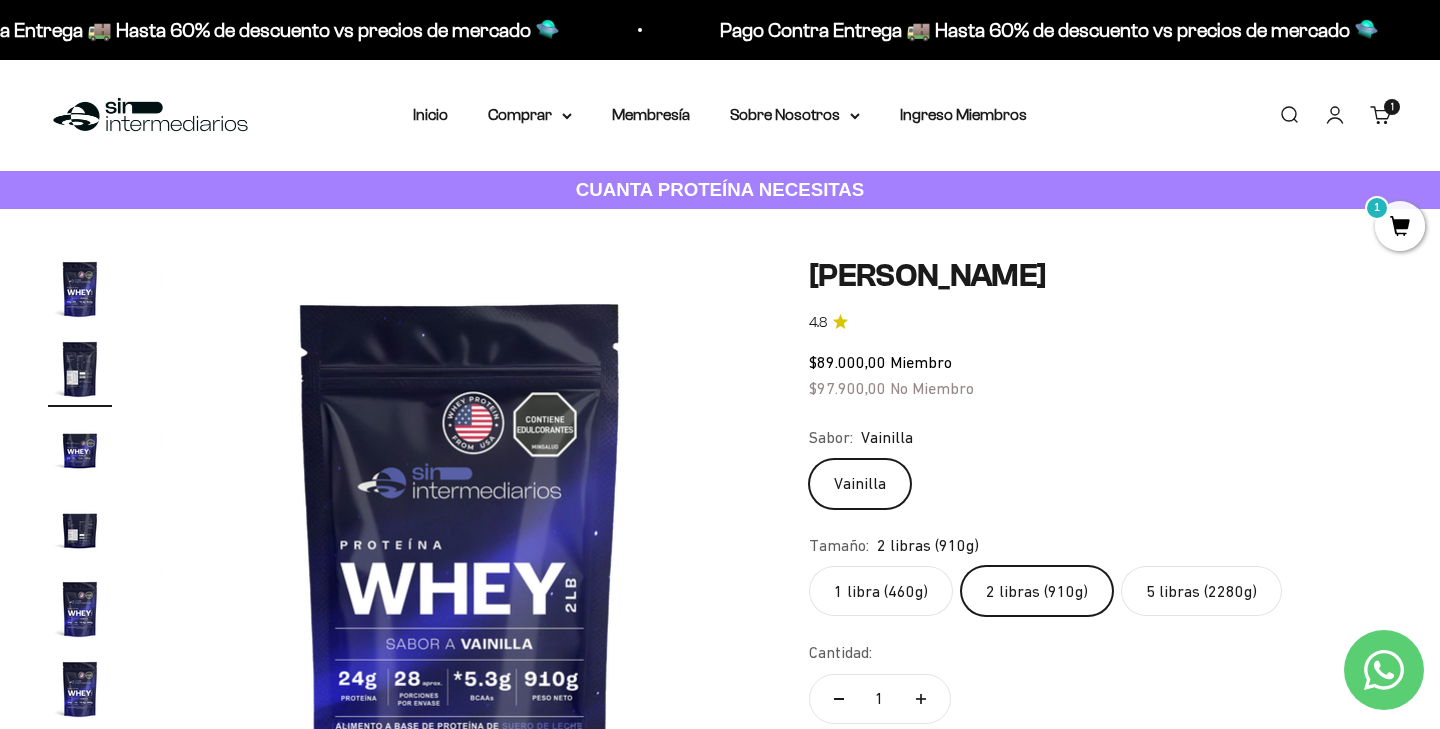 scroll, scrollTop: 0, scrollLeft: 625, axis: horizontal 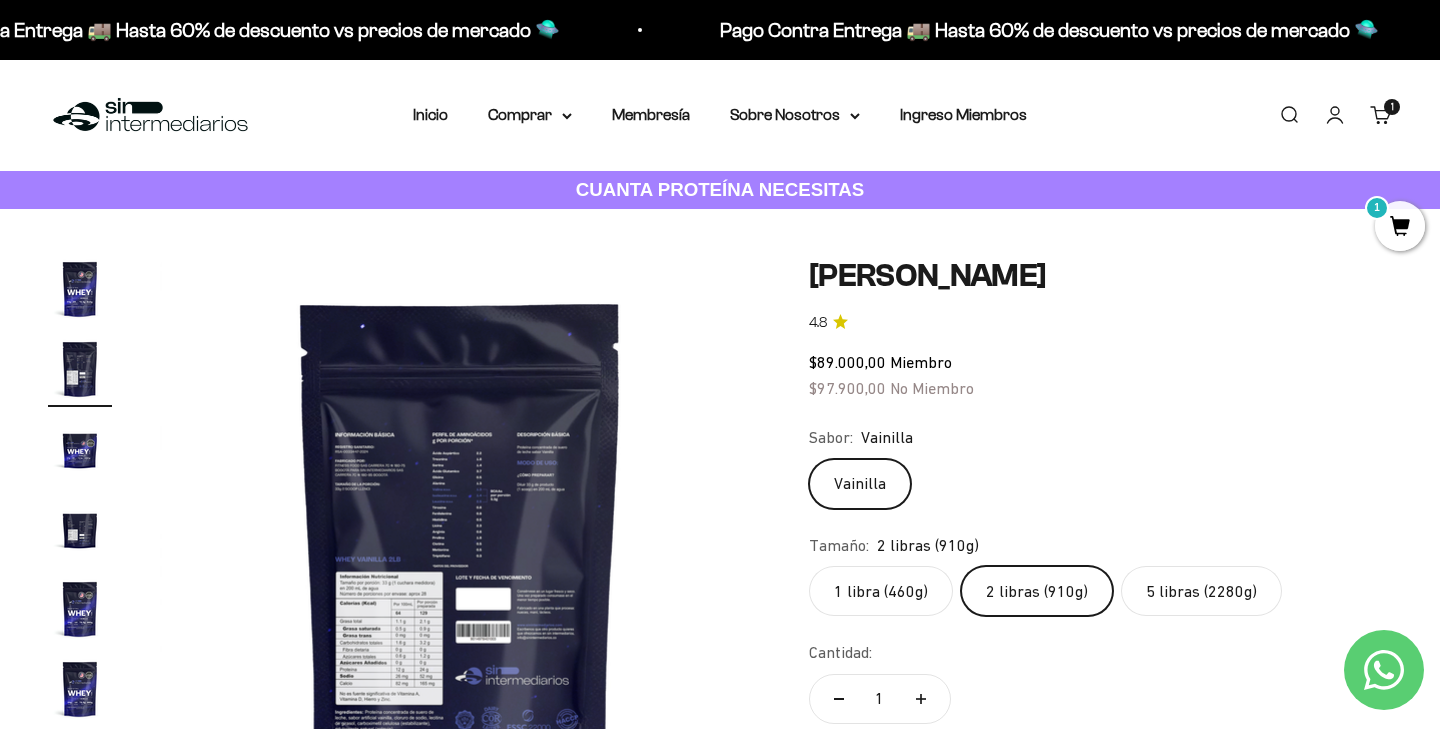 click on "Menú
Buscar
Inicio
Comprar
Proteínas
Ver Todos
Whey
Iso Vegan Pancakes Pre-Entreno 1" at bounding box center [720, 115] 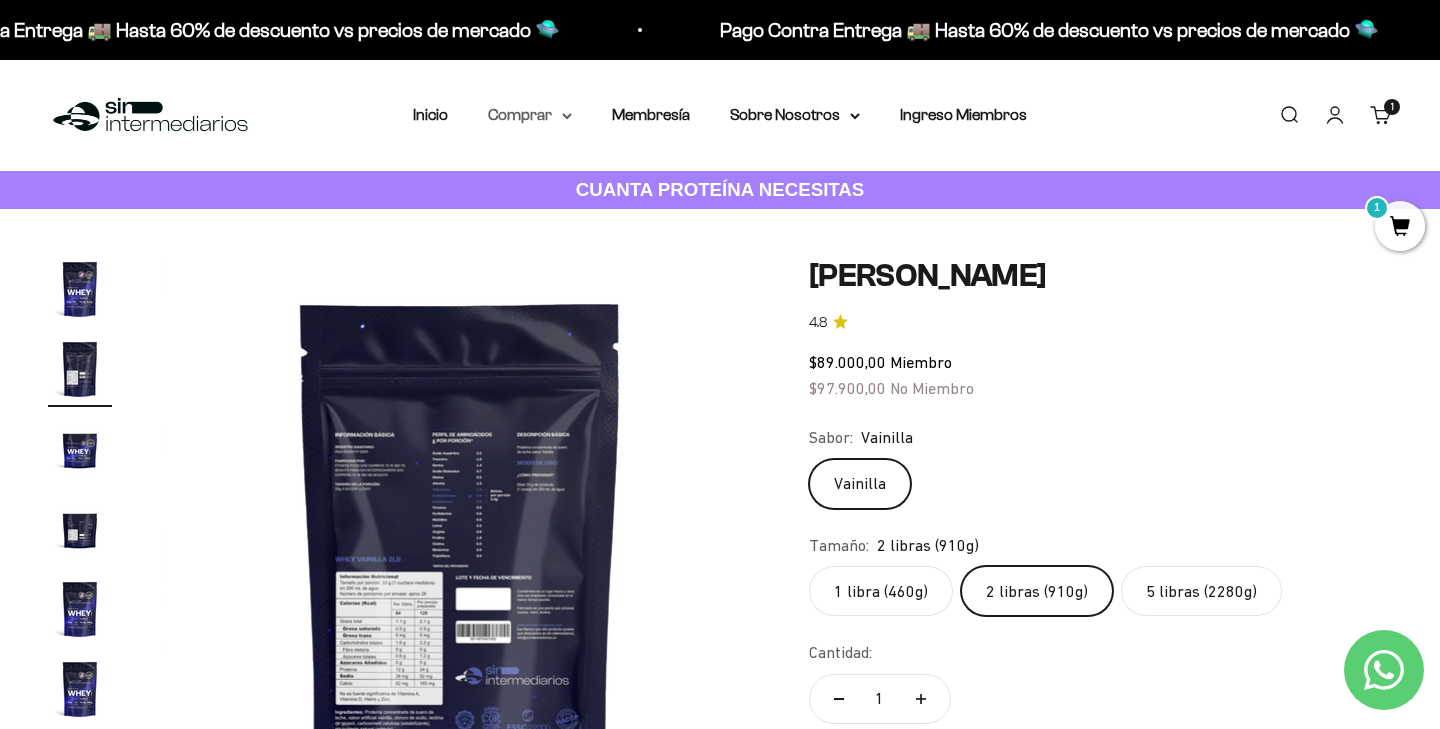 click on "Comprar" at bounding box center (530, 115) 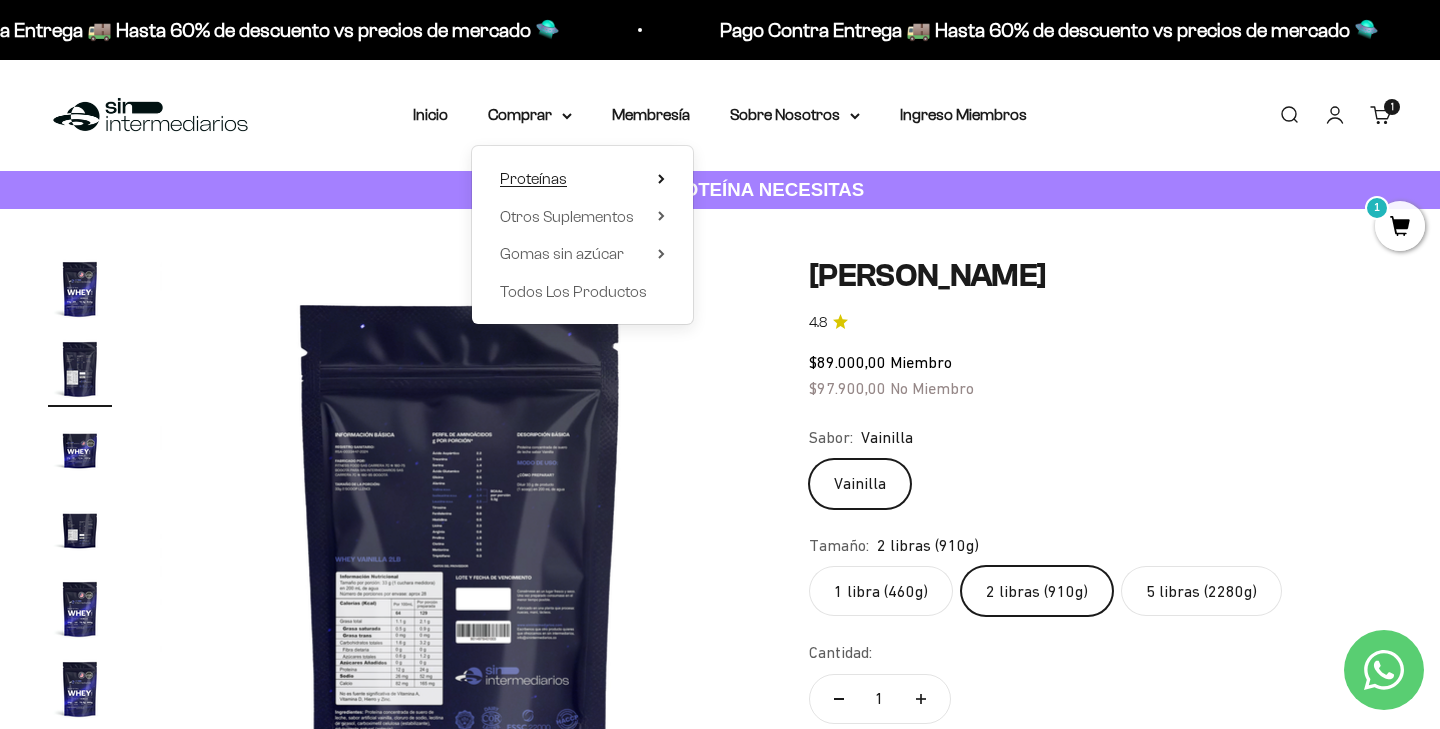 click on "Proteínas" at bounding box center [582, 179] 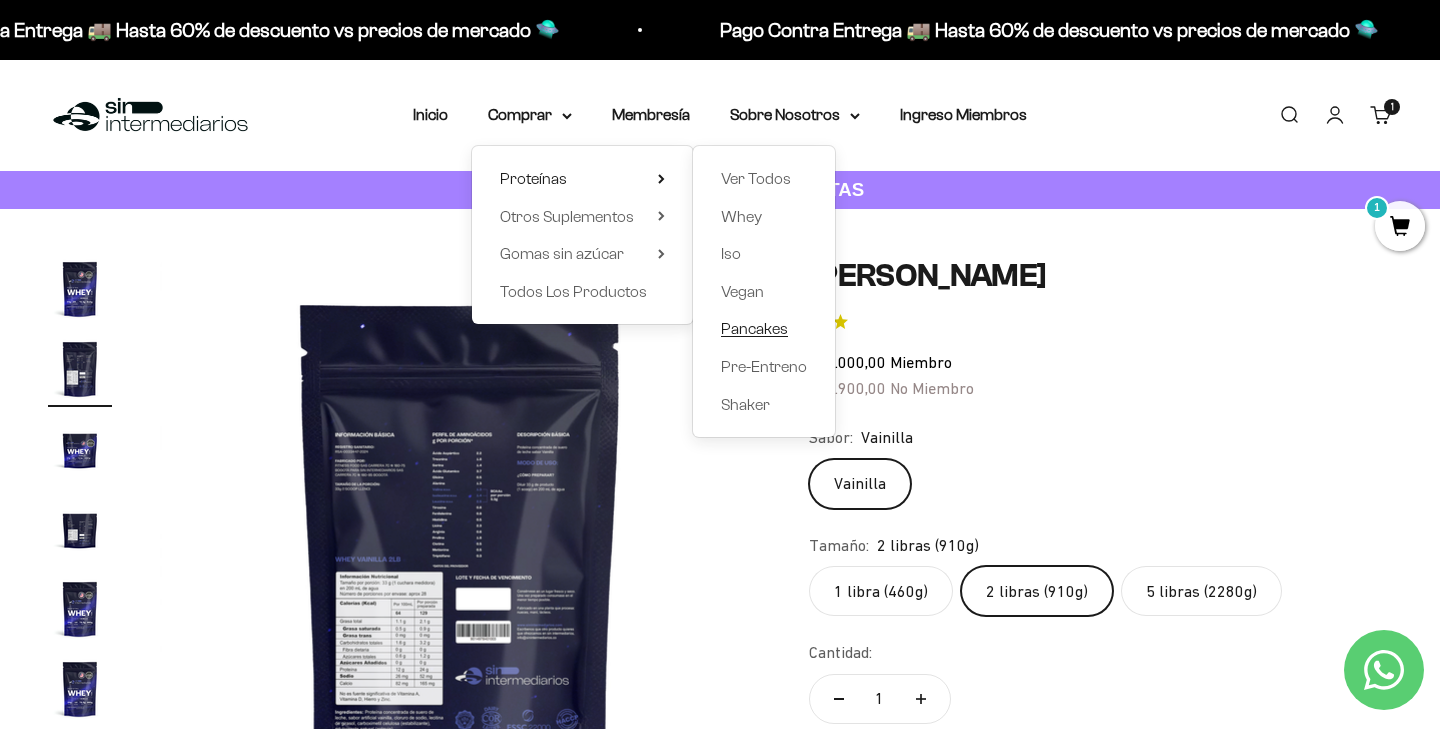 click on "Pancakes" at bounding box center [754, 329] 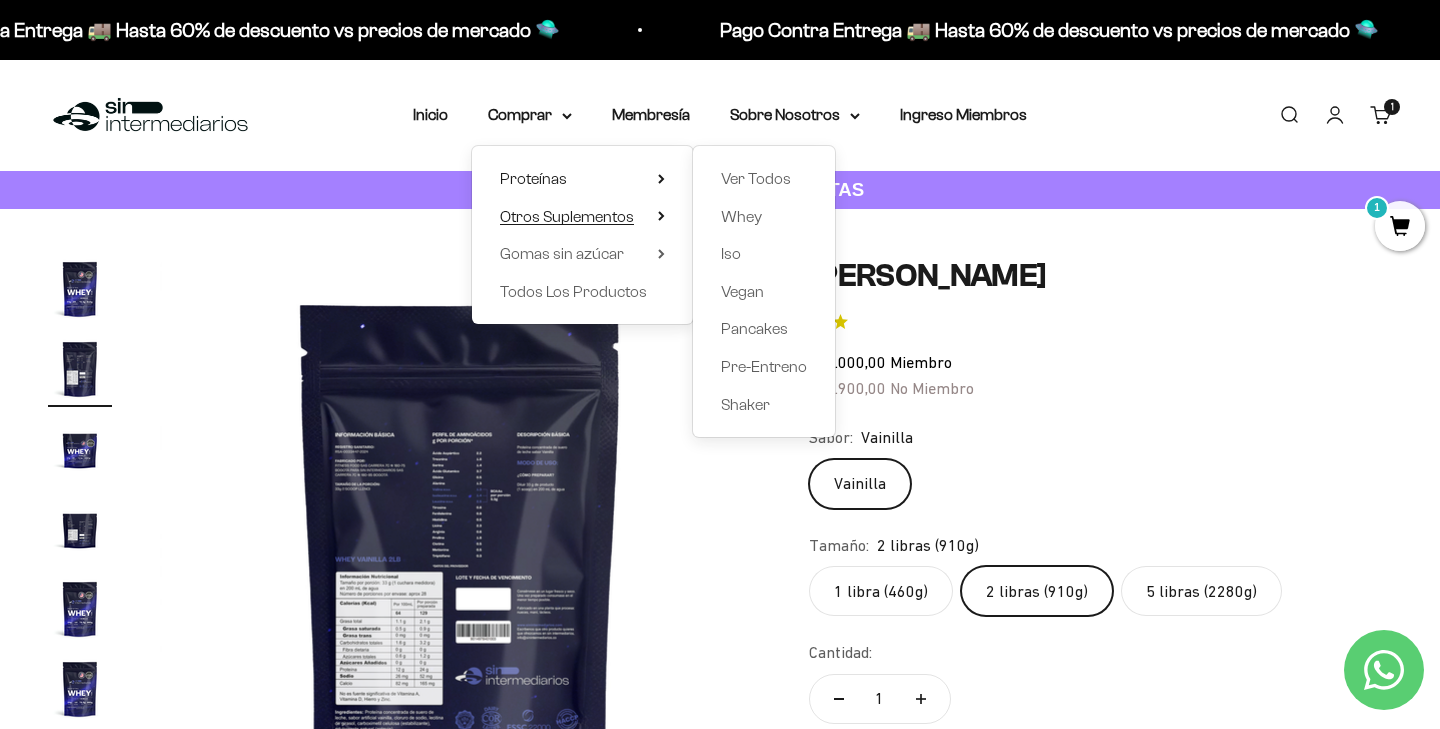 click on "Otros Suplementos" at bounding box center (582, 217) 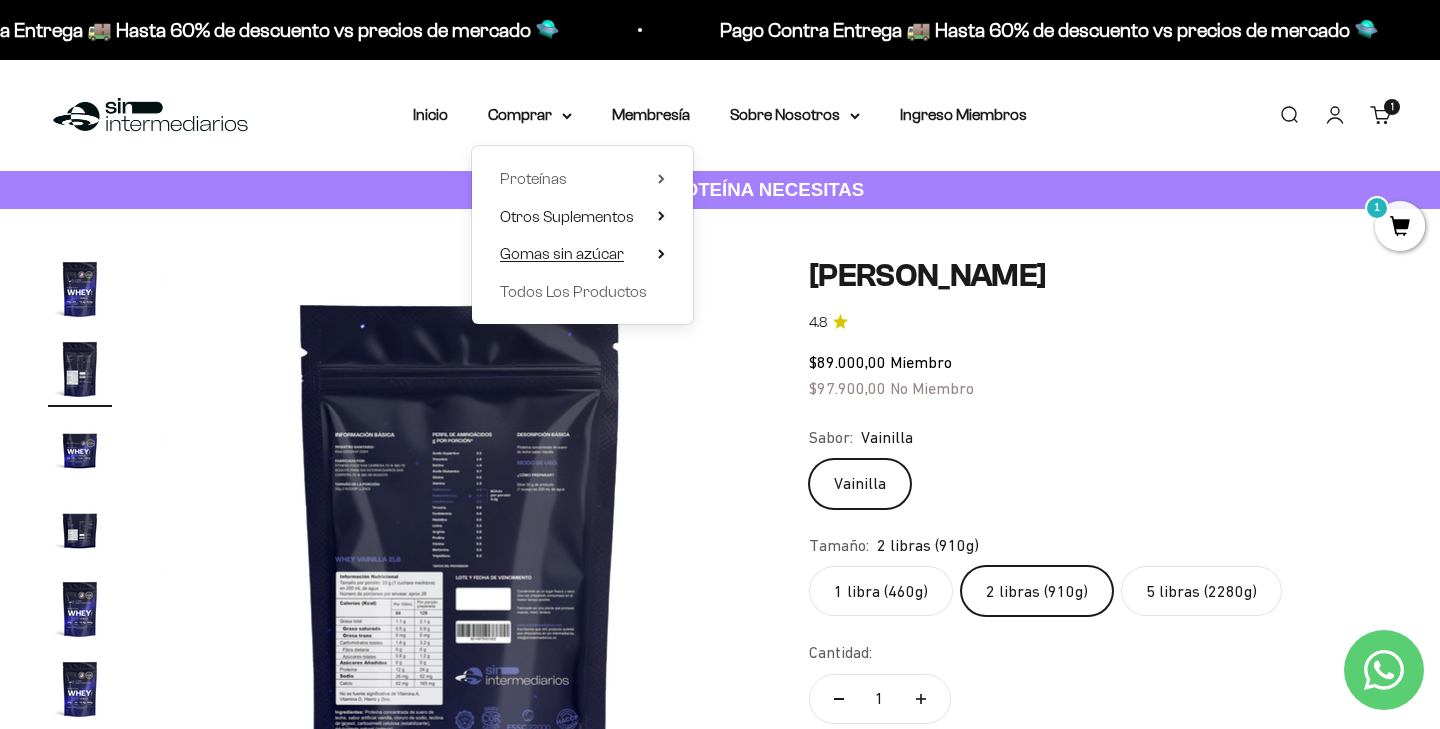 click 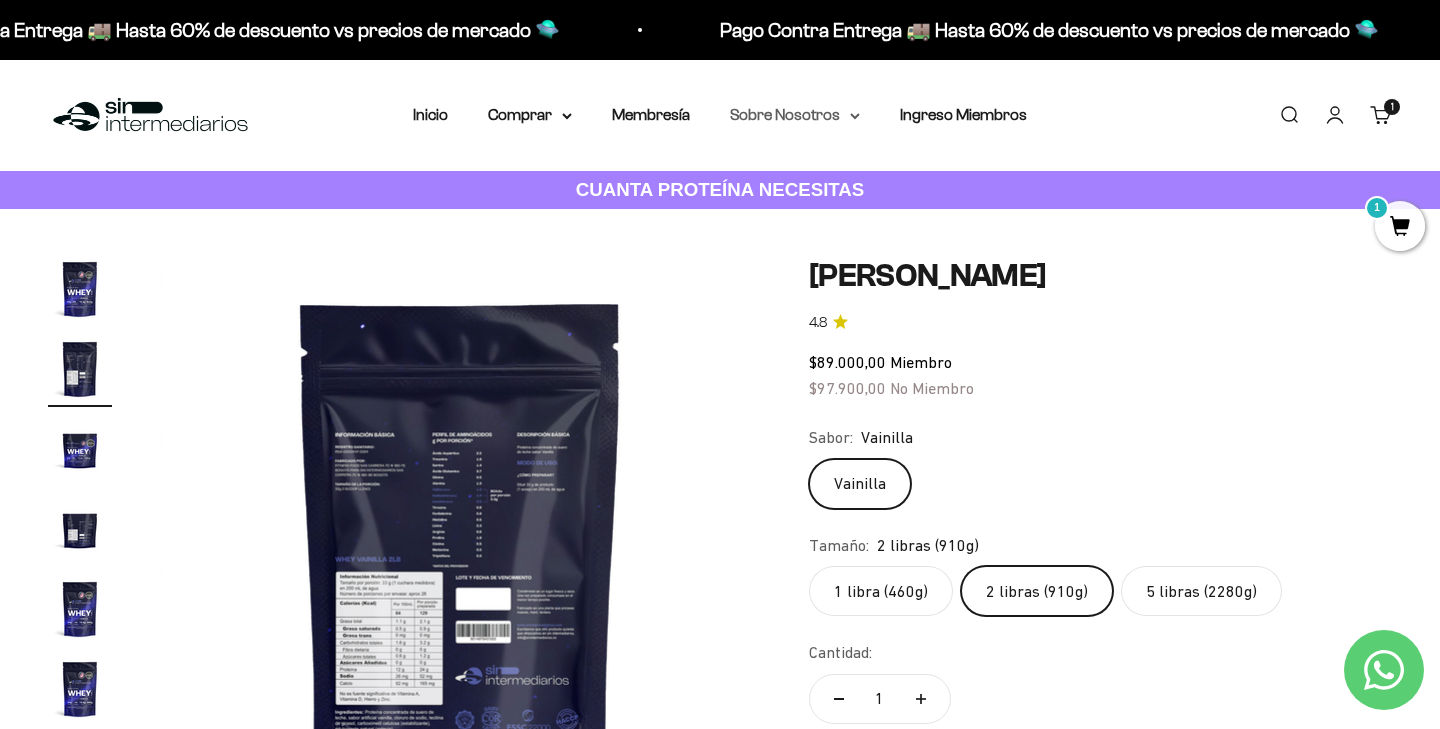 click on "Sobre Nosotros" at bounding box center (795, 115) 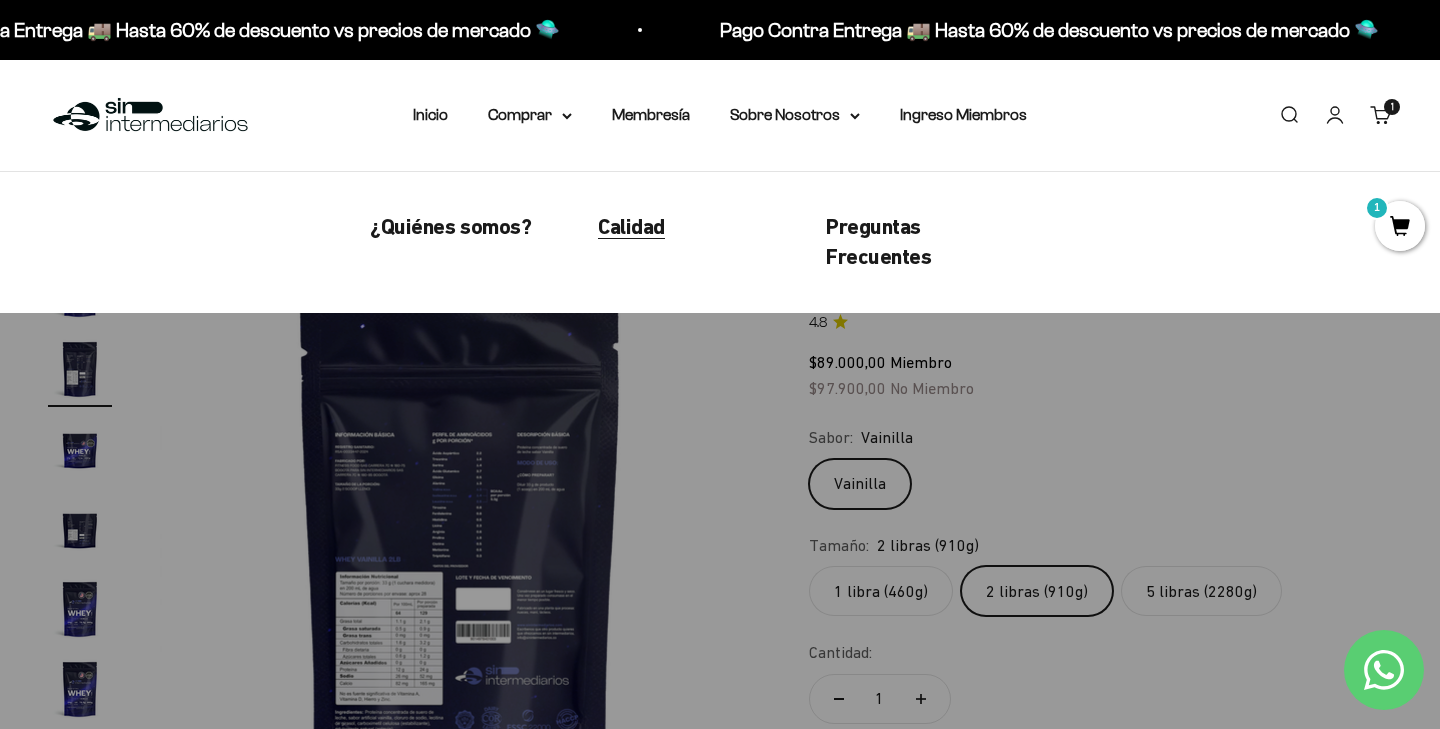click on "Calidad" at bounding box center (631, 226) 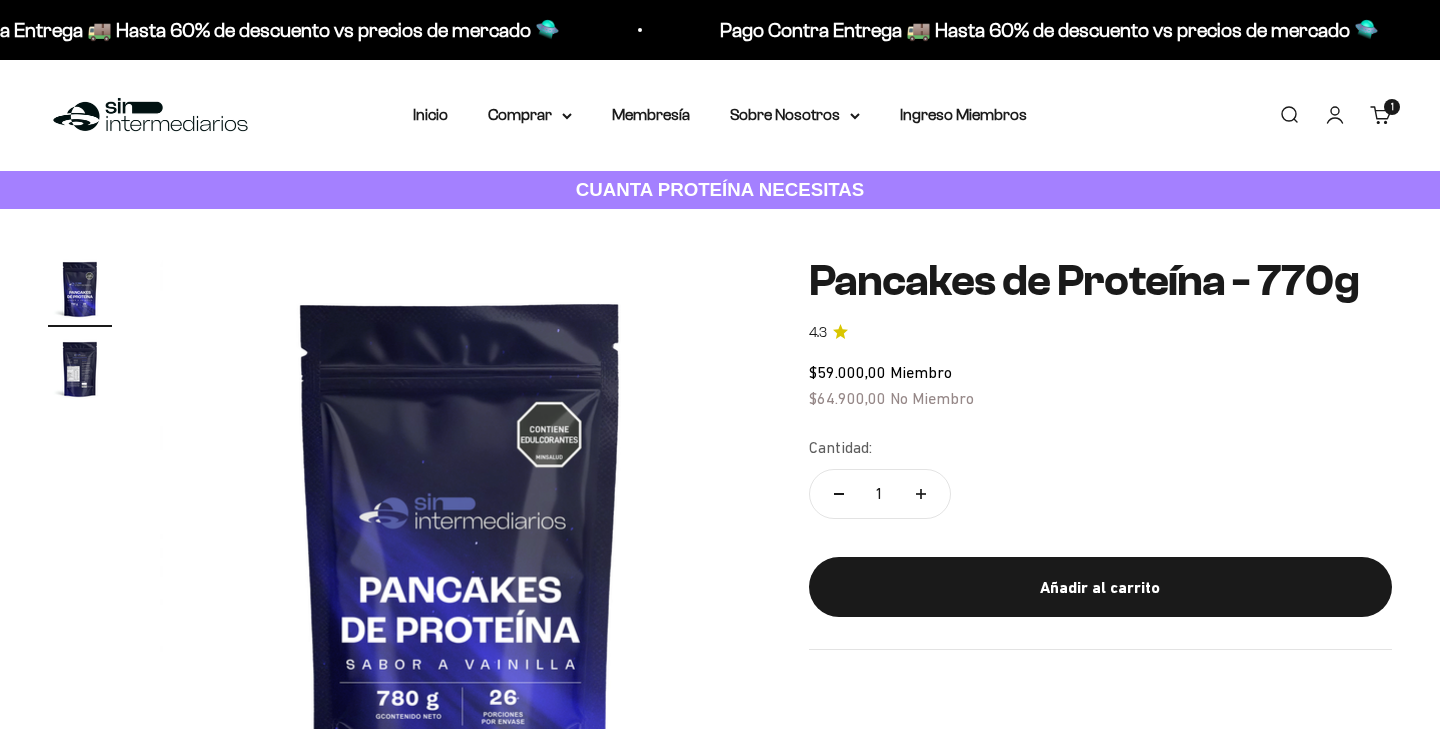 scroll, scrollTop: 0, scrollLeft: 0, axis: both 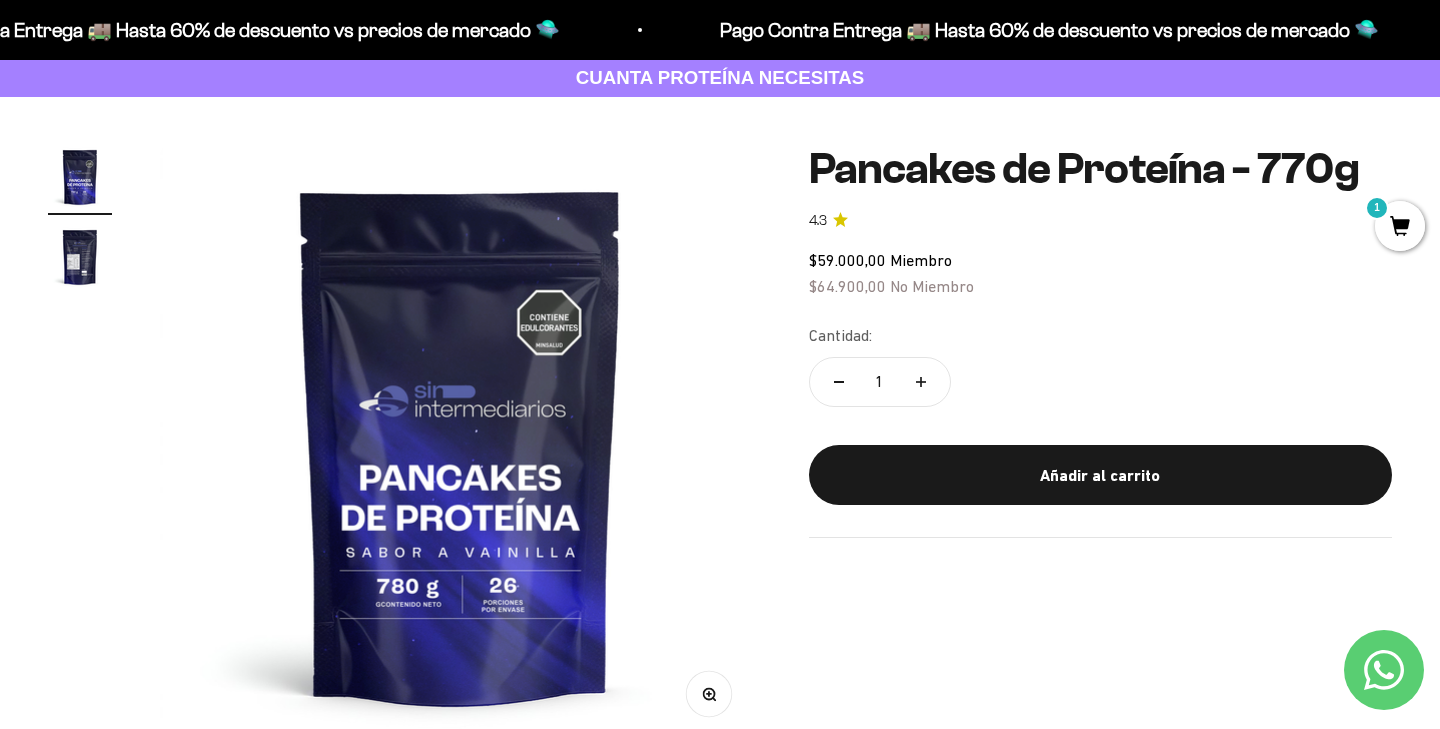 click at bounding box center [460, 445] 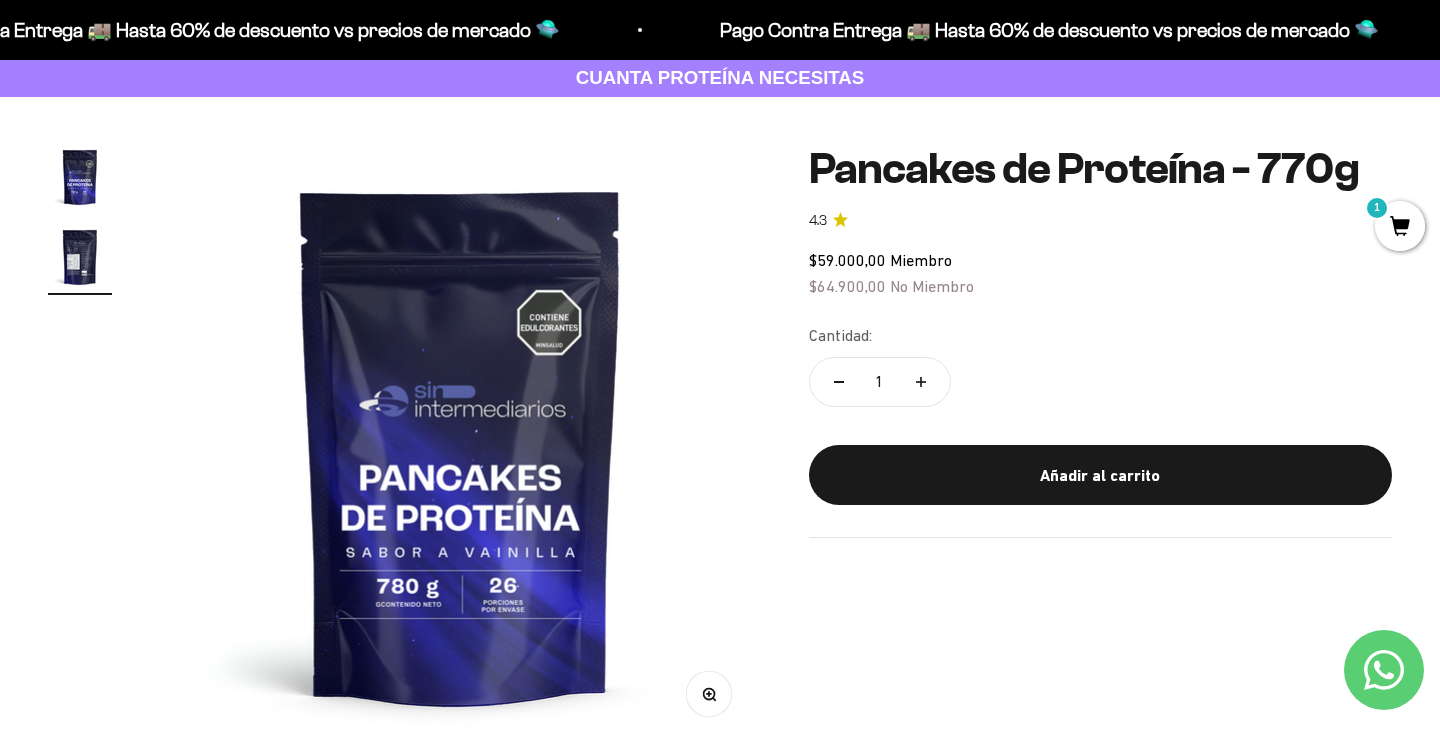 scroll, scrollTop: 0, scrollLeft: 625, axis: horizontal 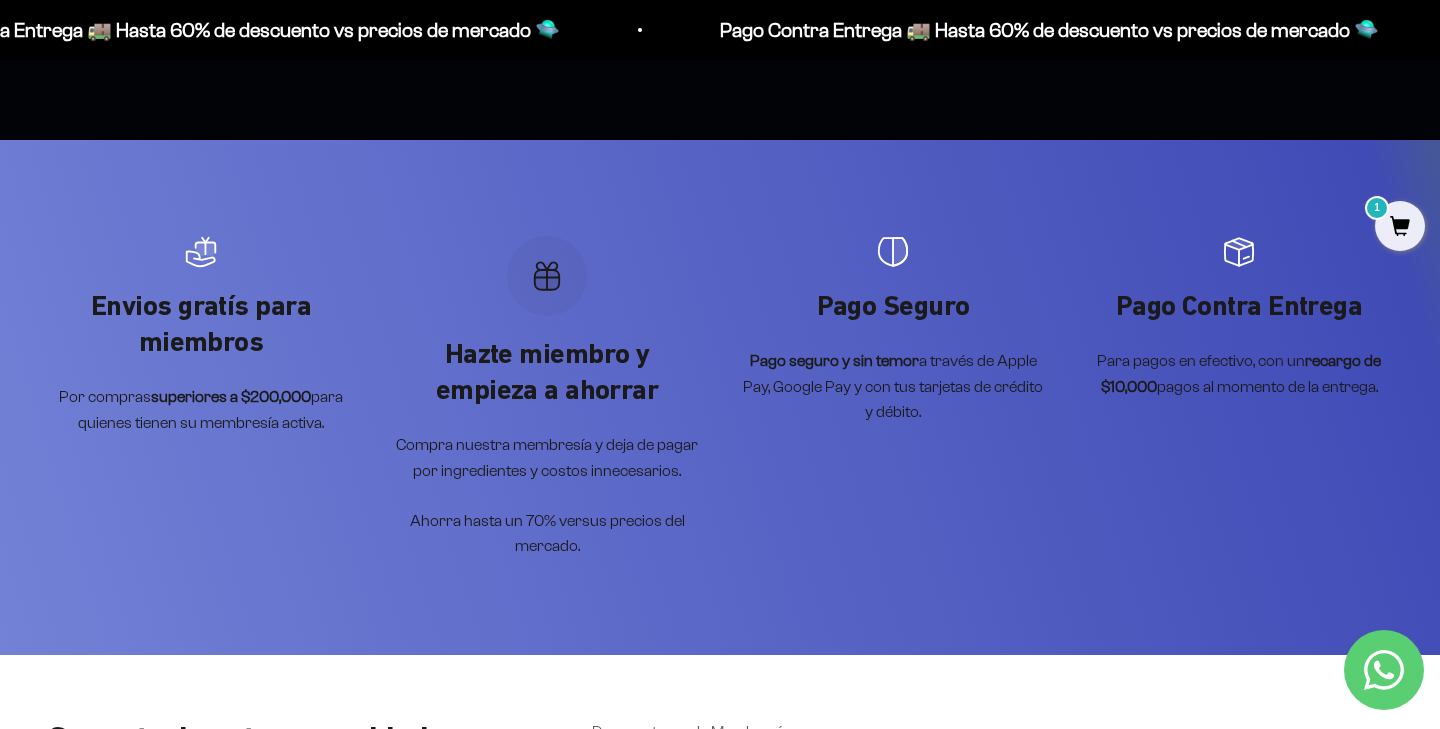 click on "Pago Seguro" at bounding box center (893, 306) 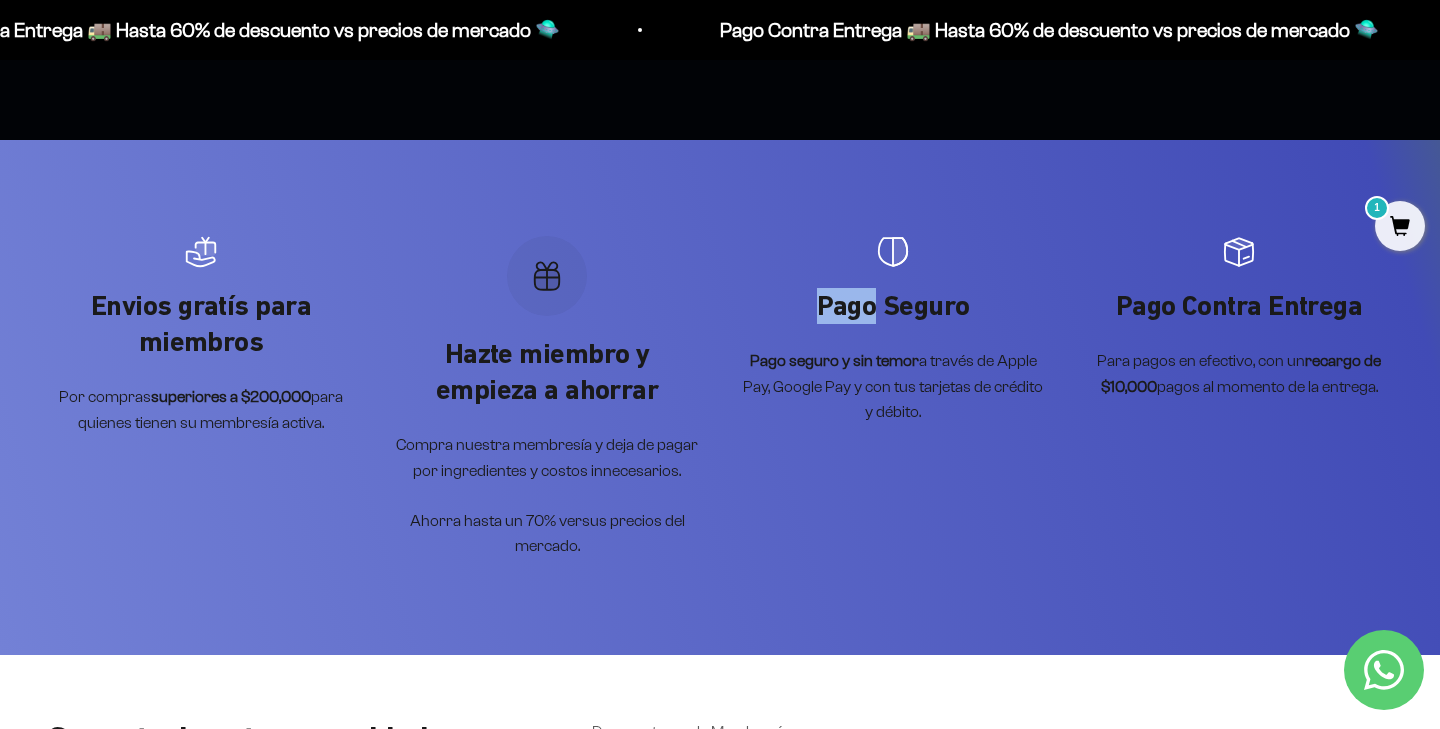 click on "Pago Seguro" at bounding box center [893, 306] 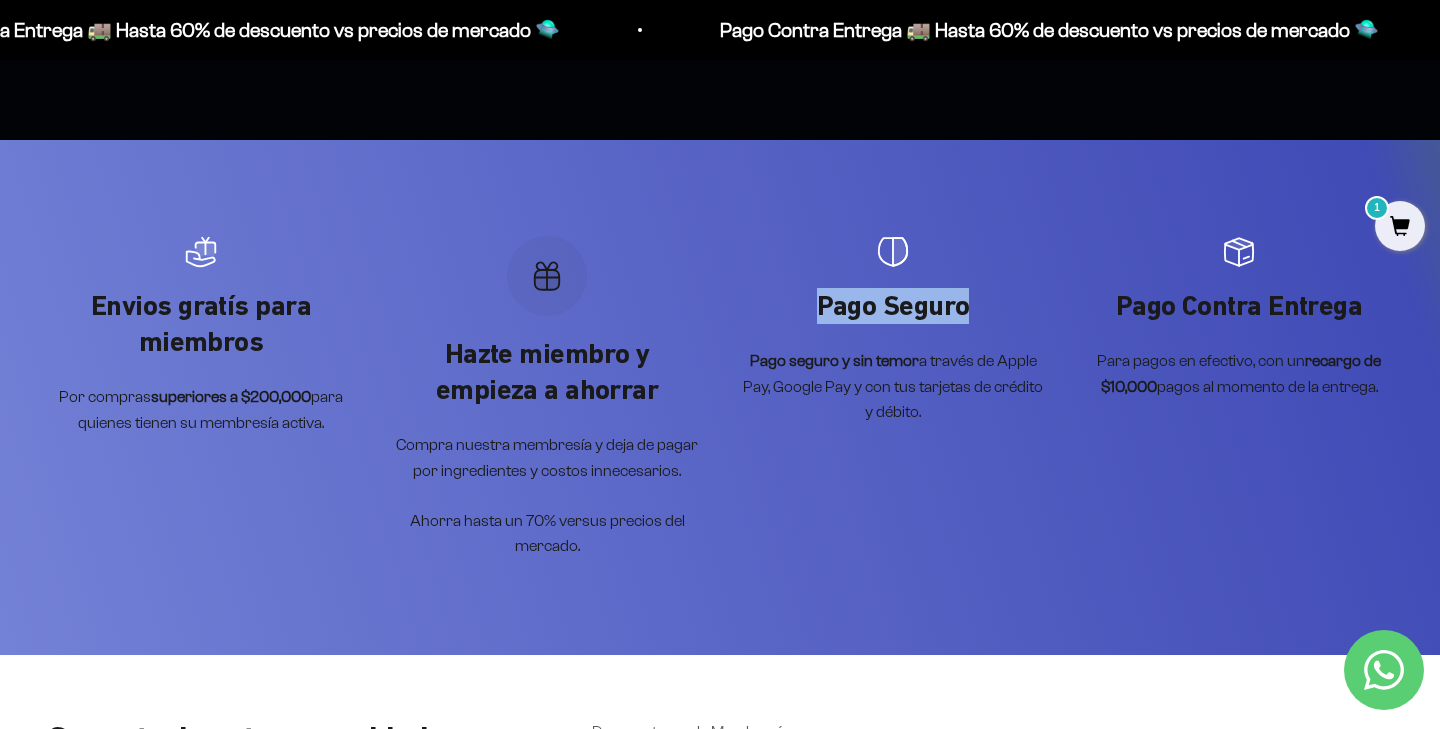 click on "Pago Seguro" at bounding box center (893, 306) 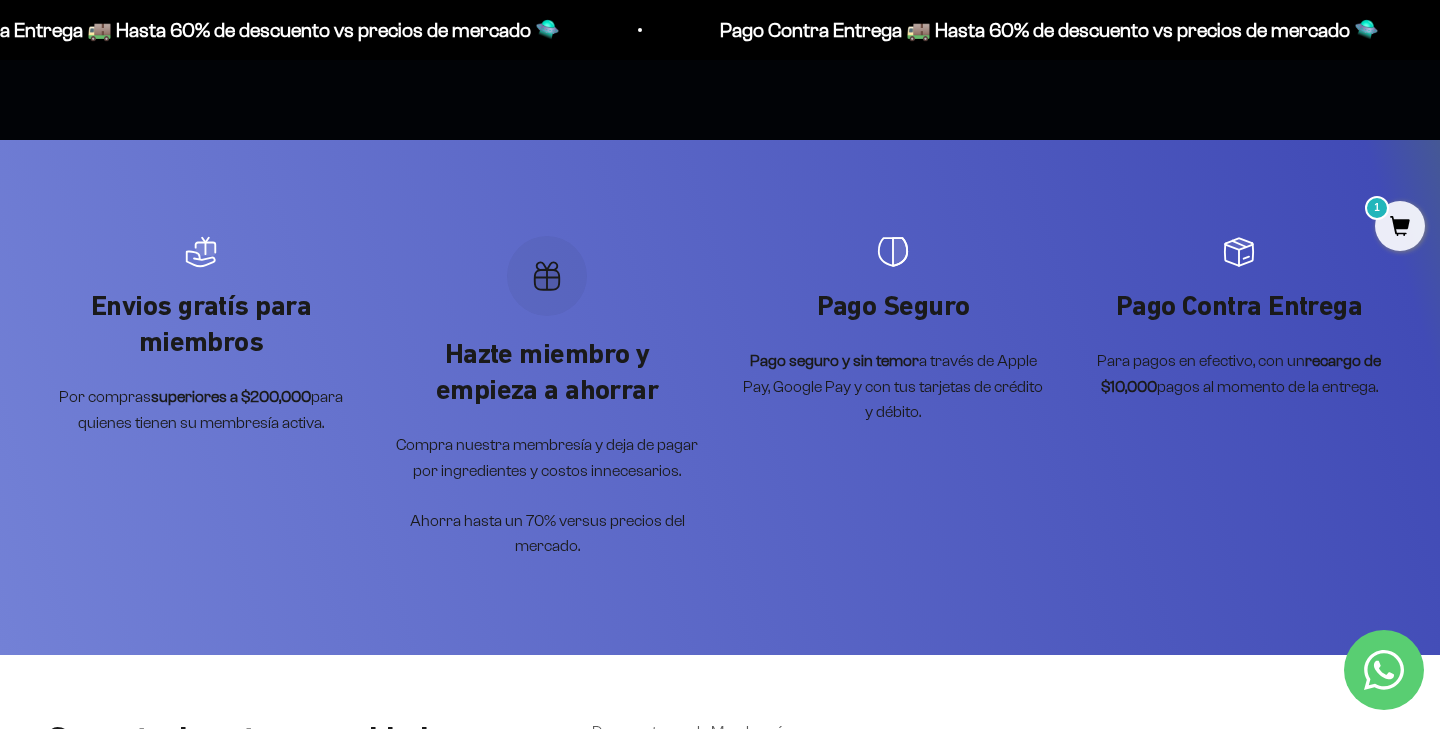 click on "1" at bounding box center [1400, 226] 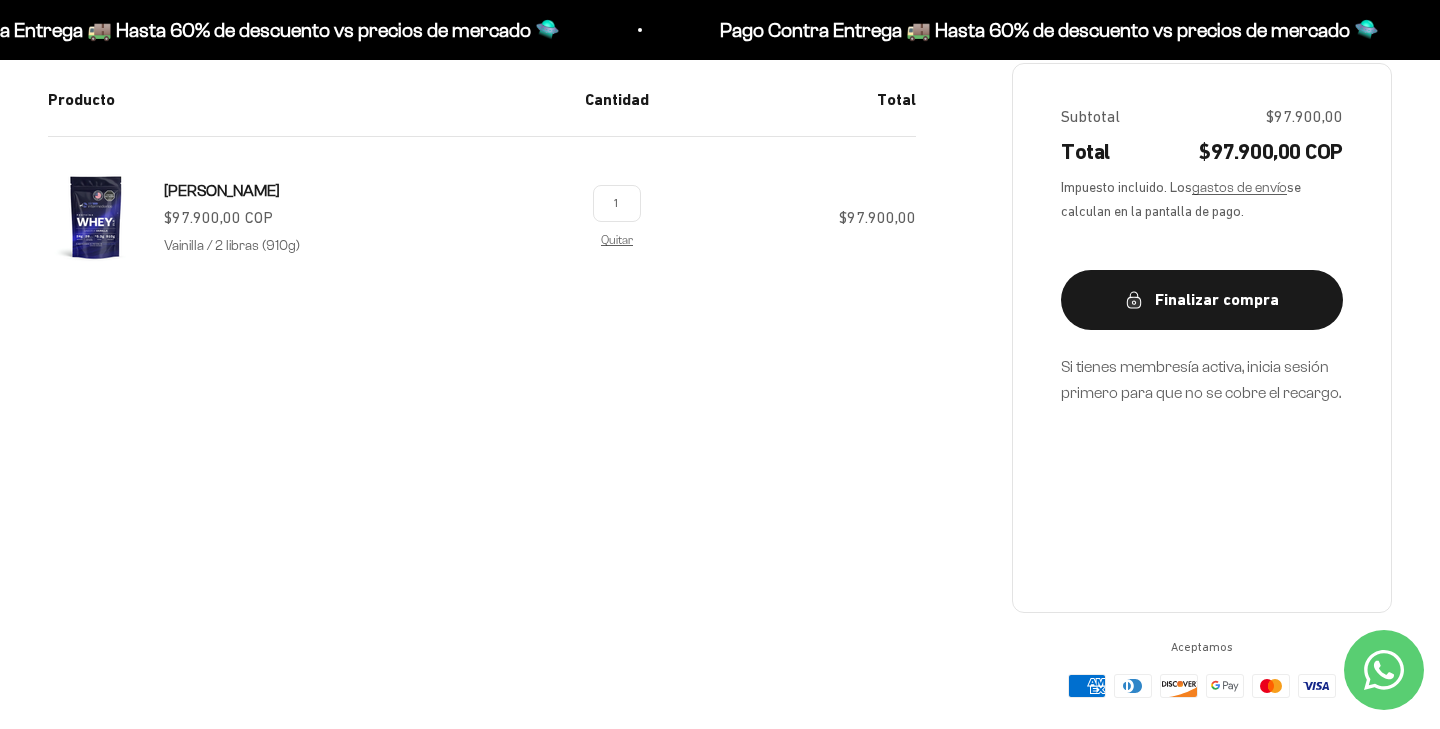 scroll, scrollTop: 404, scrollLeft: 0, axis: vertical 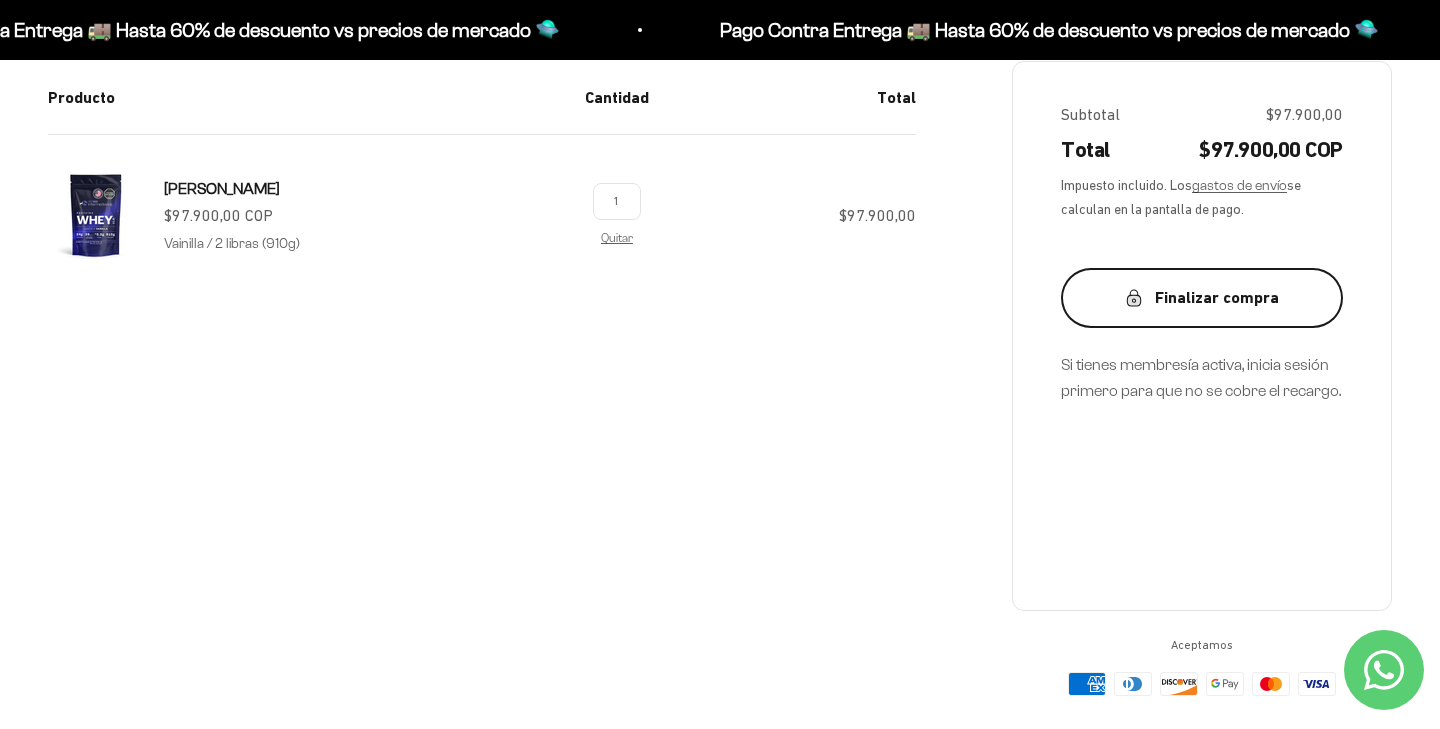 click on "Finalizar compra" at bounding box center (1202, 298) 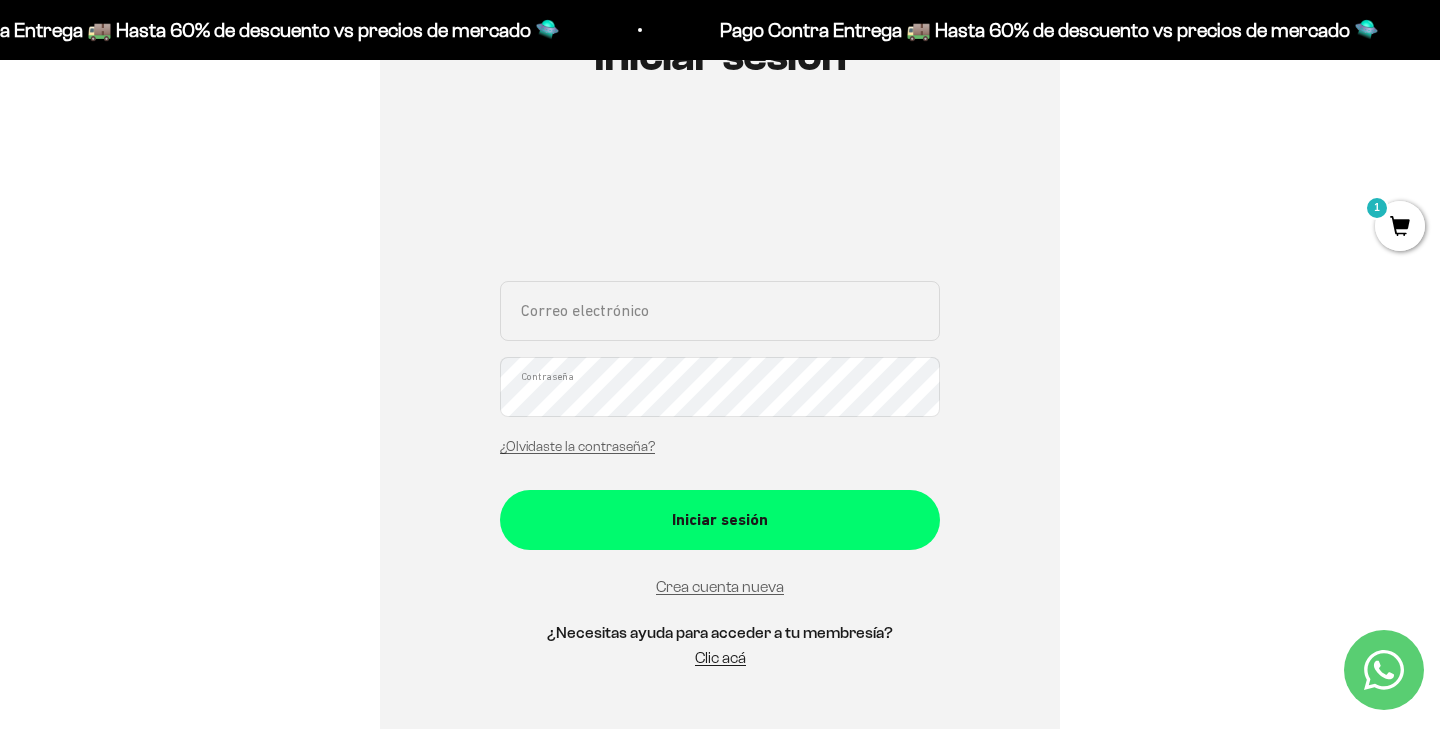 scroll, scrollTop: 281, scrollLeft: 0, axis: vertical 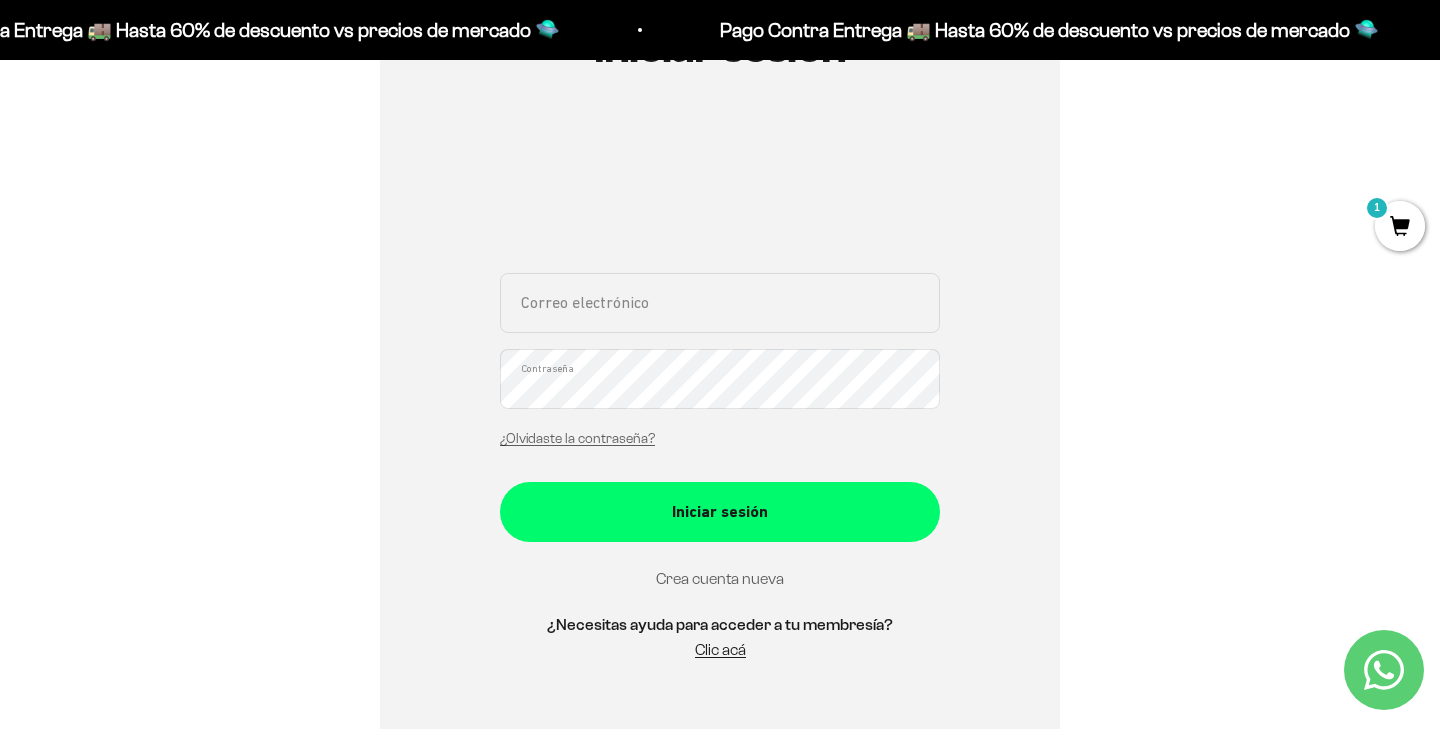 click on "Crea cuenta nueva" at bounding box center [720, 578] 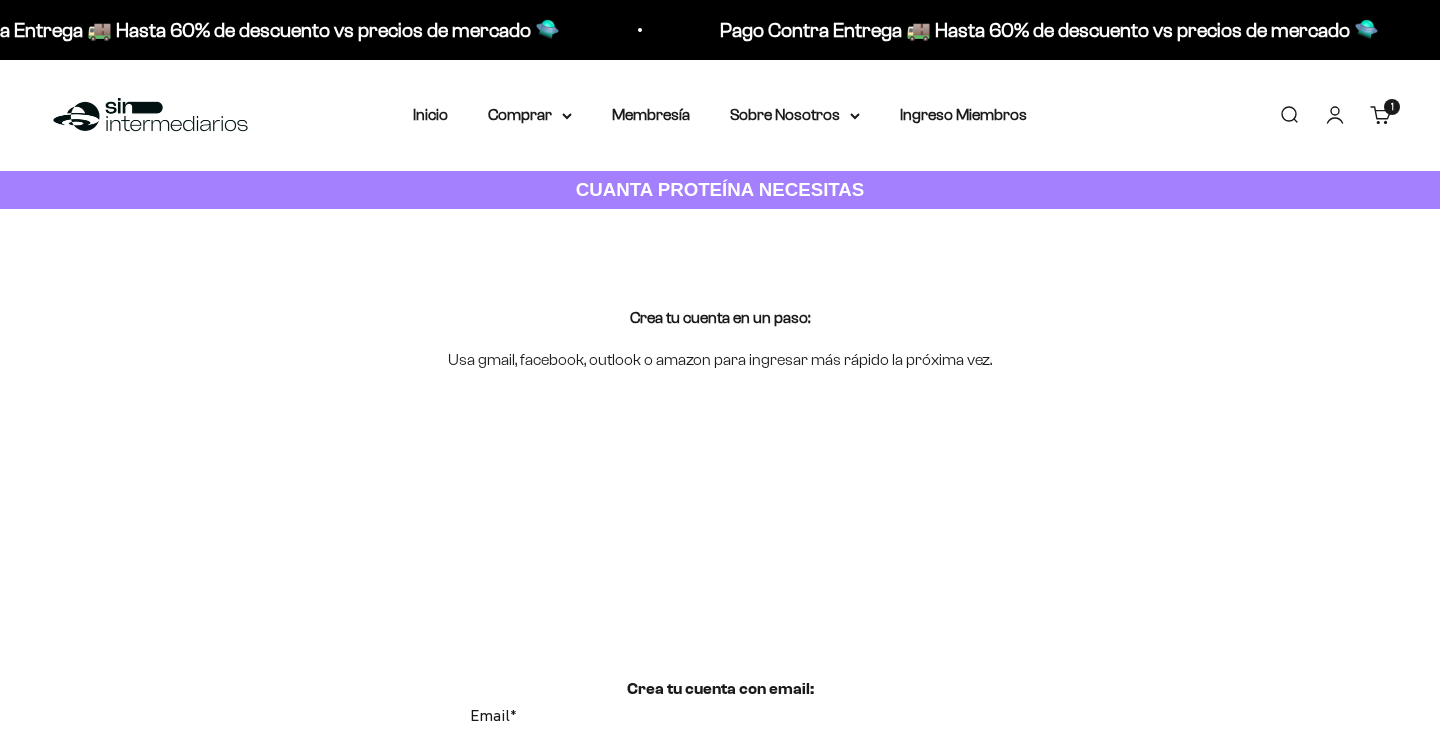 scroll, scrollTop: 0, scrollLeft: 0, axis: both 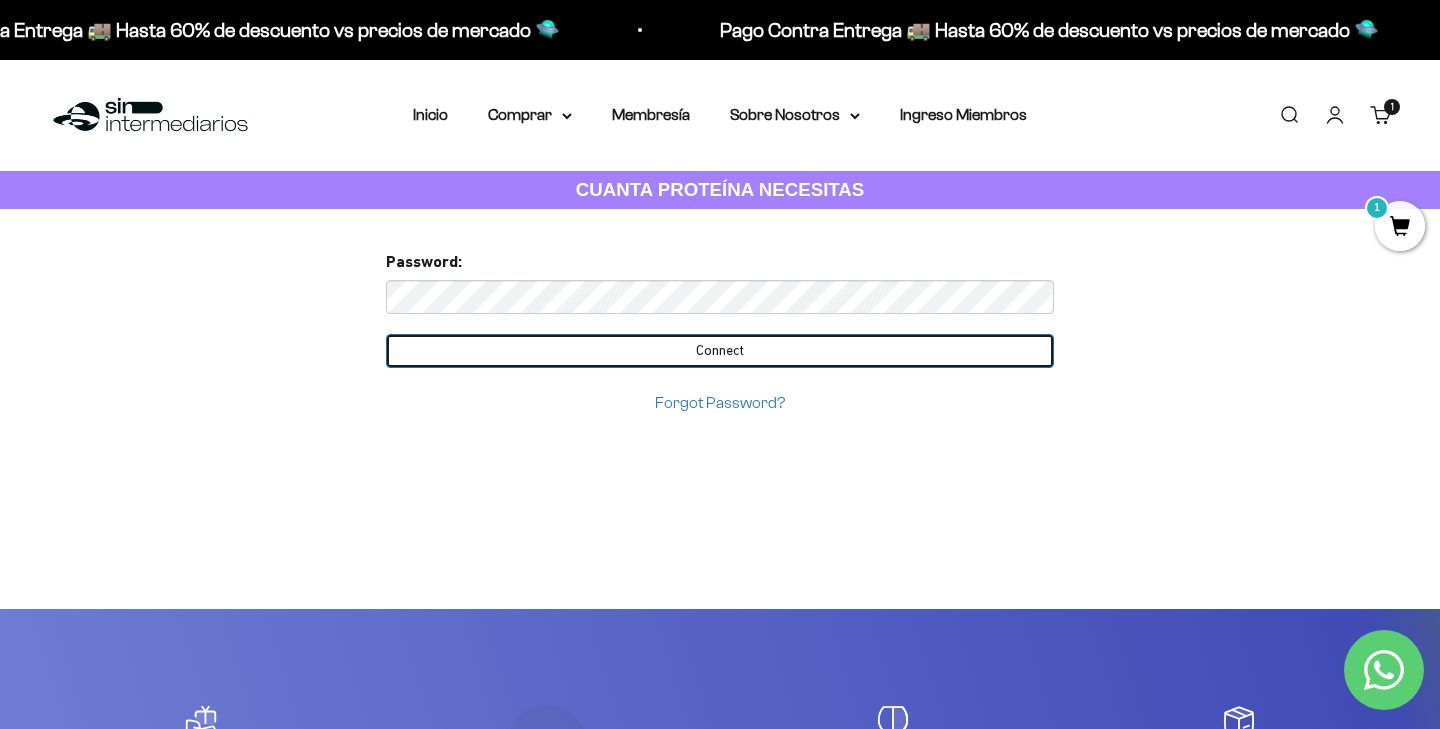 click on "Connect" at bounding box center [720, 351] 